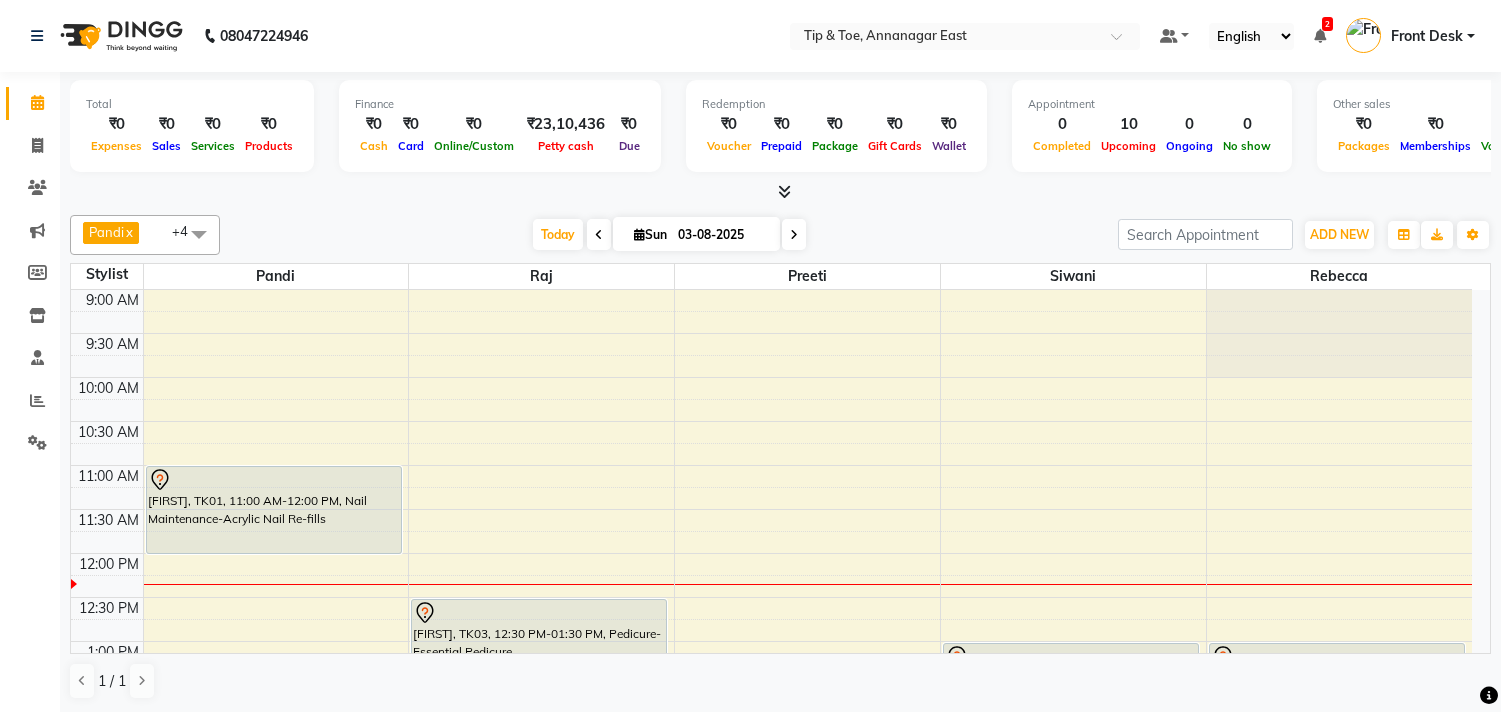 scroll, scrollTop: 0, scrollLeft: 0, axis: both 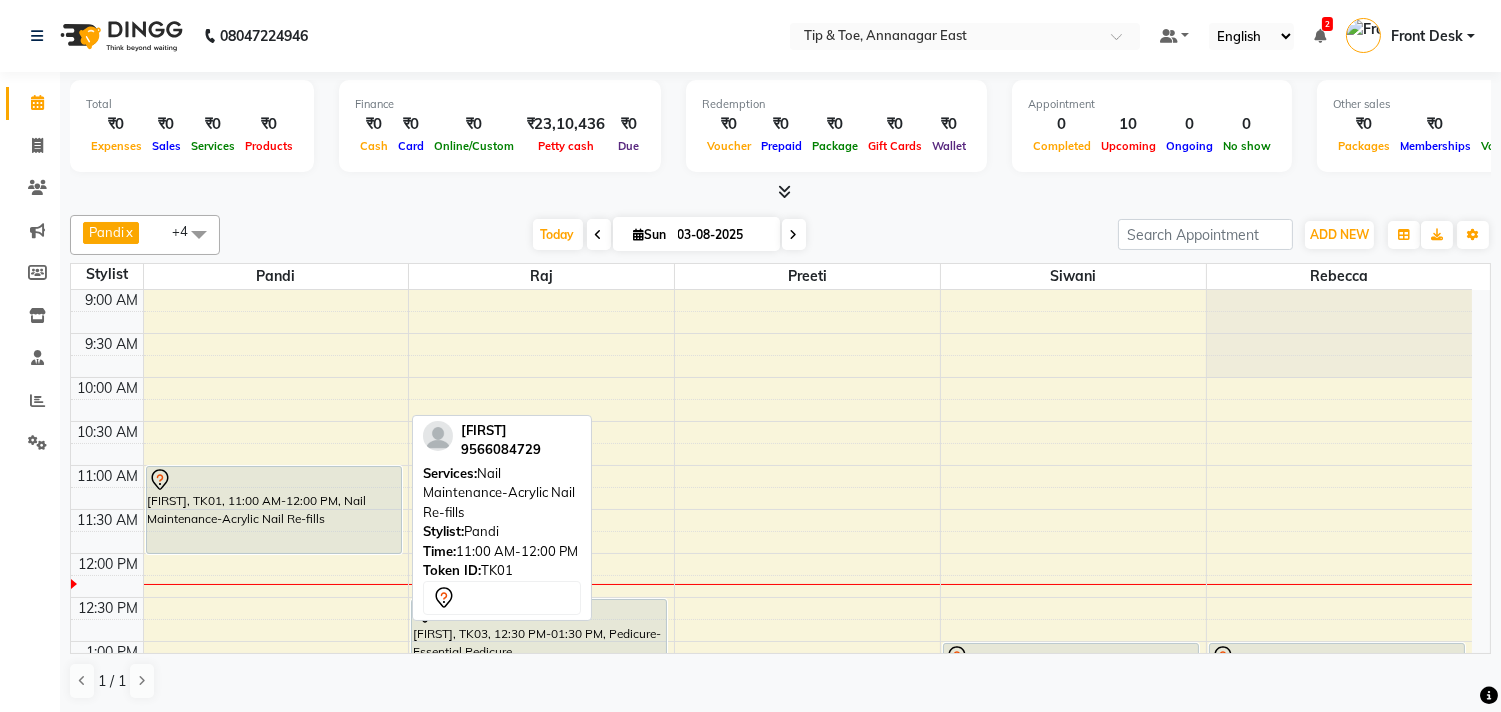 click on "[FIRST], TK01, 11:00 AM-12:00 PM, Nail Maintenance-Acrylic Nail Re-fills" at bounding box center (274, 510) 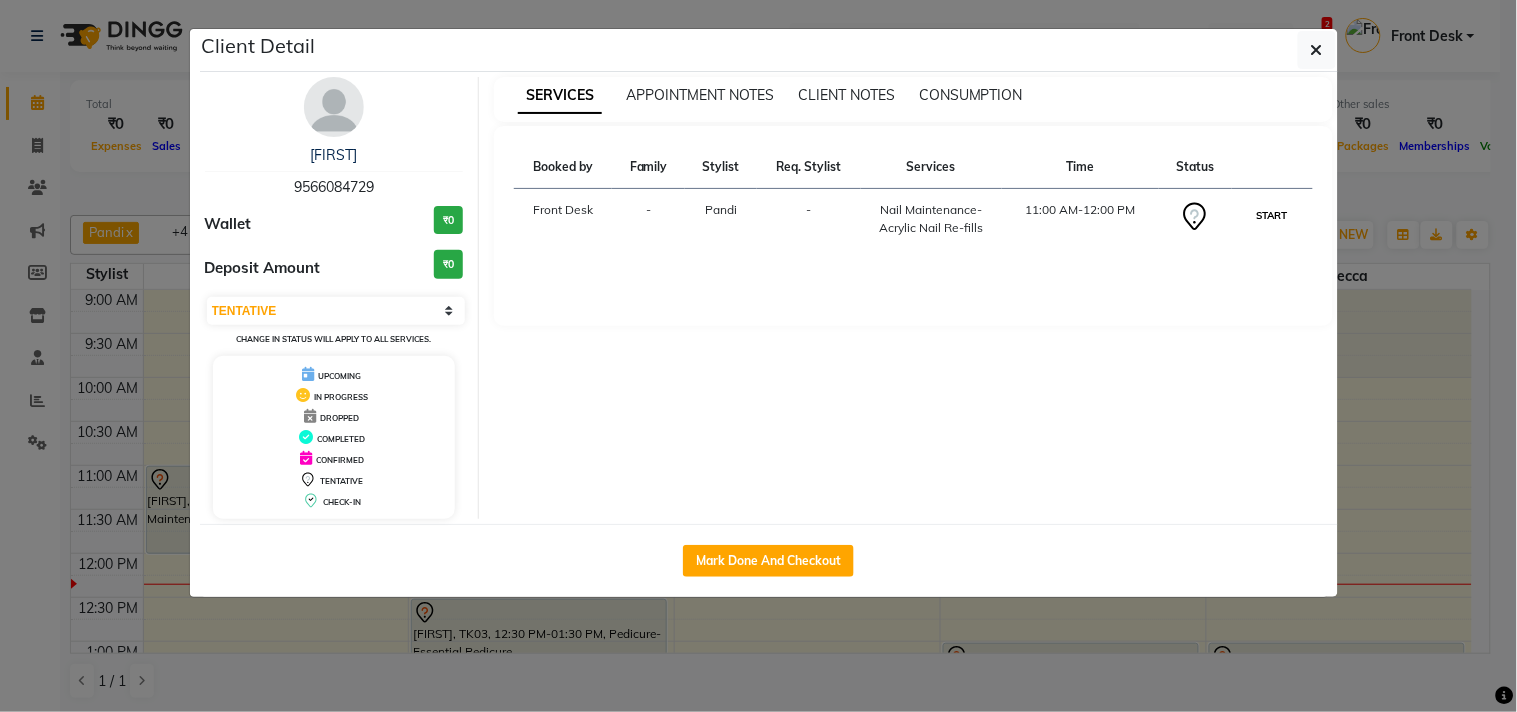 click on "START" at bounding box center (1272, 215) 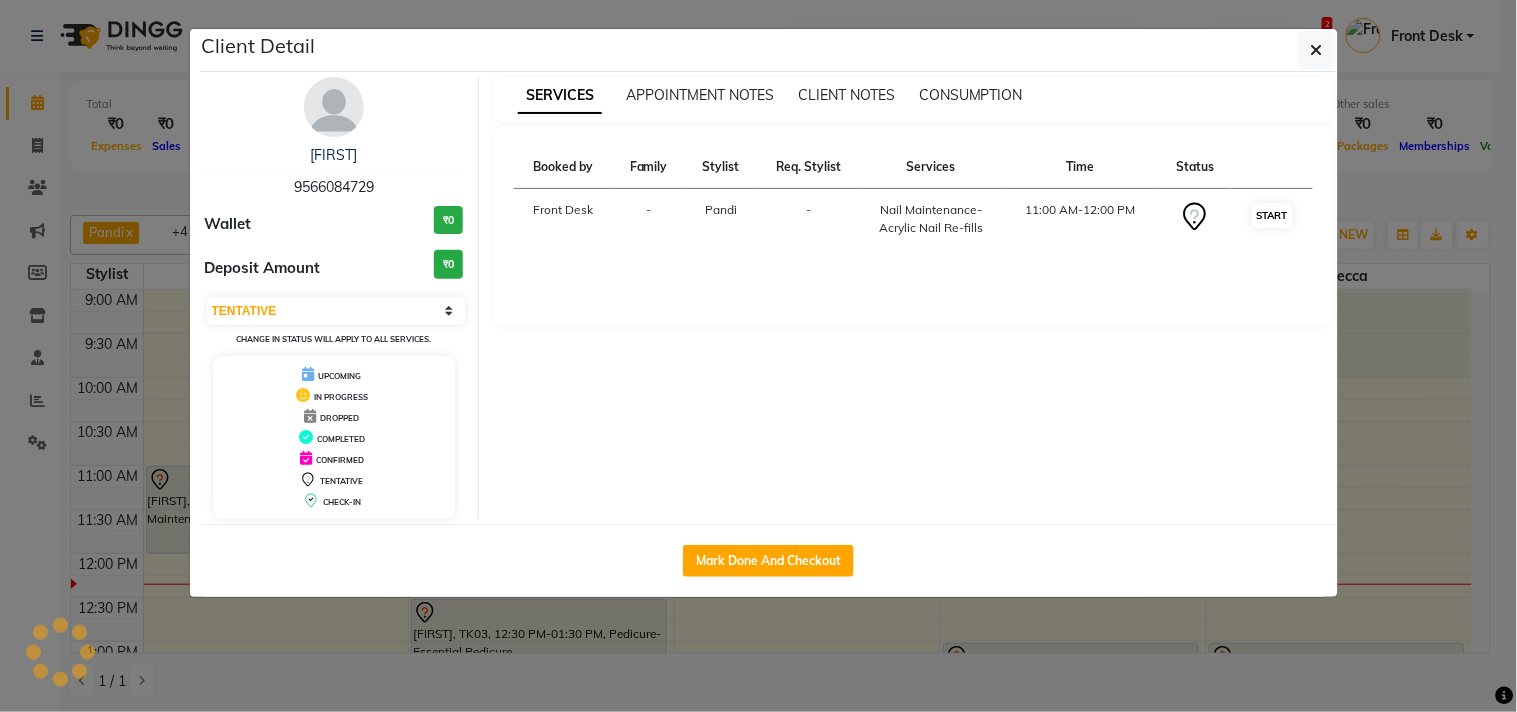 select on "1" 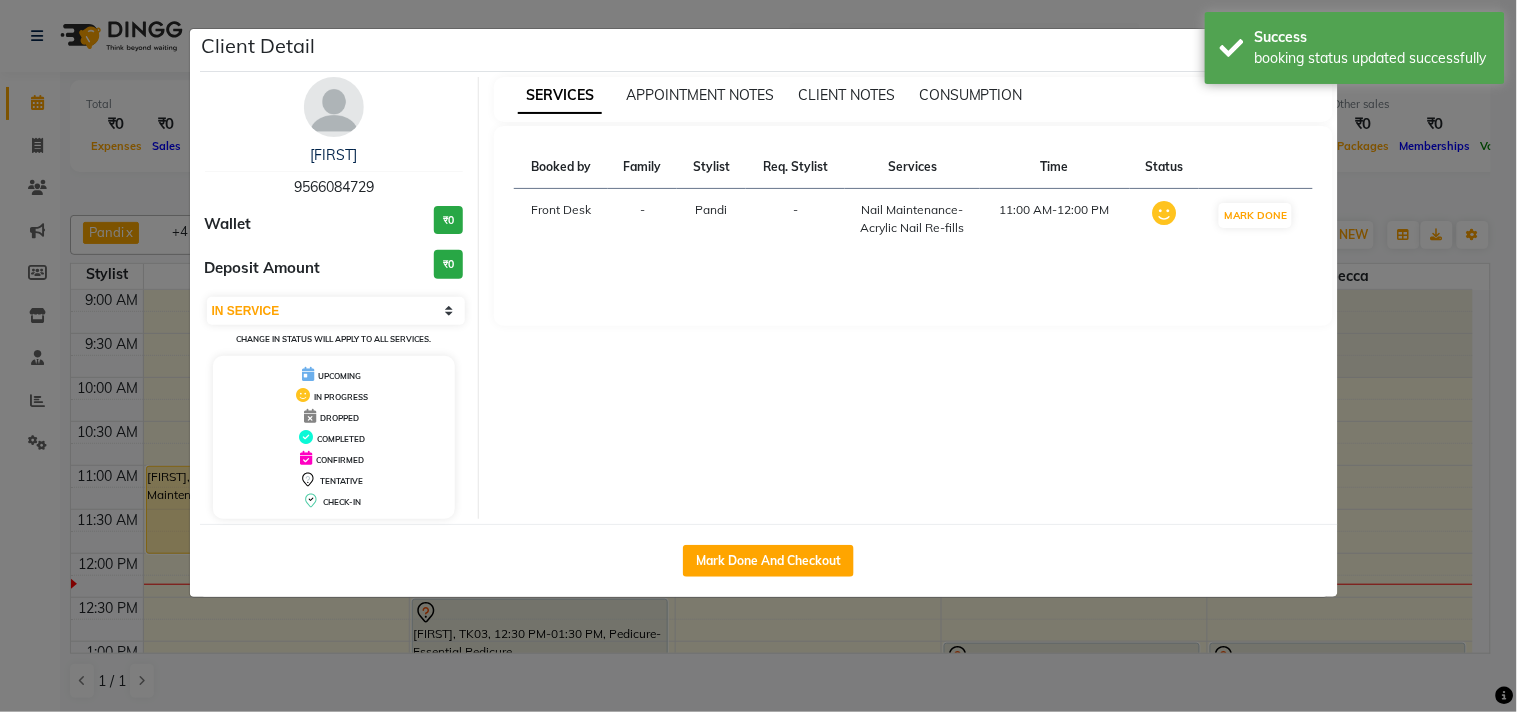 click on "Client Detail  [FIRST]    [PHONE] Wallet ₹0 Deposit Amount  ₹0  Select IN SERVICE CONFIRMED TENTATIVE CHECK IN MARK DONE DROPPED UPCOMING Change in status will apply to all services. UPCOMING IN PROGRESS DROPPED COMPLETED CONFIRMED TENTATIVE CHECK-IN SERVICES APPOINTMENT NOTES CLIENT NOTES CONSUMPTION Booked by Family Stylist Req. Stylist Services Time Status  Front Desk  - [FIRST] -  Nail Maintenance-Acrylic Nail Re-fills   11:00 AM-12:00 PM   MARK DONE   Mark Done And Checkout" 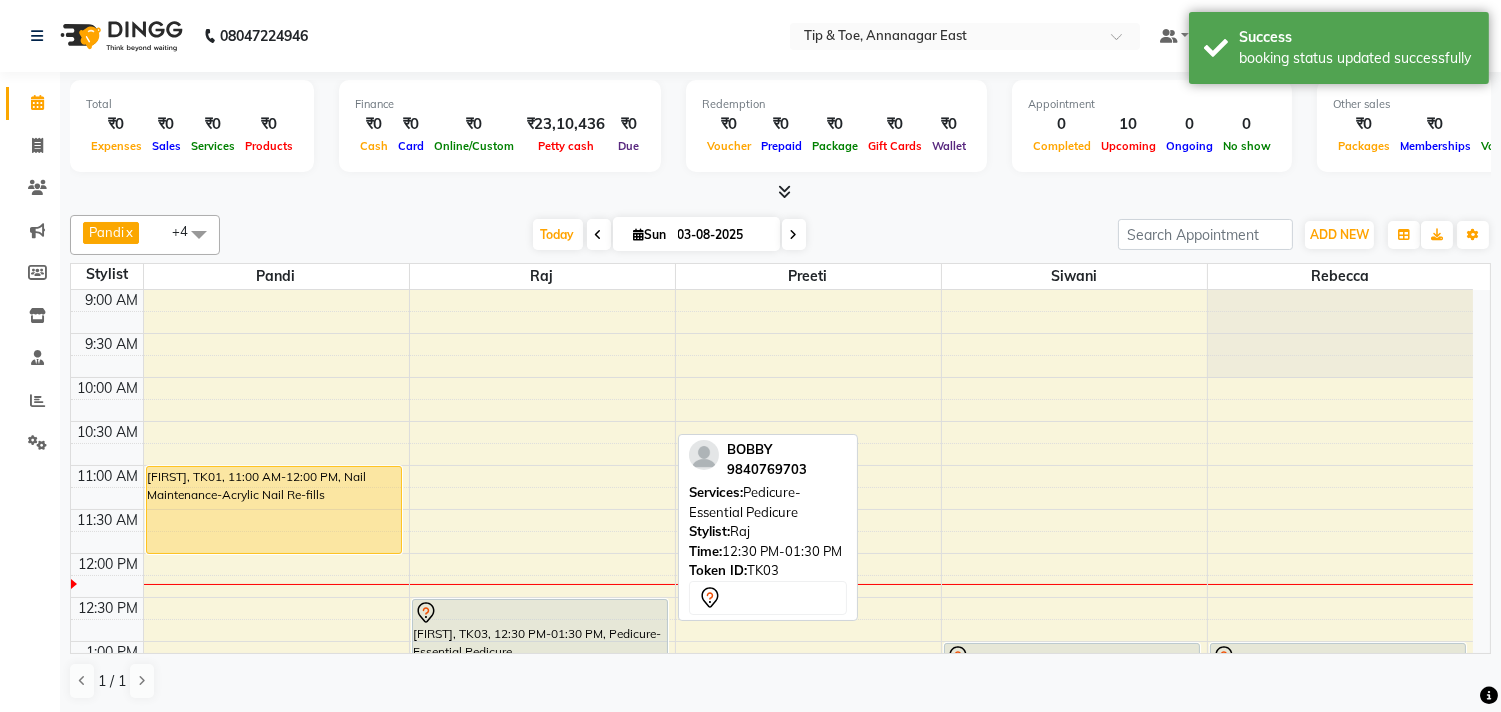 click on "[FIRST], TK03, 12:30 PM-01:30 PM, Pedicure-Essential Pedicure" at bounding box center (540, 642) 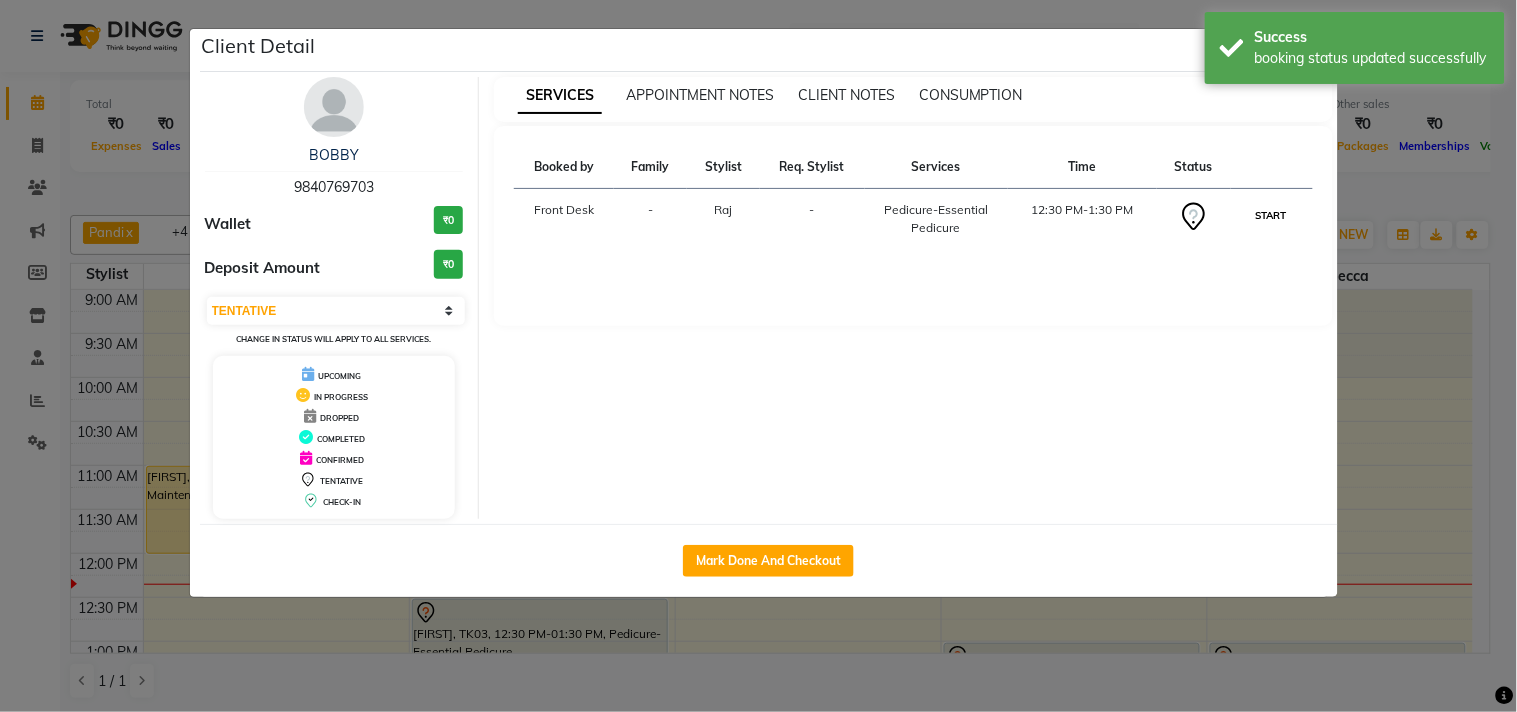 click on "START" at bounding box center (1271, 215) 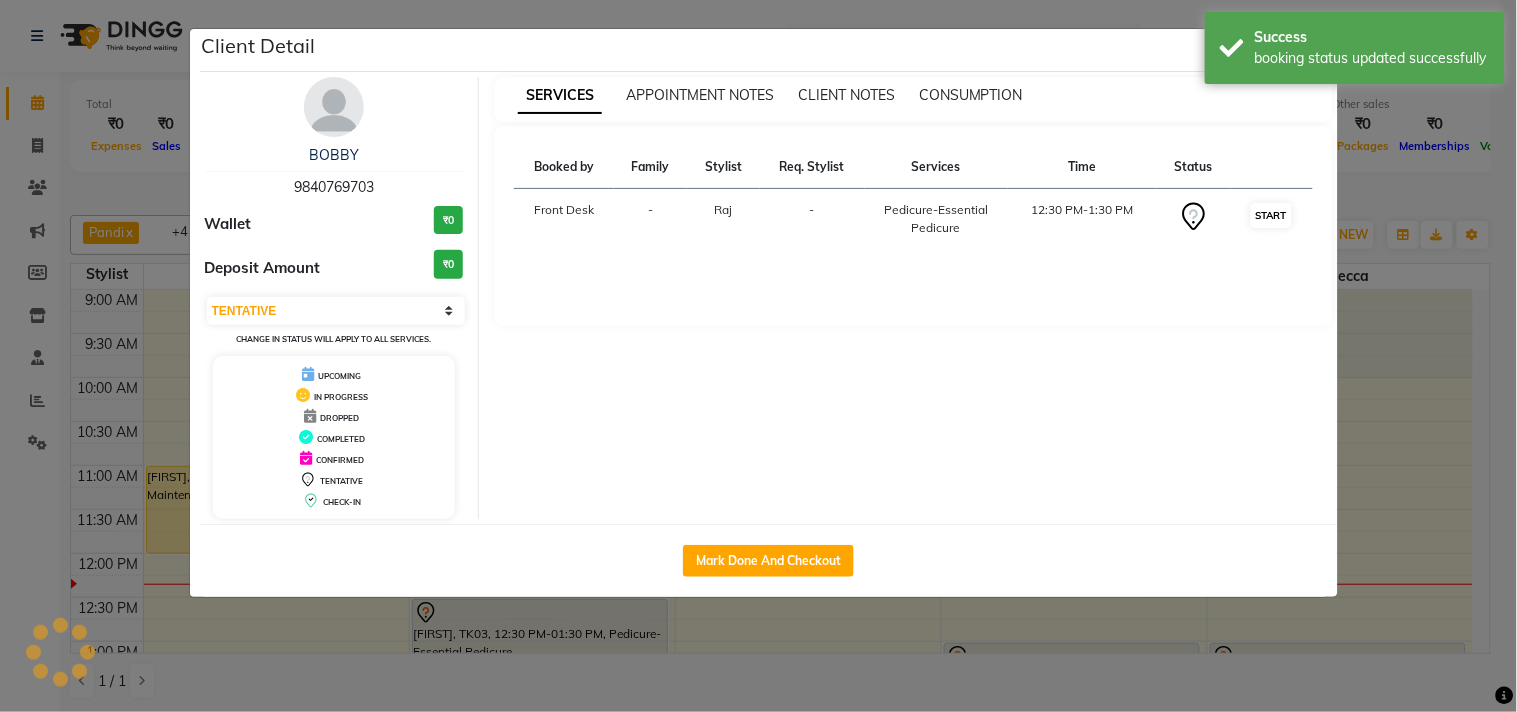 select on "1" 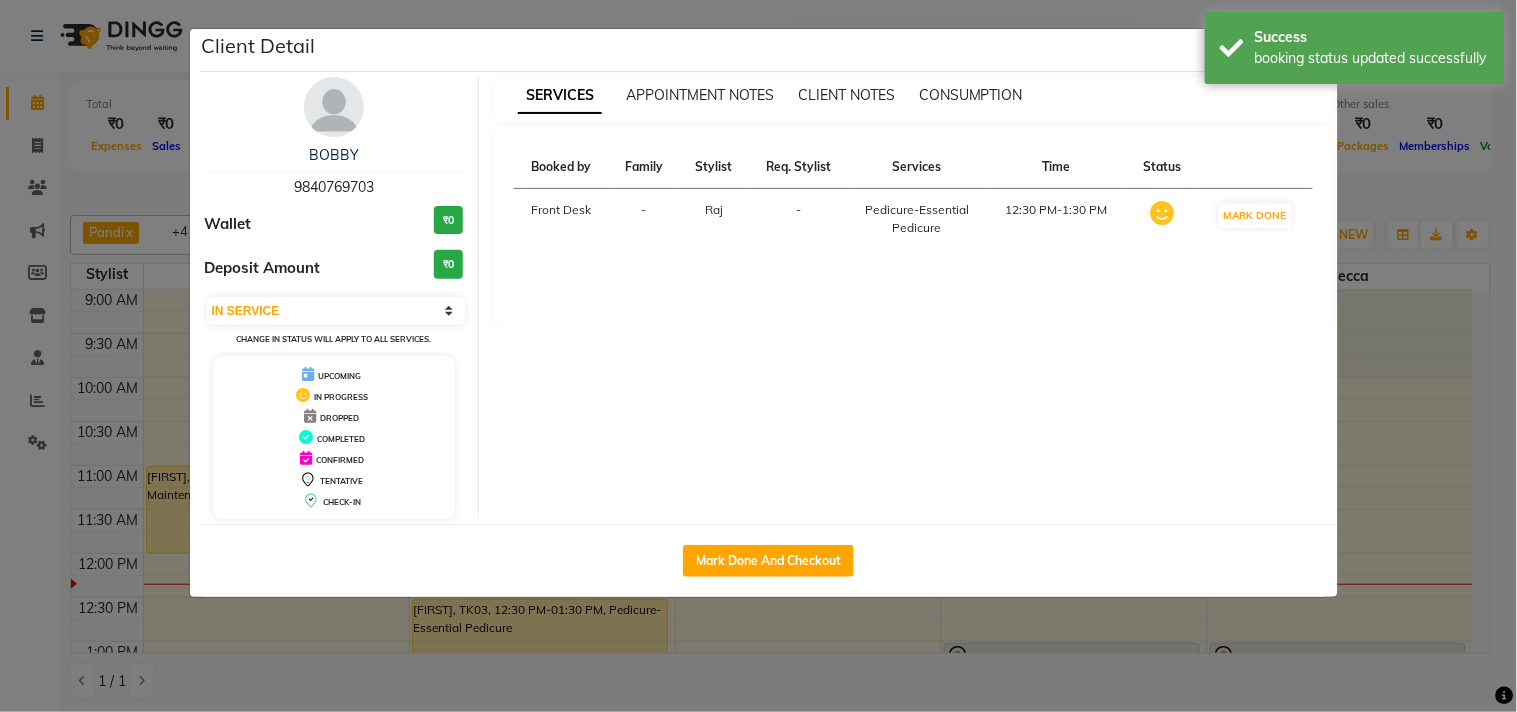 click on "Client Detail  [FIRST]    [PHONE] Wallet ₹0 Deposit Amount  ₹0  Select IN SERVICE CONFIRMED TENTATIVE CHECK IN MARK DONE DROPPED UPCOMING Change in status will apply to all services. UPCOMING IN PROGRESS DROPPED COMPLETED CONFIRMED TENTATIVE CHECK-IN SERVICES APPOINTMENT NOTES CLIENT NOTES CONSUMPTION Booked by Family Stylist Req. Stylist Services Time Status  Front Desk  - [FIRST] -  Pedicure-Essential Pedicure   12:30 PM-1:30 PM   MARK DONE   Mark Done And Checkout" 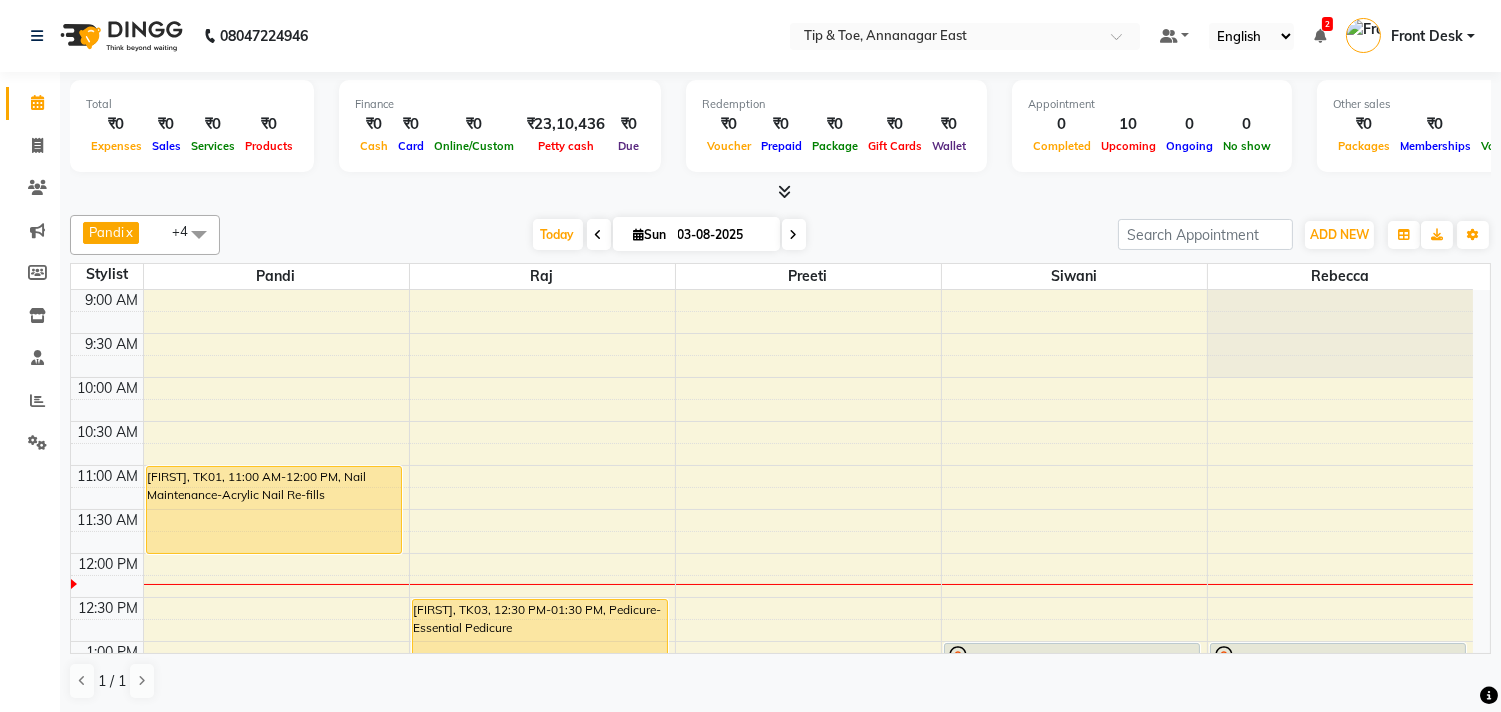scroll, scrollTop: 317, scrollLeft: 0, axis: vertical 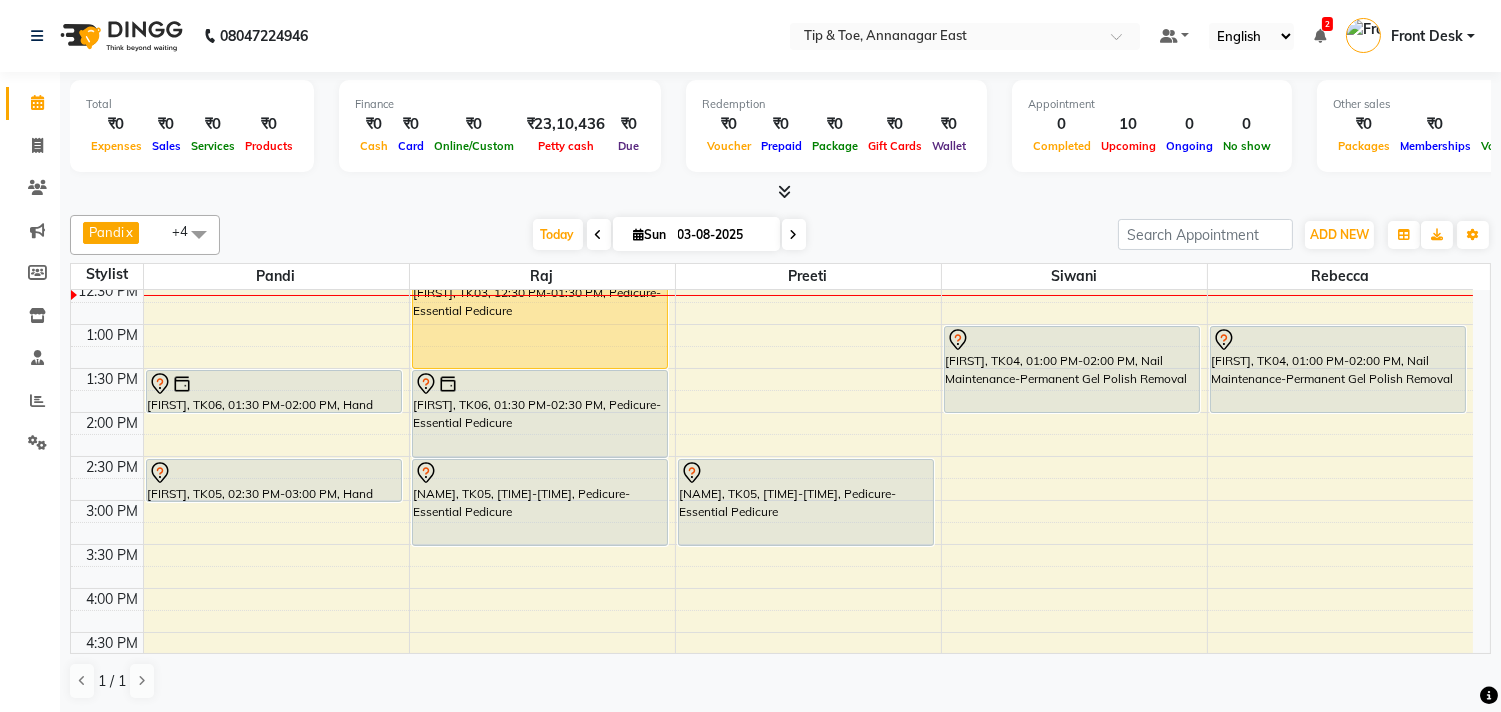 click on "9:00 AM 9:30 AM 10:00 AM 10:30 AM 11:00 AM 11:30 AM 12:00 PM 12:30 PM 1:00 PM 1:30 PM 2:00 PM 2:30 PM 3:00 PM 3:30 PM 4:00 PM 4:30 PM 5:00 PM 5:30 PM 6:00 PM 6:30 PM 7:00 PM 7:30 PM 8:00 PM 8:30 PM 9:00 PM 9:30 PM 10:00 PM 10:30 PM    [FIRST], TK01, 11:00 AM-12:00 PM, Nail Maintenance-Acrylic Nail Re-fills             [FIRST], TK06, 01:30 PM-02:00 PM, Hand Treatment-Essential Manicure             [FIRST], TK05, 02:30 PM-03:00 PM, Hand Treatment-Essential Manicure             [FIRST], TK02, 07:00 PM-08:00 PM, Nail Enhancement-Acrylic Set with T&T Gel Color    [FIRST], TK03, 12:30 PM-01:30 PM, Pedicure-Essential Pedicure             [FIRST], TK06, 01:30 PM-02:30 PM, Pedicure-Essential Pedicure             [FIRST], TK05, 02:30 PM-03:30 PM, Pedicure-Essential Pedicure             [FIRST], TK05, 02:30 PM-03:30 PM, Pedicure-Essential Pedicure             [FIRST], TK04, 01:00 PM-02:00 PM, Nail Maintenance-Permanent Gel Polish Removal" at bounding box center (772, 588) 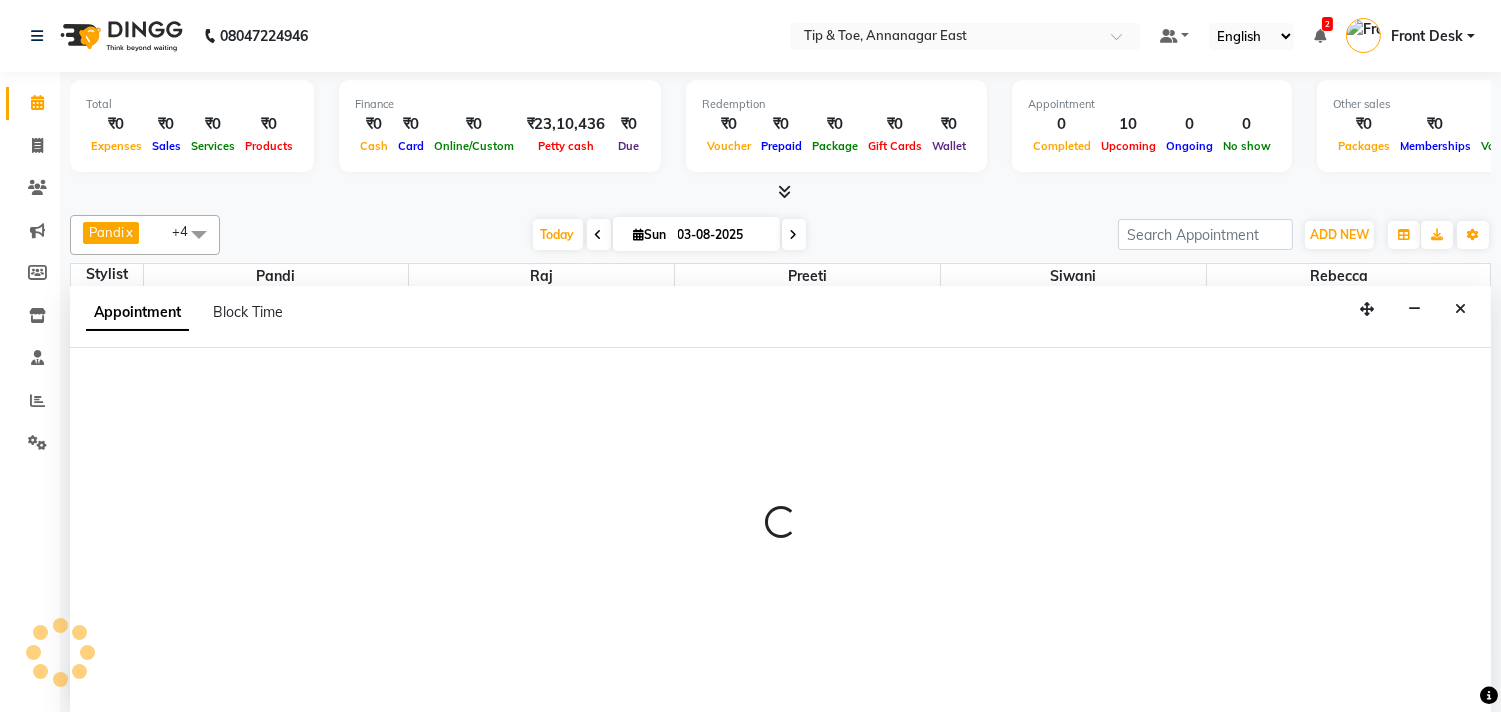 scroll, scrollTop: 1, scrollLeft: 0, axis: vertical 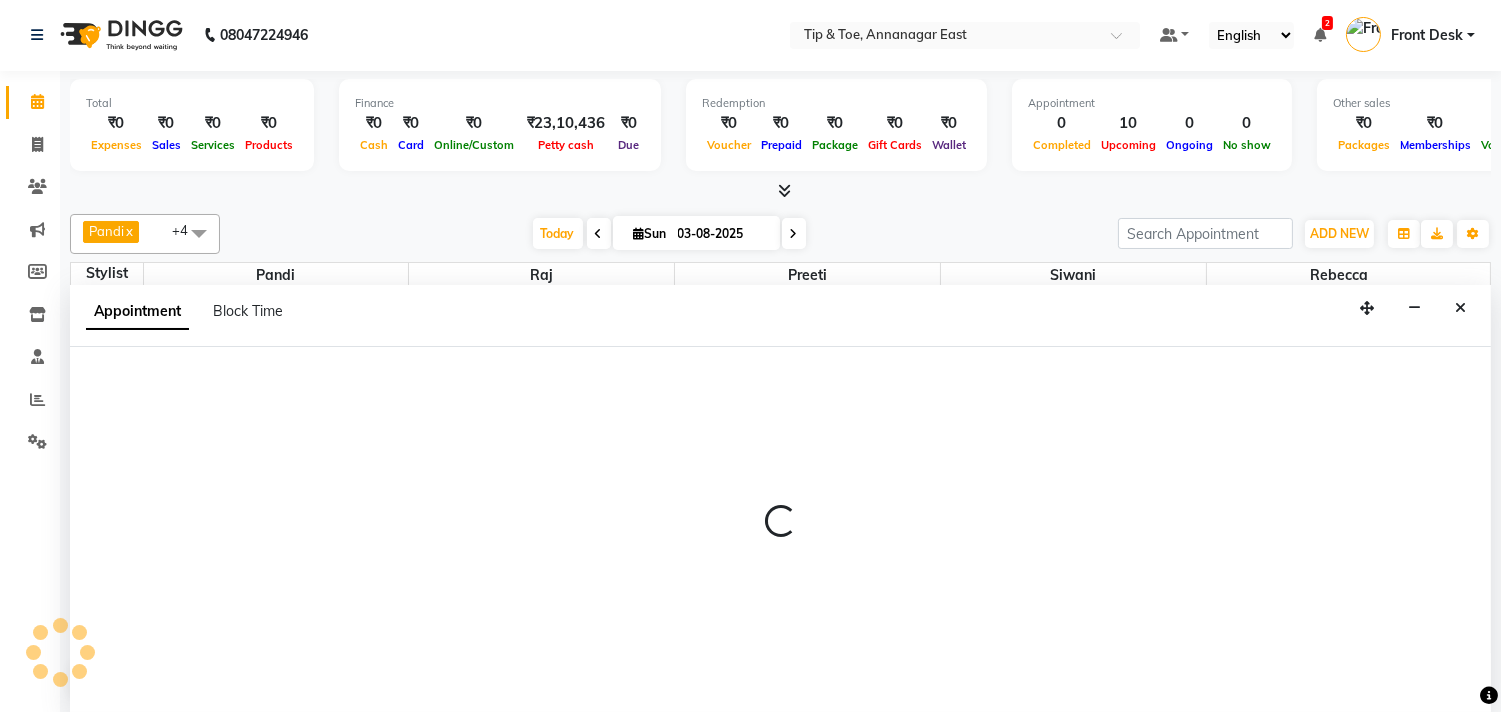 select on "39915" 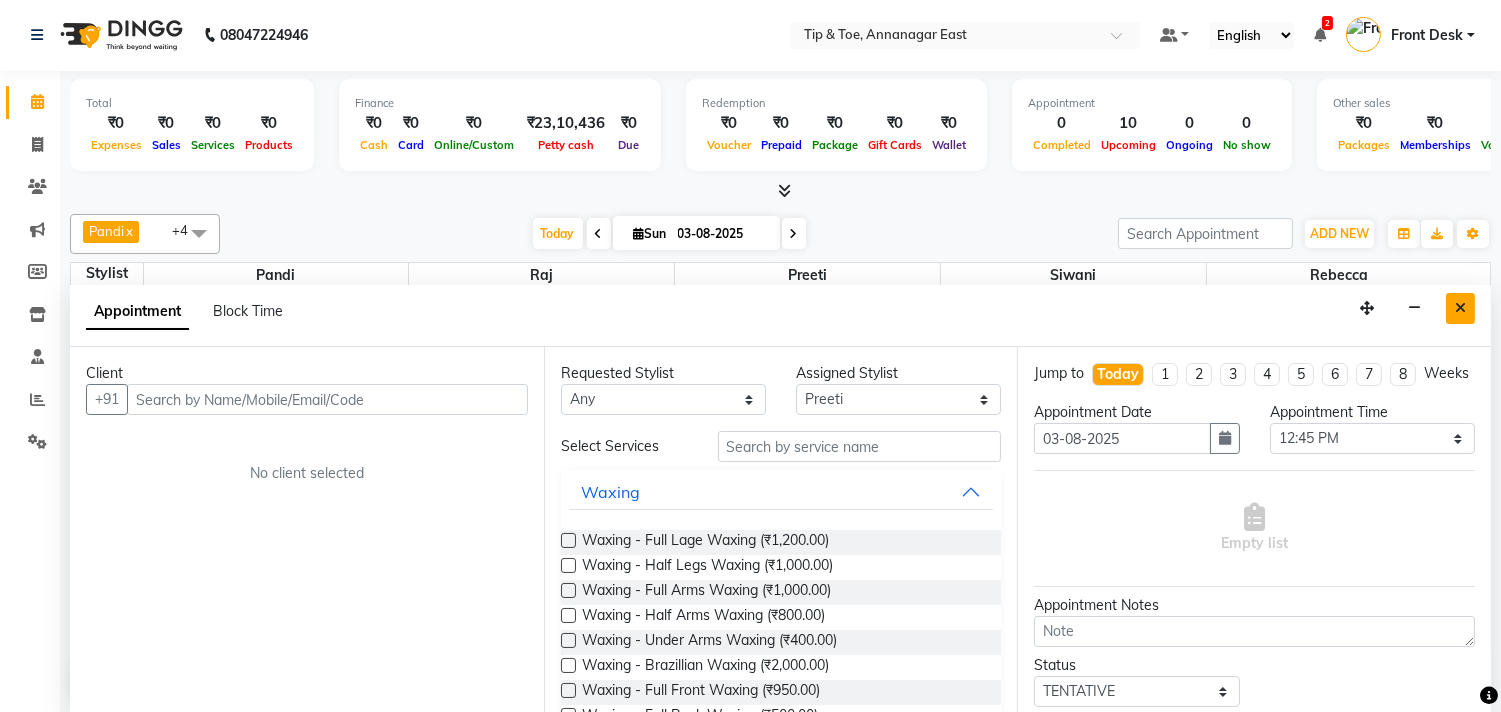click at bounding box center [1460, 308] 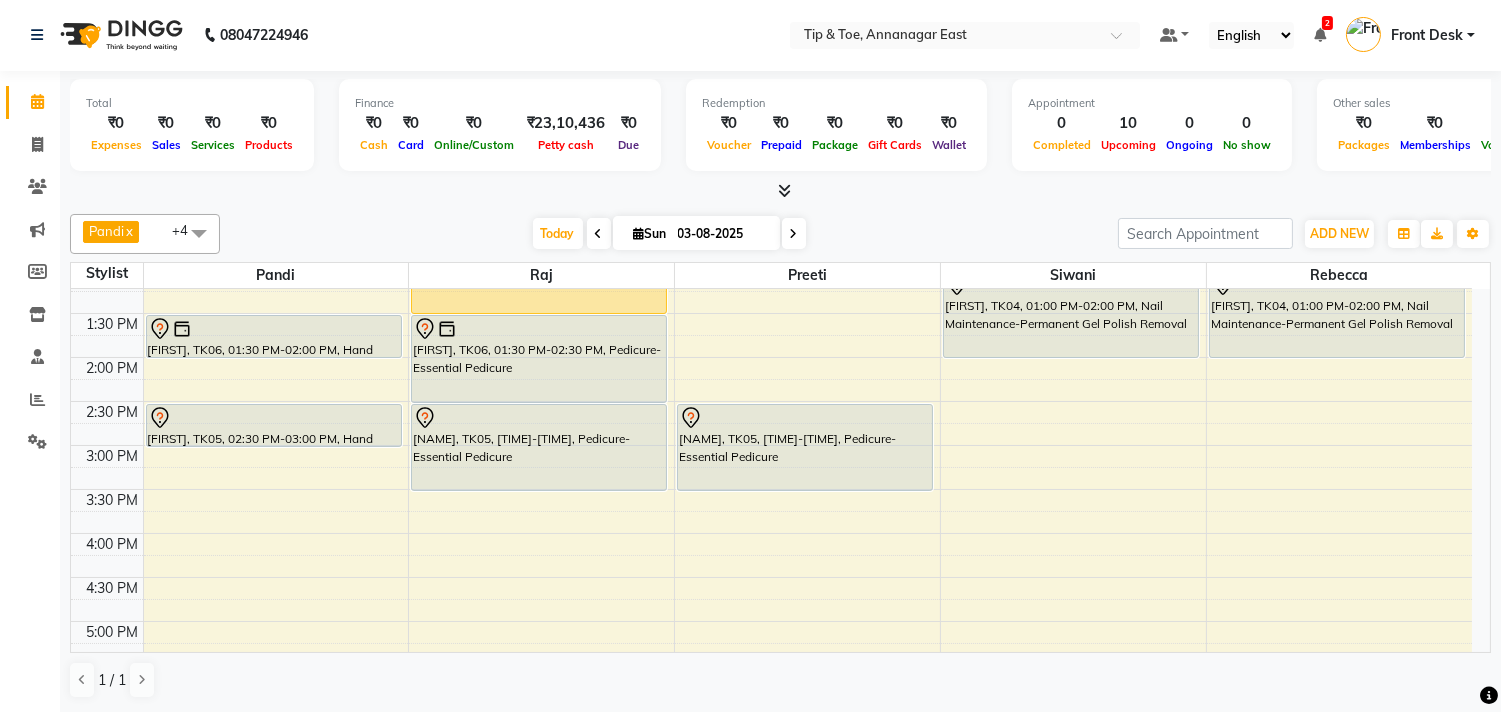 scroll, scrollTop: 428, scrollLeft: 0, axis: vertical 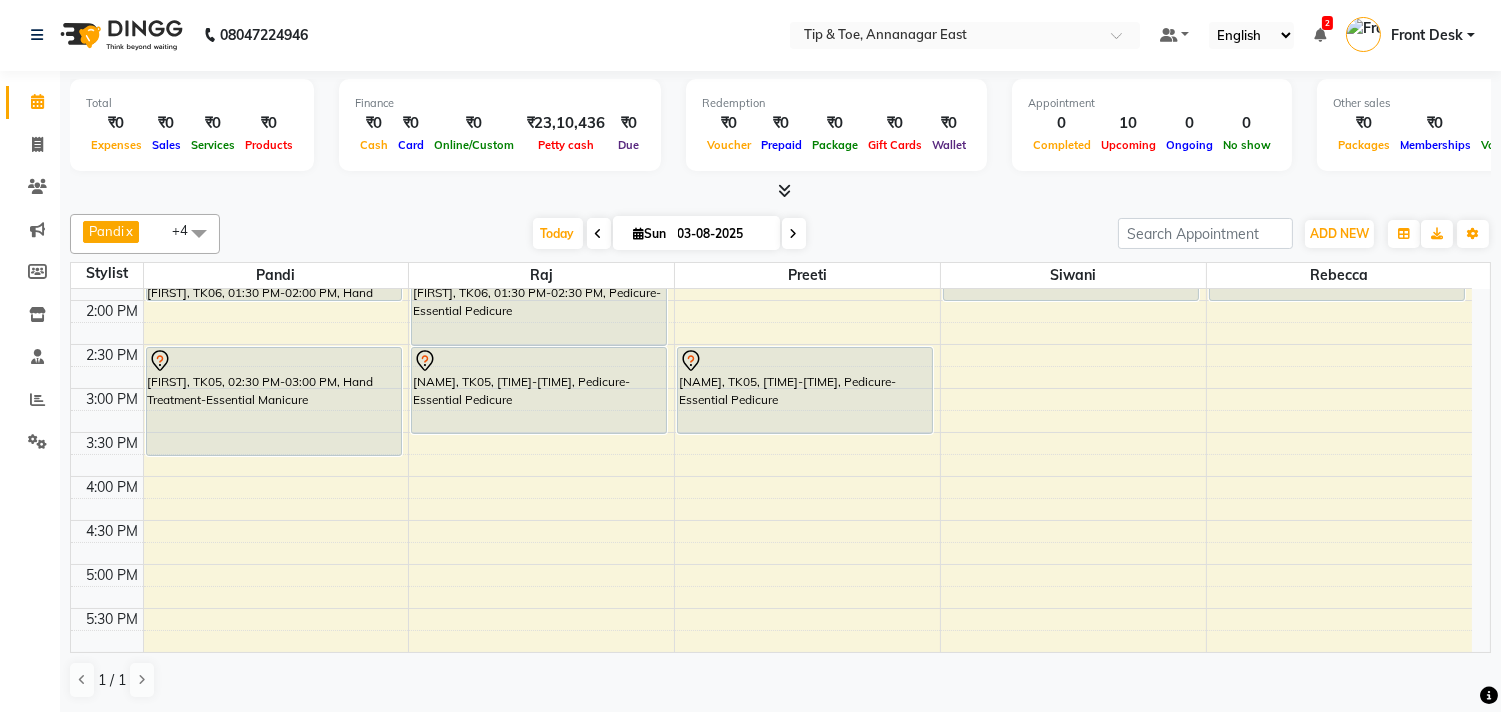 drag, startPoint x: 226, startPoint y: 387, endPoint x: 230, endPoint y: 435, distance: 48.166378 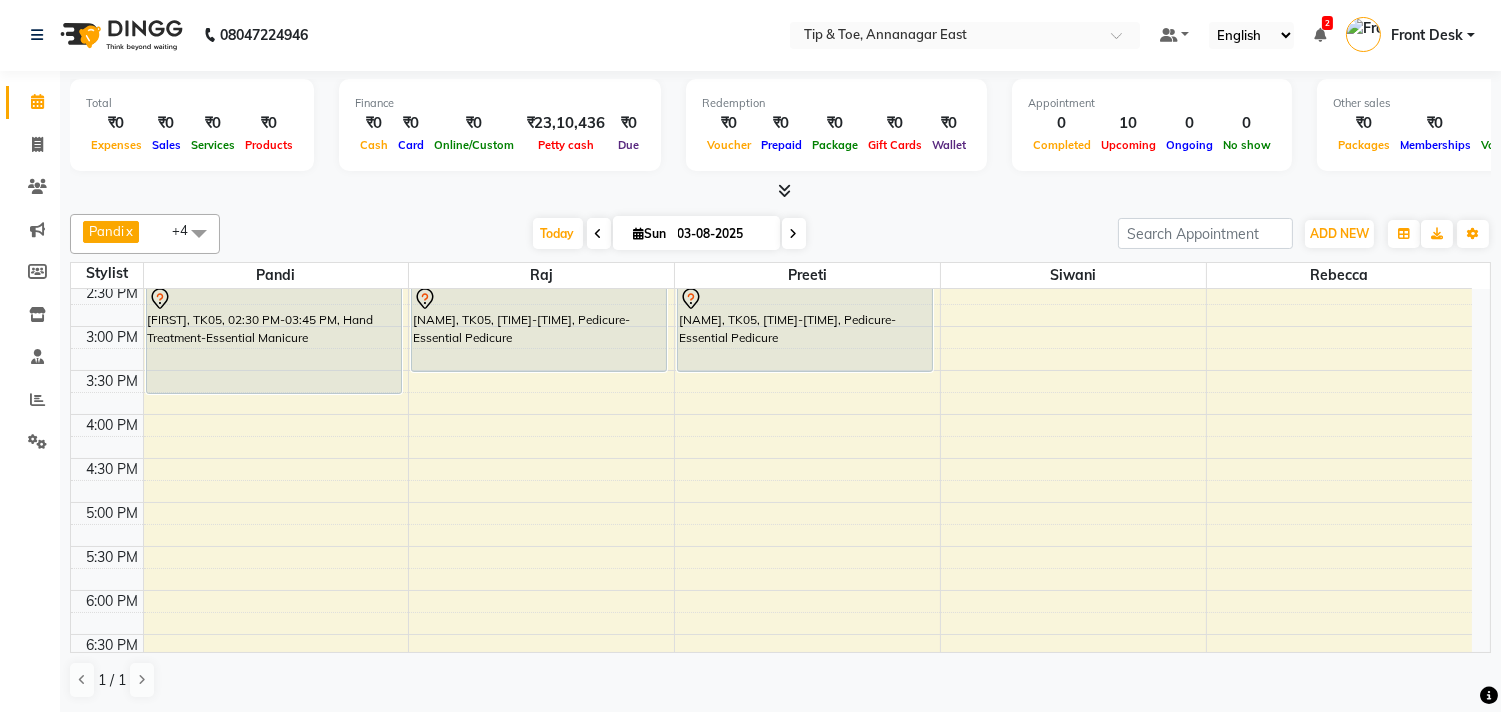 scroll, scrollTop: 428, scrollLeft: 0, axis: vertical 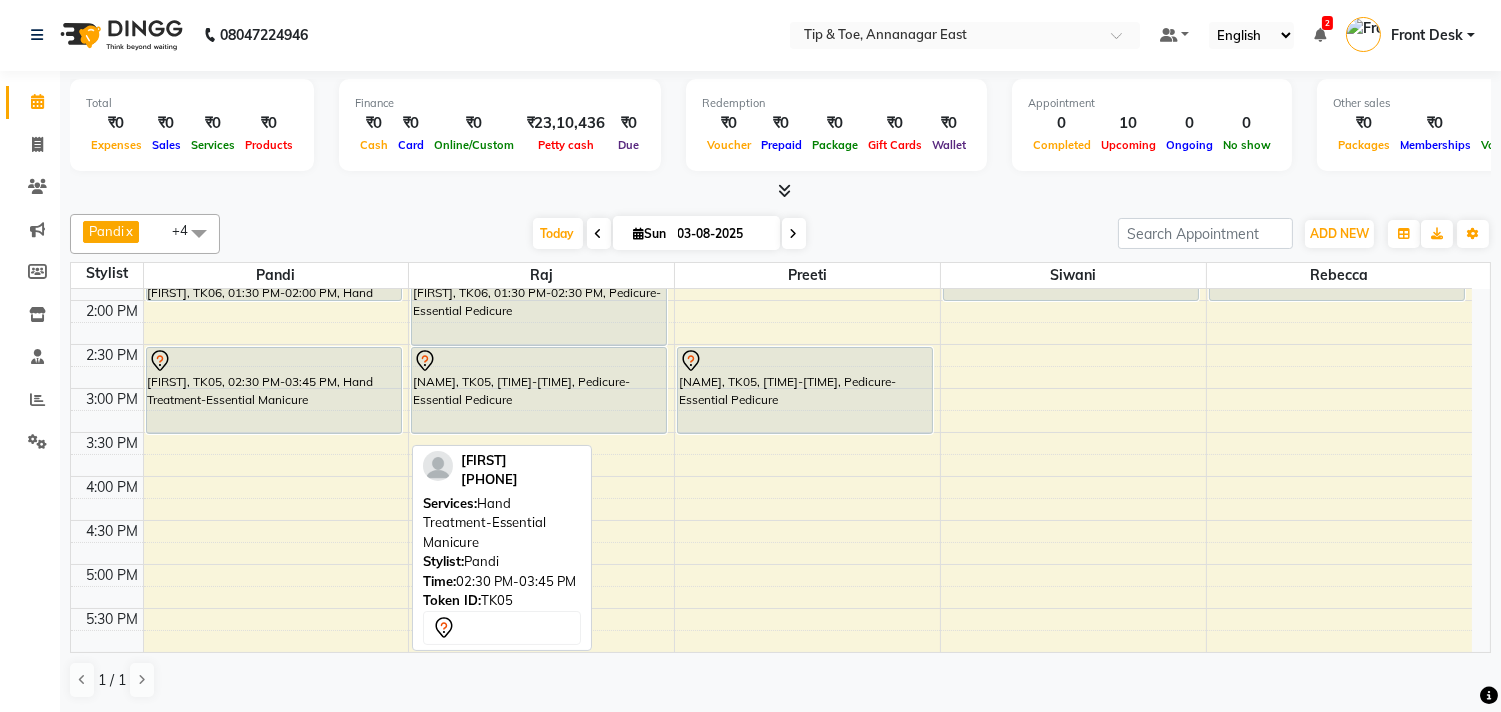 drag, startPoint x: 330, startPoint y: 453, endPoint x: 322, endPoint y: 421, distance: 32.984844 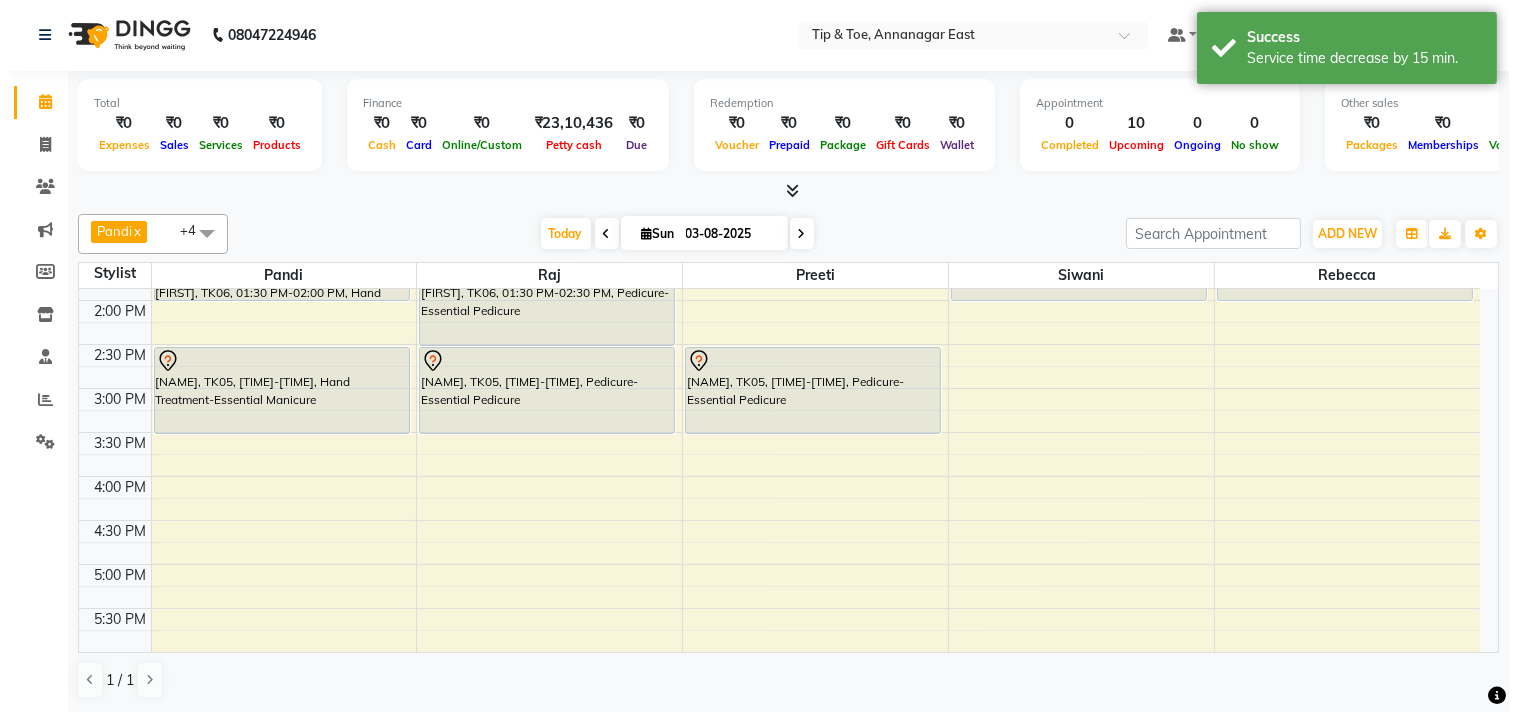 scroll, scrollTop: 317, scrollLeft: 0, axis: vertical 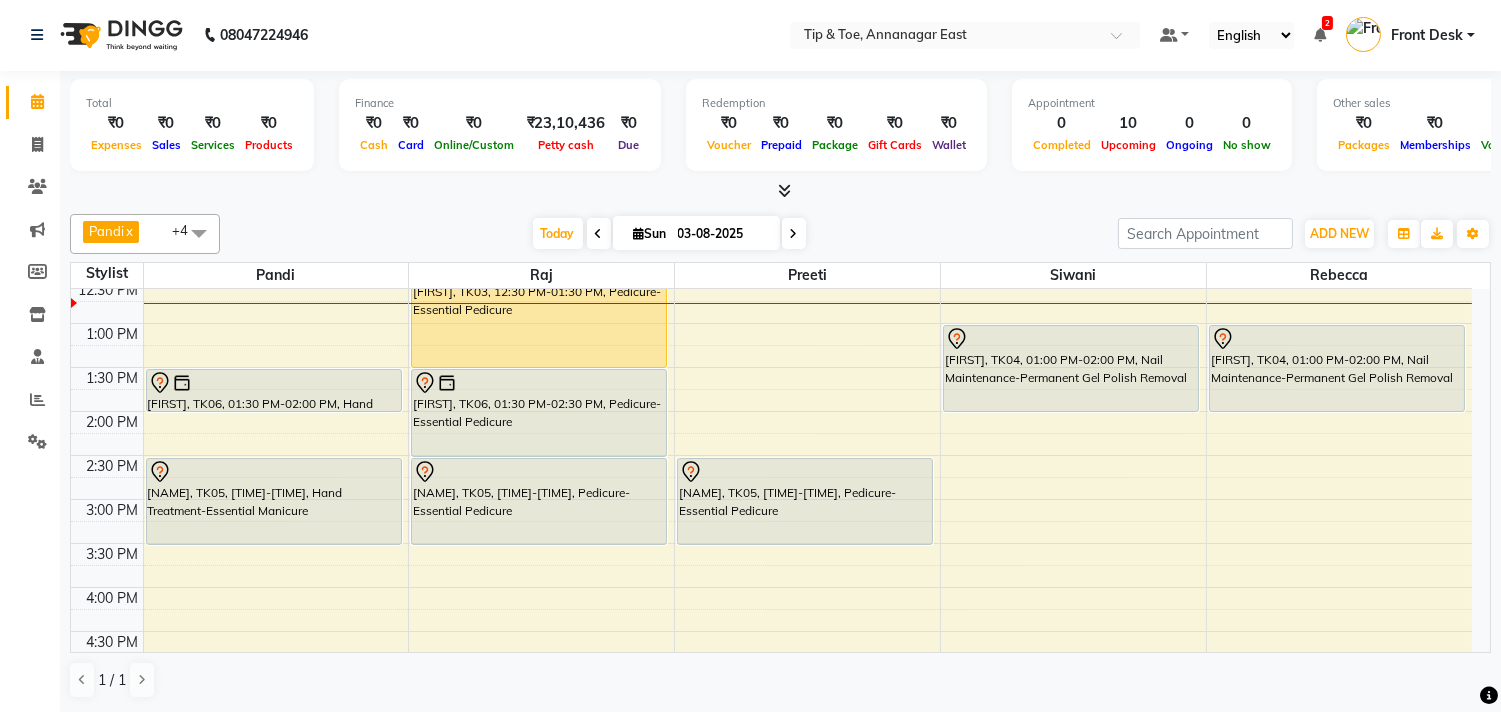 click on "9:00 AM 9:30 AM 10:00 AM 10:30 AM 11:00 AM 11:30 AM 12:00 PM 12:30 PM 1:00 PM 1:30 PM 2:00 PM 2:30 PM 3:00 PM 3:30 PM 4:00 PM 4:30 PM 5:00 PM 5:30 PM 6:00 PM 6:30 PM 7:00 PM 7:30 PM 8:00 PM 8:30 PM 9:00 PM 9:30 PM 10:00 PM 10:30 PM    [FIRST], TK01, 11:00 AM-12:00 PM, Nail Maintenance-Acrylic Nail Re-fills             [FIRST], TK06, 01:30 PM-02:00 PM, Hand Treatment-Essential Manicure             [FIRST], TK05, 02:30 PM-03:30 PM, Hand Treatment-Essential Manicure             [FIRST], TK02, 07:00 PM-08:00 PM, Nail Enhancement-Acrylic Set with T&T Gel Color    [FIRST], TK03, 12:30 PM-01:30 PM, Pedicure-Essential Pedicure             [FIRST], TK06, 01:30 PM-02:30 PM, Pedicure-Essential Pedicure             [FIRST], TK05, 02:30 PM-03:30 PM, Pedicure-Essential Pedicure             [FIRST], TK05, 02:30 PM-03:30 PM, Pedicure-Essential Pedicure             [FIRST], TK04, 01:00 PM-02:00 PM, Nail Maintenance-Permanent Gel Polish Removal" at bounding box center [771, 587] 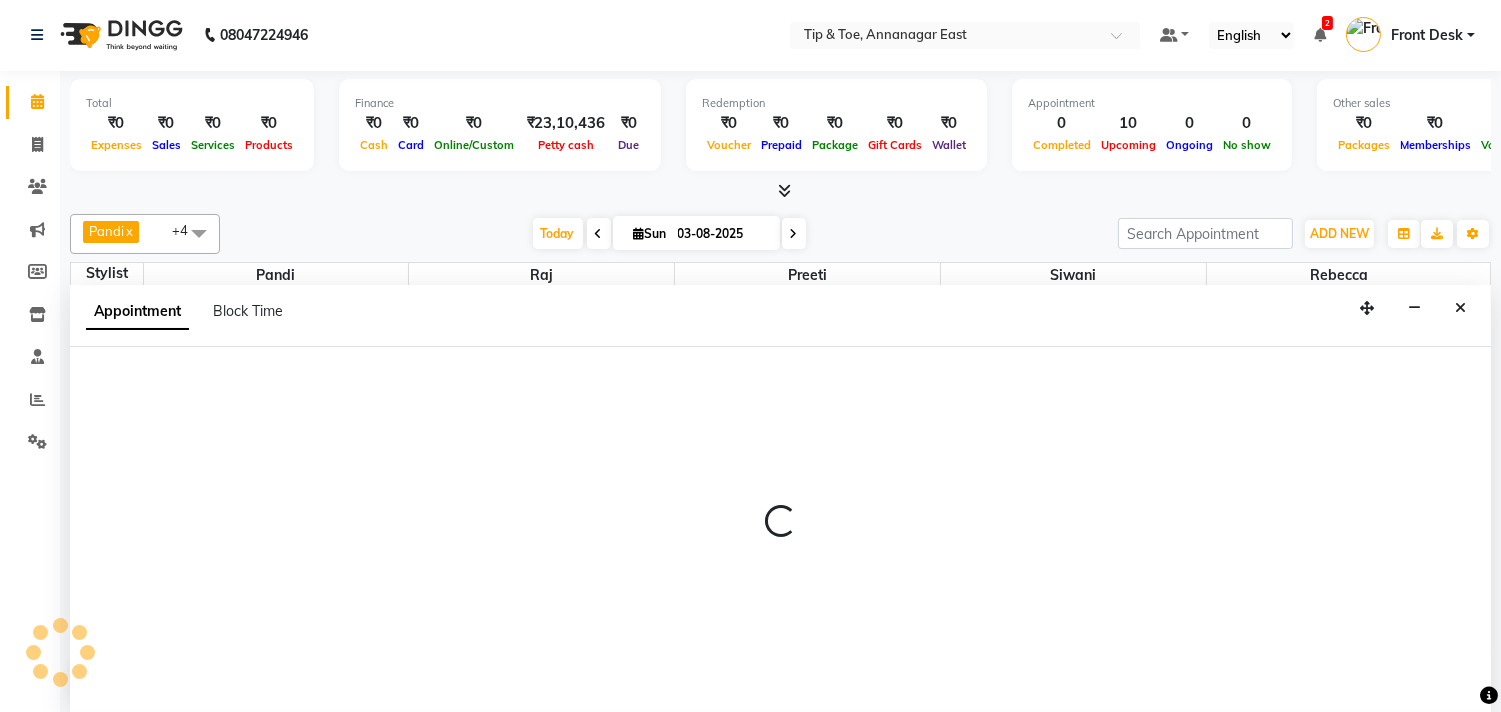 select on "49685" 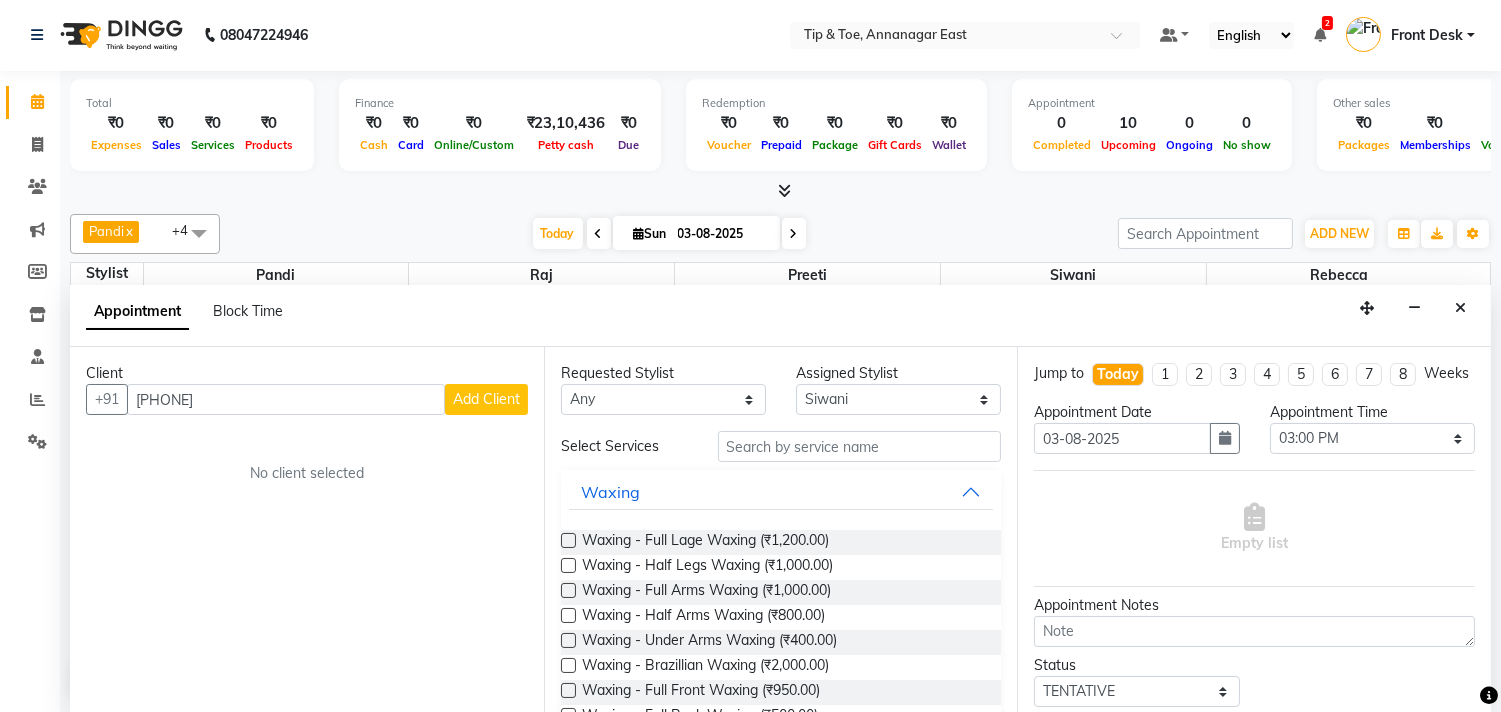 type on "[PHONE]" 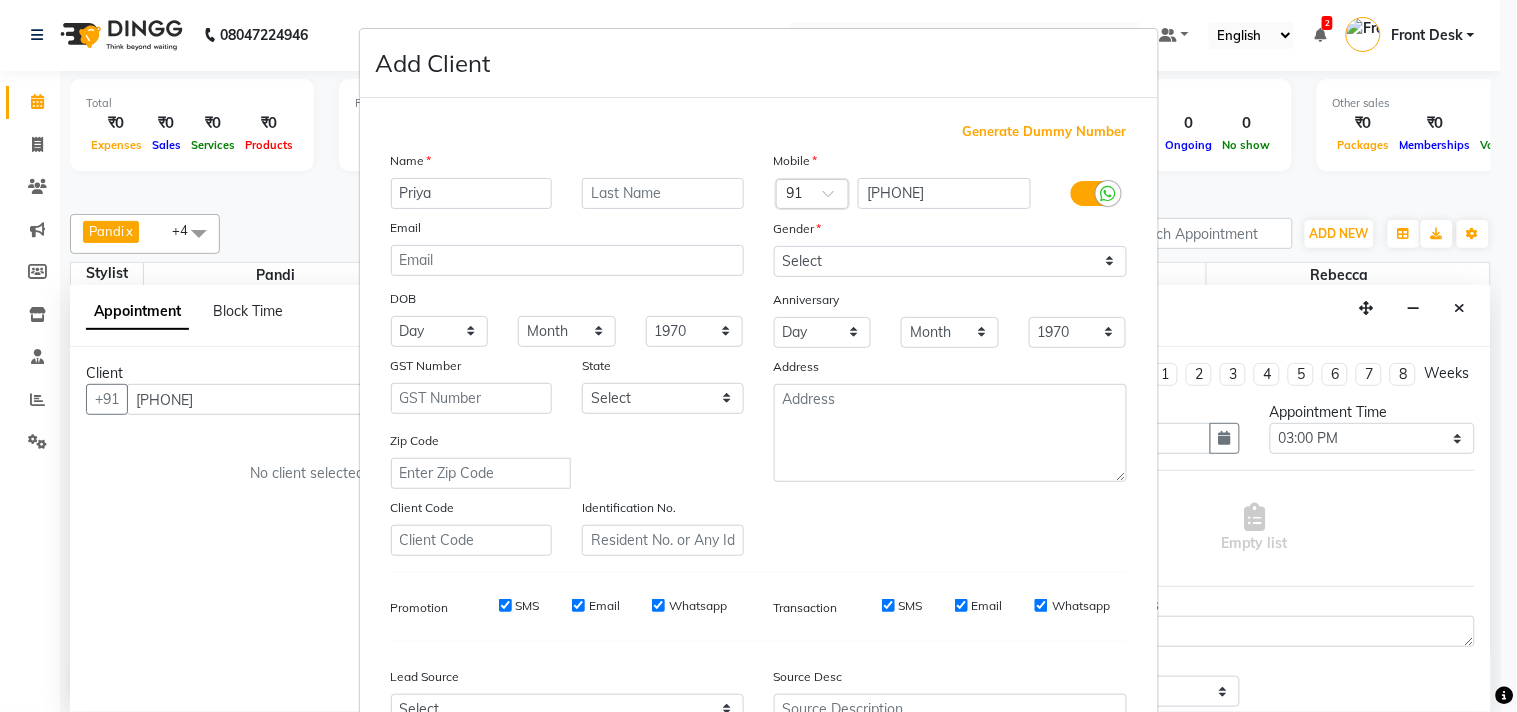 type on "Priya" 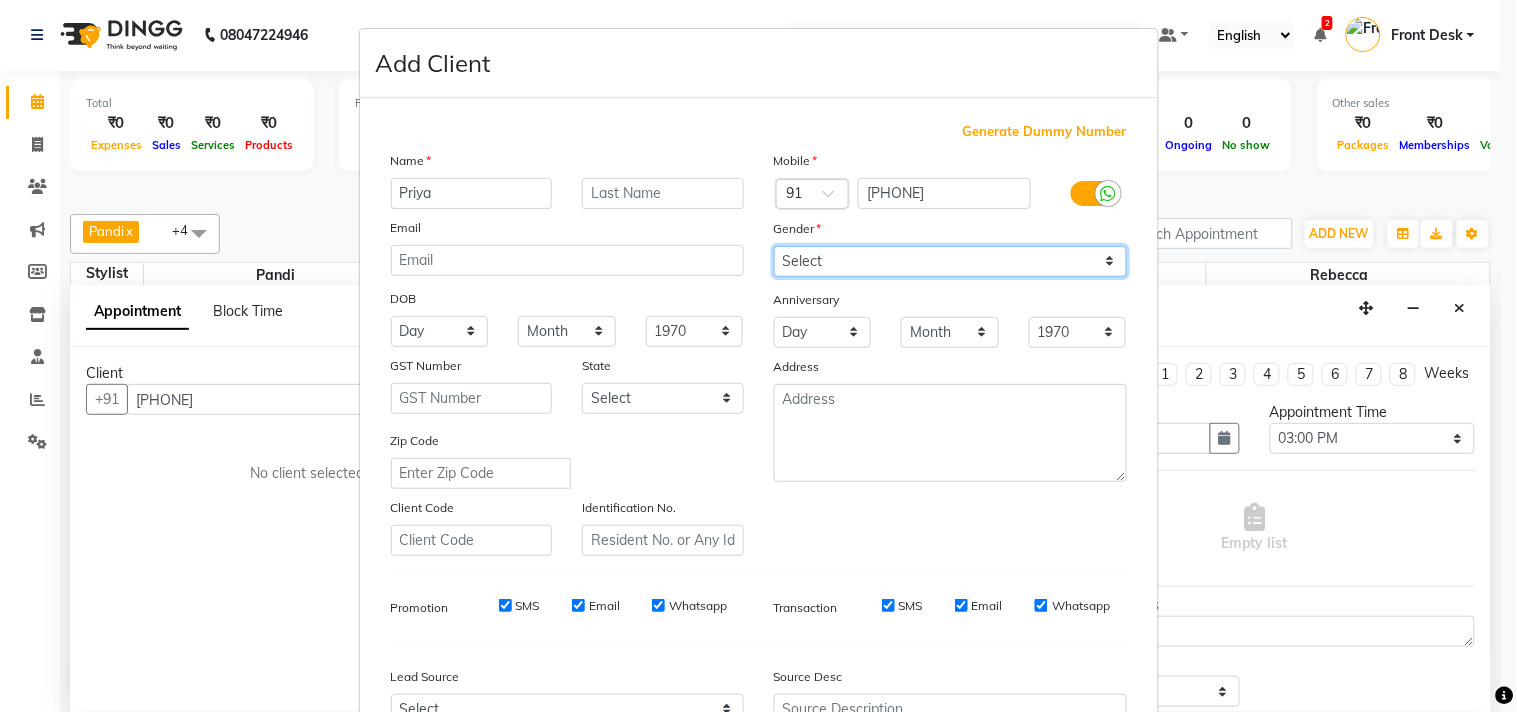 click on "Select Male Female Other Prefer Not To Say" at bounding box center [950, 261] 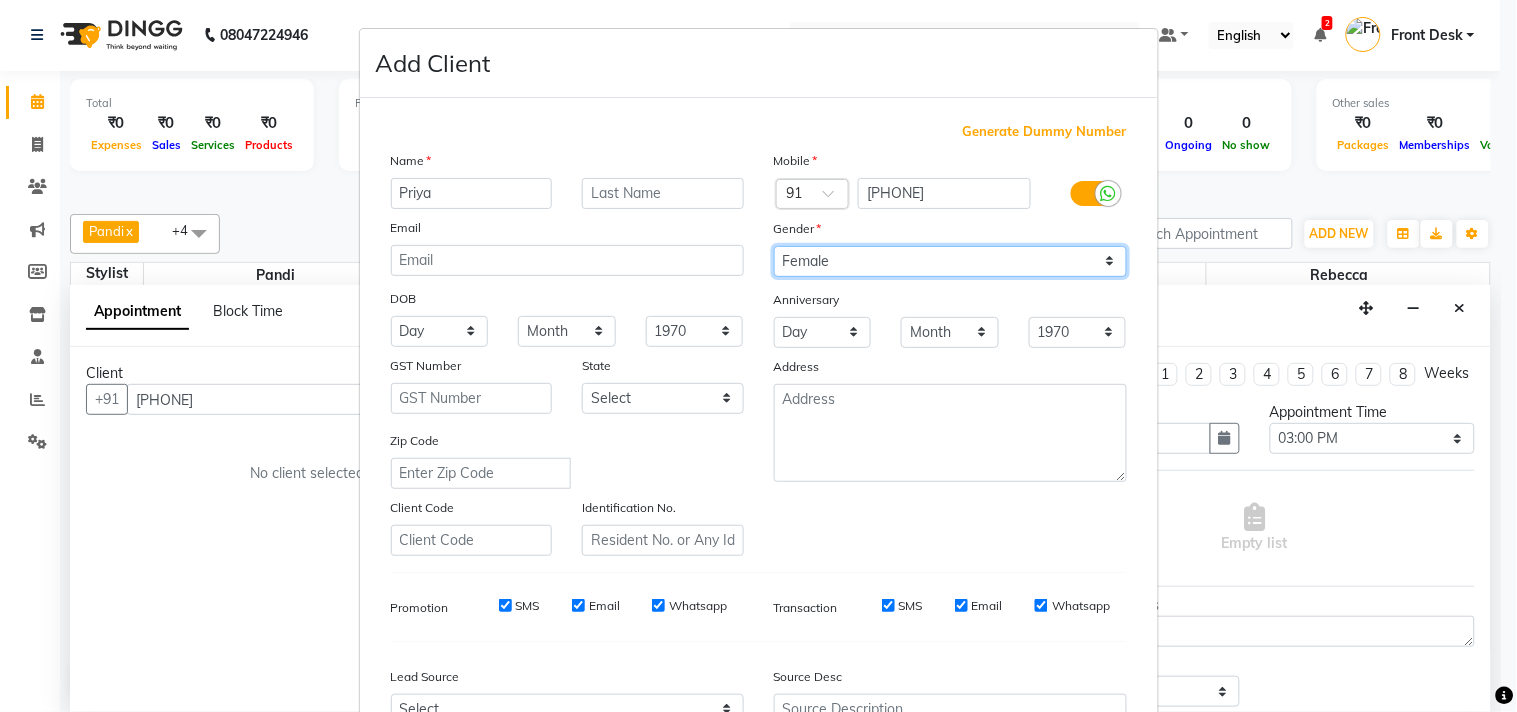 click on "Select Male Female Other Prefer Not To Say" at bounding box center (950, 261) 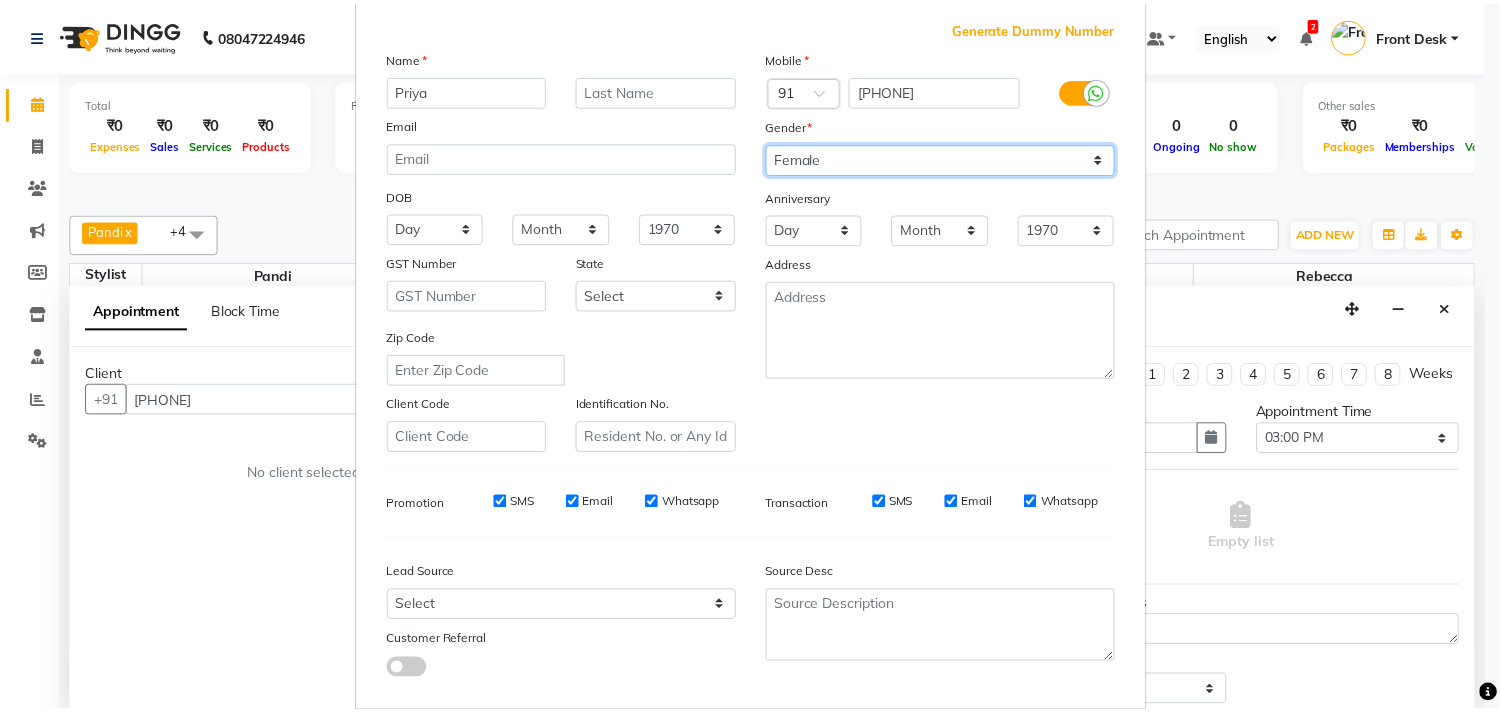 scroll, scrollTop: 212, scrollLeft: 0, axis: vertical 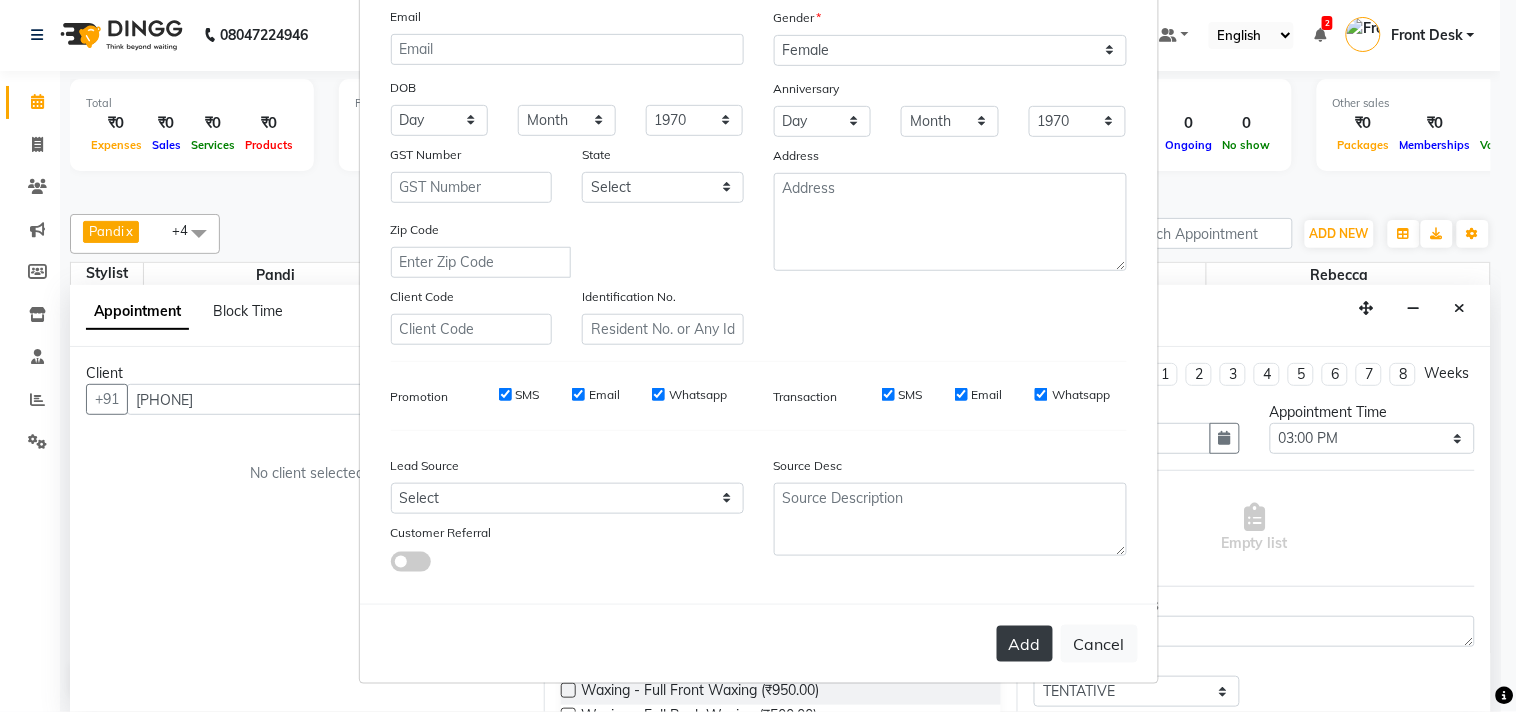 click on "Add" at bounding box center [1025, 644] 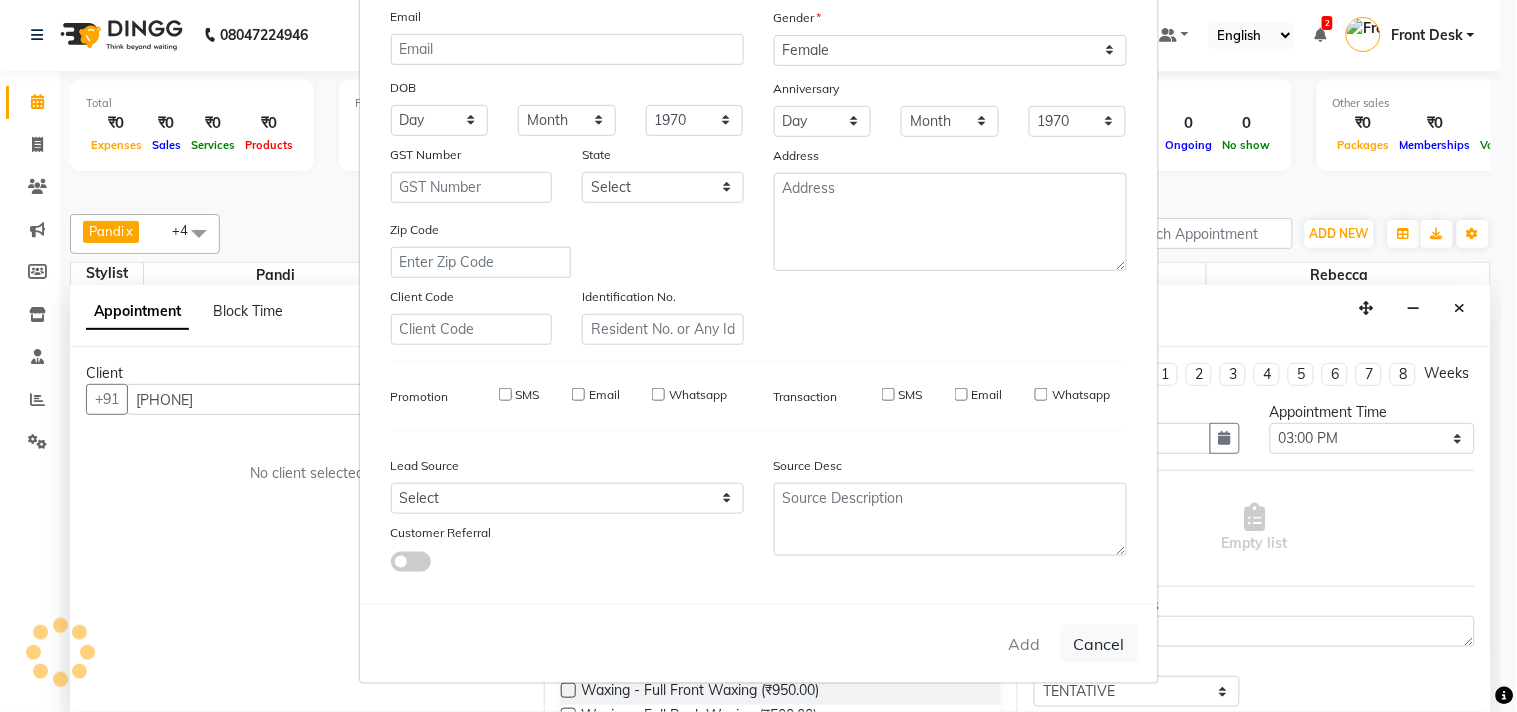 type 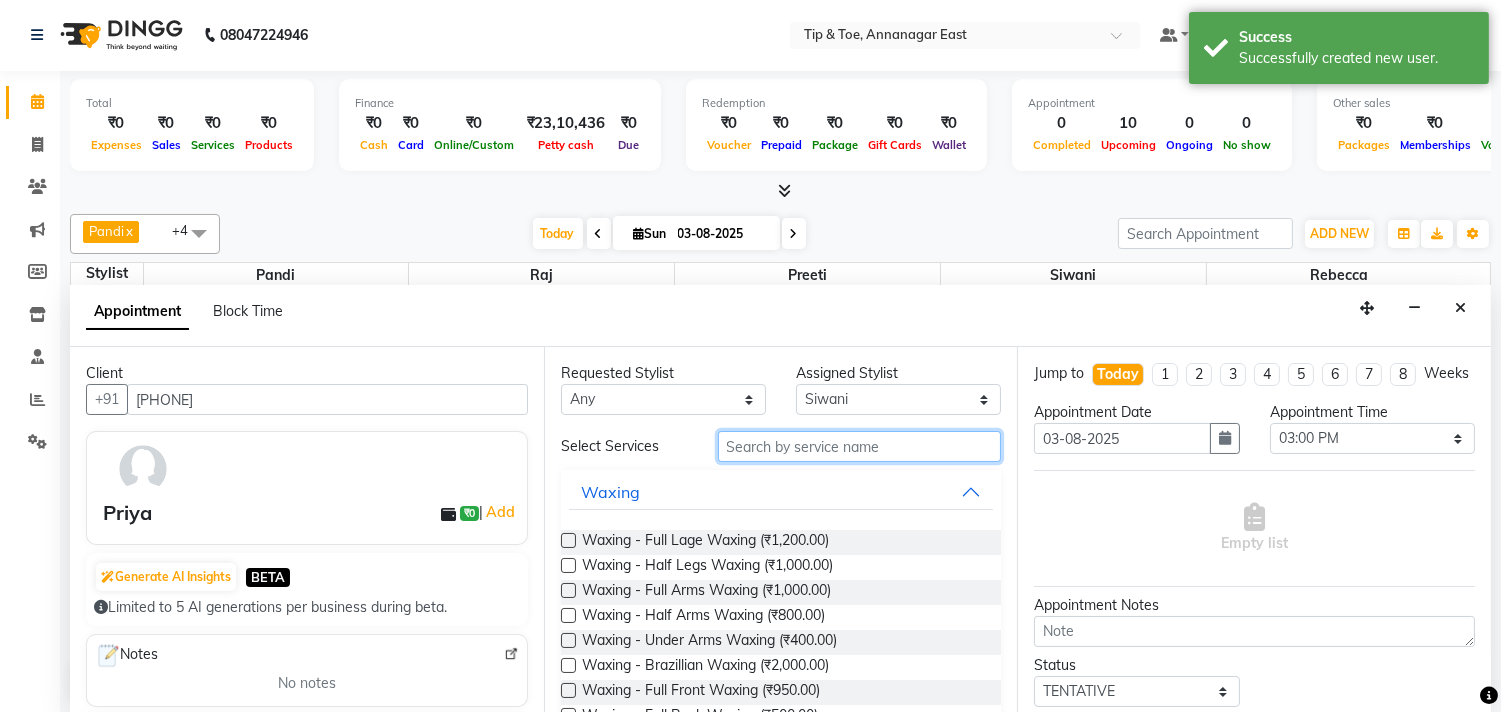 click at bounding box center [860, 446] 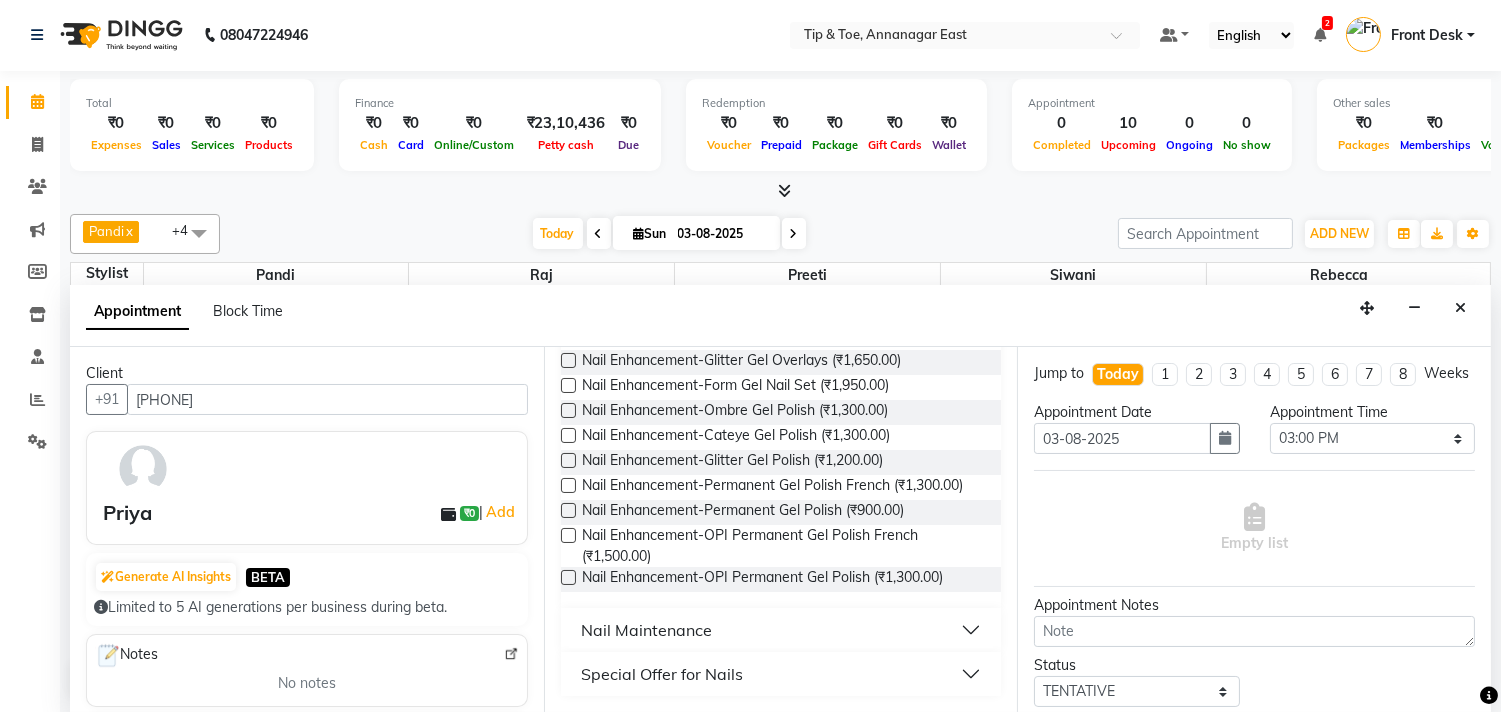scroll, scrollTop: 480, scrollLeft: 0, axis: vertical 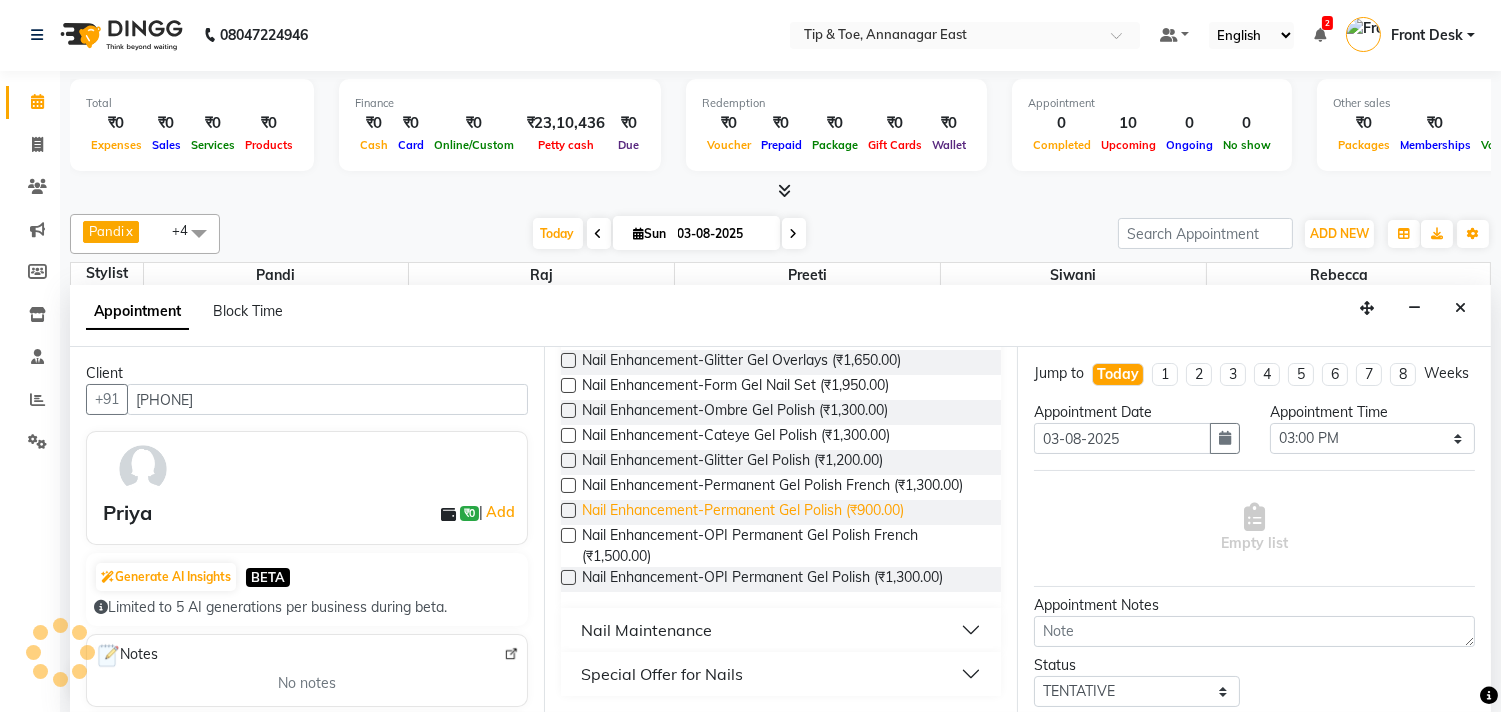 type on "gel" 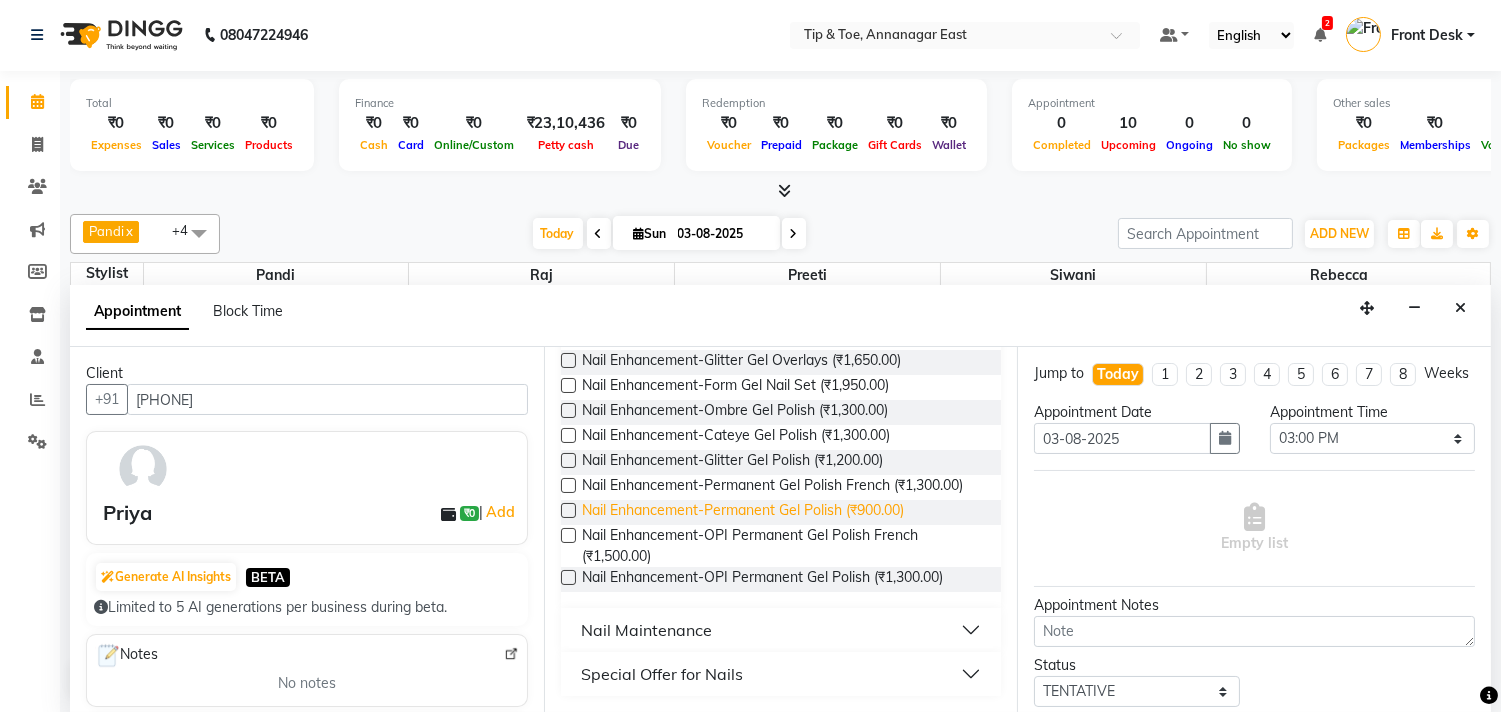 click on "Nail Enhancement-Permanent Gel Polish (₹900.00)" at bounding box center (743, 512) 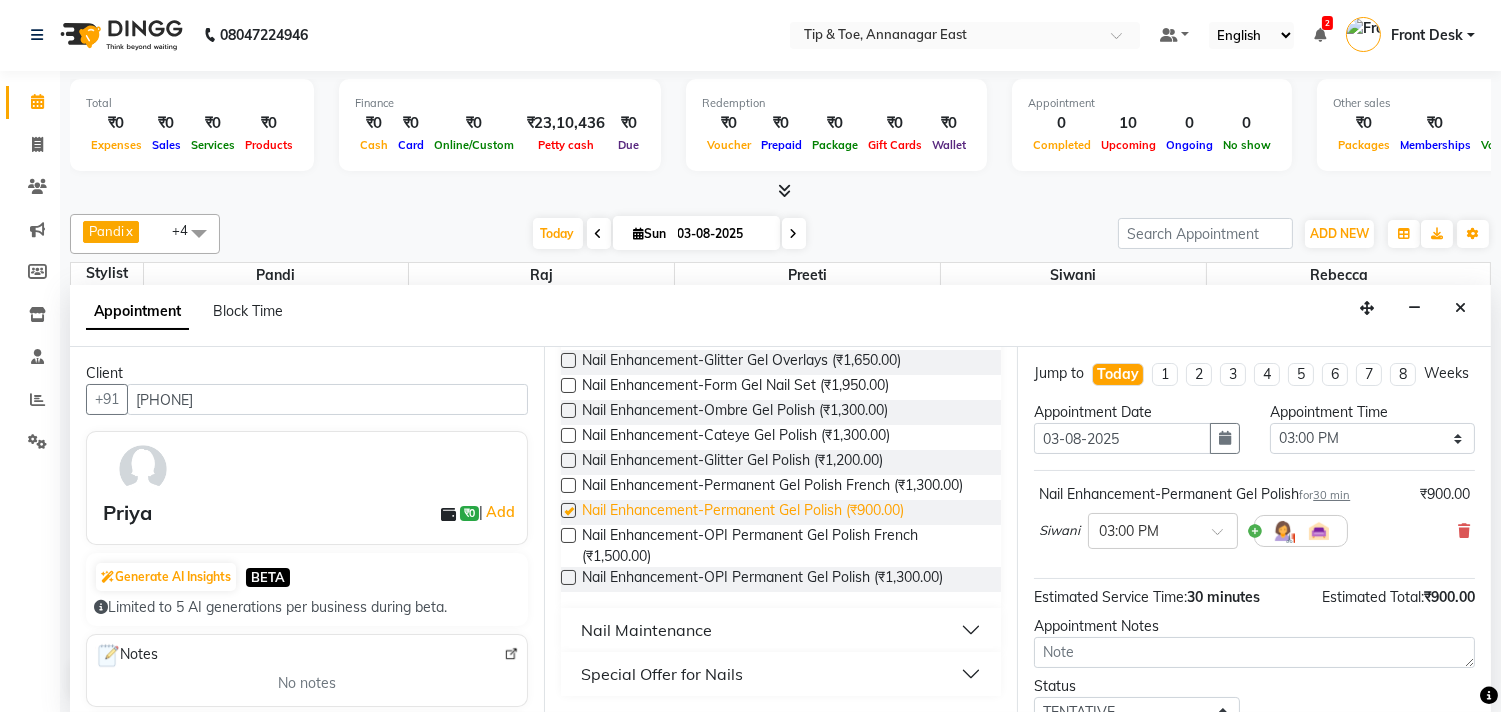 checkbox on "false" 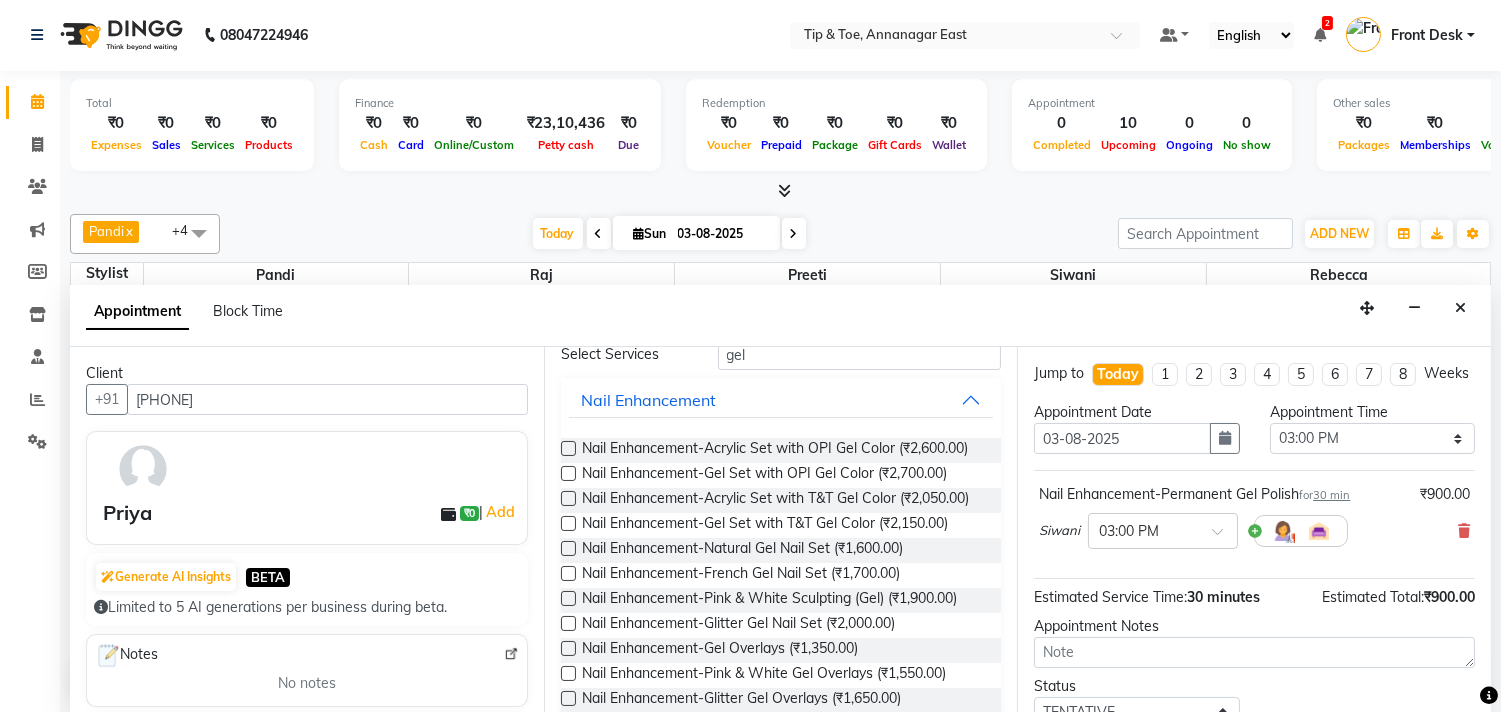 scroll, scrollTop: 35, scrollLeft: 0, axis: vertical 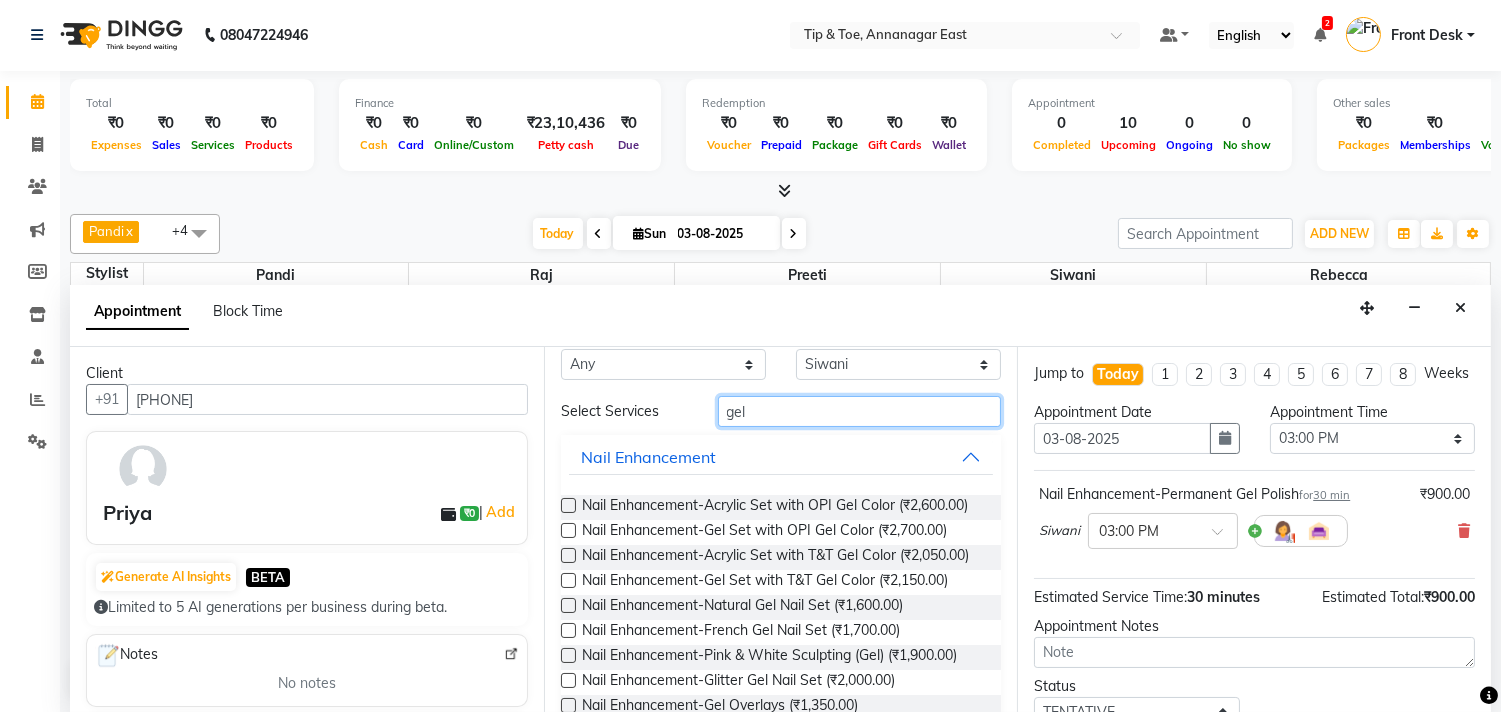 click on "gel" at bounding box center (860, 411) 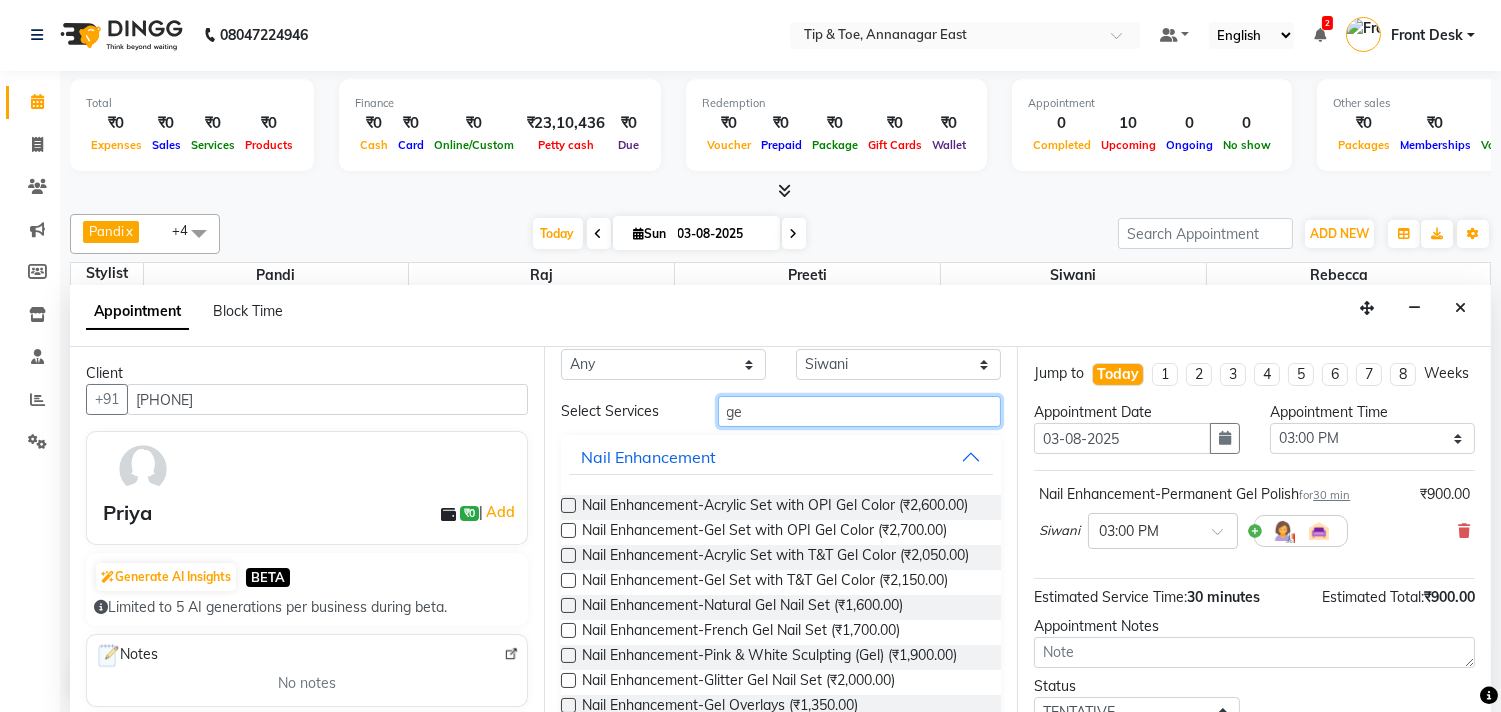 type on "g" 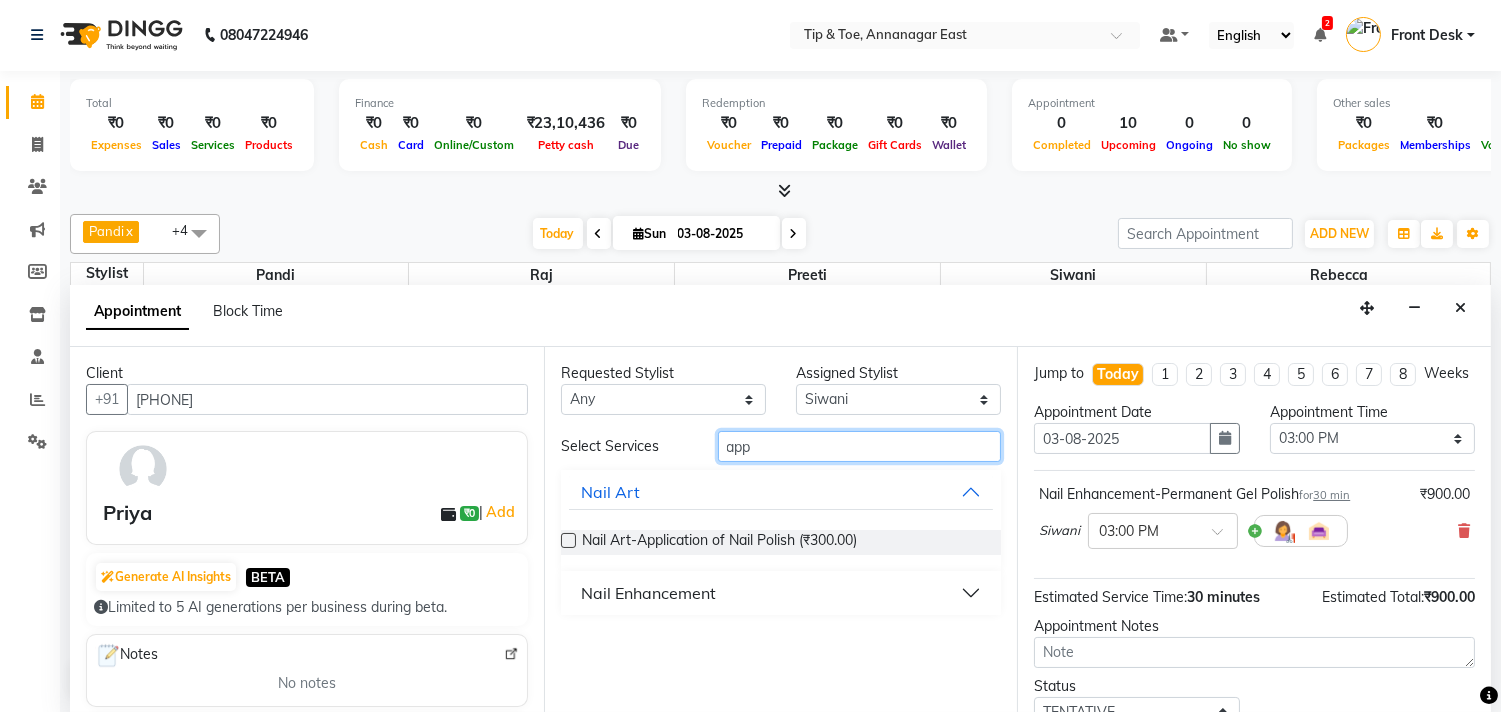 scroll, scrollTop: 0, scrollLeft: 0, axis: both 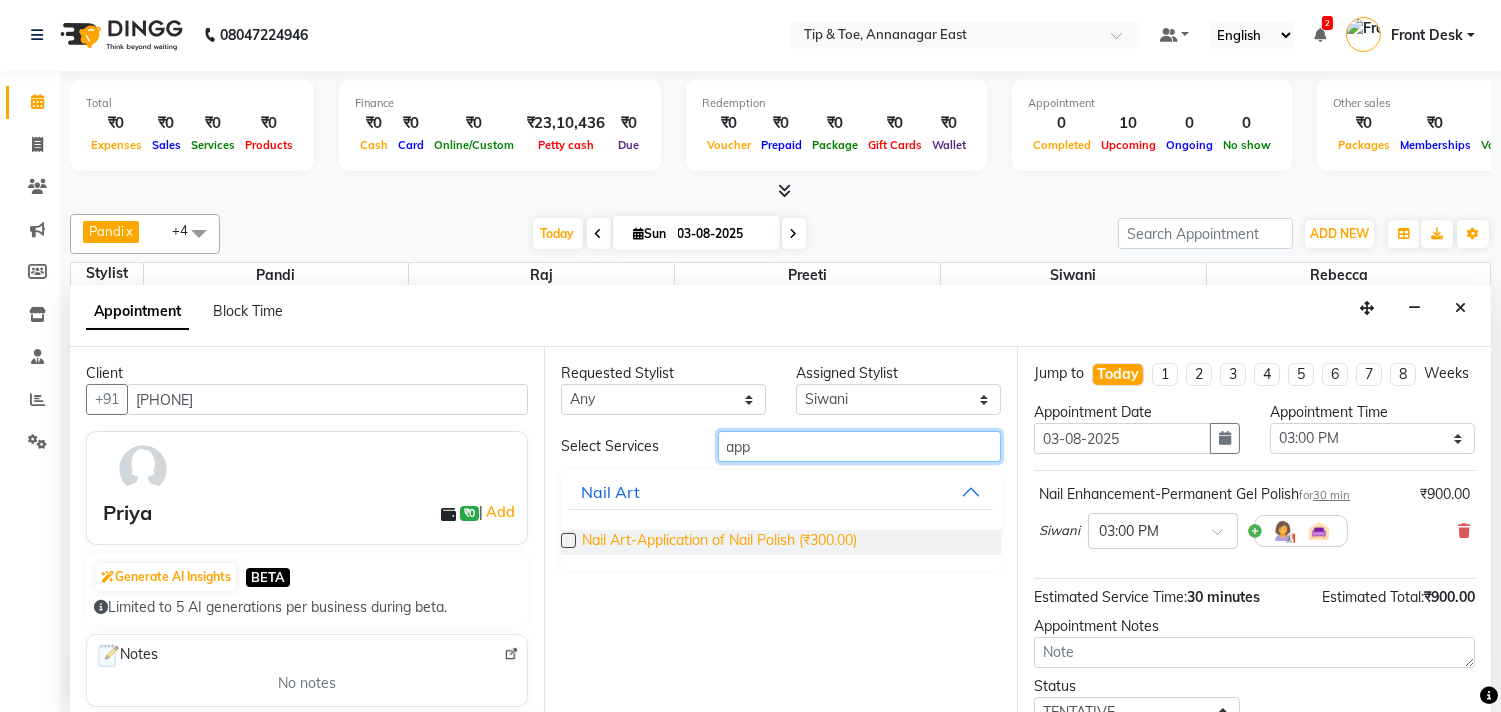 type on "app" 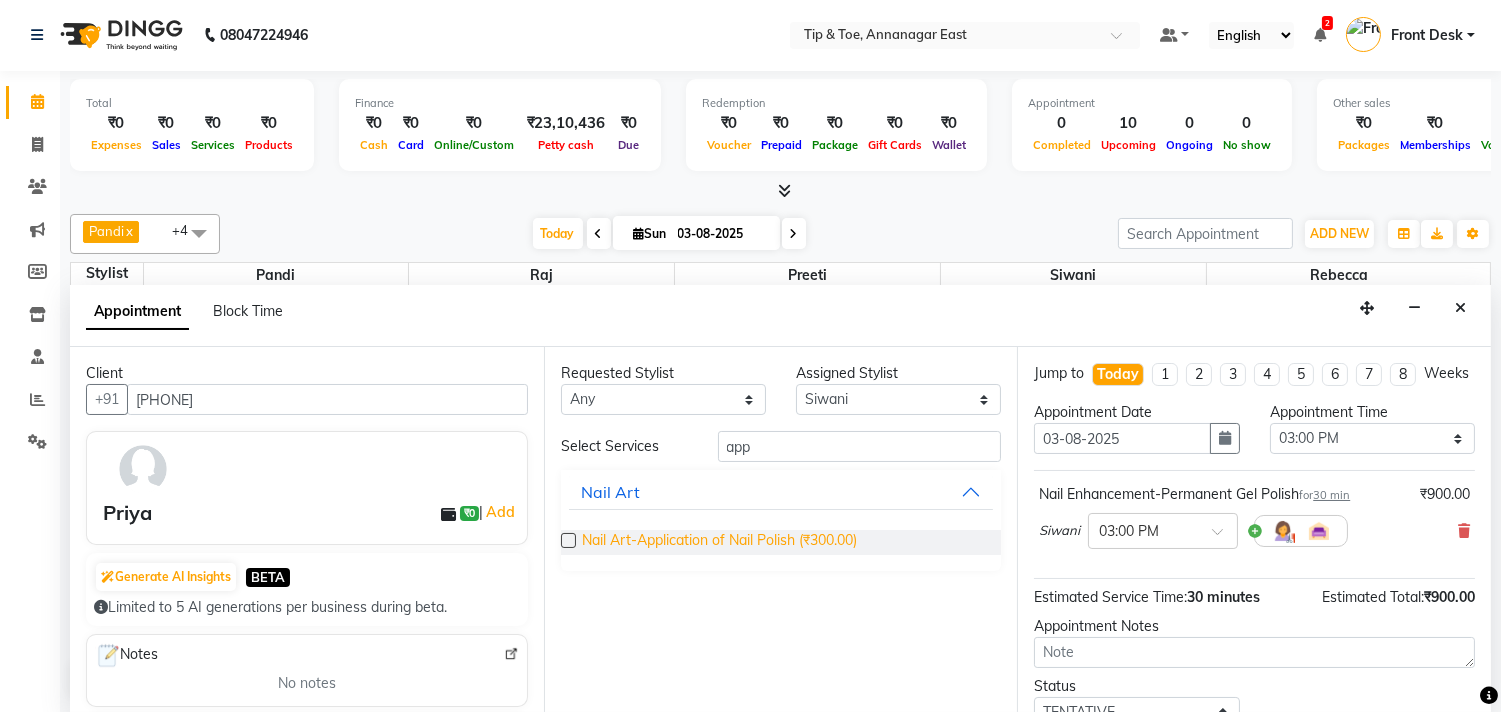 click on "Nail Art-Application of Nail Polish (₹300.00)" at bounding box center [719, 542] 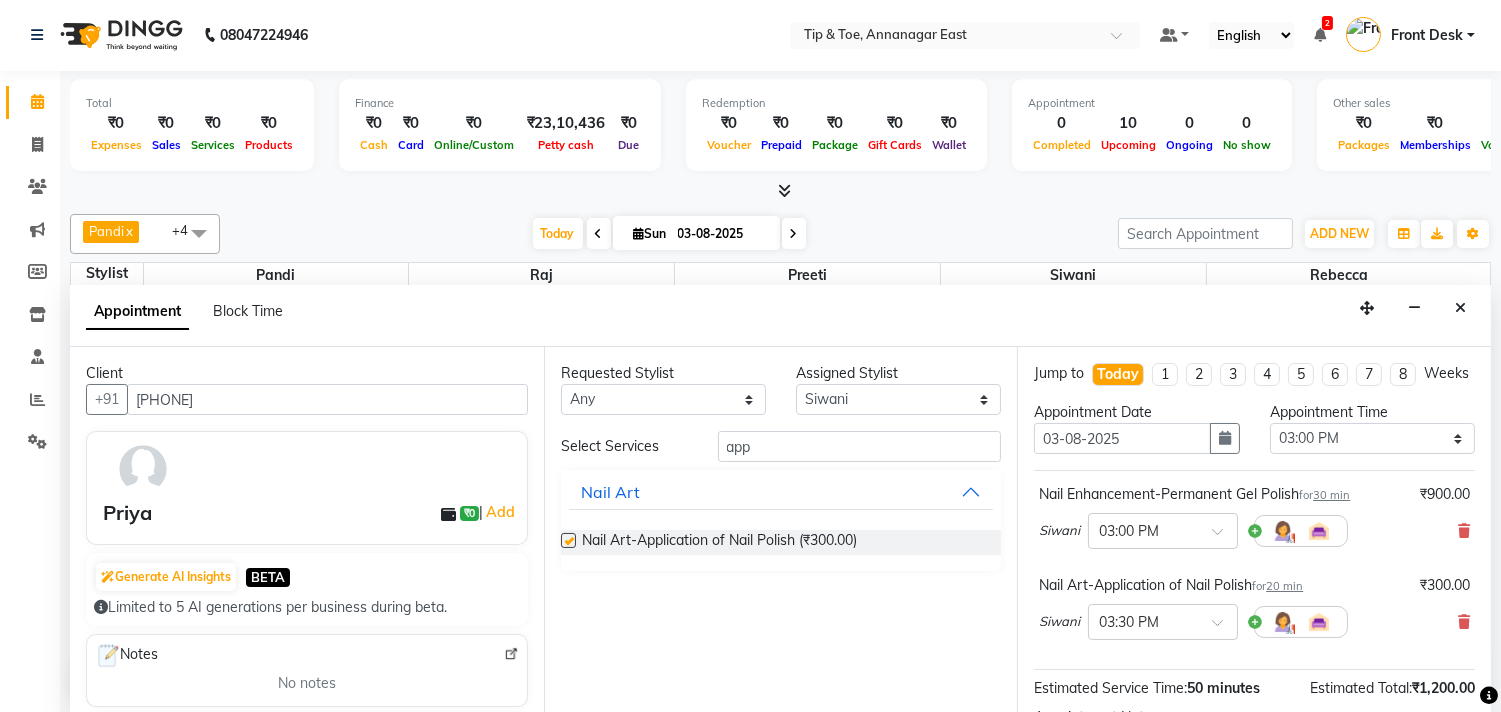 checkbox on "false" 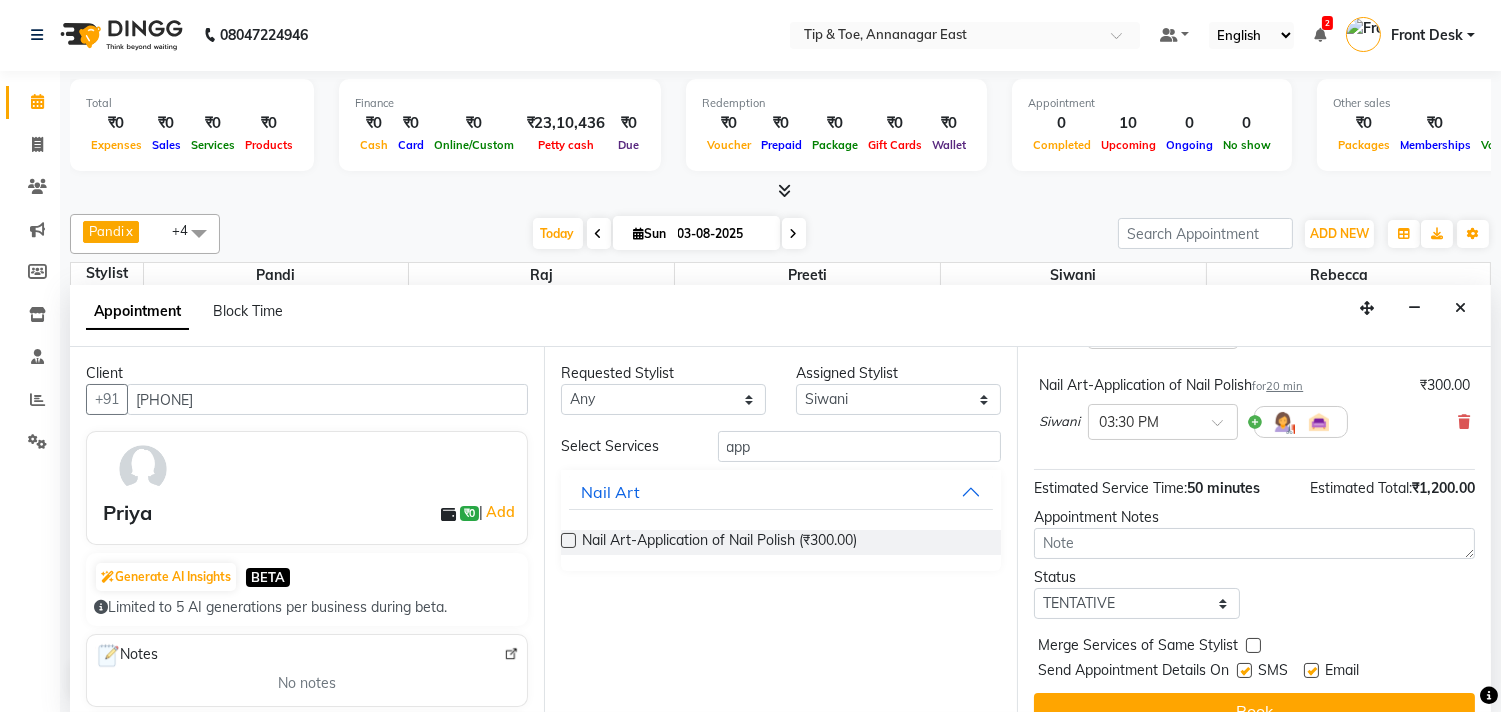 scroll, scrollTop: 251, scrollLeft: 0, axis: vertical 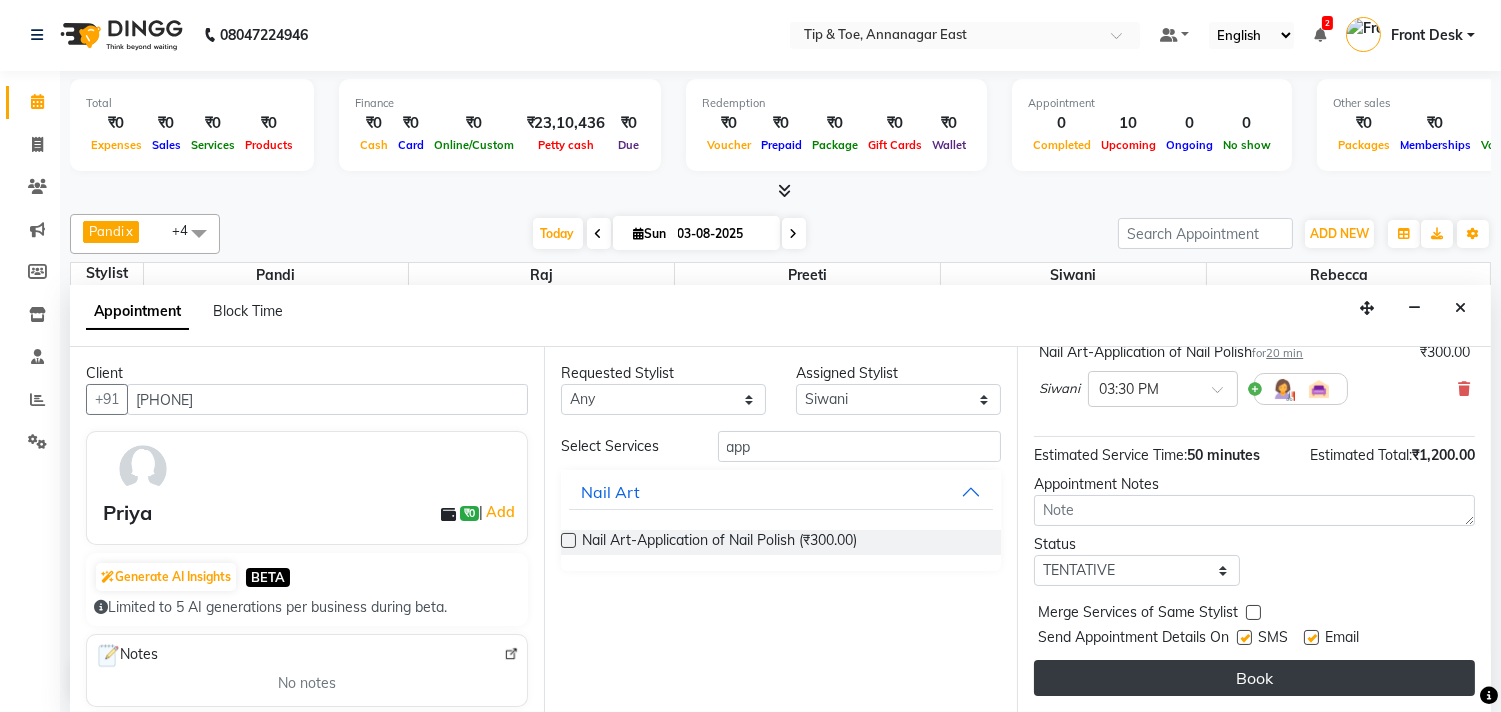 click on "Book" at bounding box center (1254, 678) 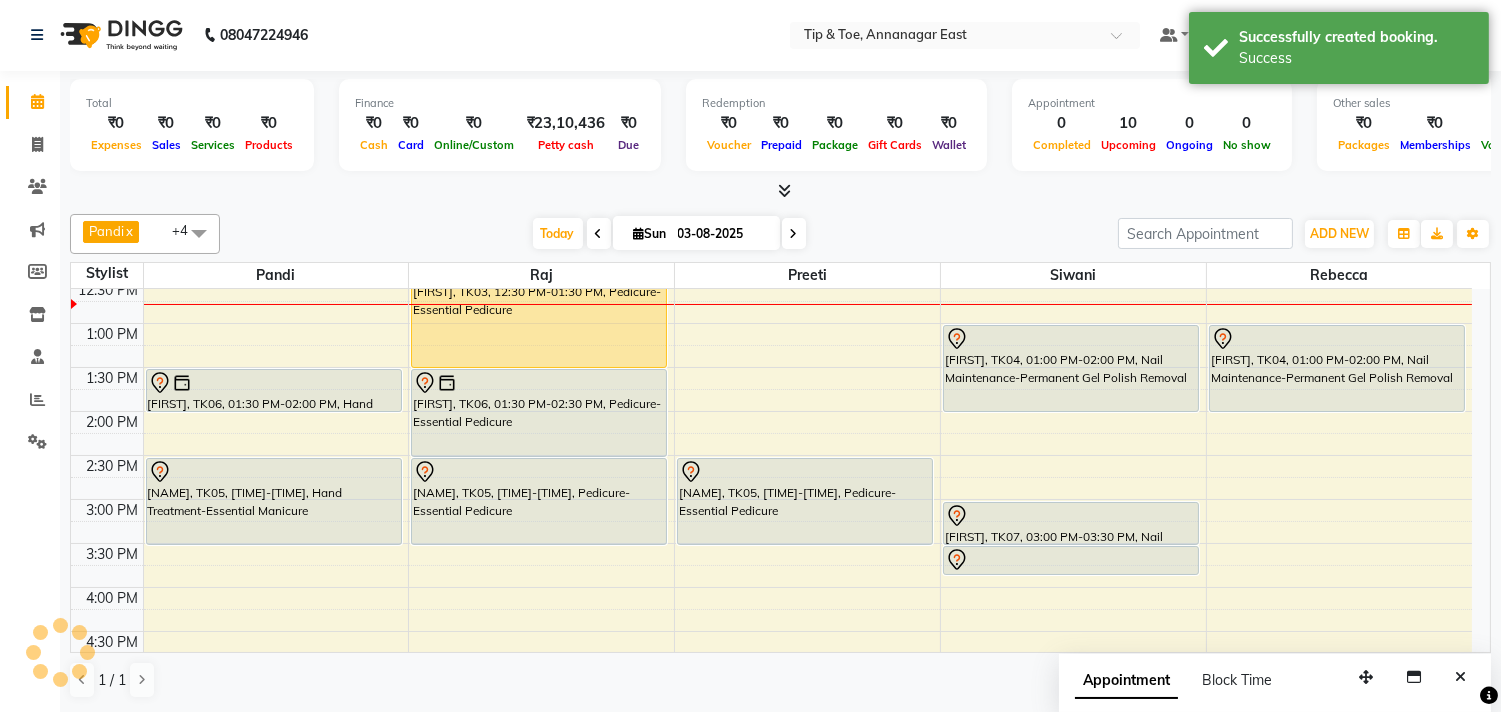 scroll, scrollTop: 0, scrollLeft: 0, axis: both 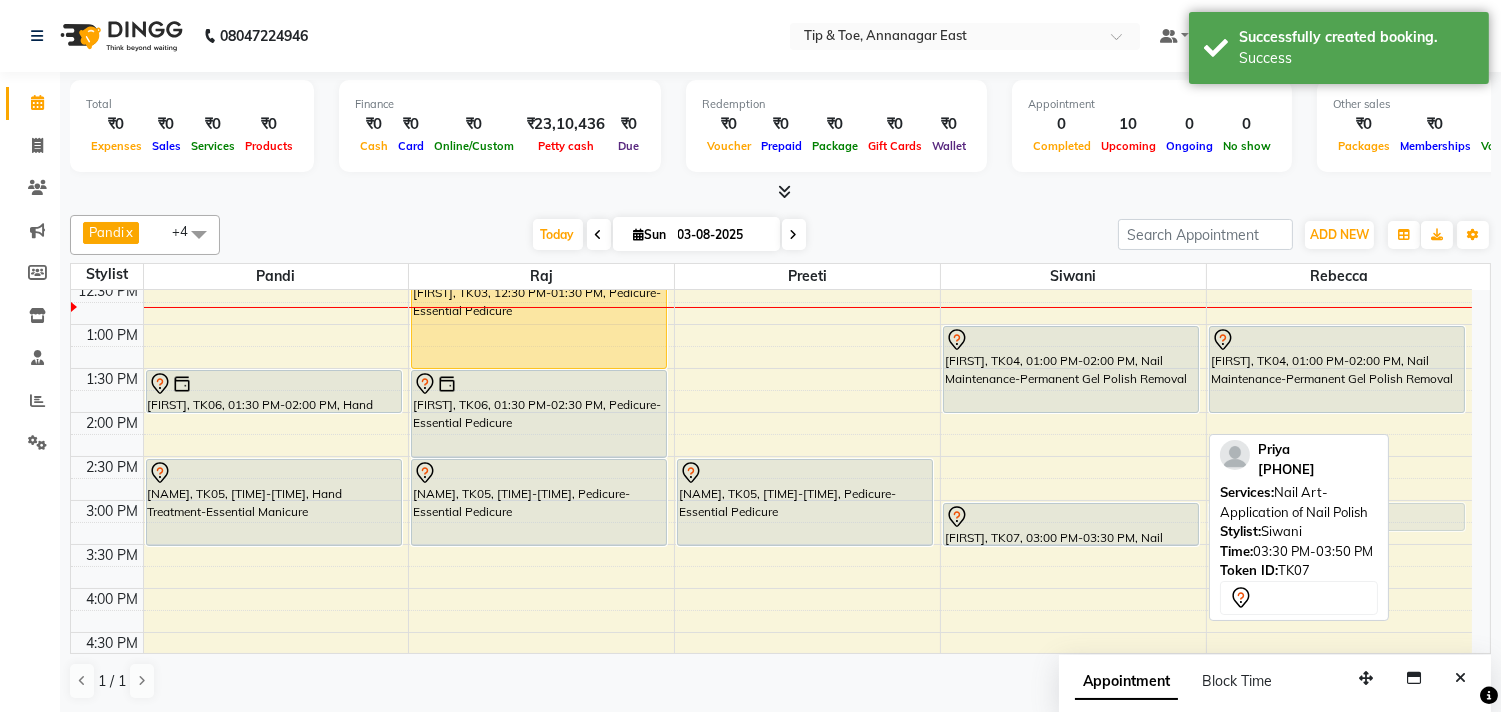 drag, startPoint x: 1100, startPoint y: 562, endPoint x: 1315, endPoint y: 508, distance: 221.67769 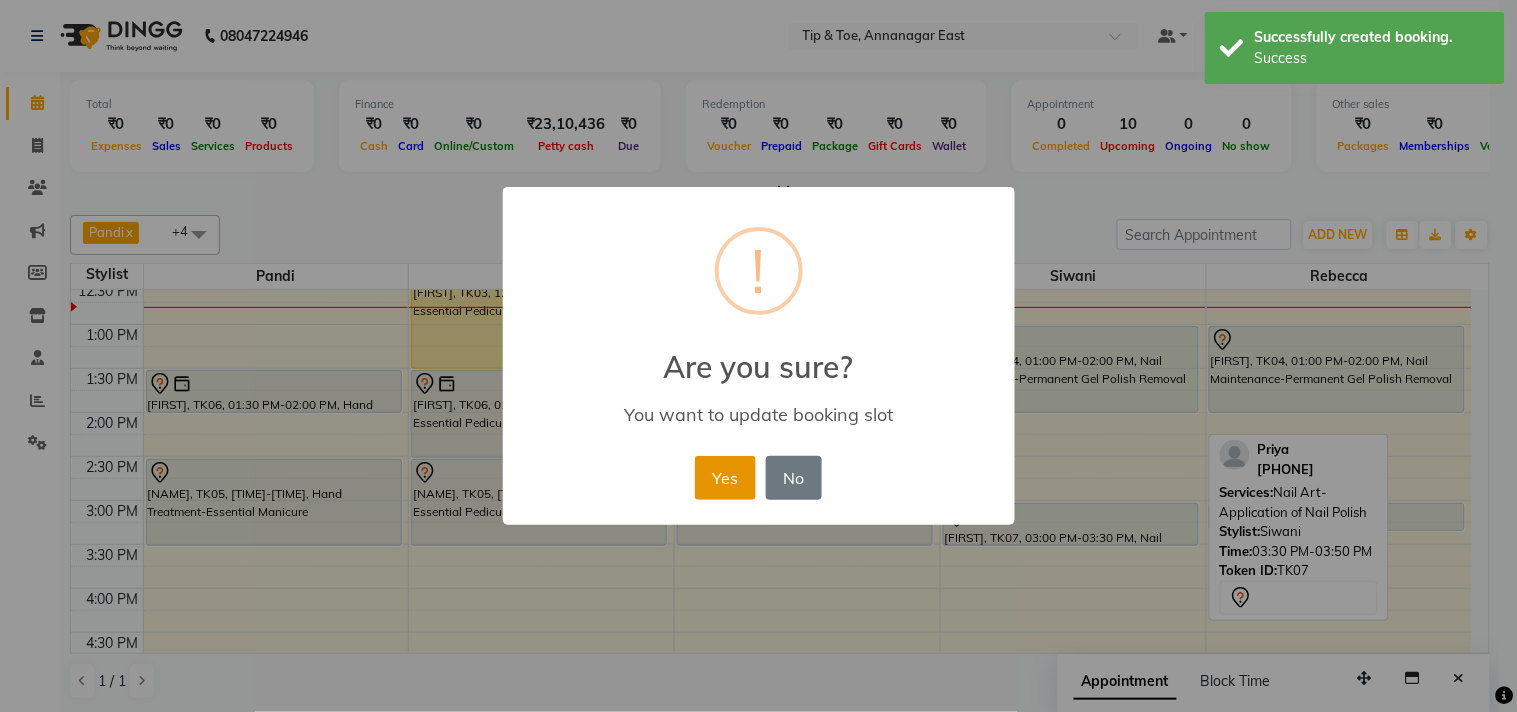 click on "Yes" at bounding box center [725, 478] 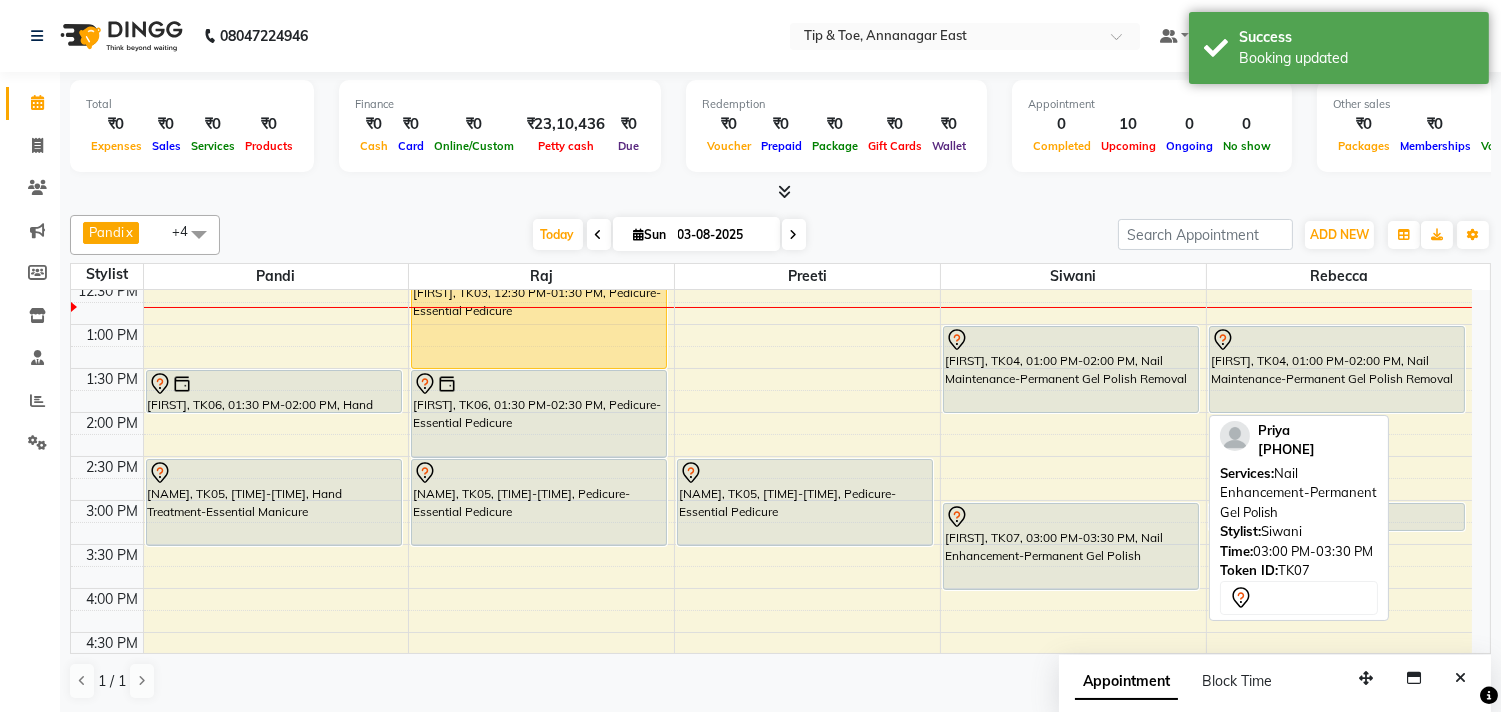 drag, startPoint x: 1060, startPoint y: 542, endPoint x: 1068, endPoint y: 582, distance: 40.792156 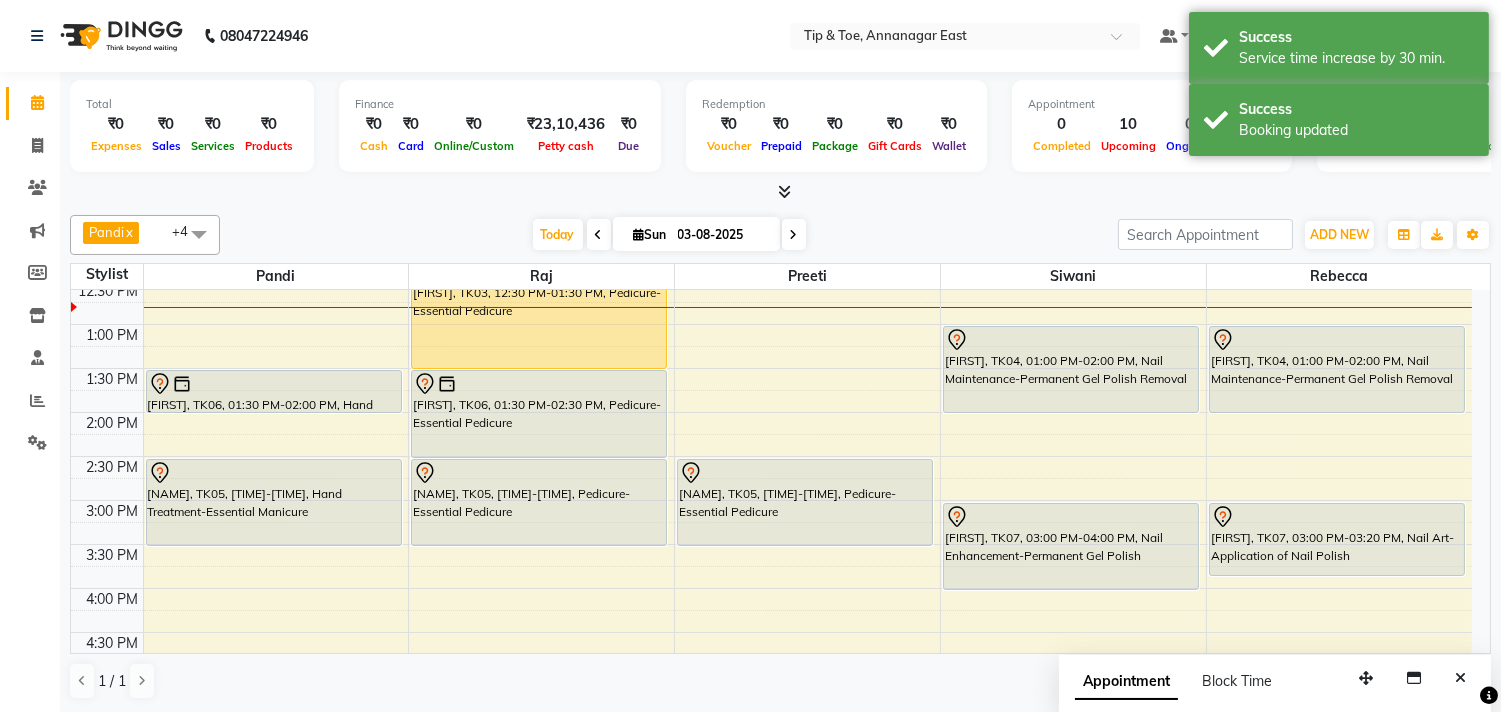 drag, startPoint x: 1422, startPoint y: 530, endPoint x: 1412, endPoint y: 578, distance: 49.0306 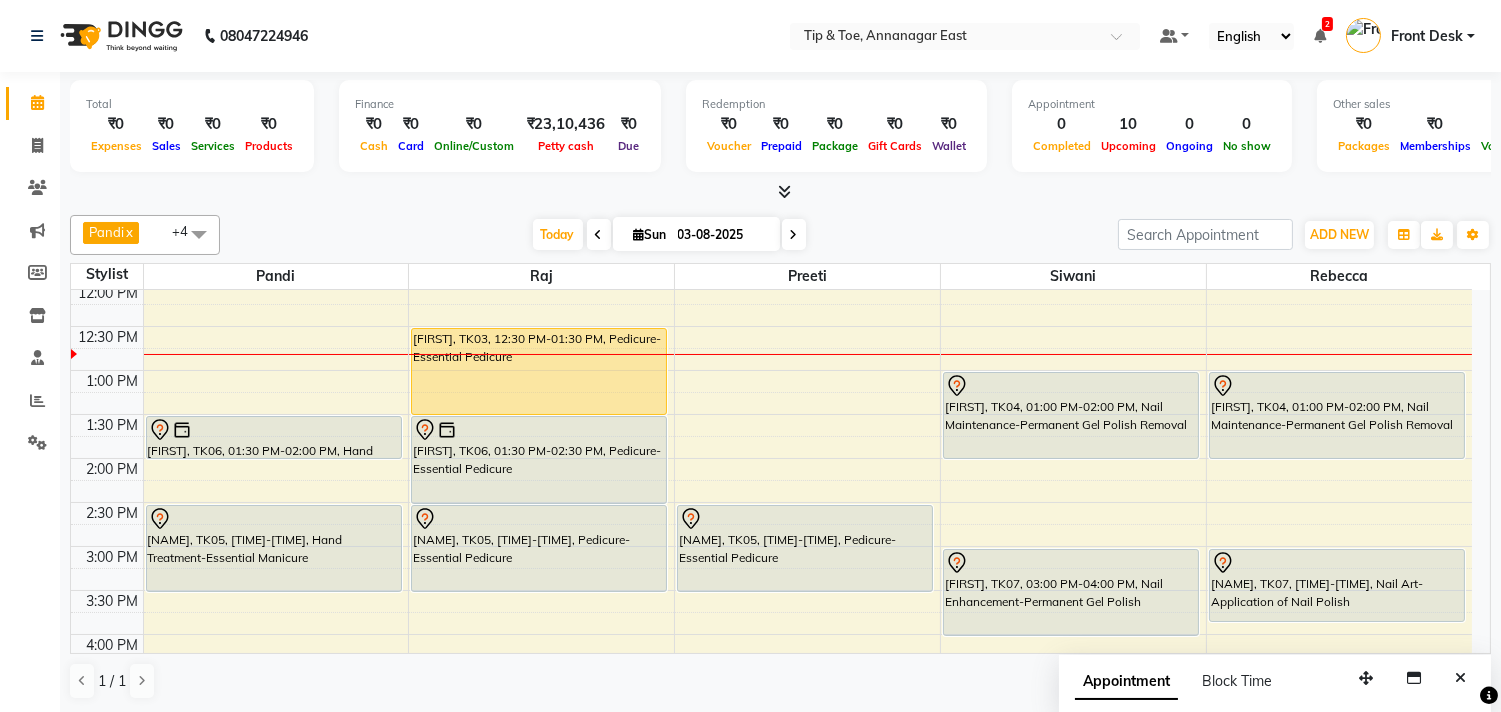 scroll, scrollTop: 0, scrollLeft: 0, axis: both 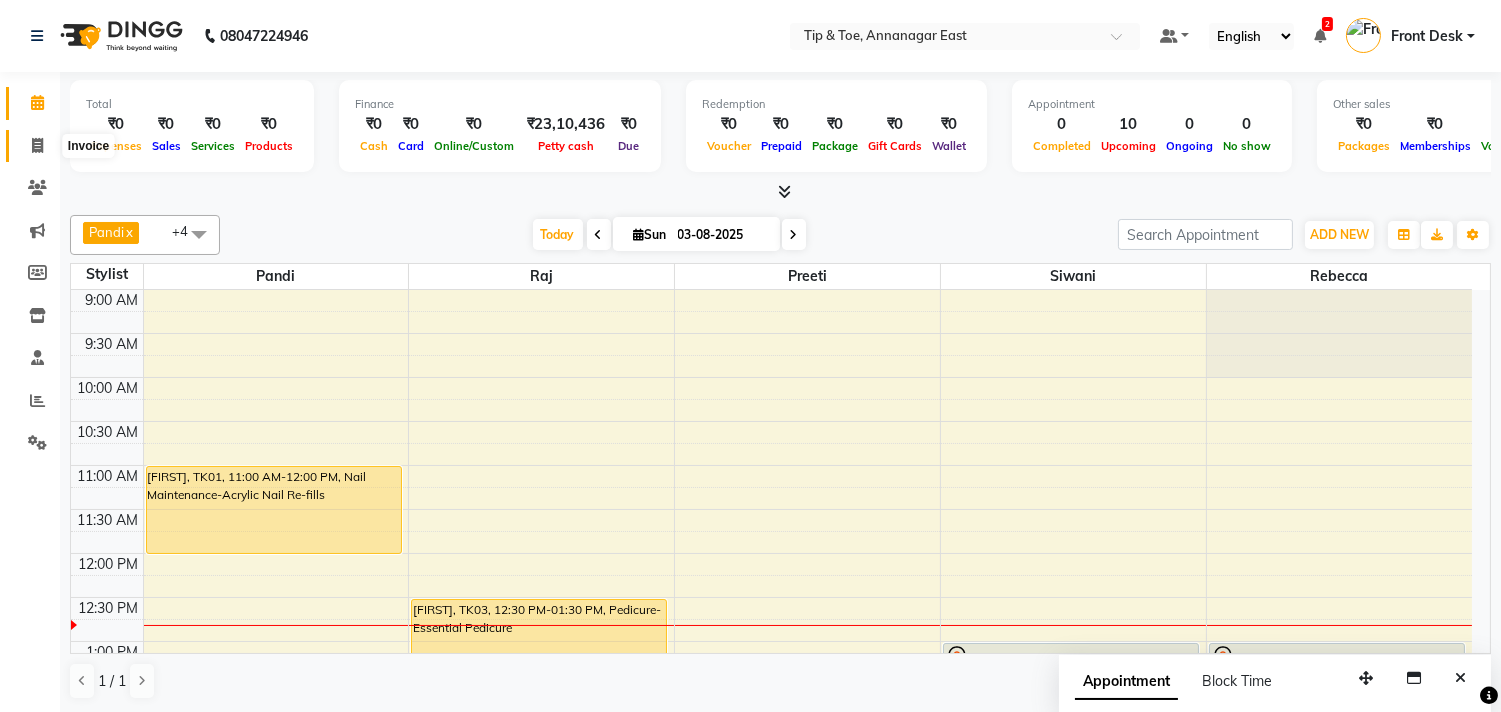 click 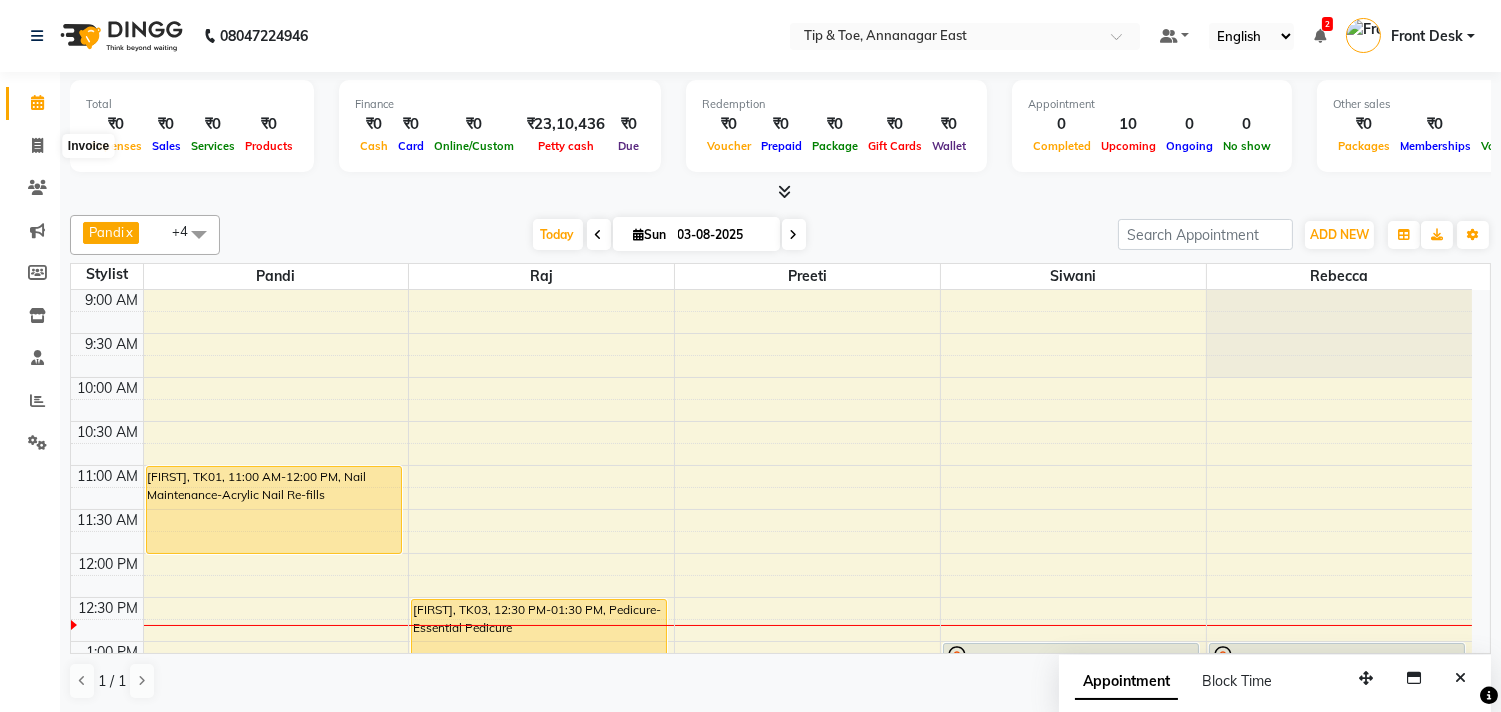 select on "service" 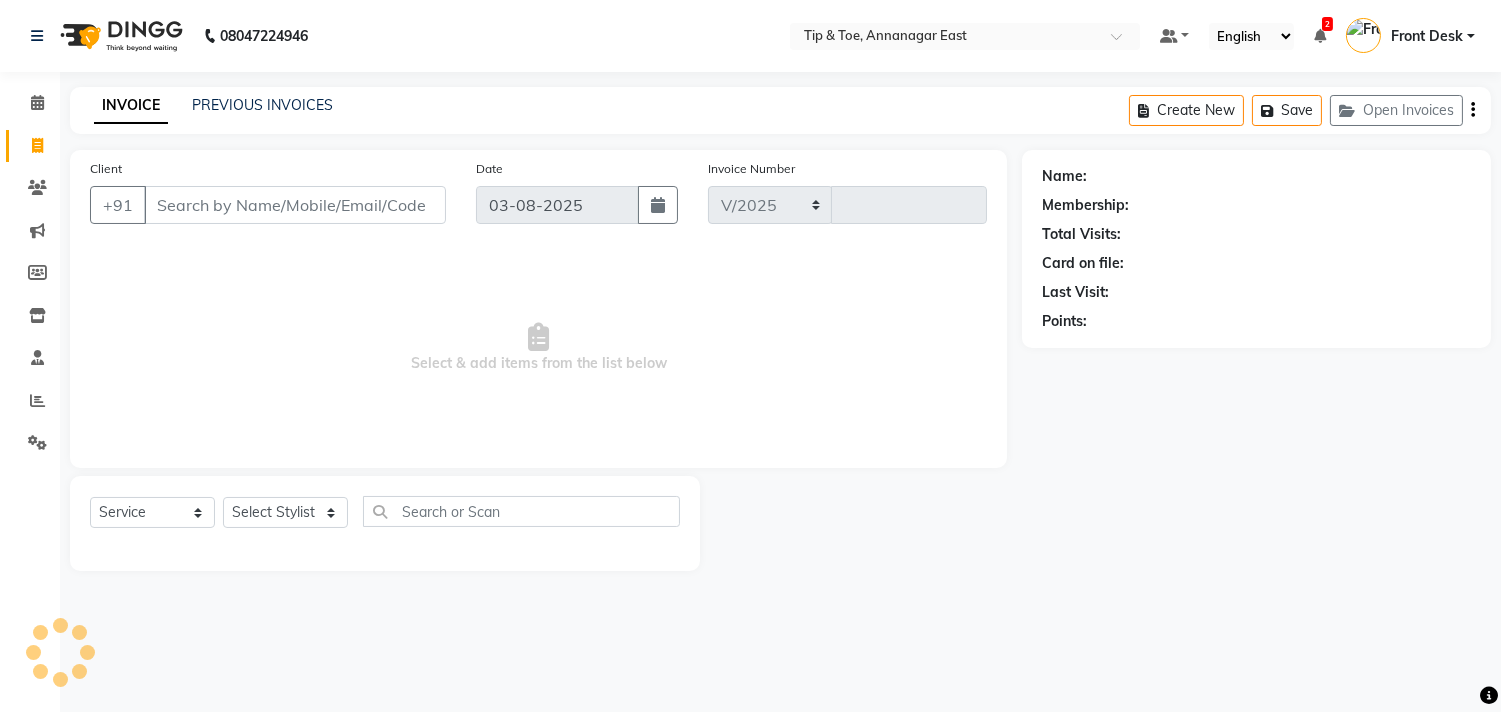 select on "5770" 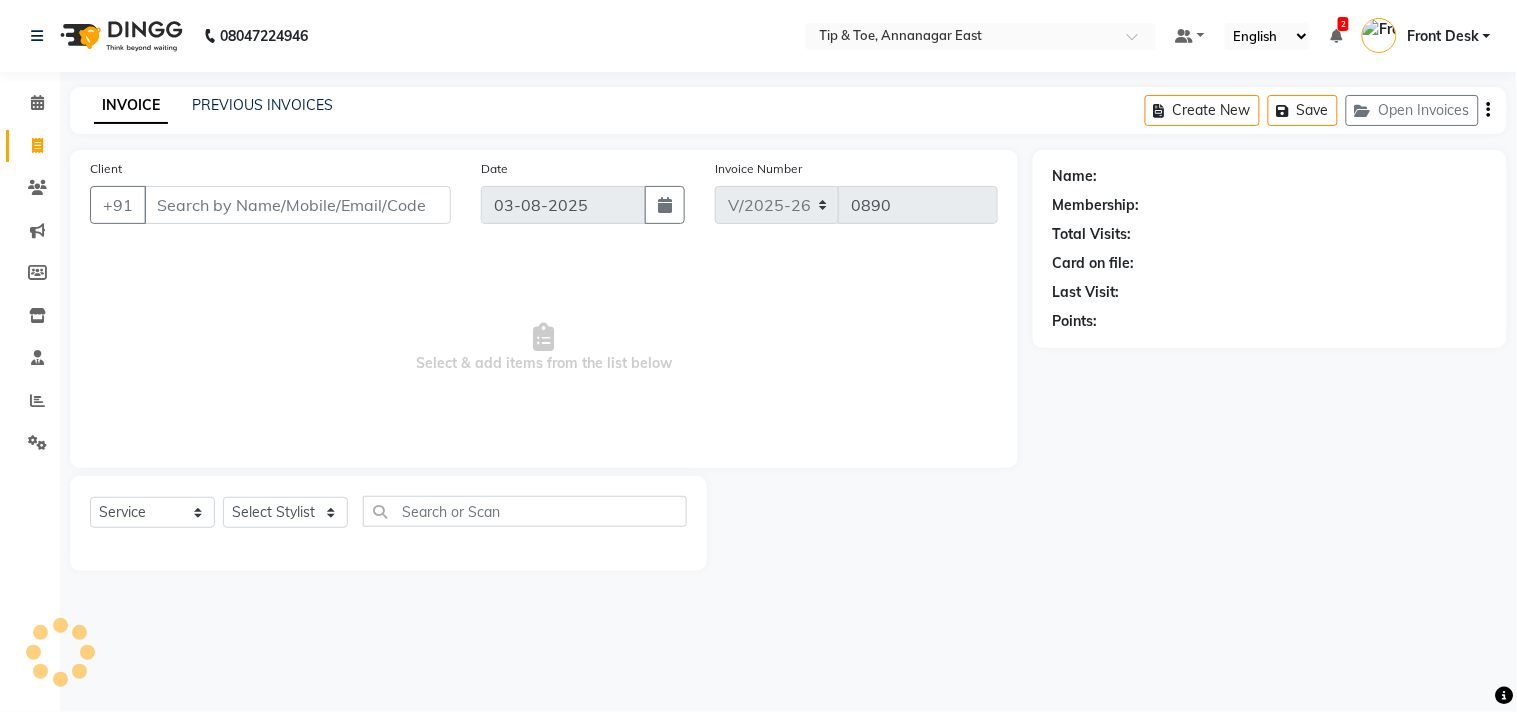 click on "Client +91" 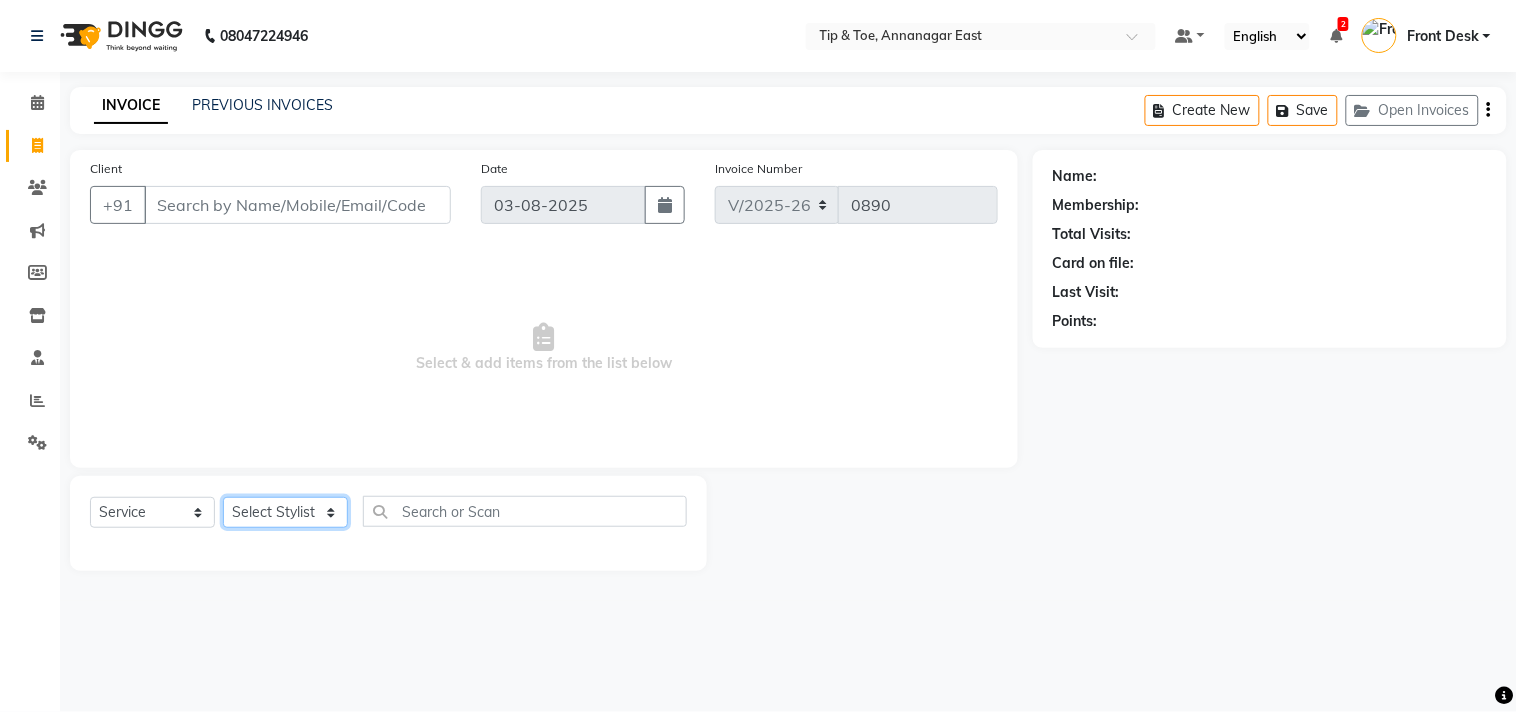 click on "Select Stylist afroz Afroz DAISY Front Desk Joys Karthik Murali NANDHINI K Pandi Preeti Raj Rebecca Ricky Manager Siwani" 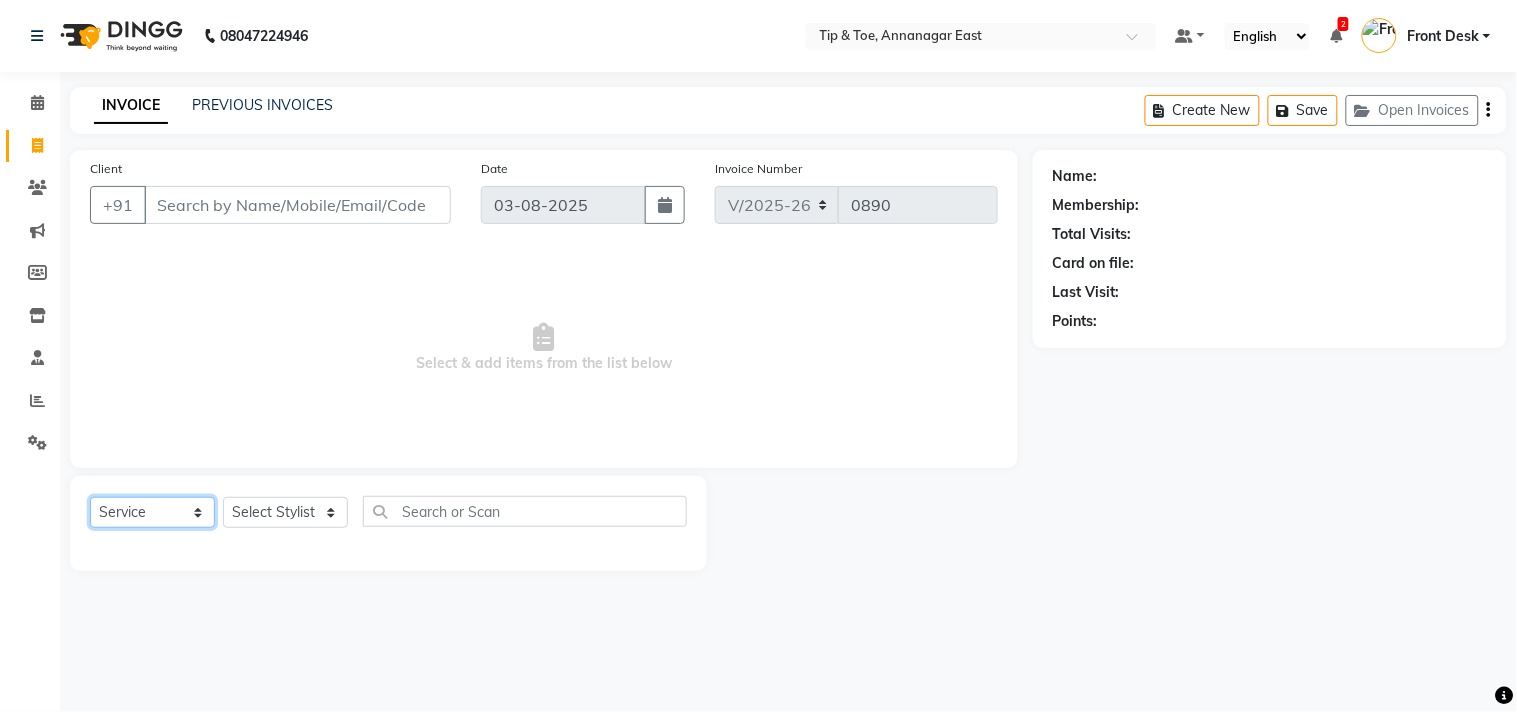 click on "Select  Service  Product  Membership  Package Voucher Prepaid Gift Card" 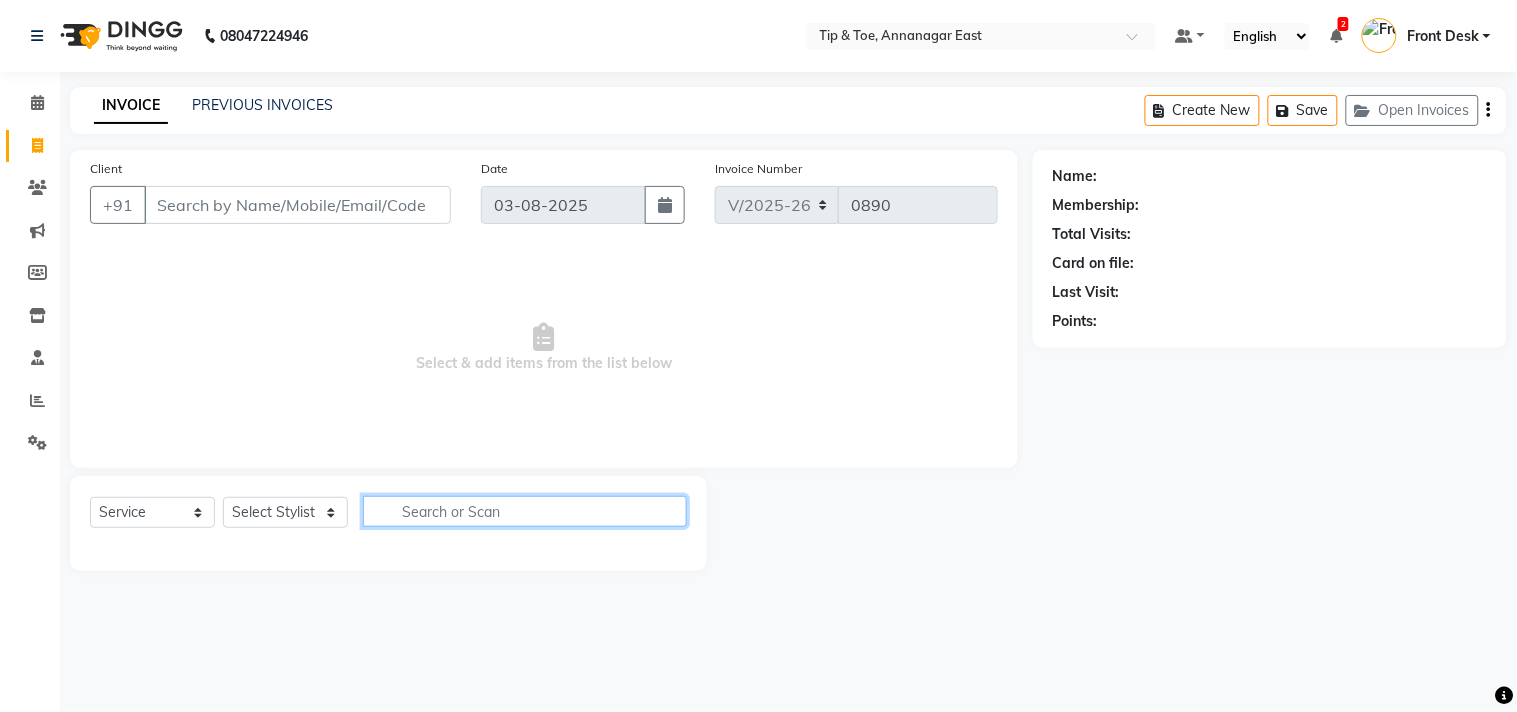 click 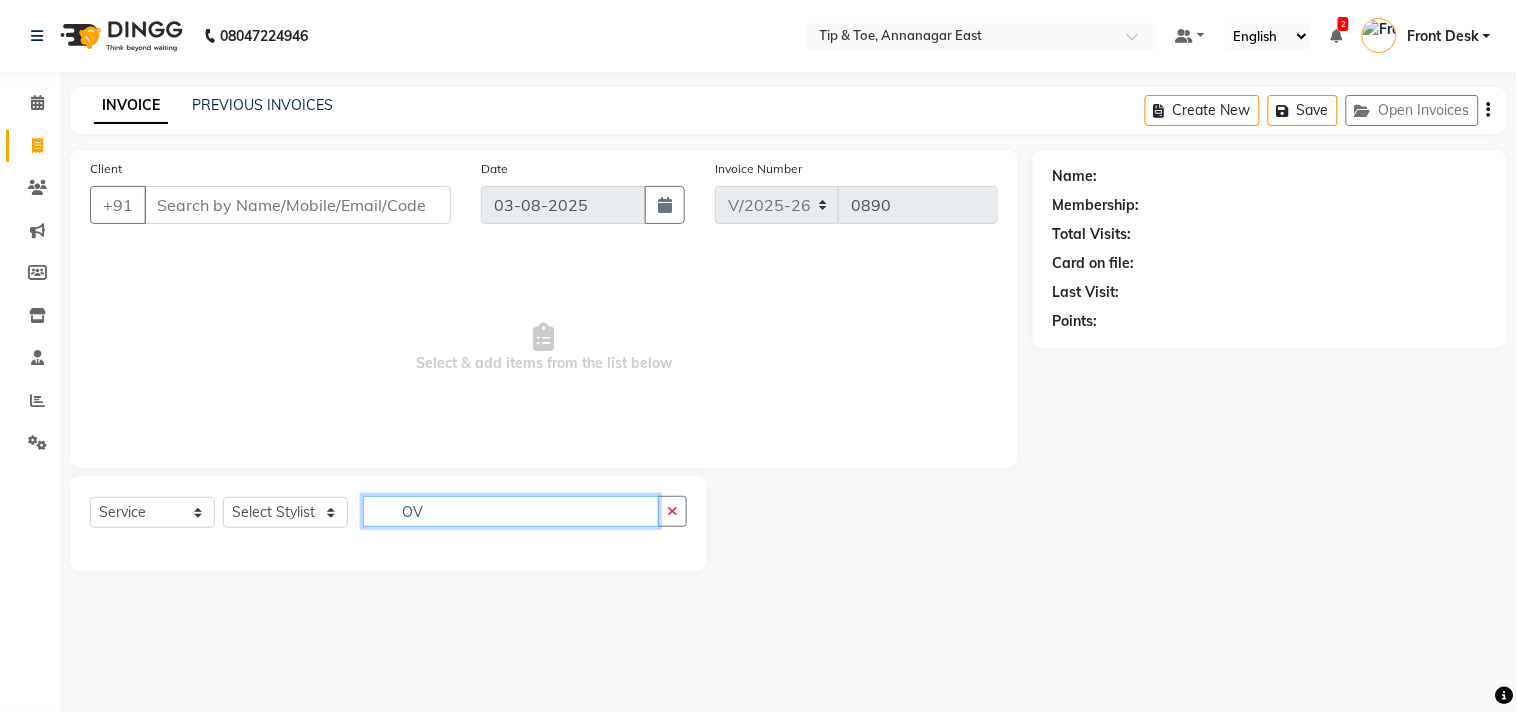 type on "O" 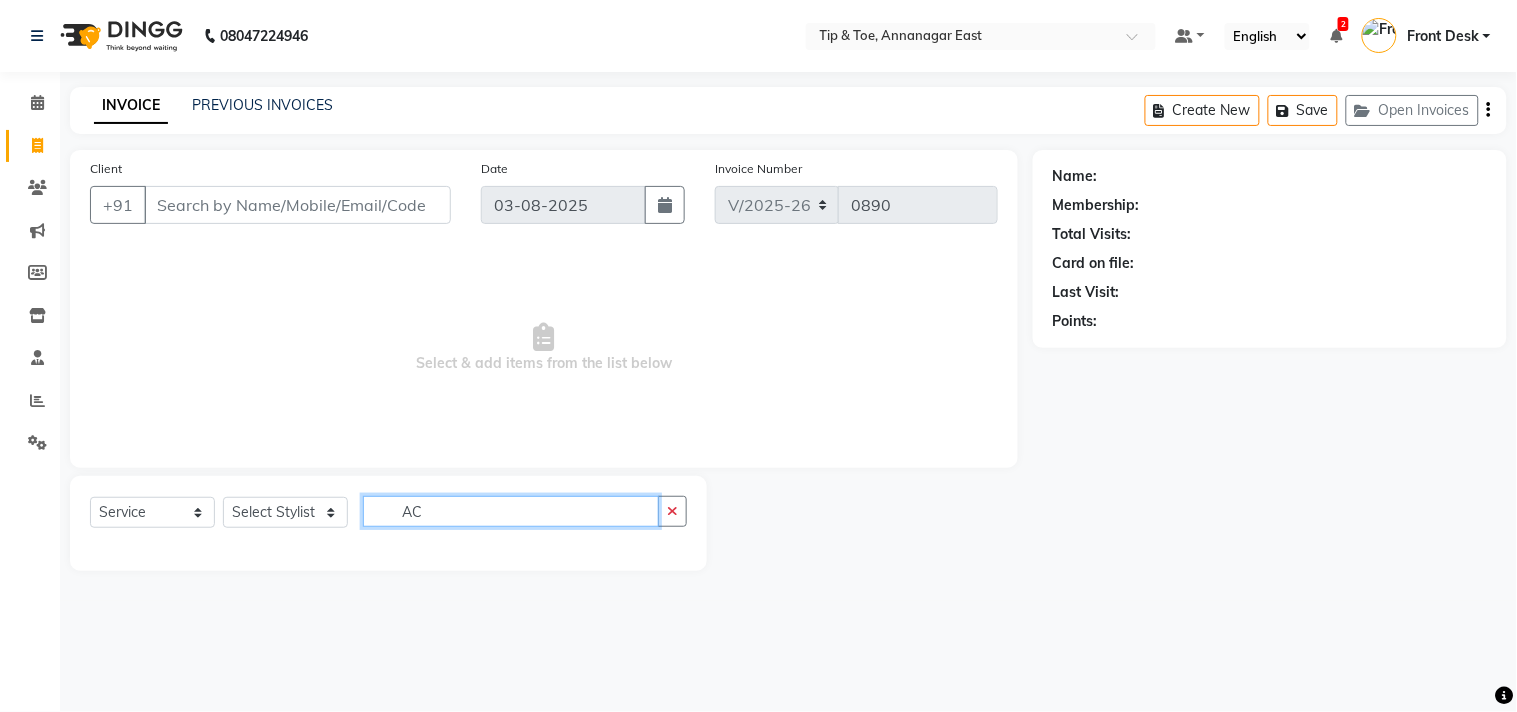 type on "AC" 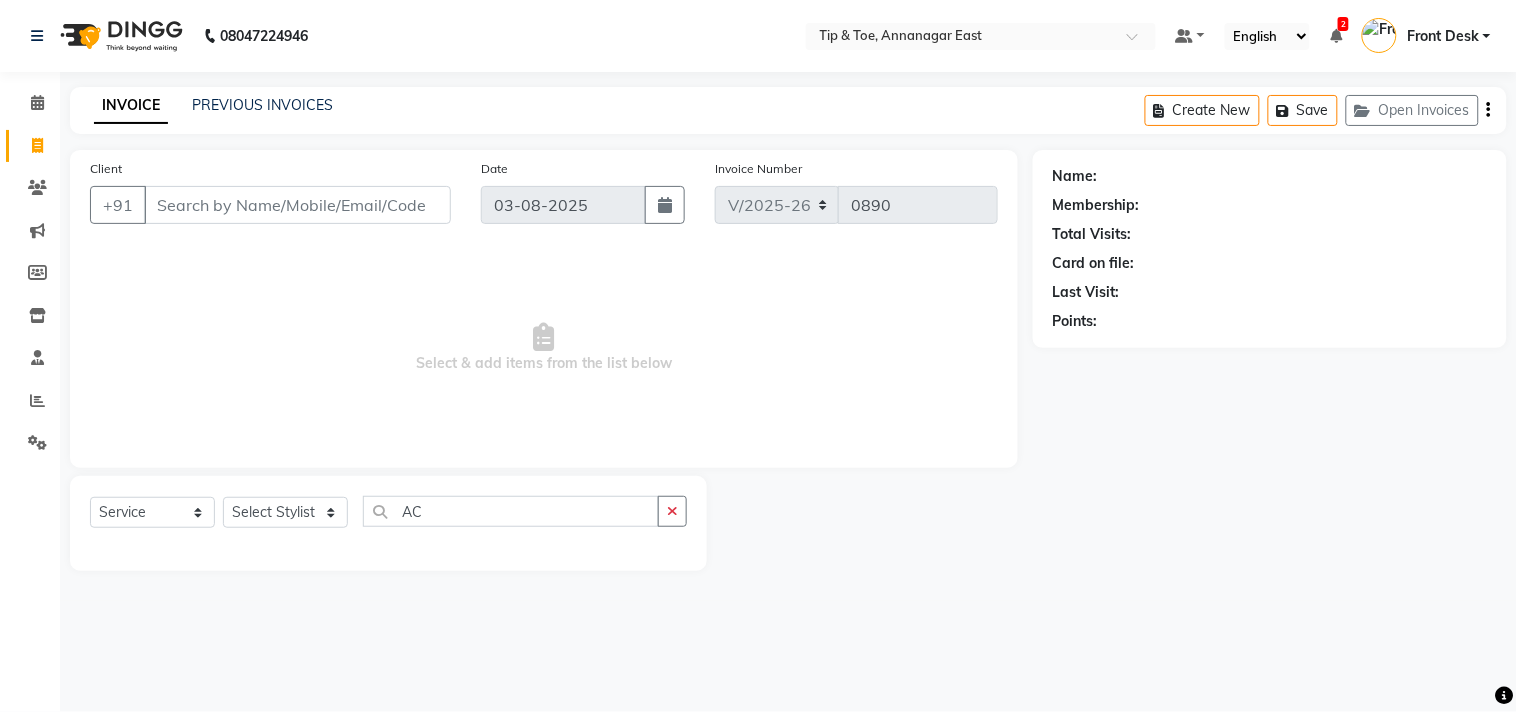 click on "Select  Service  Product  Membership  Package Voucher Prepaid Gift Card  Select Stylist [FIRST] [FIRST] [FIRST] Front Desk [FIRST] [FIRST] [FIRST] [FIRST] [FIRST] [FIRST] [FIRST] [FIRST] [FIRST] [FIRST] AC" 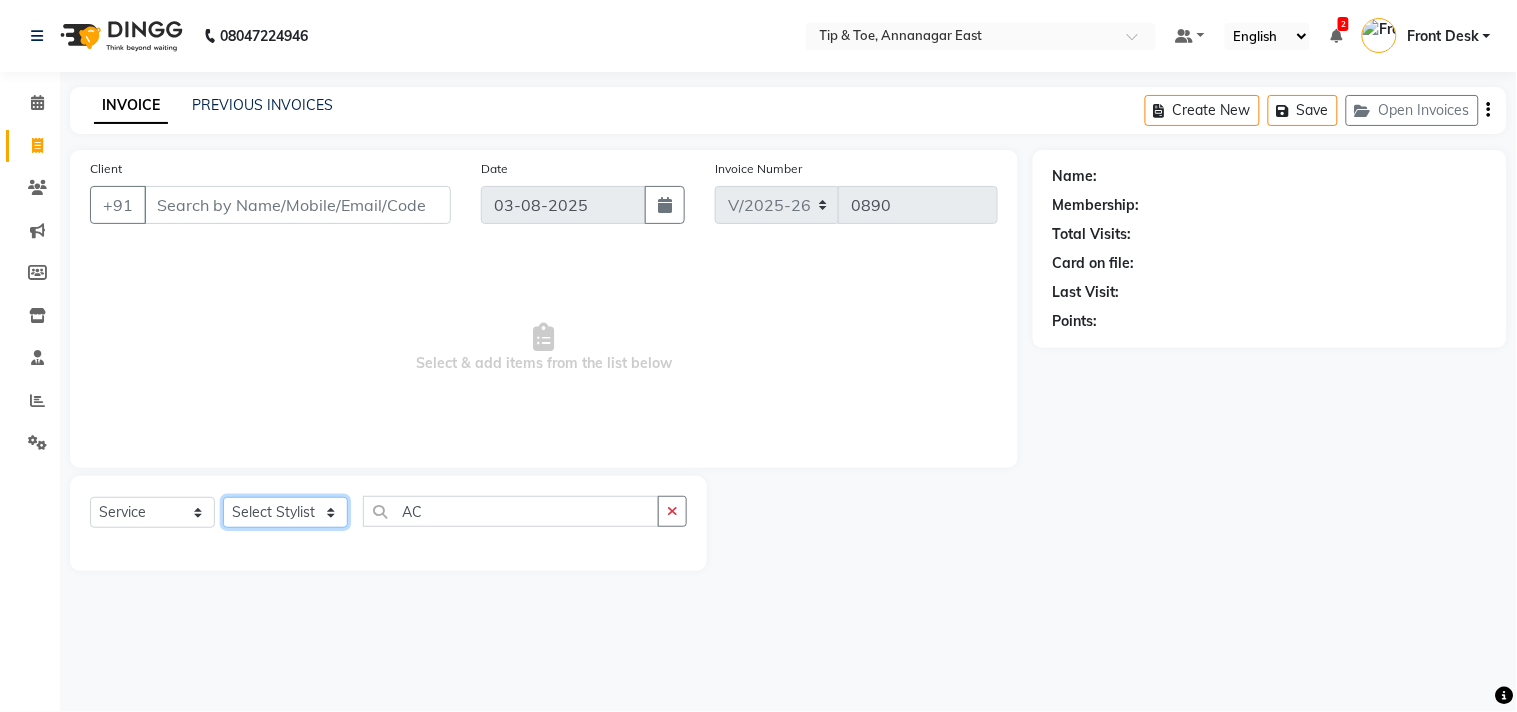 click on "Select Stylist afroz Afroz DAISY Front Desk Joys Karthik Murali NANDHINI K Pandi Preeti Raj Rebecca Ricky Manager Siwani" 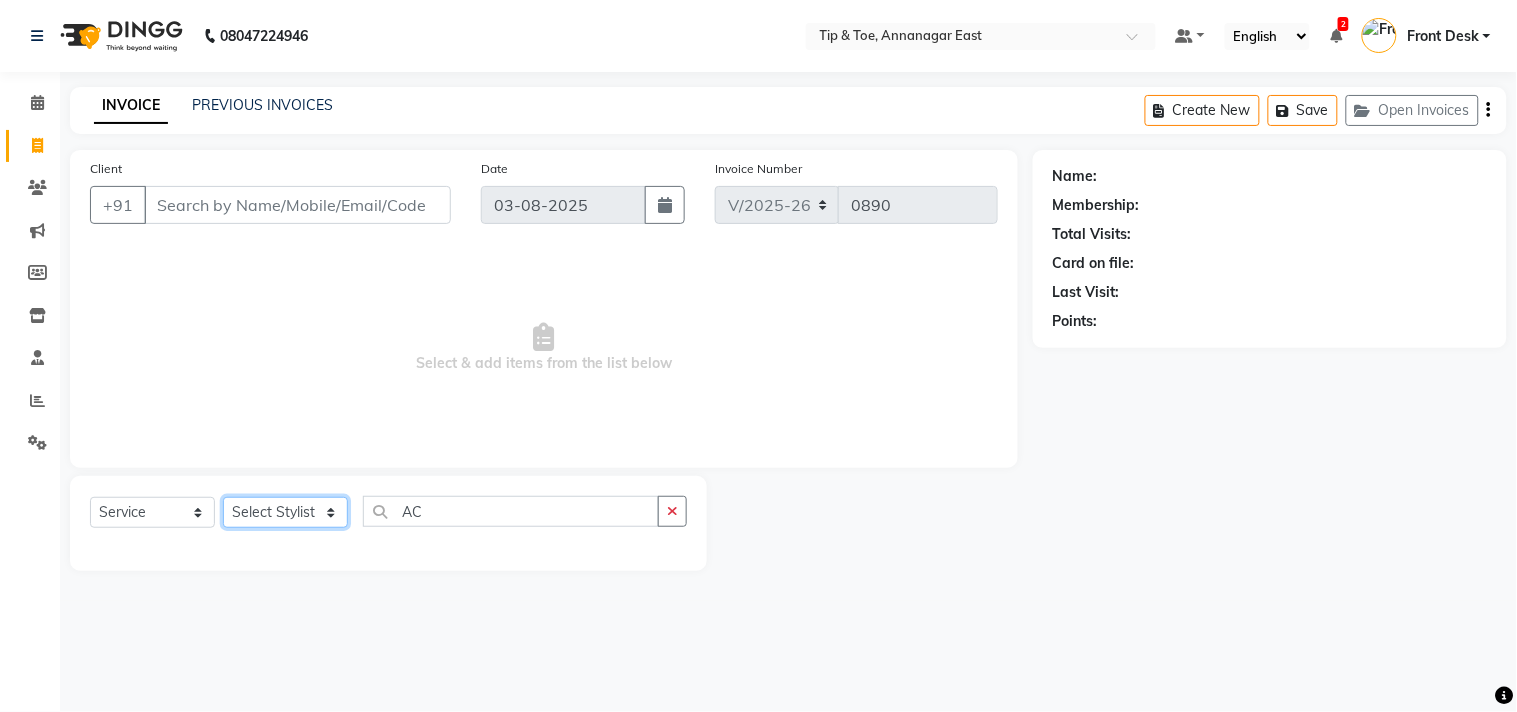 select on "53995" 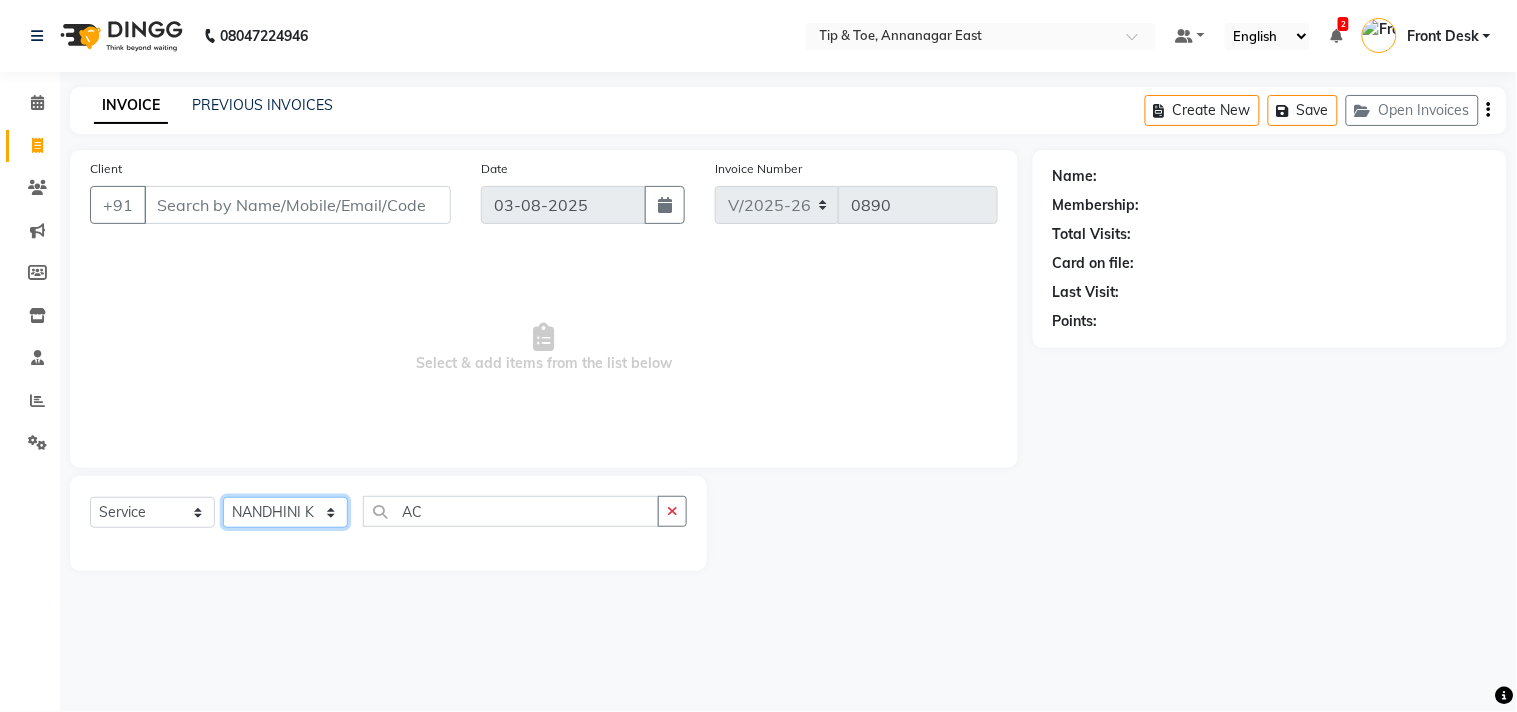 click on "Select Stylist afroz Afroz DAISY Front Desk Joys Karthik Murali NANDHINI K Pandi Preeti Raj Rebecca Ricky Manager Siwani" 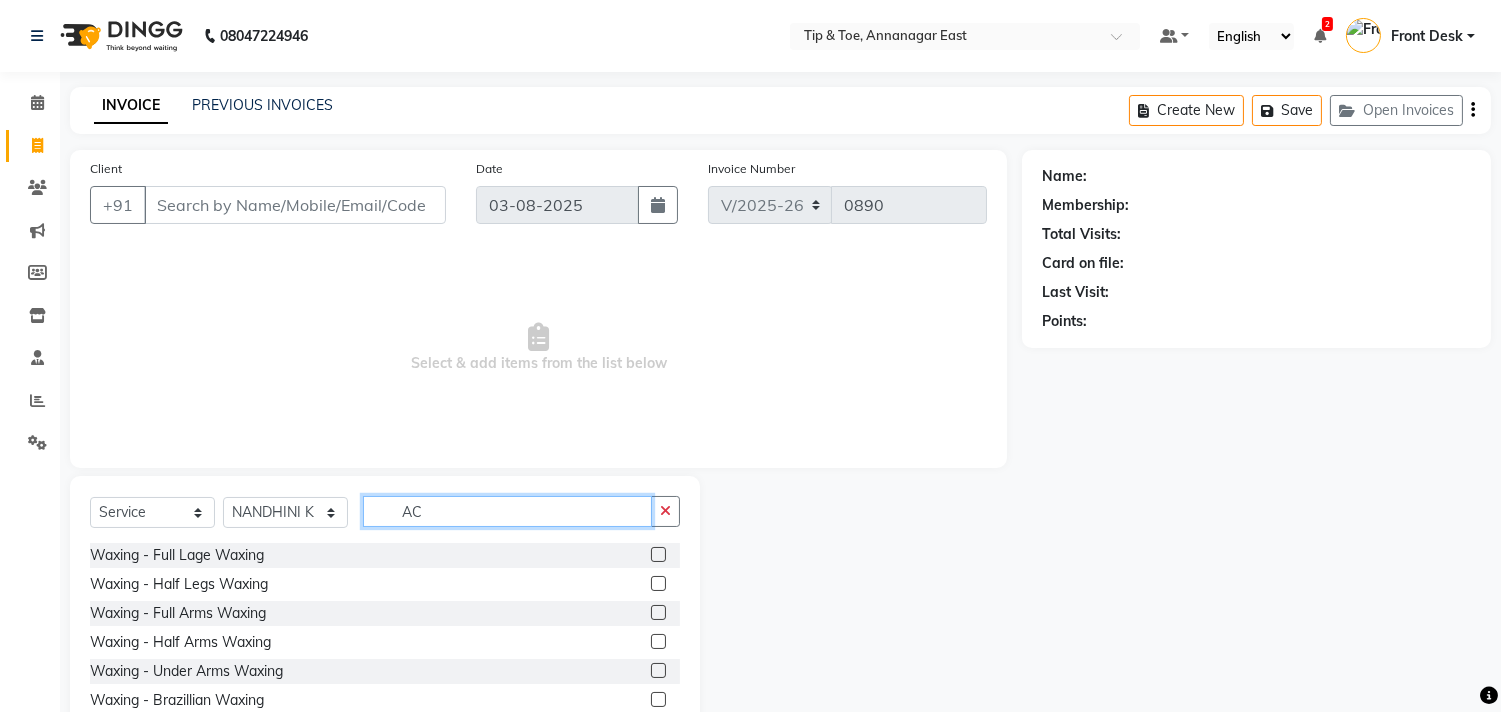 click on "AC" 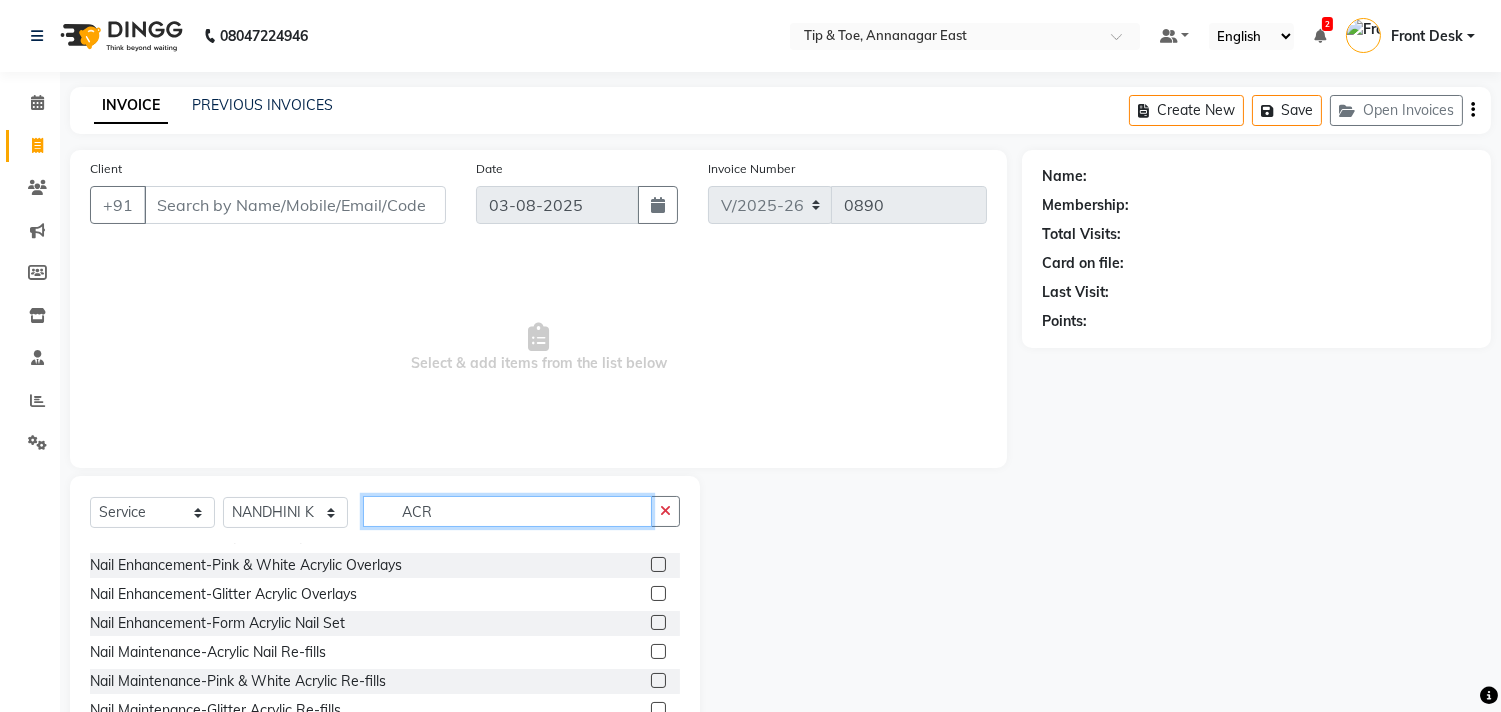 scroll, scrollTop: 111, scrollLeft: 0, axis: vertical 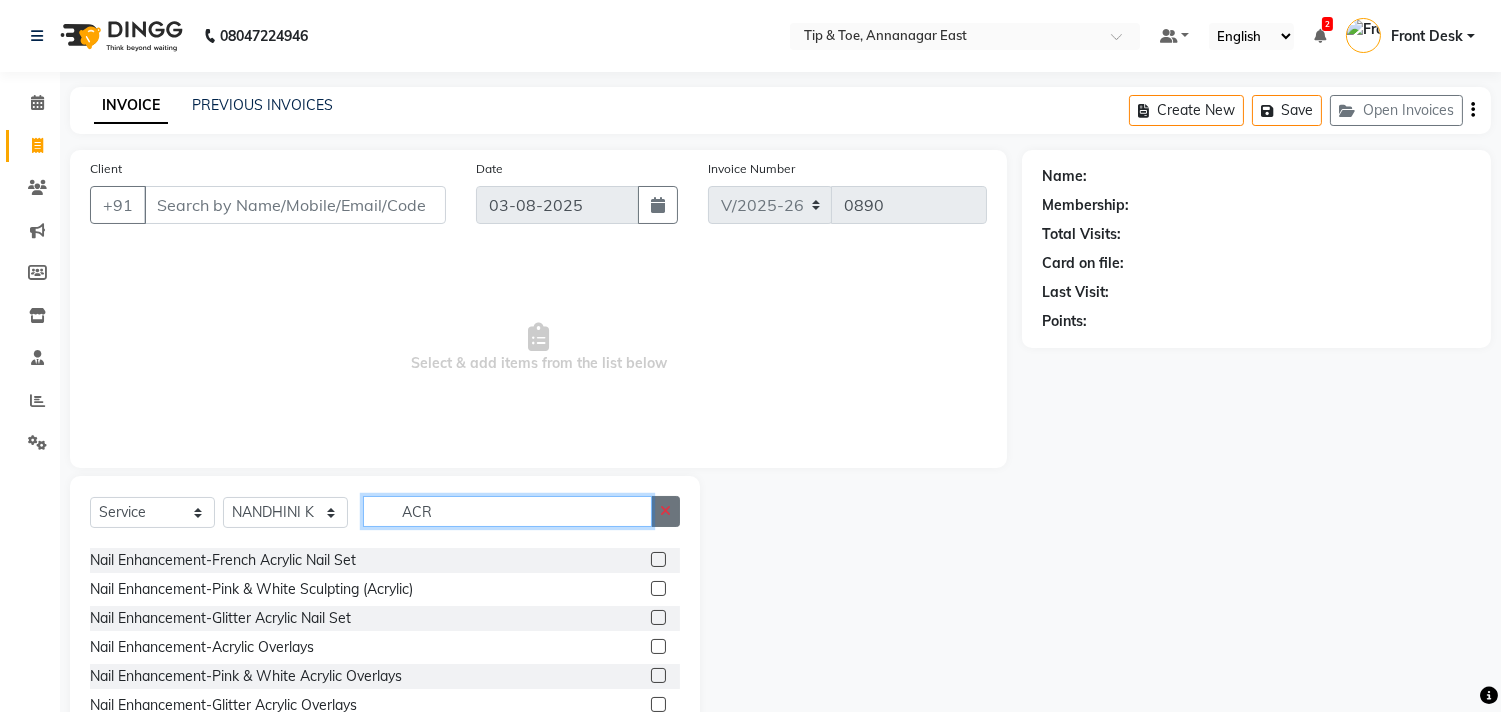type on "ACR" 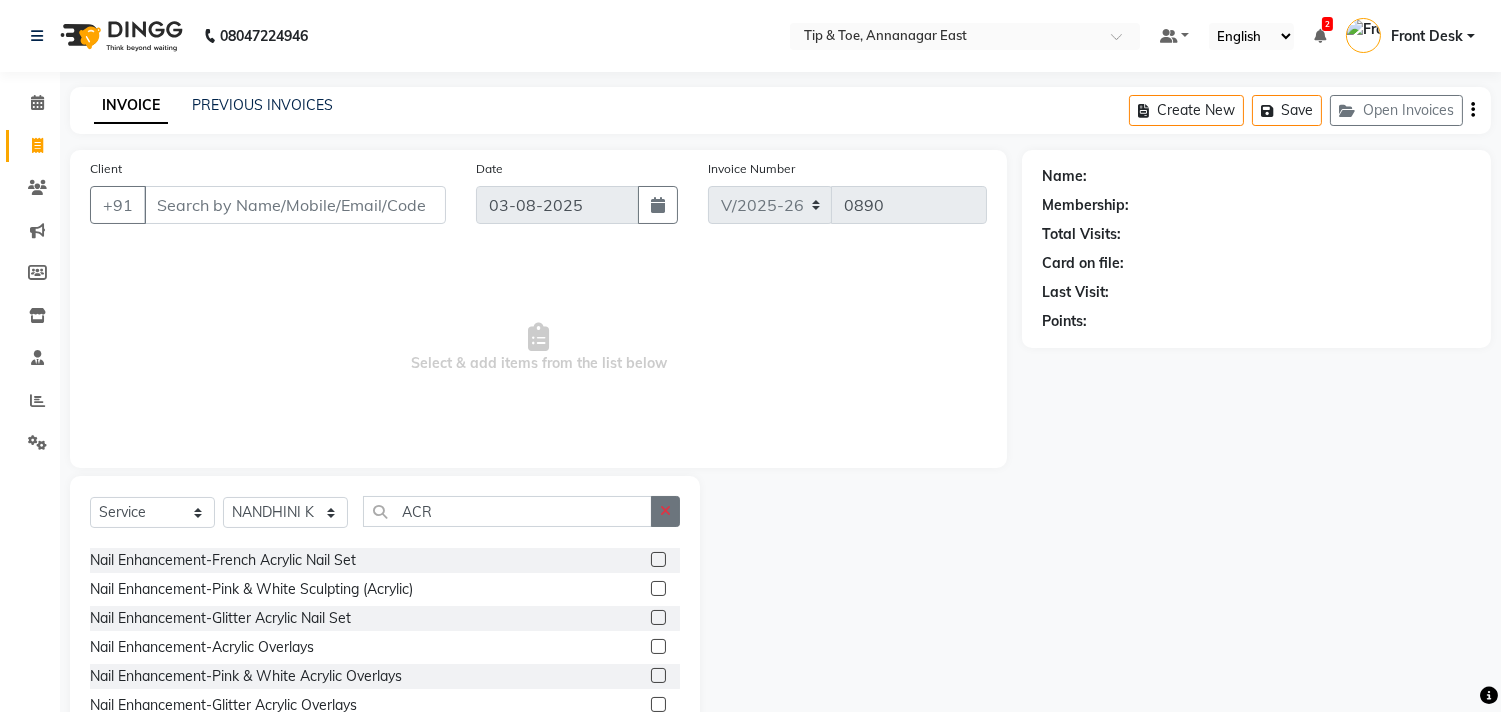 click 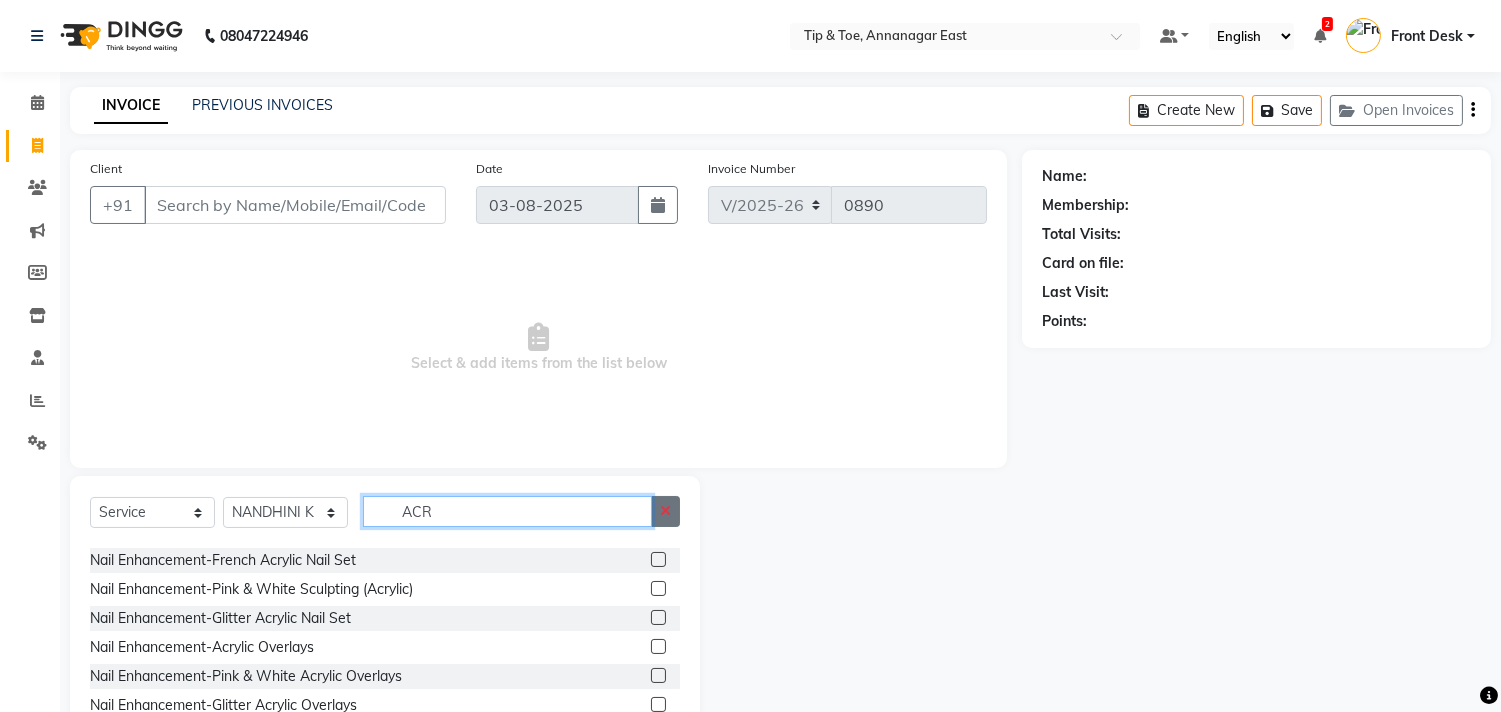 type 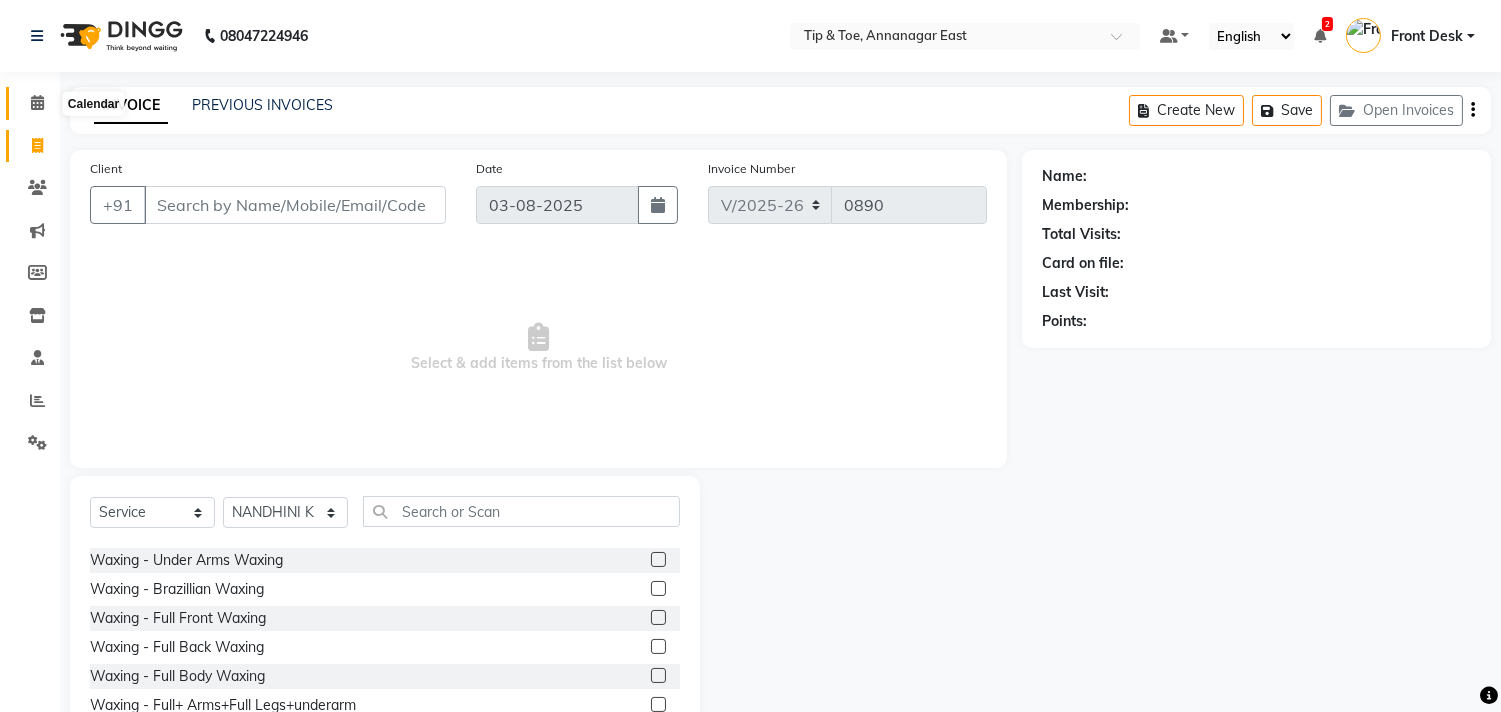 click 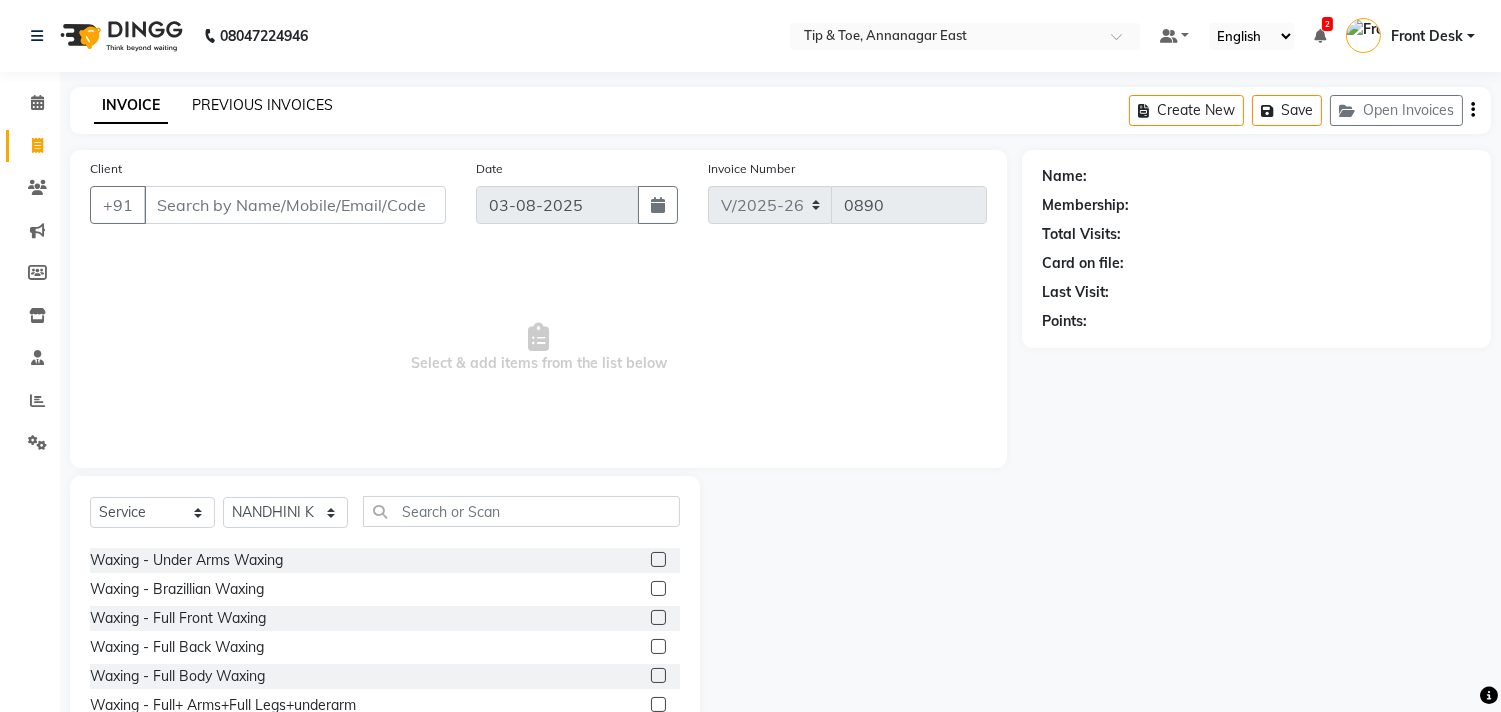 click on "PREVIOUS INVOICES" 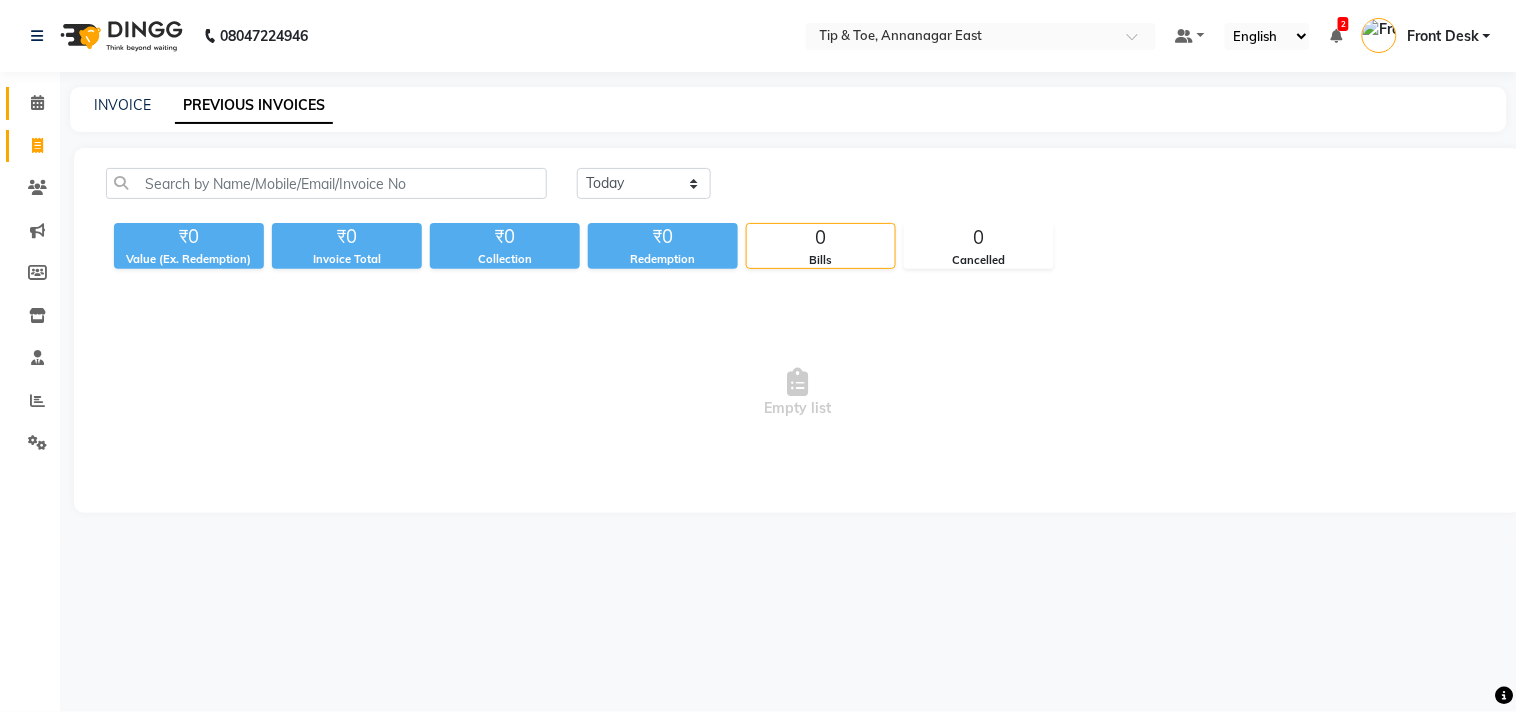 click on "Calendar" 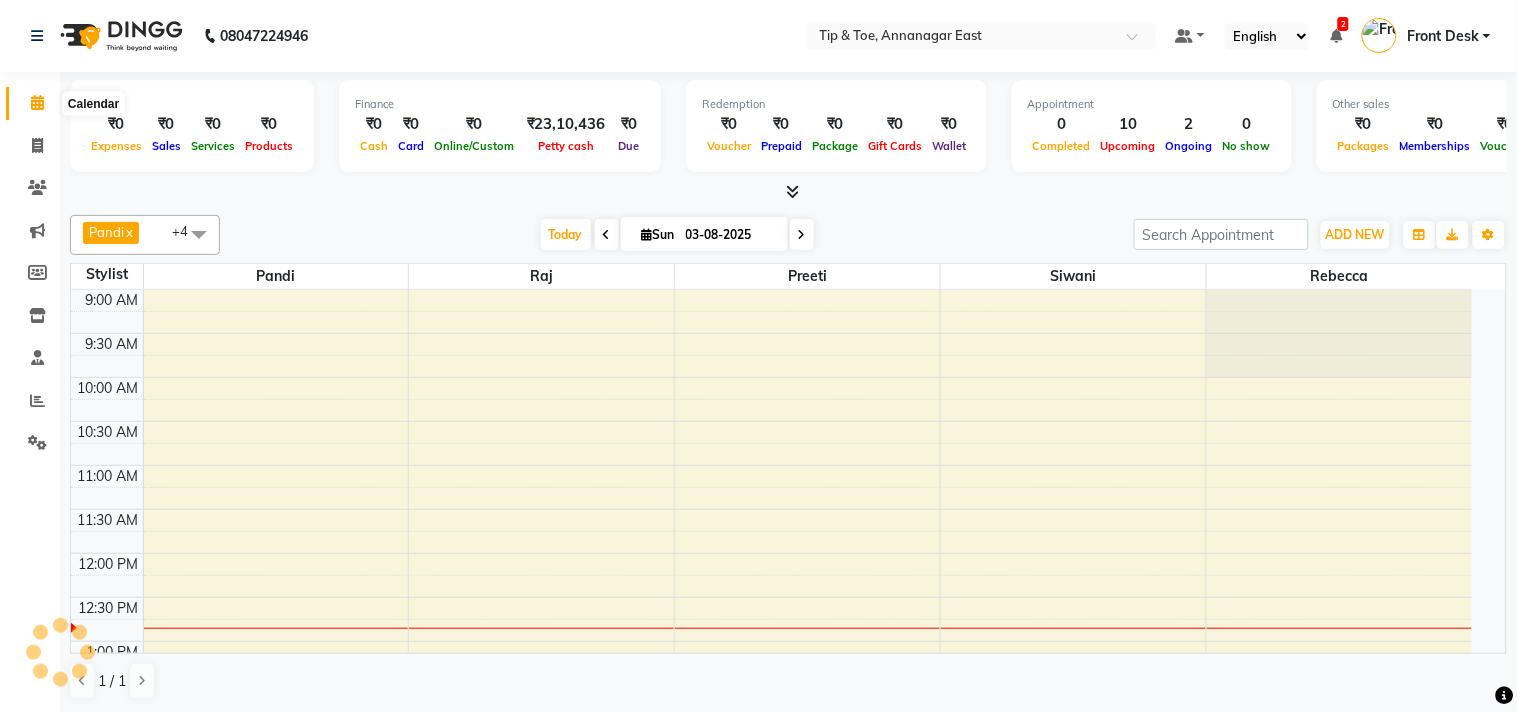 click 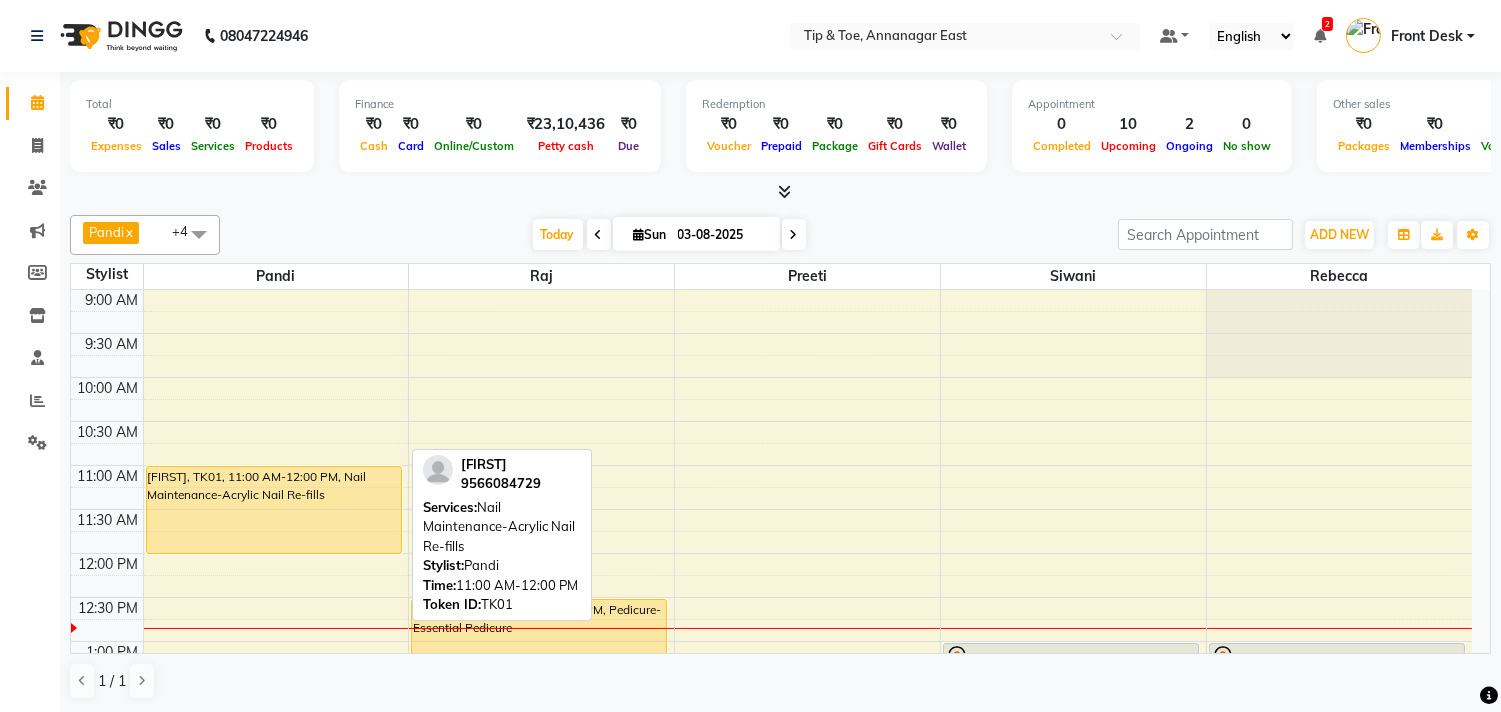 scroll, scrollTop: 333, scrollLeft: 0, axis: vertical 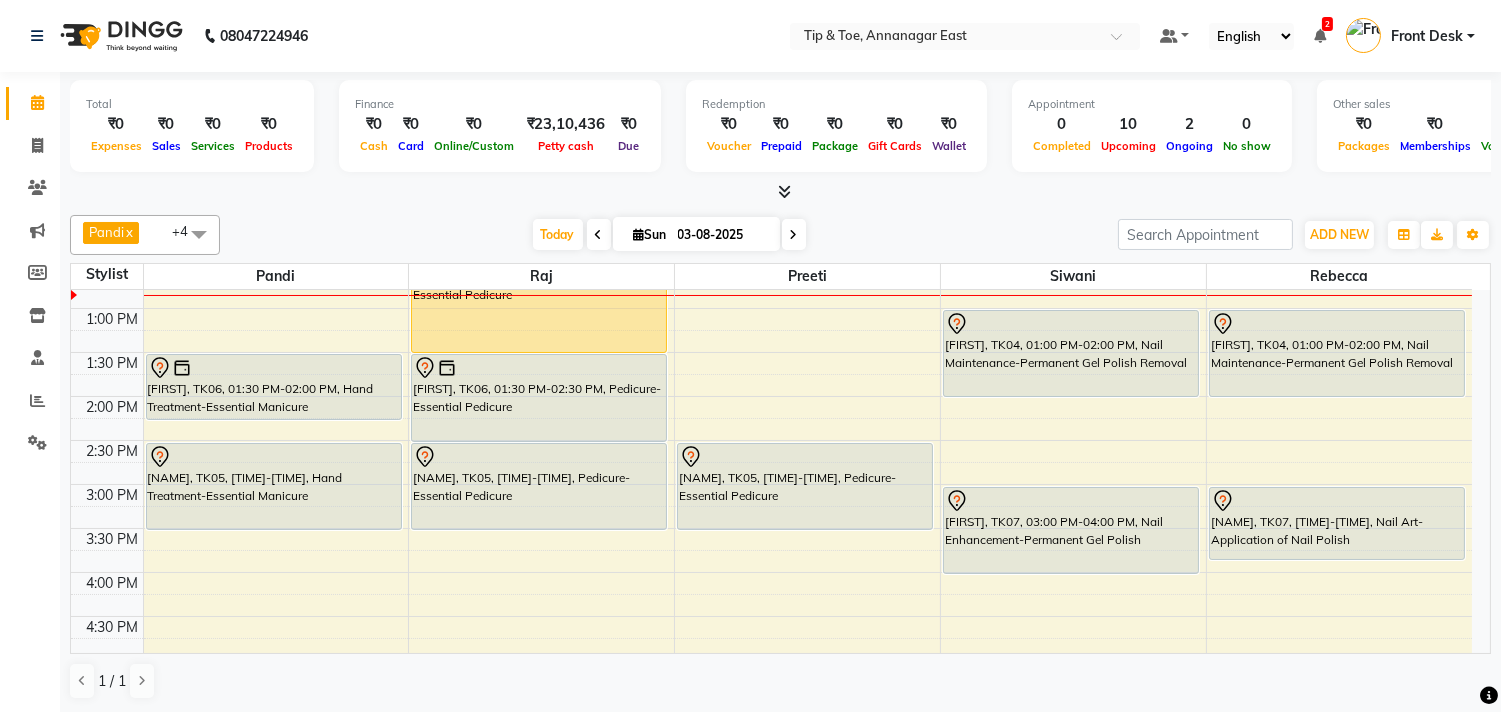 drag, startPoint x: 288, startPoint y: 396, endPoint x: 284, endPoint y: 420, distance: 24.33105 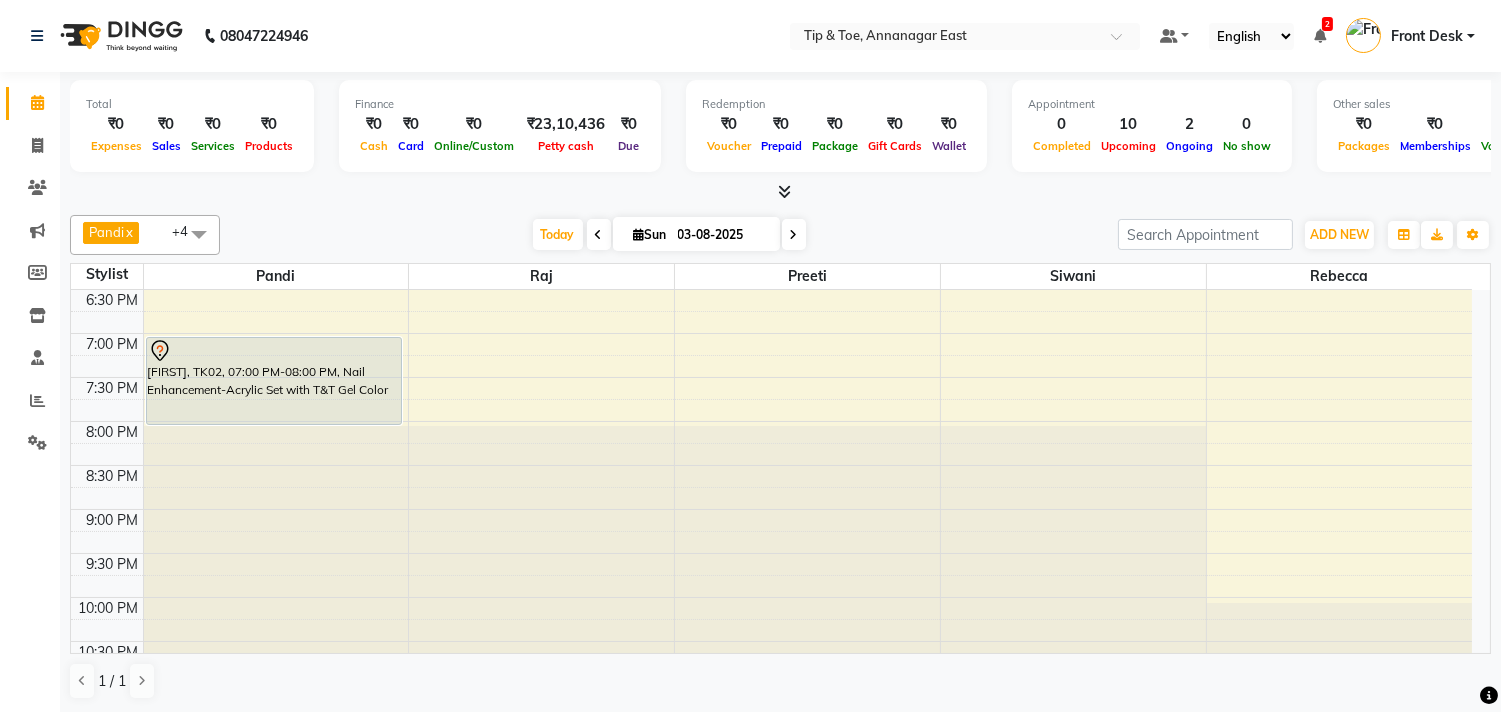 scroll, scrollTop: 873, scrollLeft: 0, axis: vertical 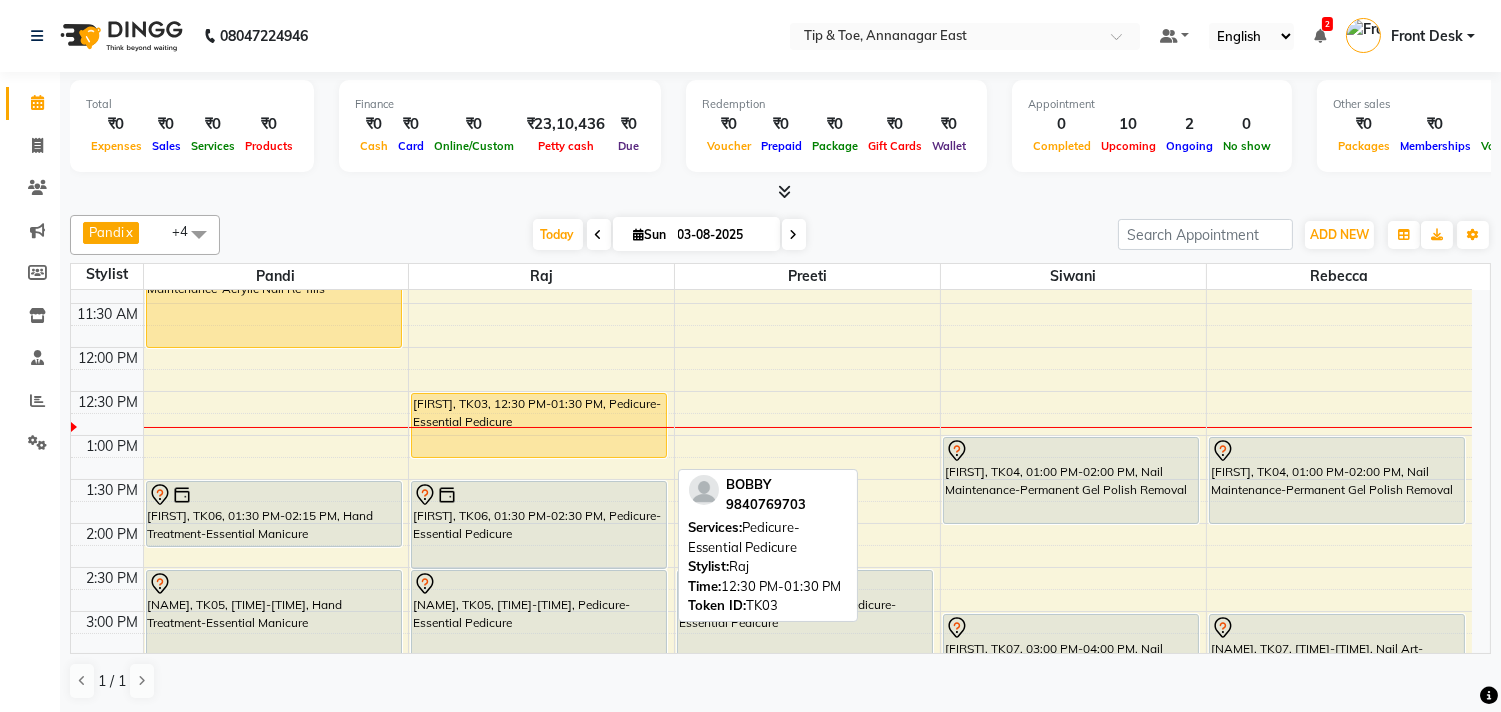 drag, startPoint x: 472, startPoint y: 476, endPoint x: 491, endPoint y: 445, distance: 36.359318 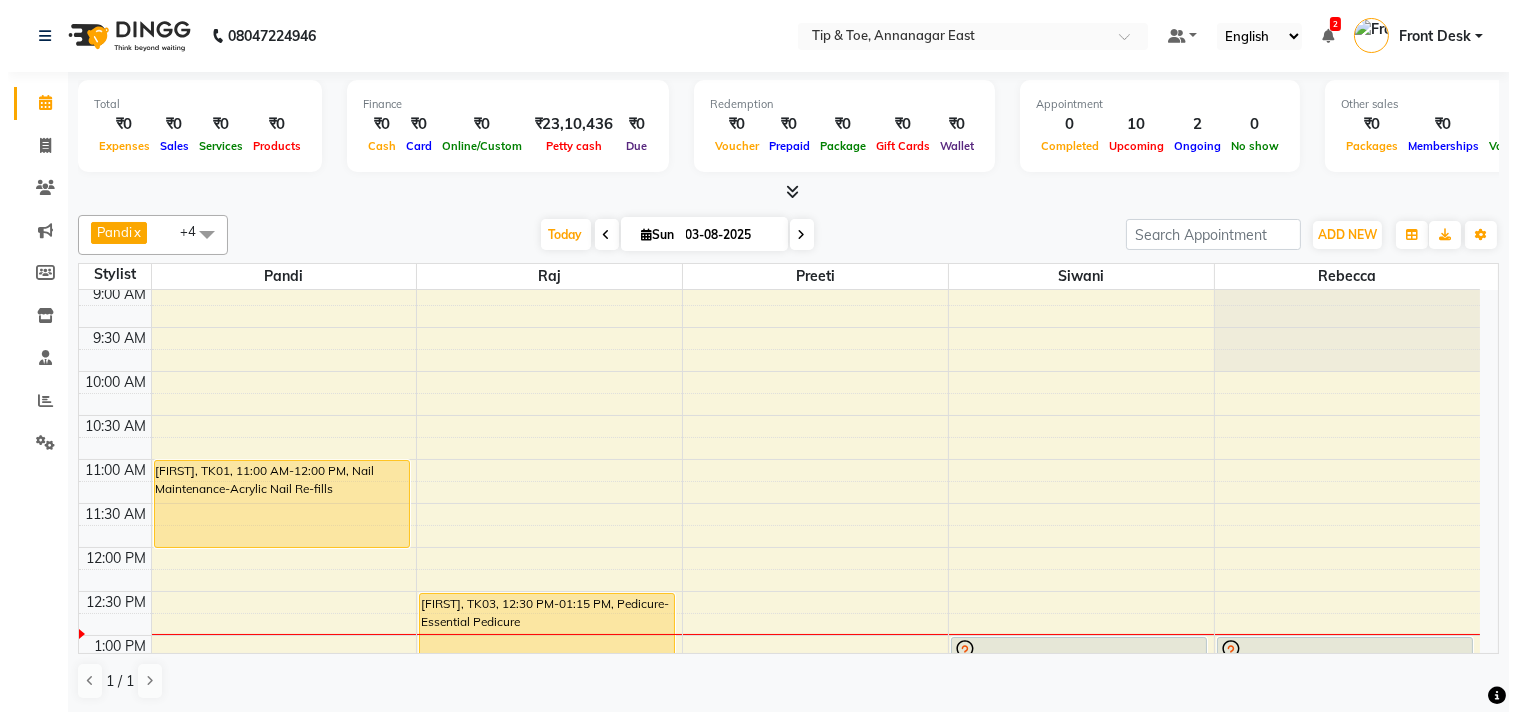 scroll, scrollTop: 0, scrollLeft: 0, axis: both 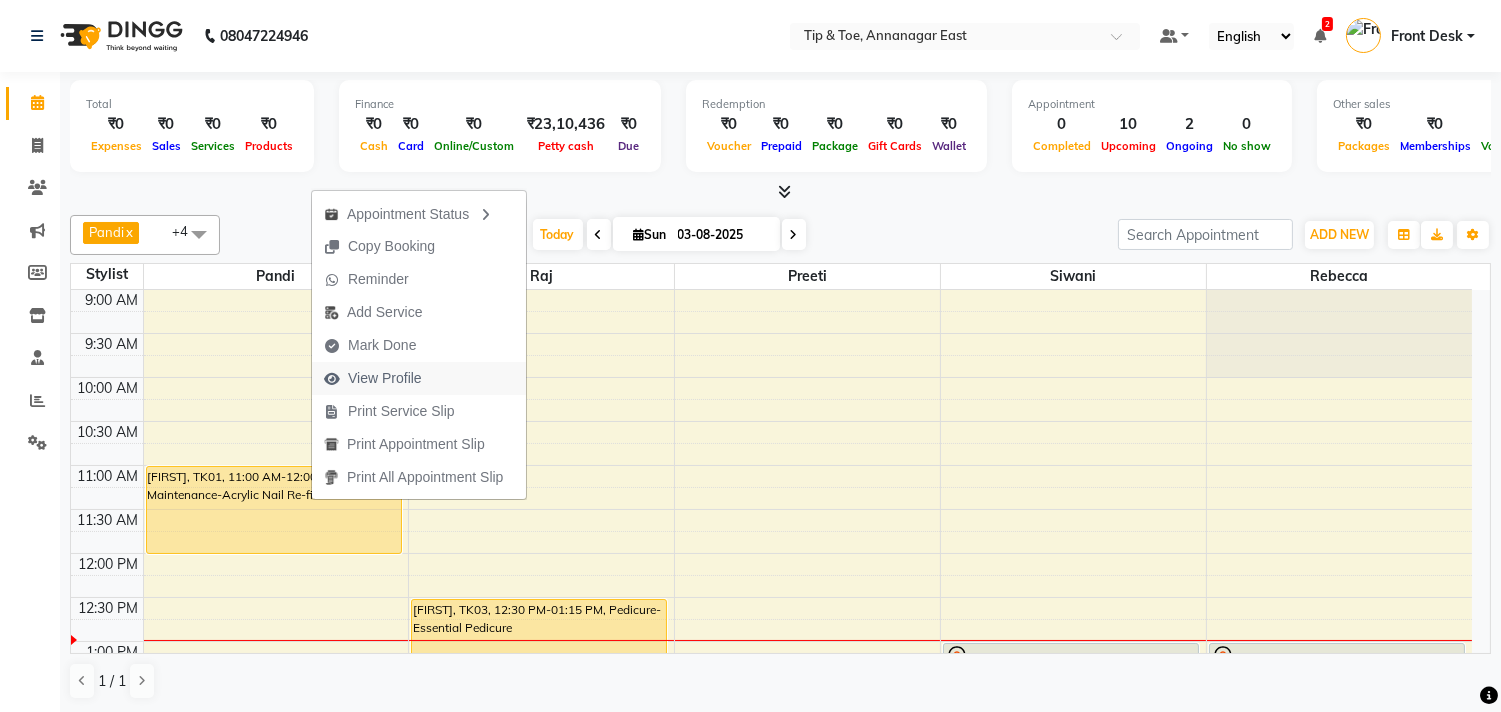 click on "View Profile" at bounding box center (385, 378) 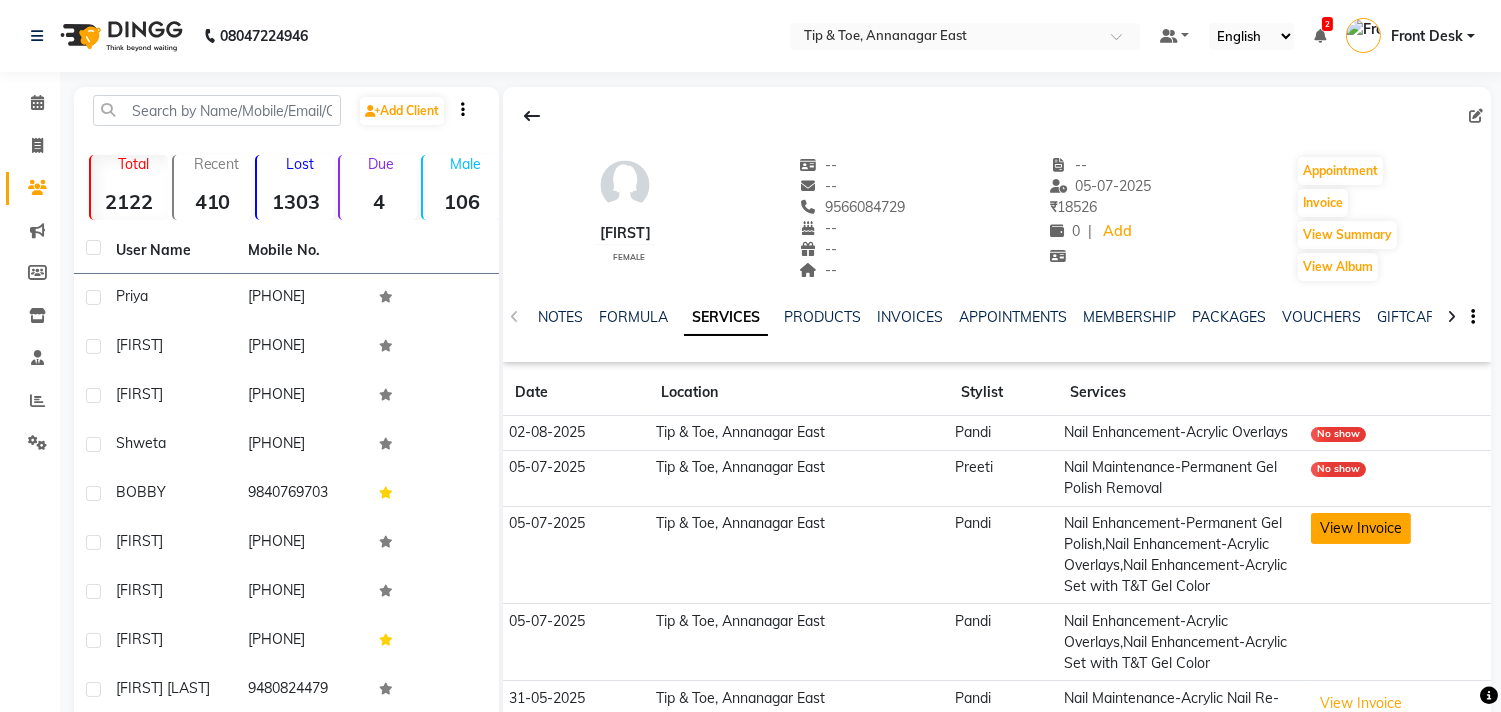 click on "View Invoice" 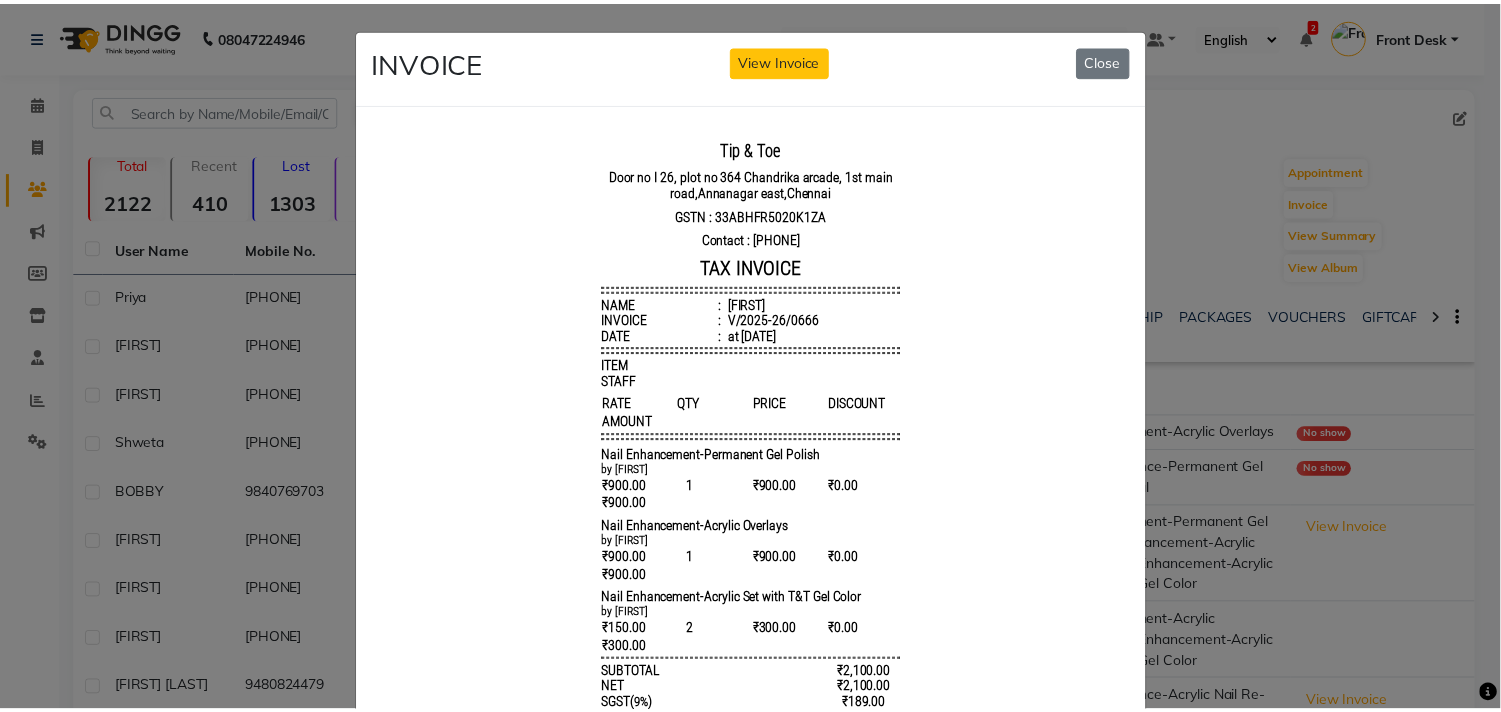 scroll, scrollTop: 15, scrollLeft: 0, axis: vertical 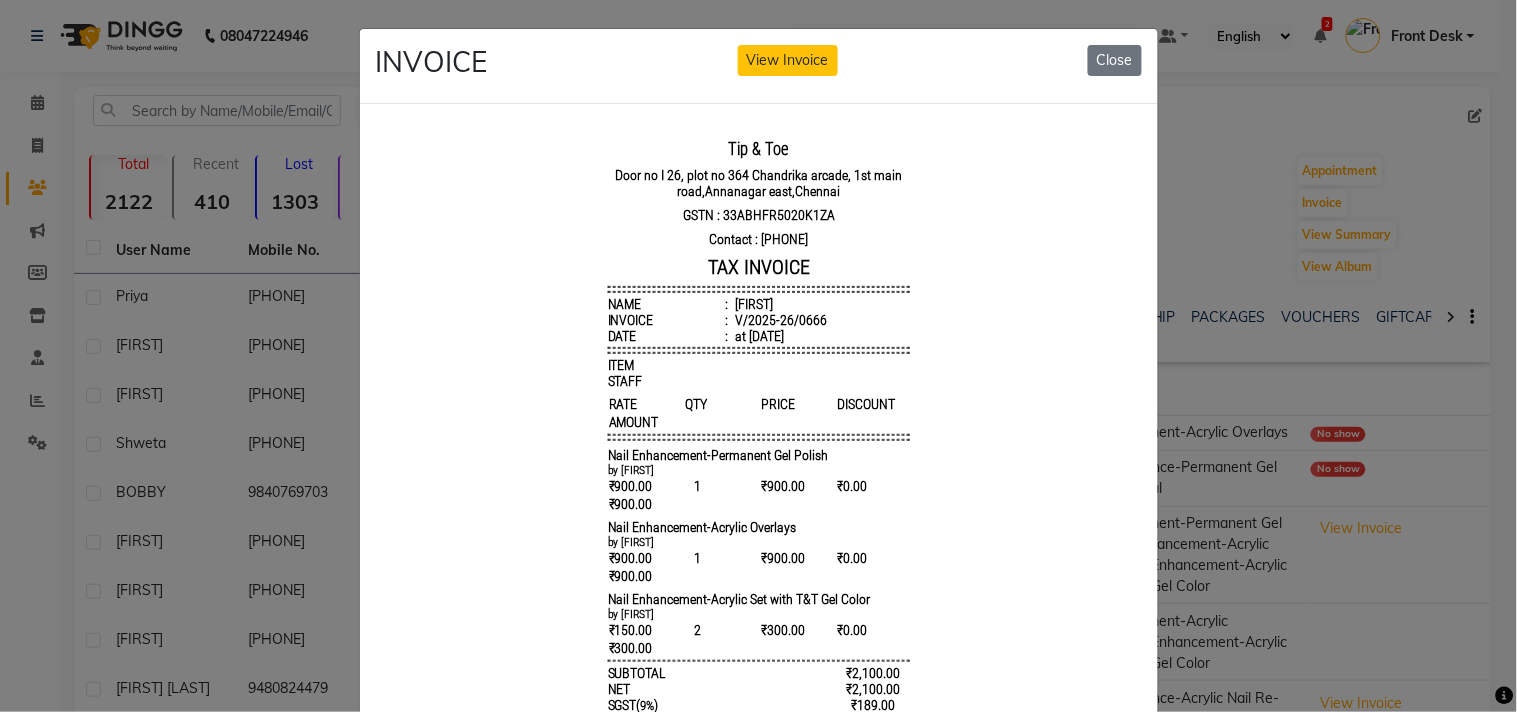 click on "INVOICE View Invoice Close" 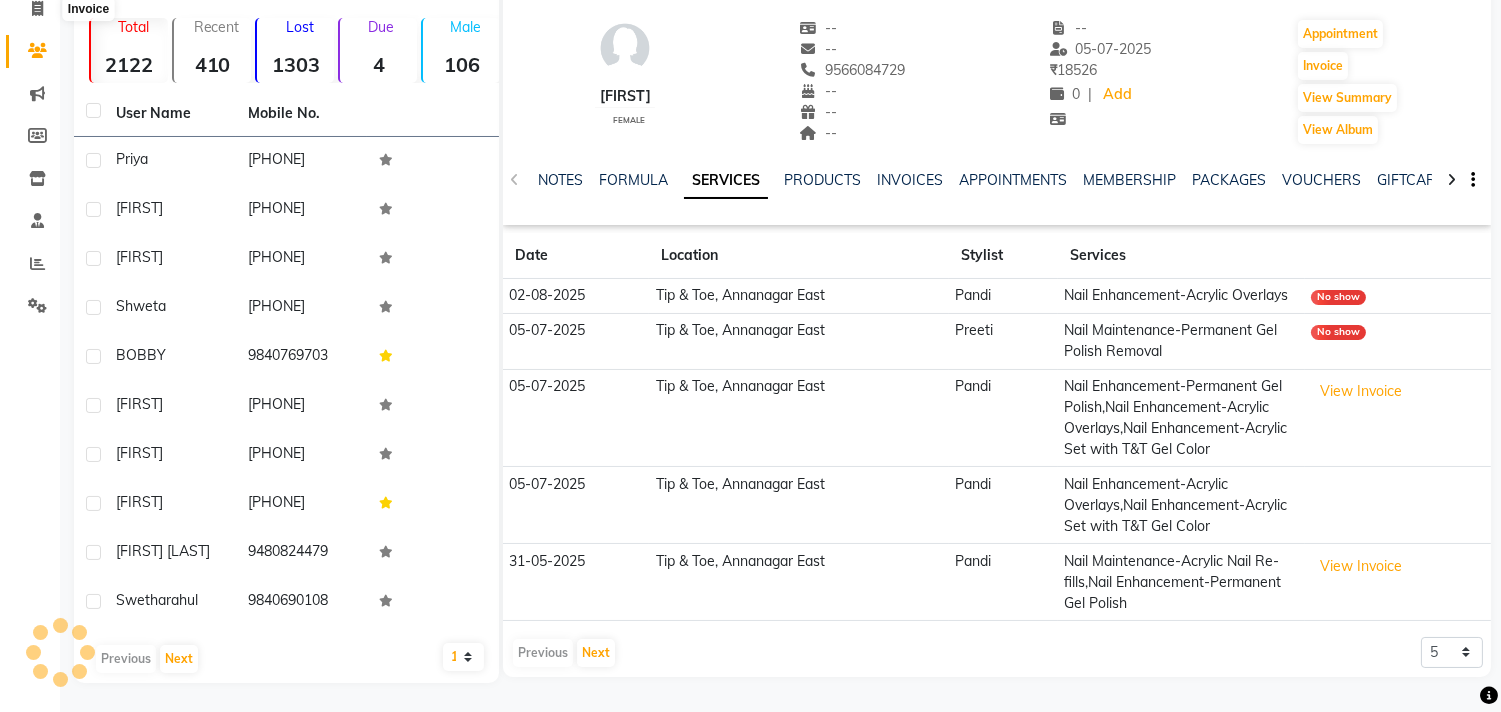 scroll, scrollTop: 0, scrollLeft: 0, axis: both 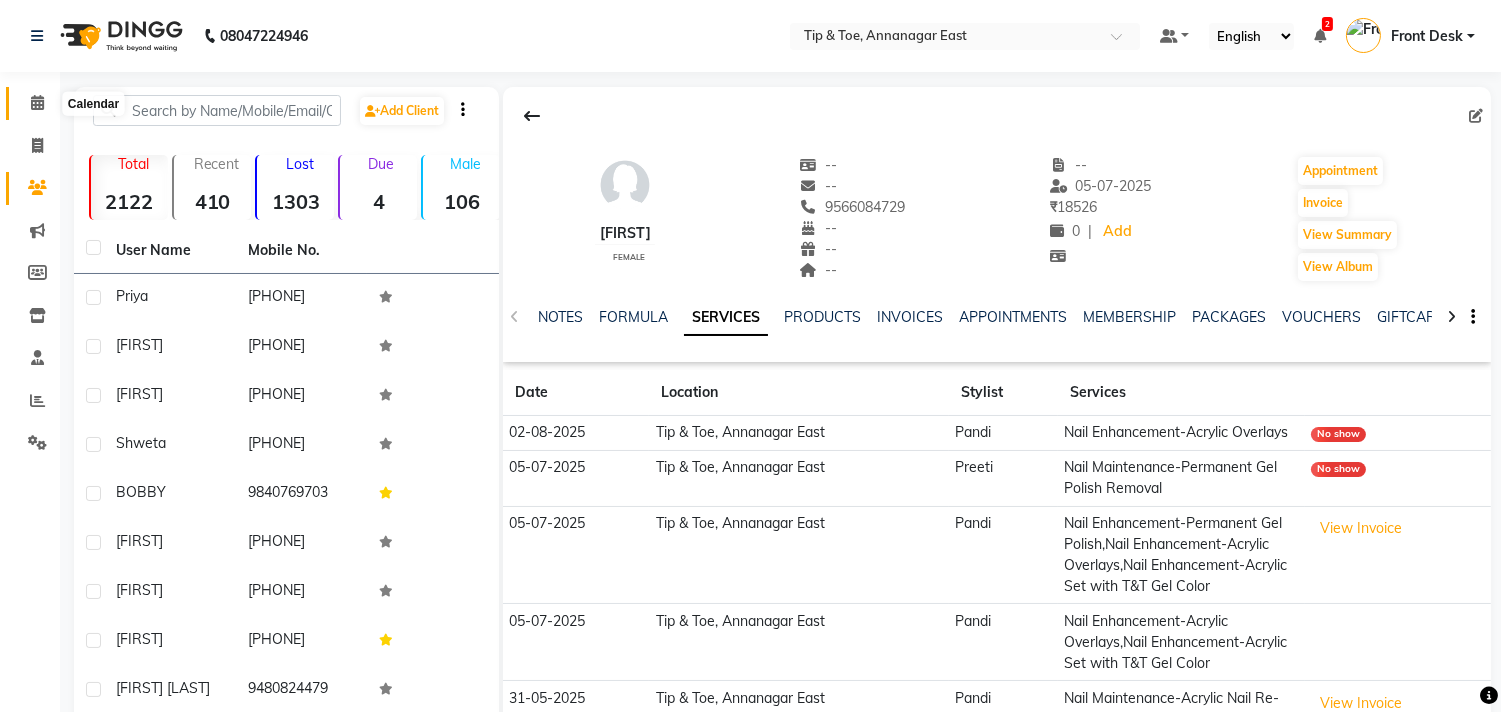 click 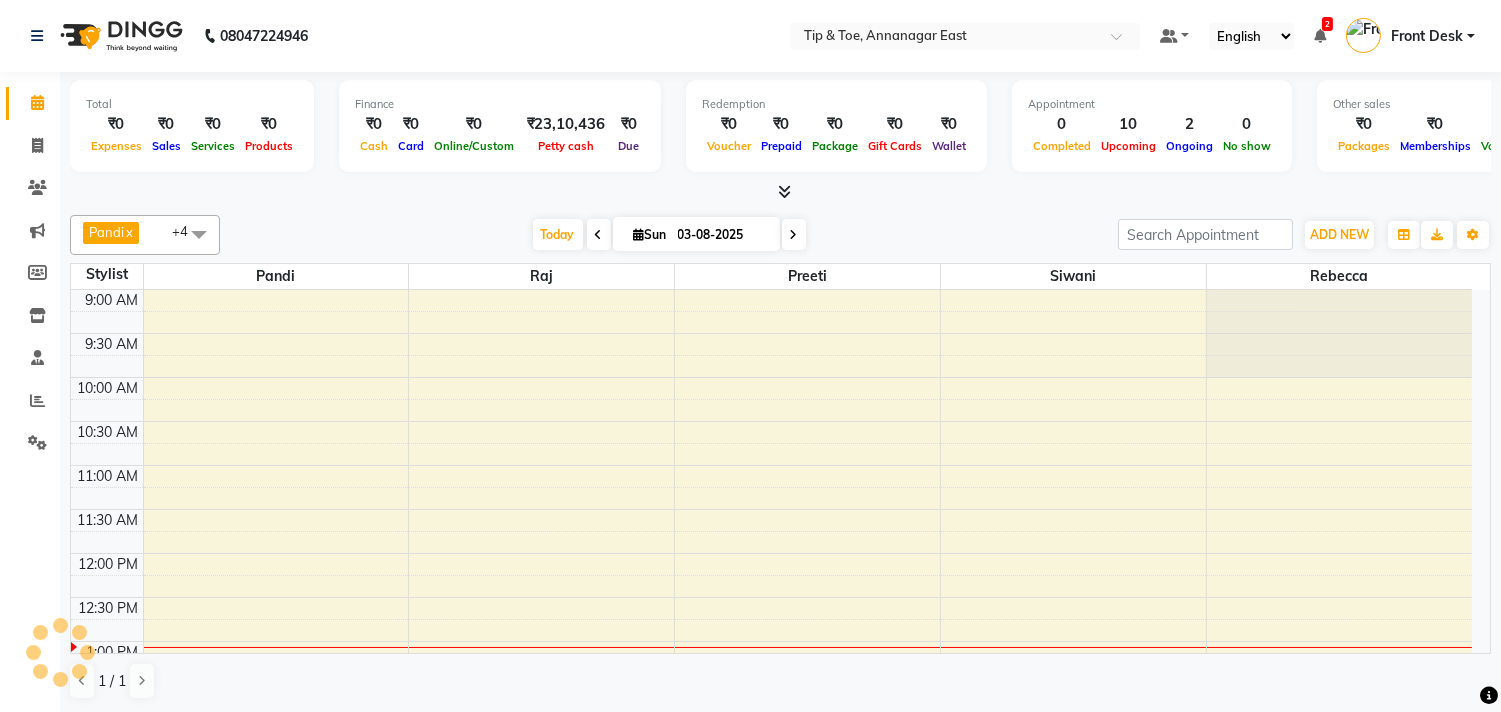 scroll, scrollTop: 0, scrollLeft: 0, axis: both 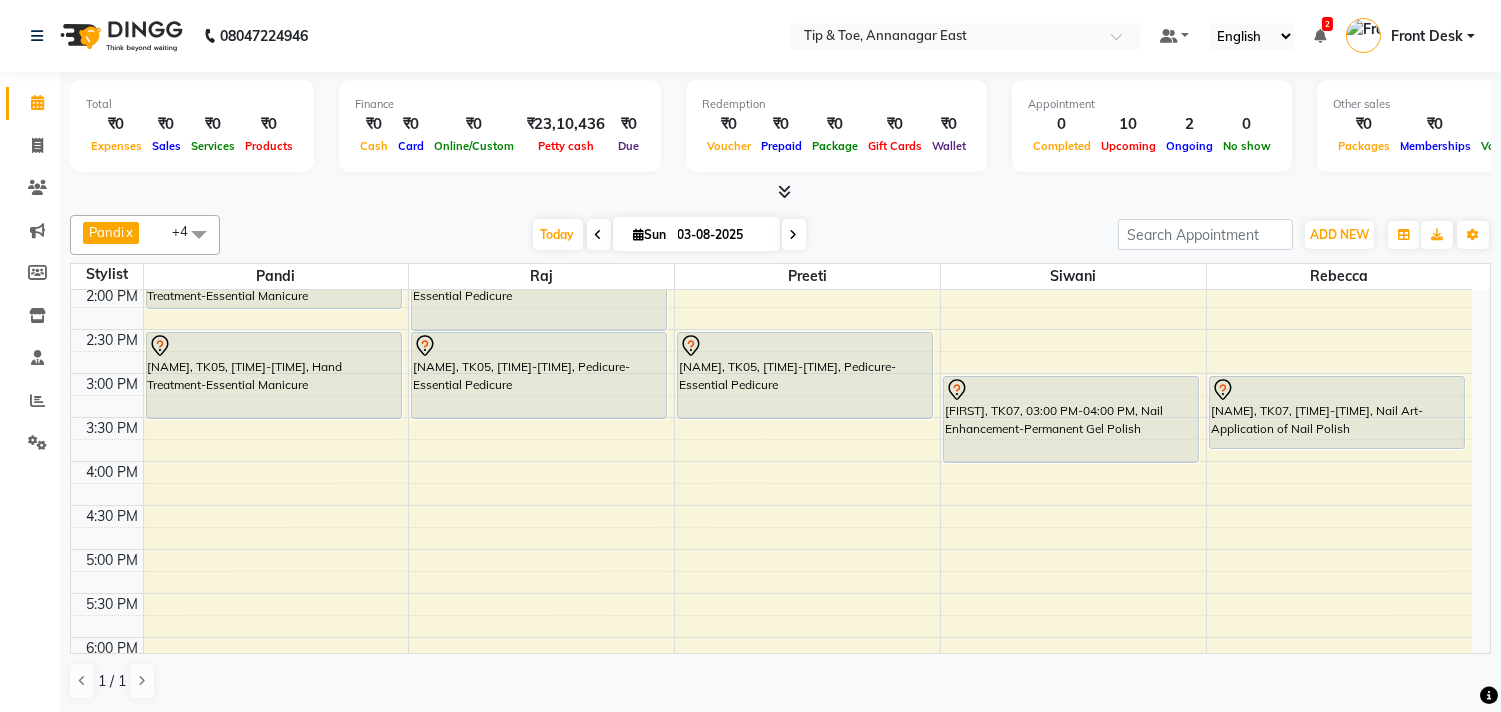 click on "9:00 AM 9:30 AM 10:00 AM 10:30 AM 11:00 AM 11:30 AM 12:00 PM 12:30 PM 1:00 PM 1:30 PM 2:00 PM 2:30 PM 3:00 PM 3:30 PM 4:00 PM 4:30 PM 5:00 PM 5:30 PM 6:00 PM 6:30 PM 7:00 PM 7:30 PM 8:00 PM 8:30 PM 9:00 PM 9:30 PM 10:00 PM 10:30 PM    [FIRST], TK01, 11:00 AM-12:00 PM, Nail Maintenance-Acrylic Nail Re-fills             [FIRST], TK06, 01:30 PM-02:15 PM, Hand Treatment-Essential Manicure             [FIRST], TK05, 02:30 PM-03:30 PM, Hand Treatment-Essential Manicure             [FIRST], TK02, 07:00 PM-08:00 PM, Nail Enhancement-Acrylic Set with T&T Gel Color    [FIRST], TK03, 12:30 PM-01:15 PM, Pedicure-Essential Pedicure             [FIRST], TK06, 01:30 PM-02:30 PM, Pedicure-Essential Pedicure             [FIRST], TK05, 02:30 PM-03:30 PM, Pedicure-Essential Pedicure             [FIRST], TK05, 02:30 PM-03:30 PM, Pedicure-Essential Pedicure             [FIRST], TK04, 01:00 PM-02:00 PM, Nail Maintenance-Permanent Gel Polish Removal             [FIRST], TK07, 03:00 PM-04:00 PM, Nail Enhancement-Permanent Gel Polish" at bounding box center [771, 461] 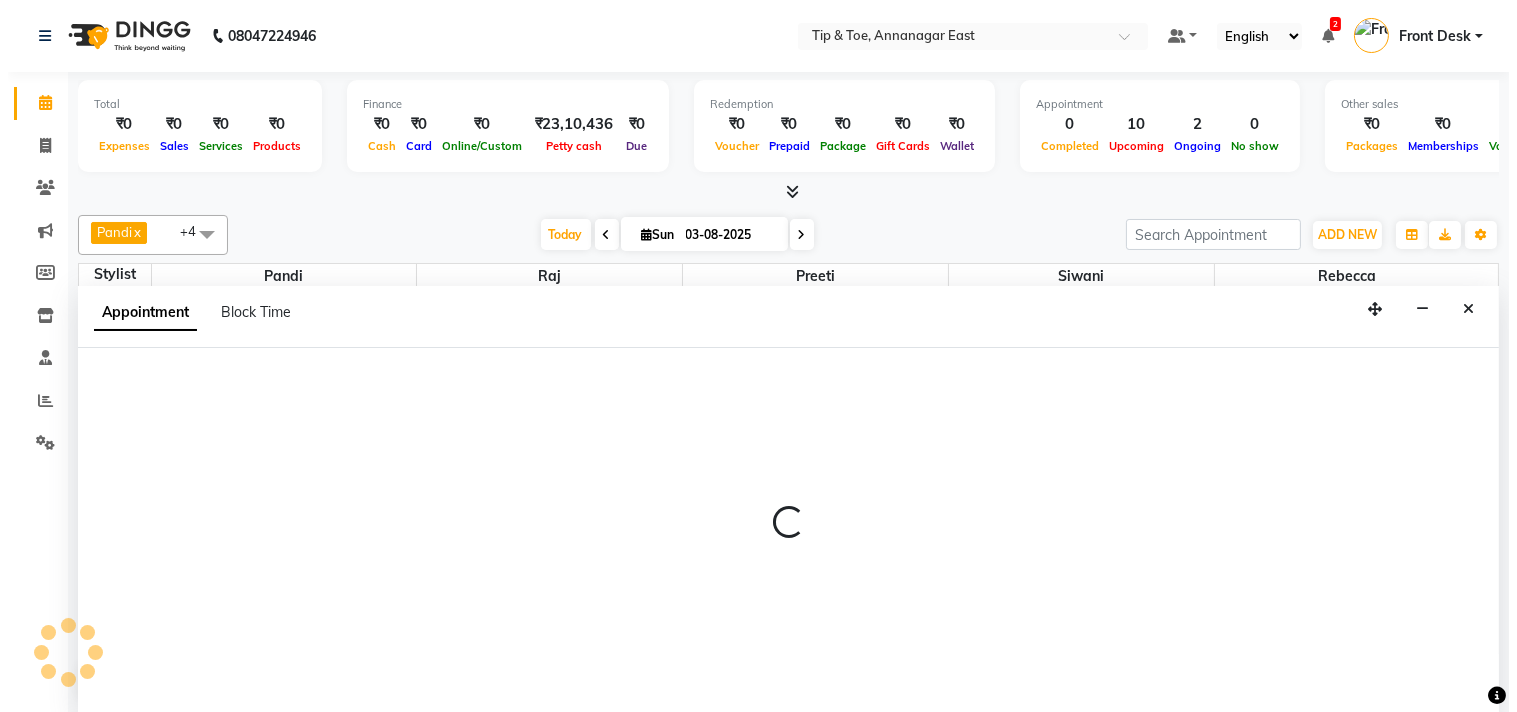 scroll, scrollTop: 1, scrollLeft: 0, axis: vertical 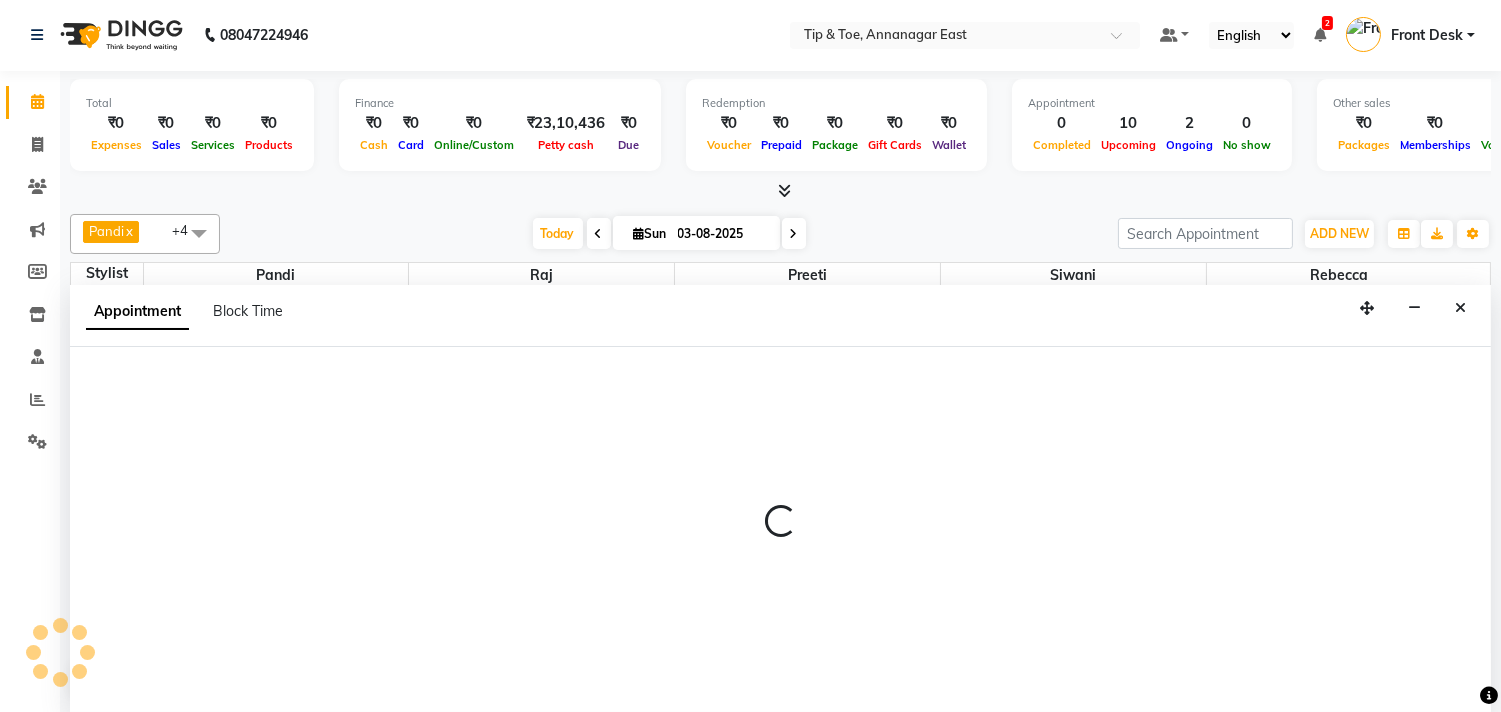 select on "39914" 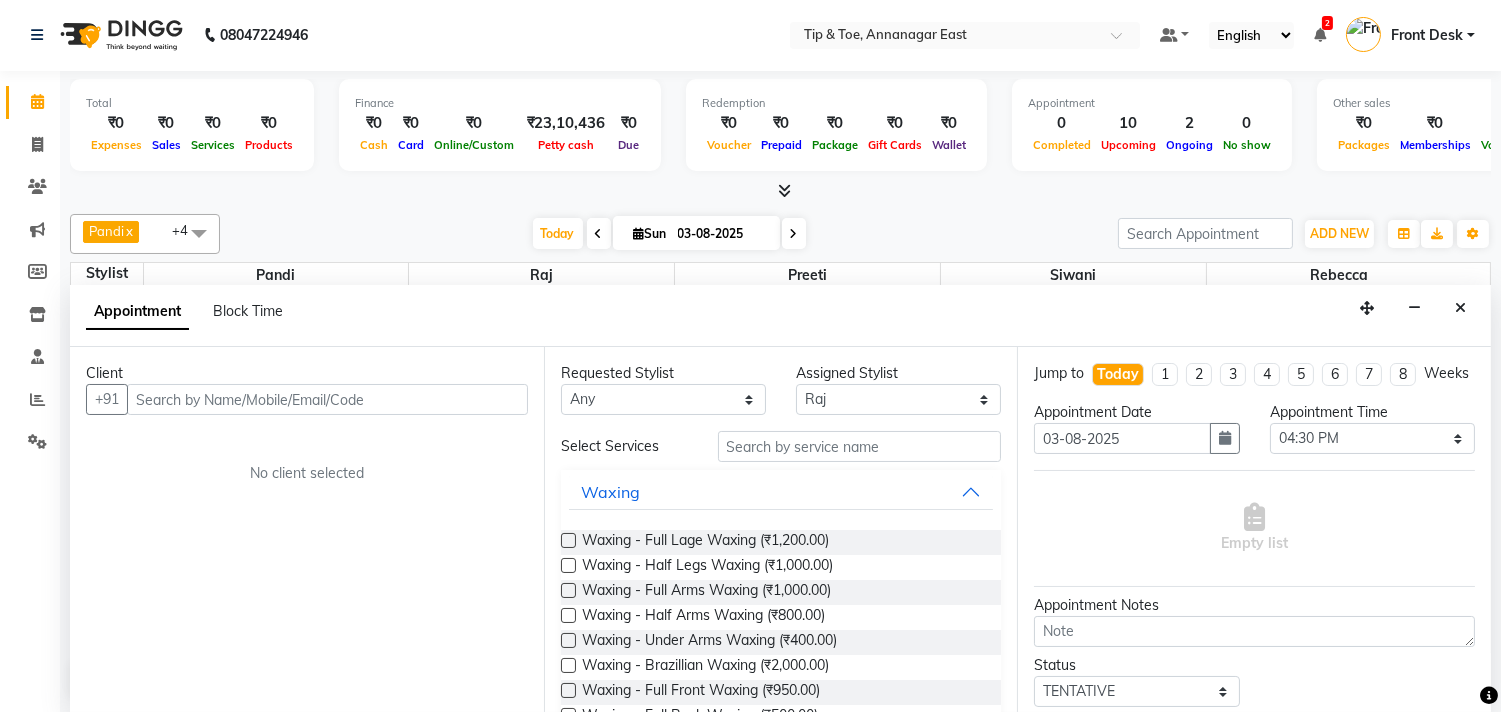 click at bounding box center (327, 399) 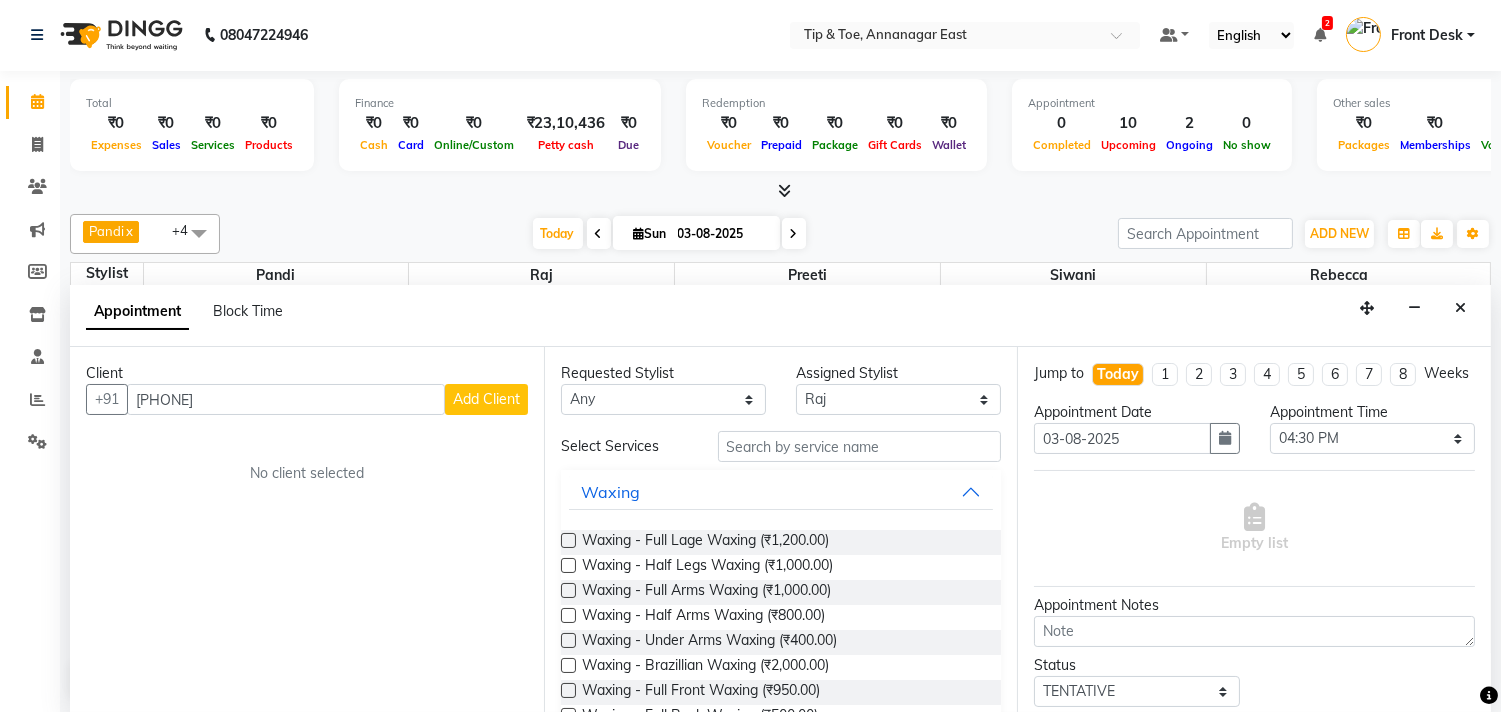 type on "[PHONE]" 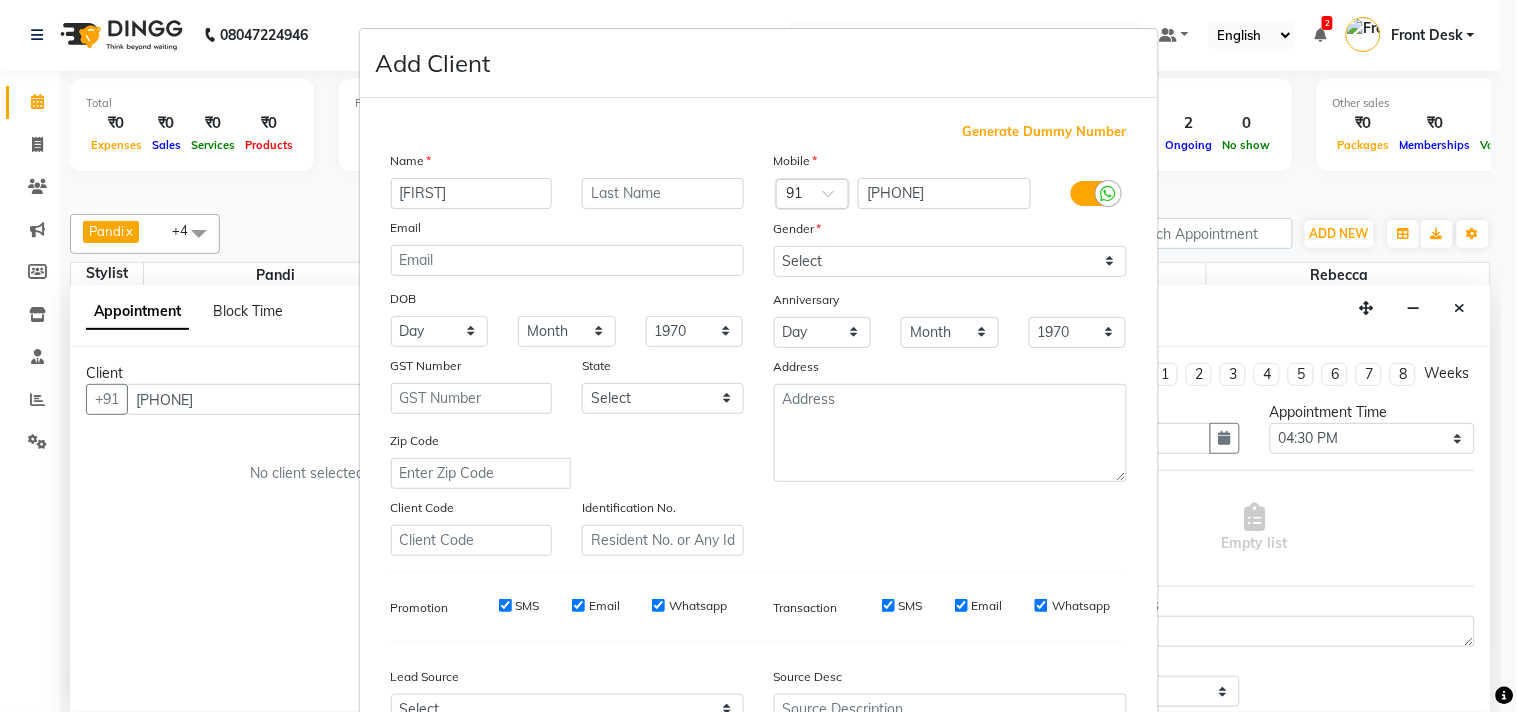type on "[FIRST]" 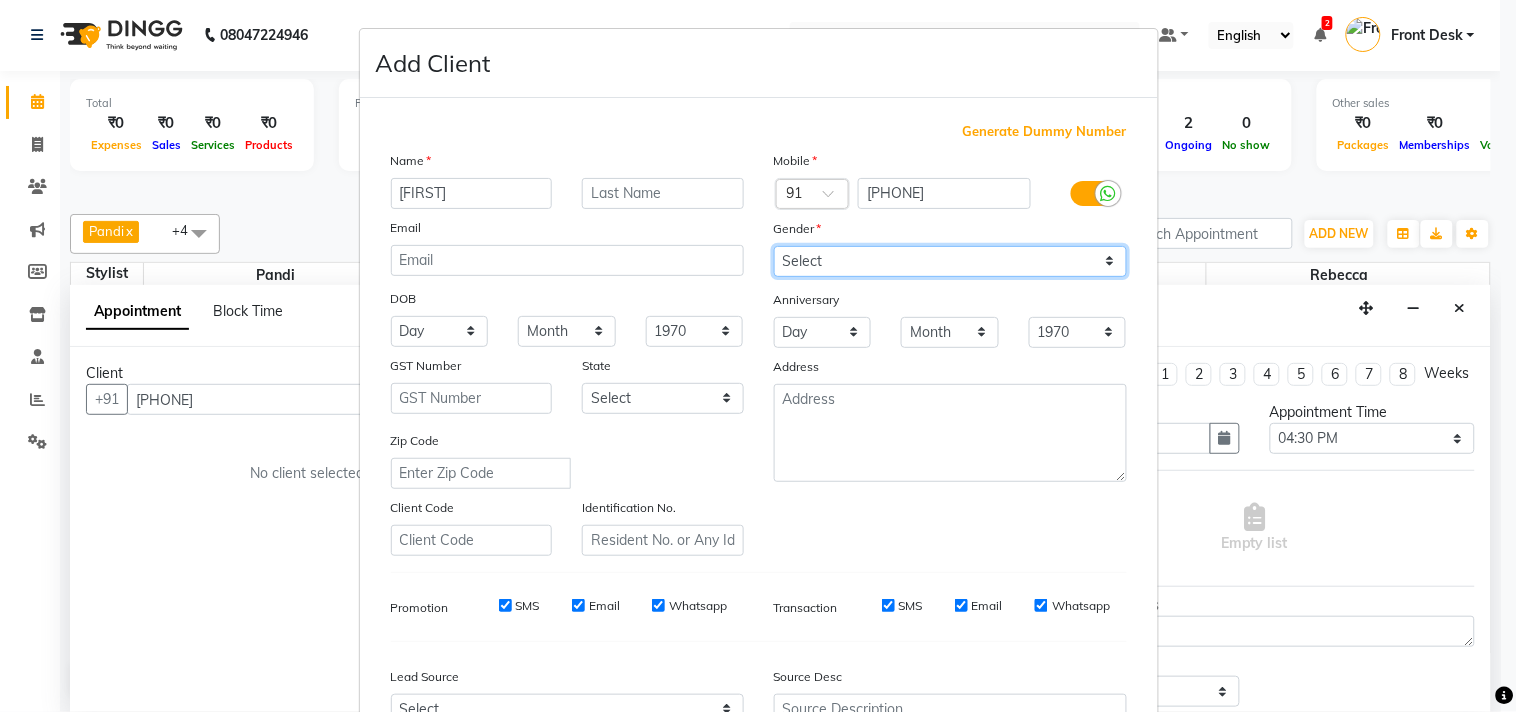 click on "Select Male Female Other Prefer Not To Say" at bounding box center [950, 261] 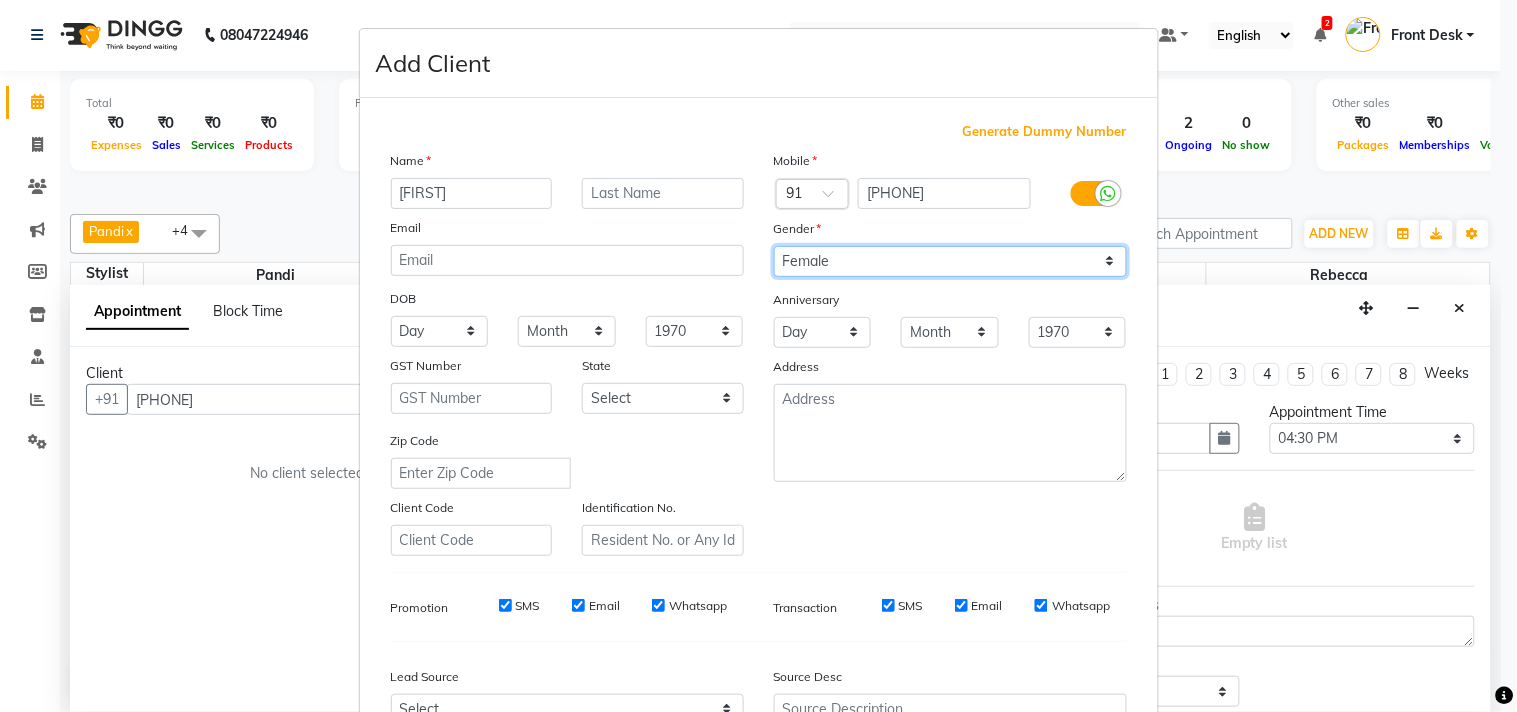 click on "Select Male Female Other Prefer Not To Say" at bounding box center [950, 261] 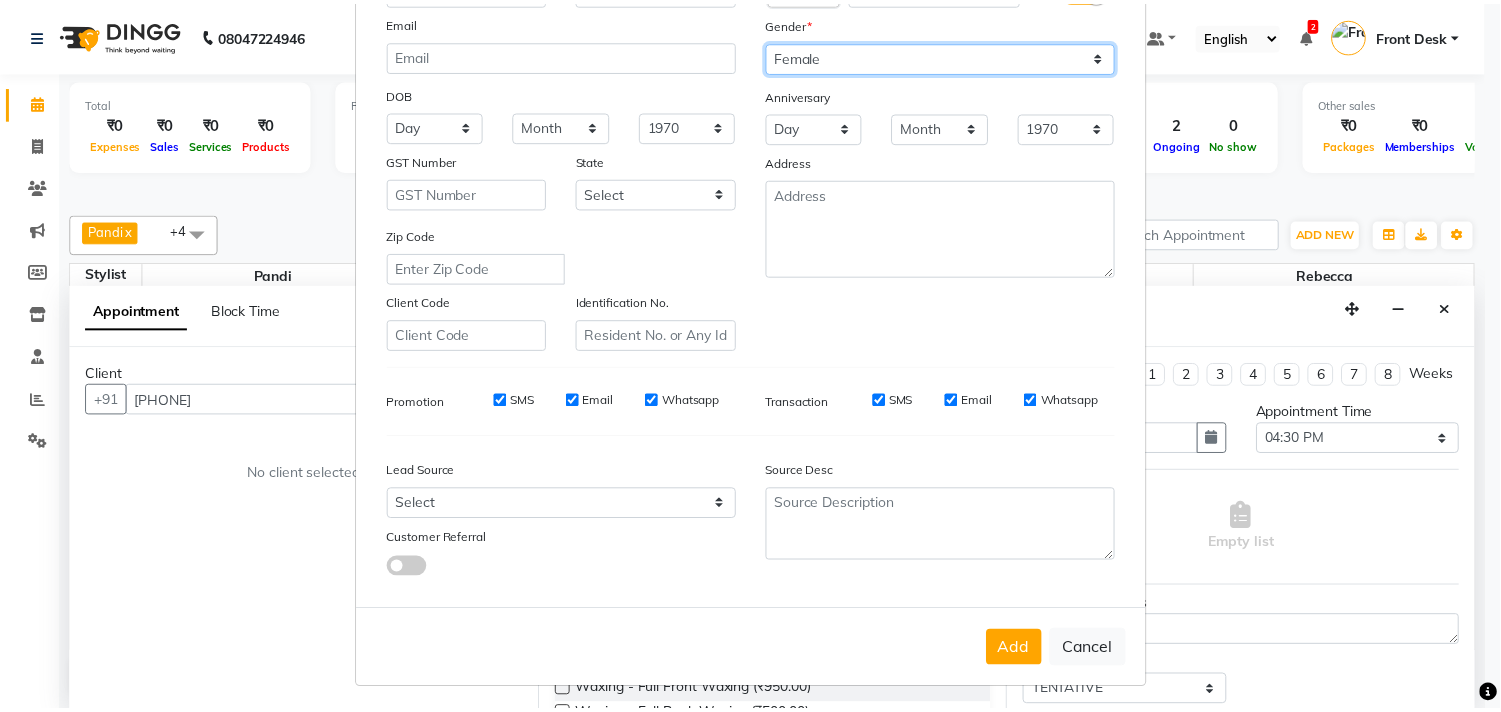 scroll, scrollTop: 212, scrollLeft: 0, axis: vertical 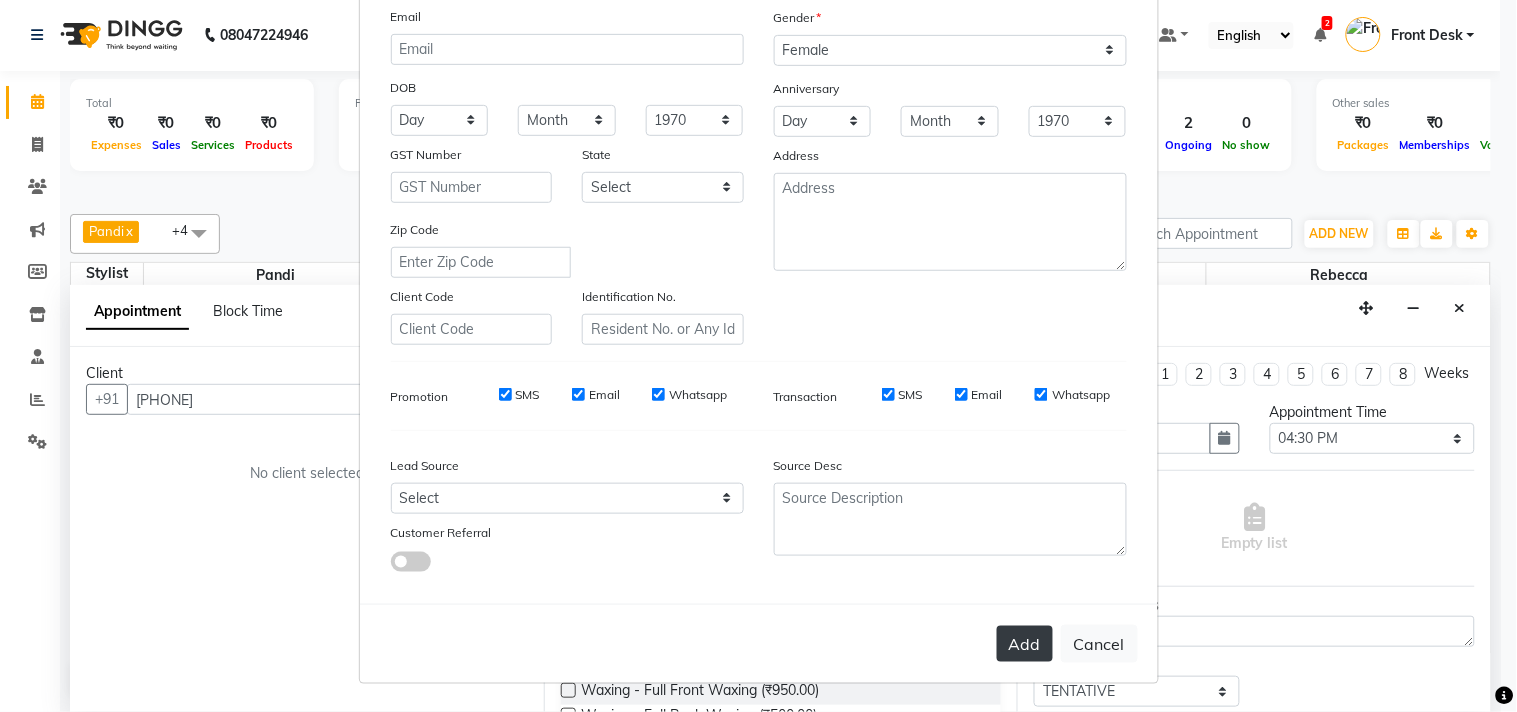 click on "Add" at bounding box center [1025, 644] 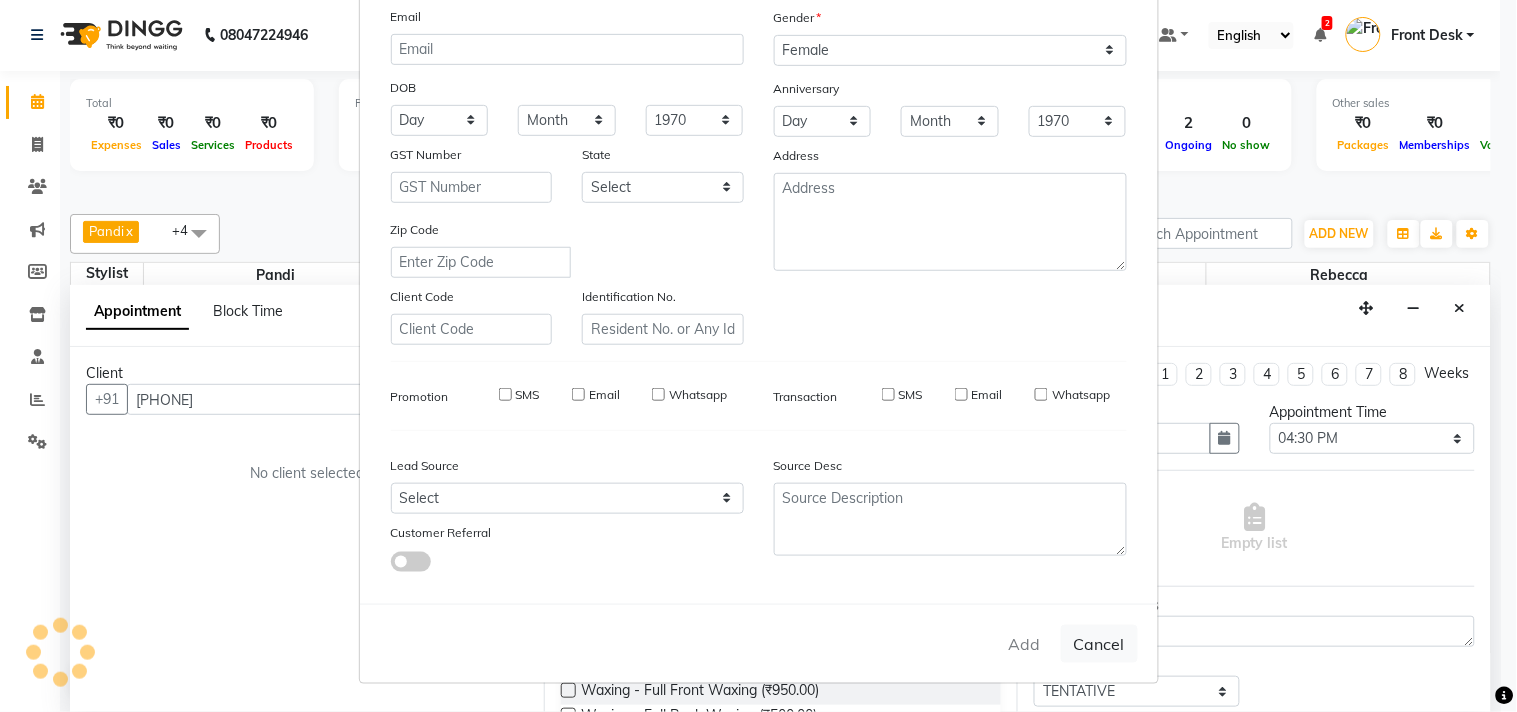 type 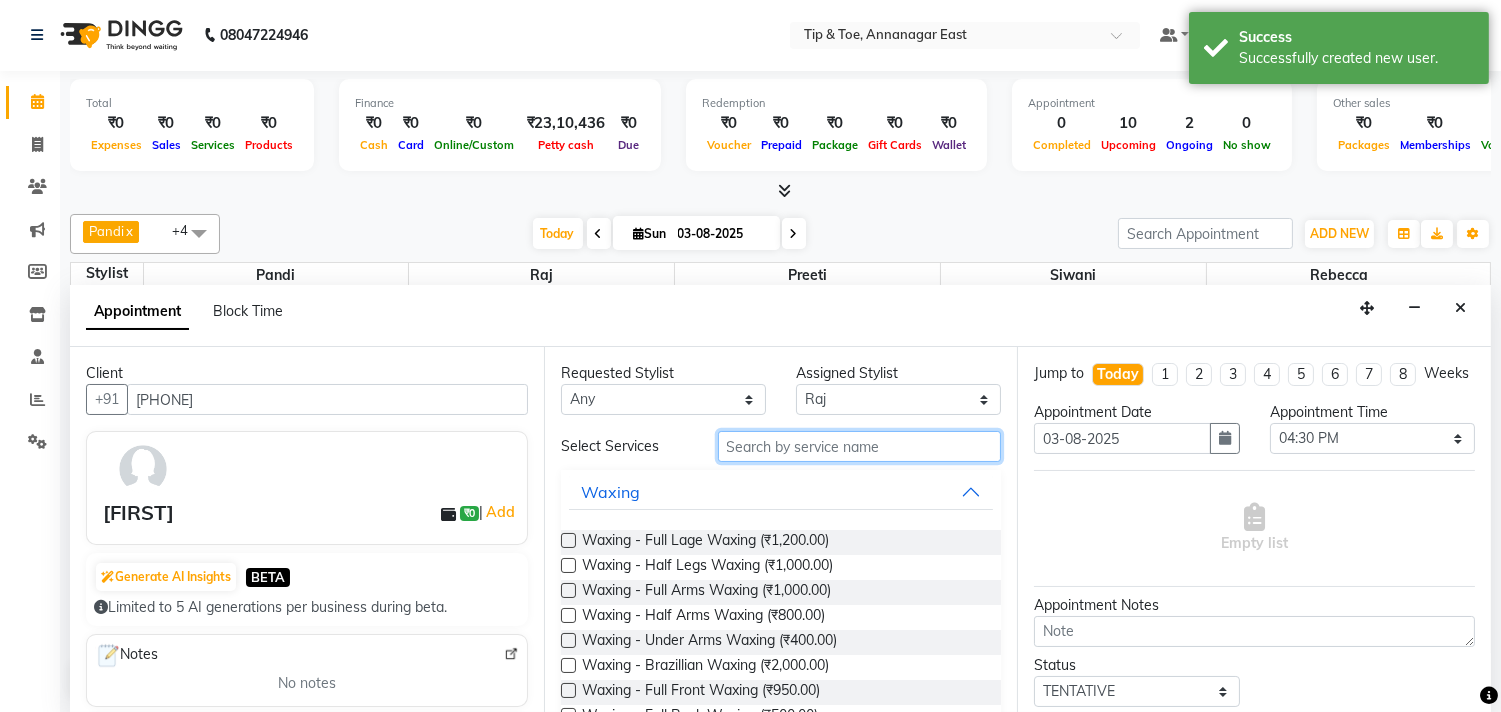 click at bounding box center [860, 446] 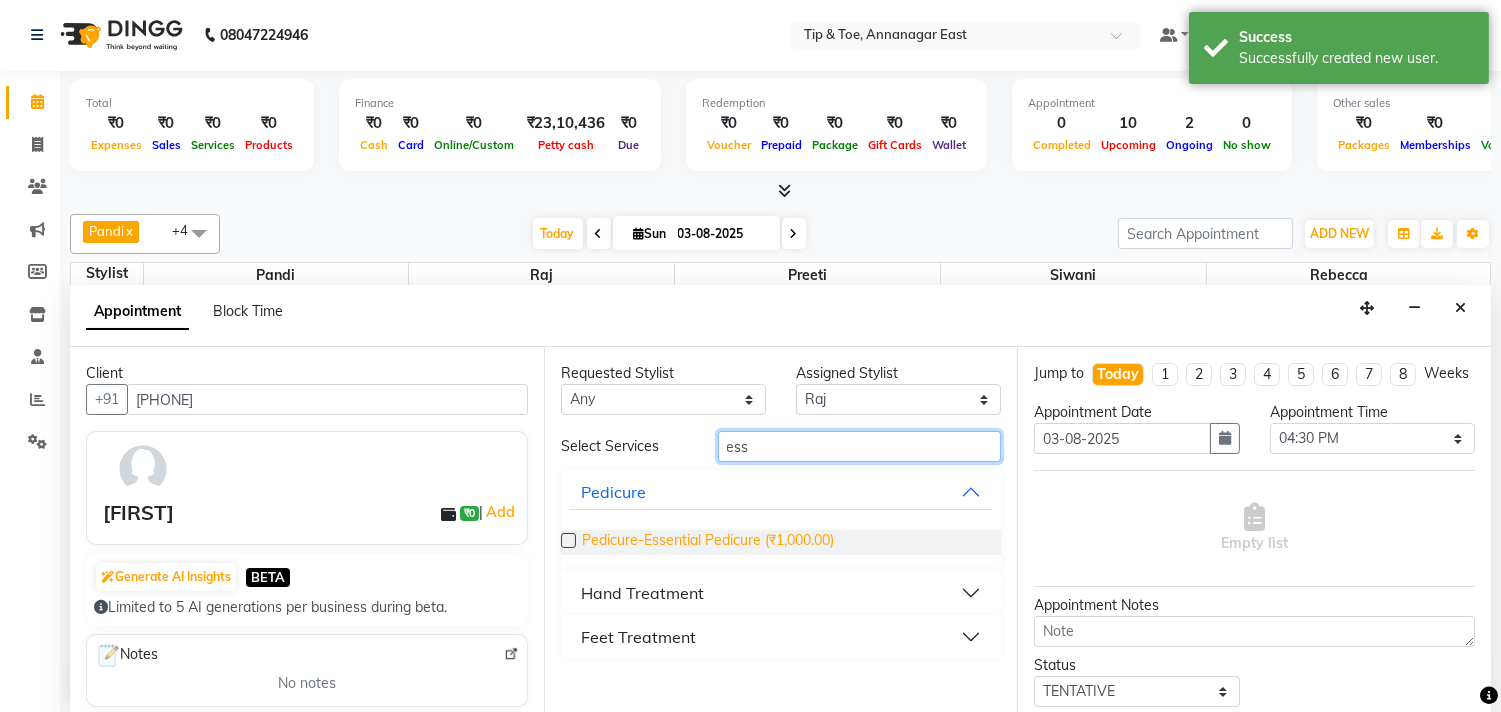 type on "ess" 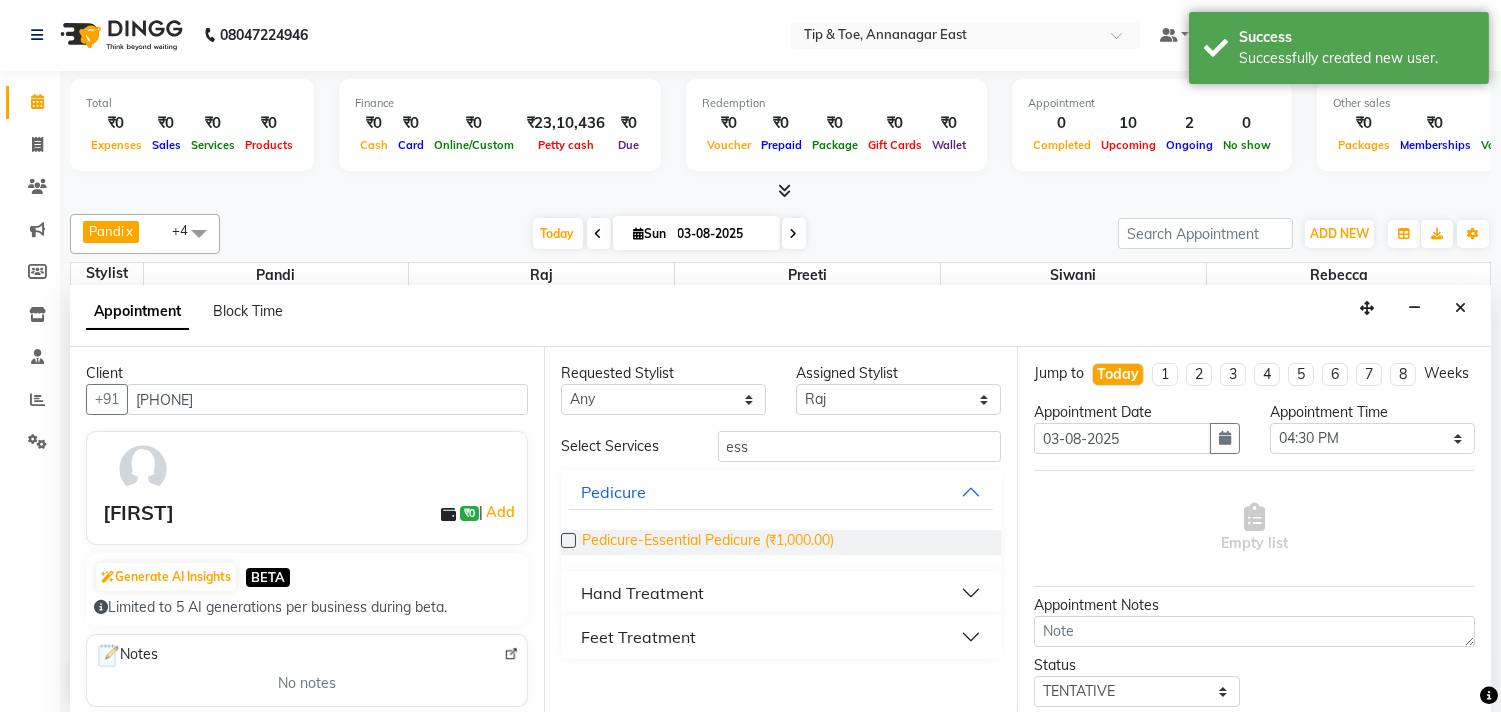 click on "Pedicure-Essential Pedicure (₹1,000.00)" at bounding box center [708, 542] 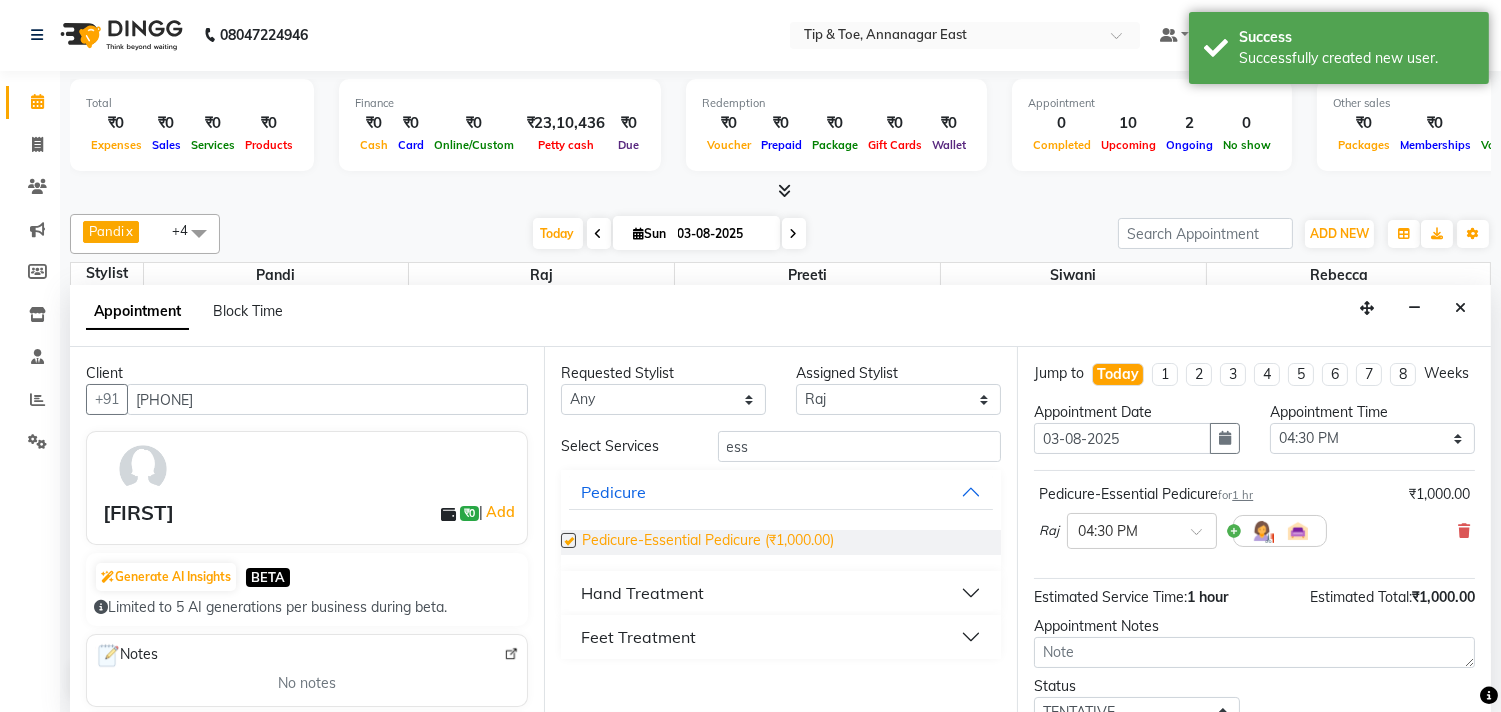 checkbox on "false" 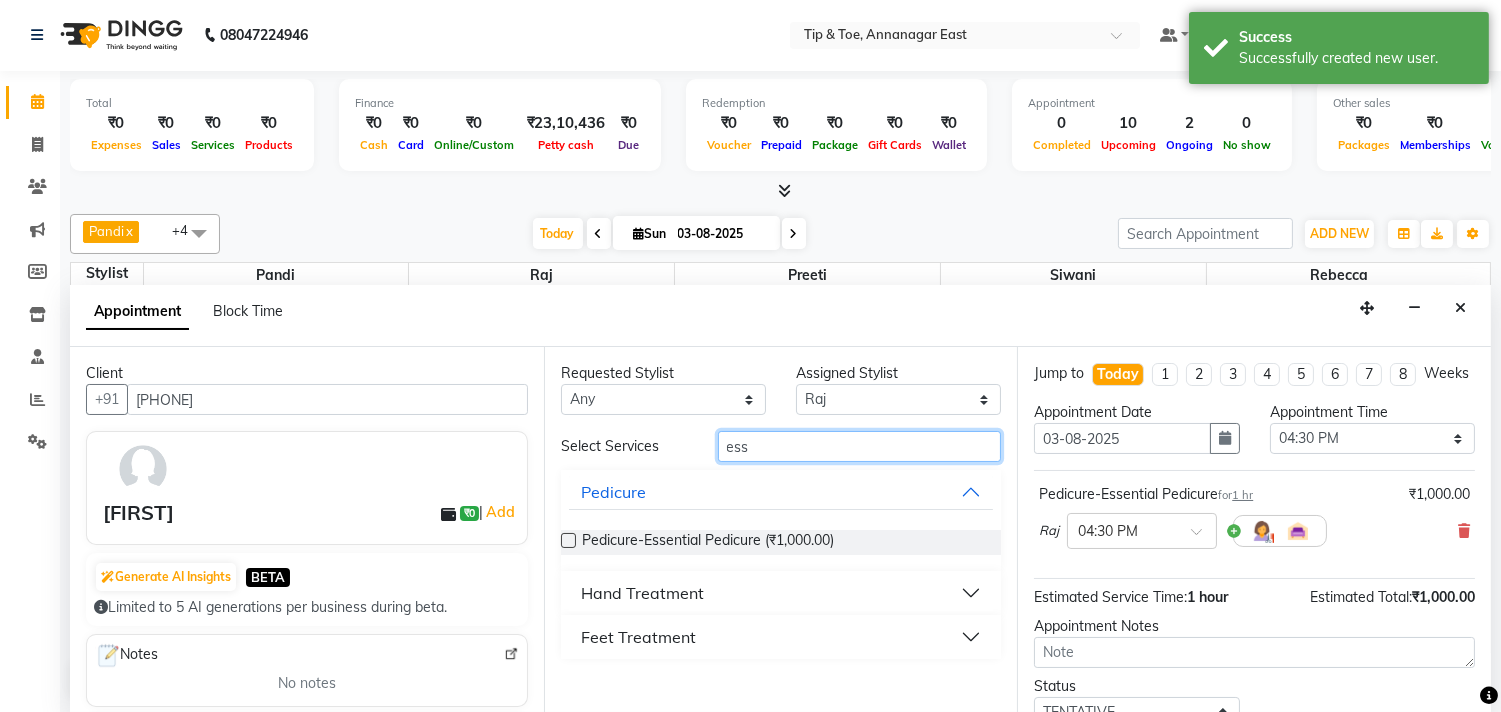 click on "ess" at bounding box center (860, 446) 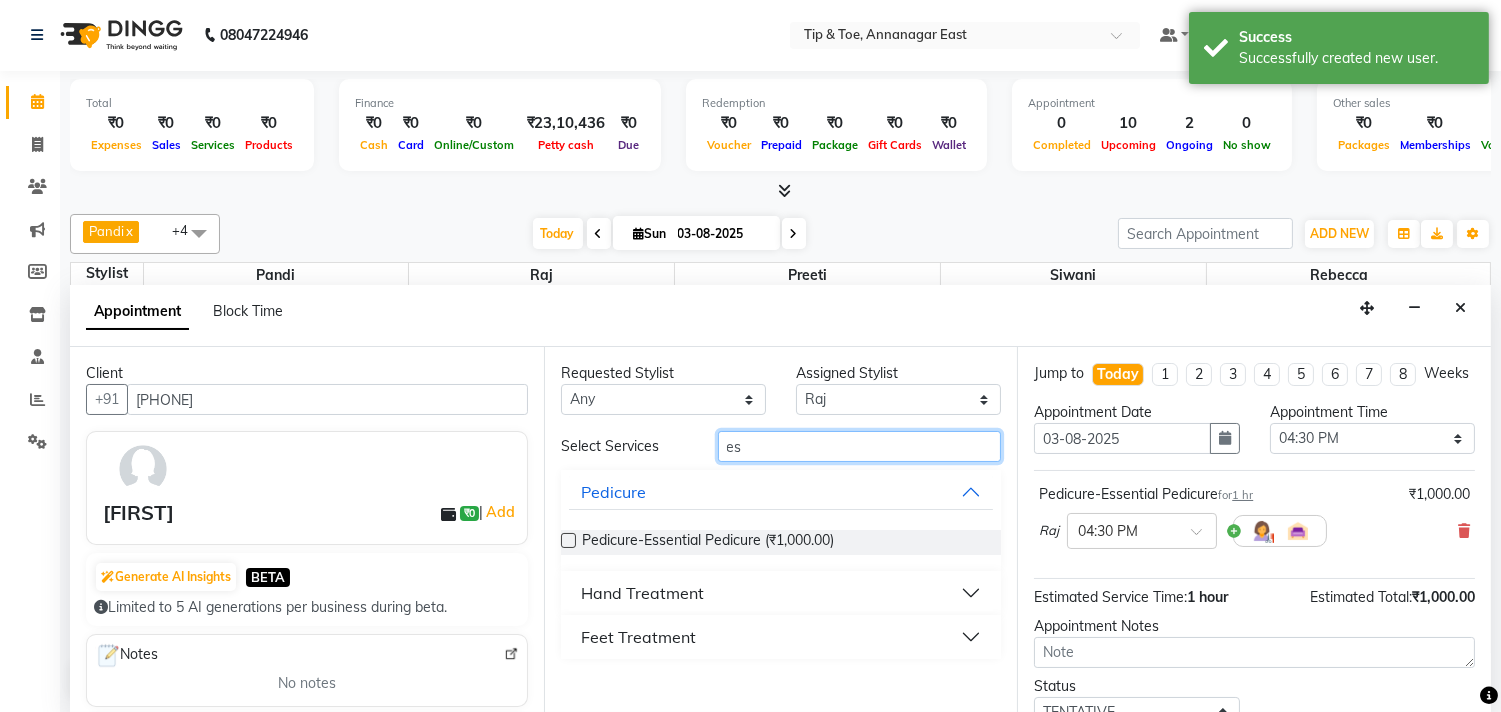 type on "e" 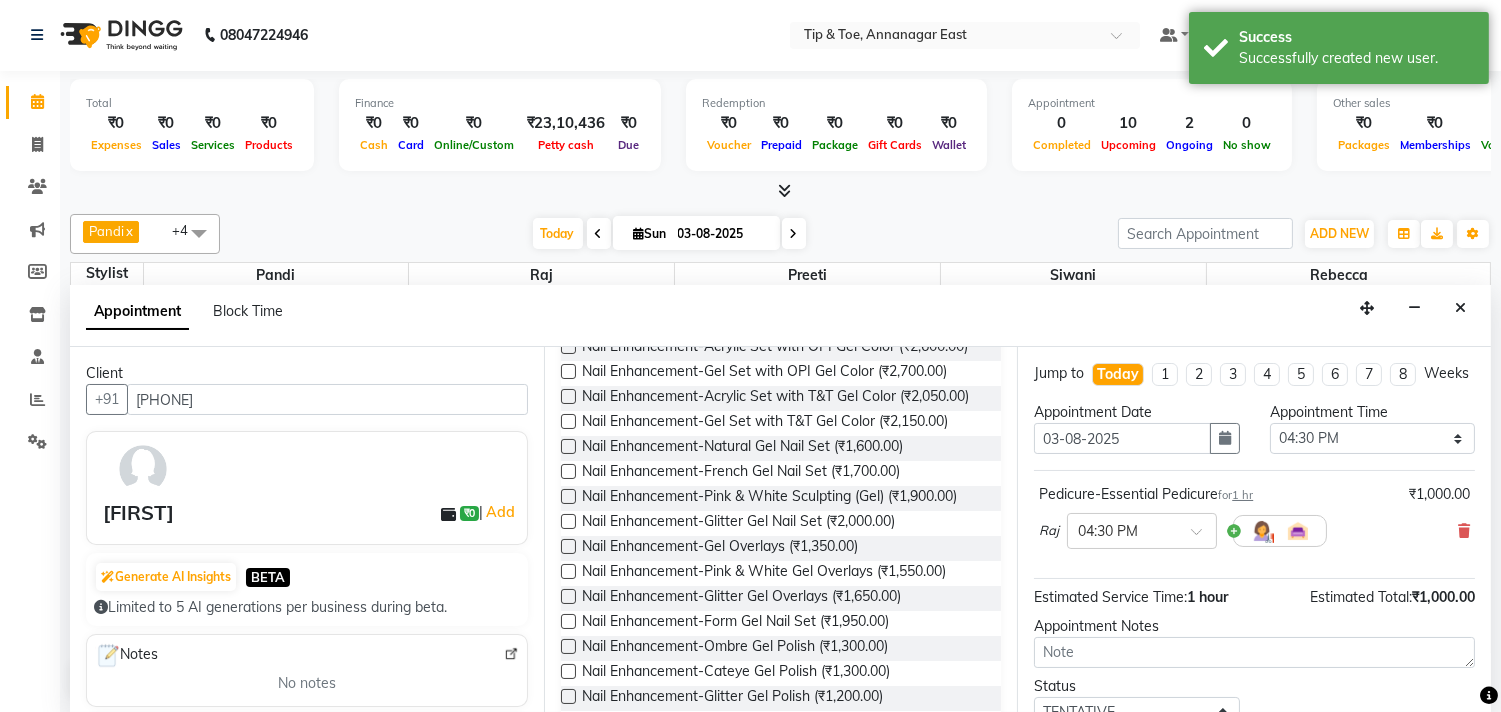 scroll, scrollTop: 480, scrollLeft: 0, axis: vertical 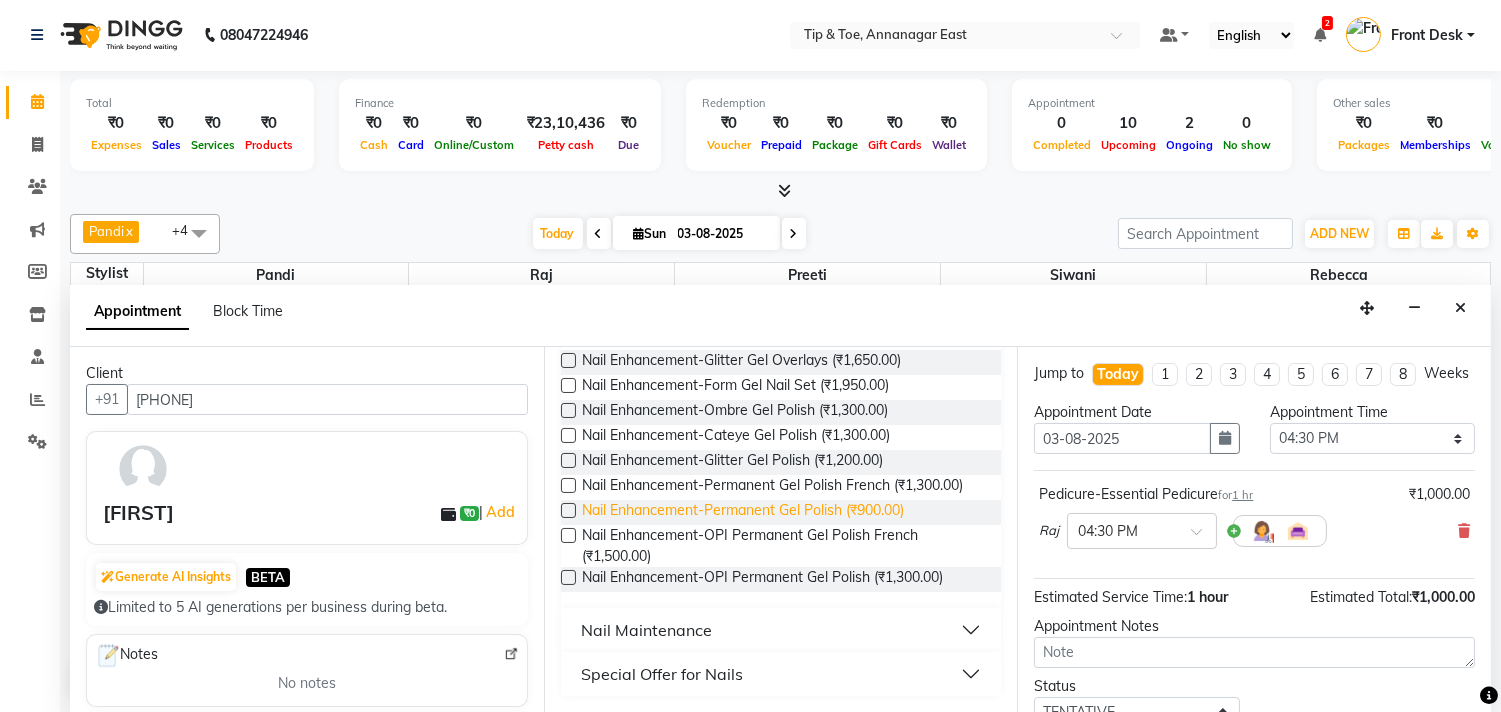 type on "gel" 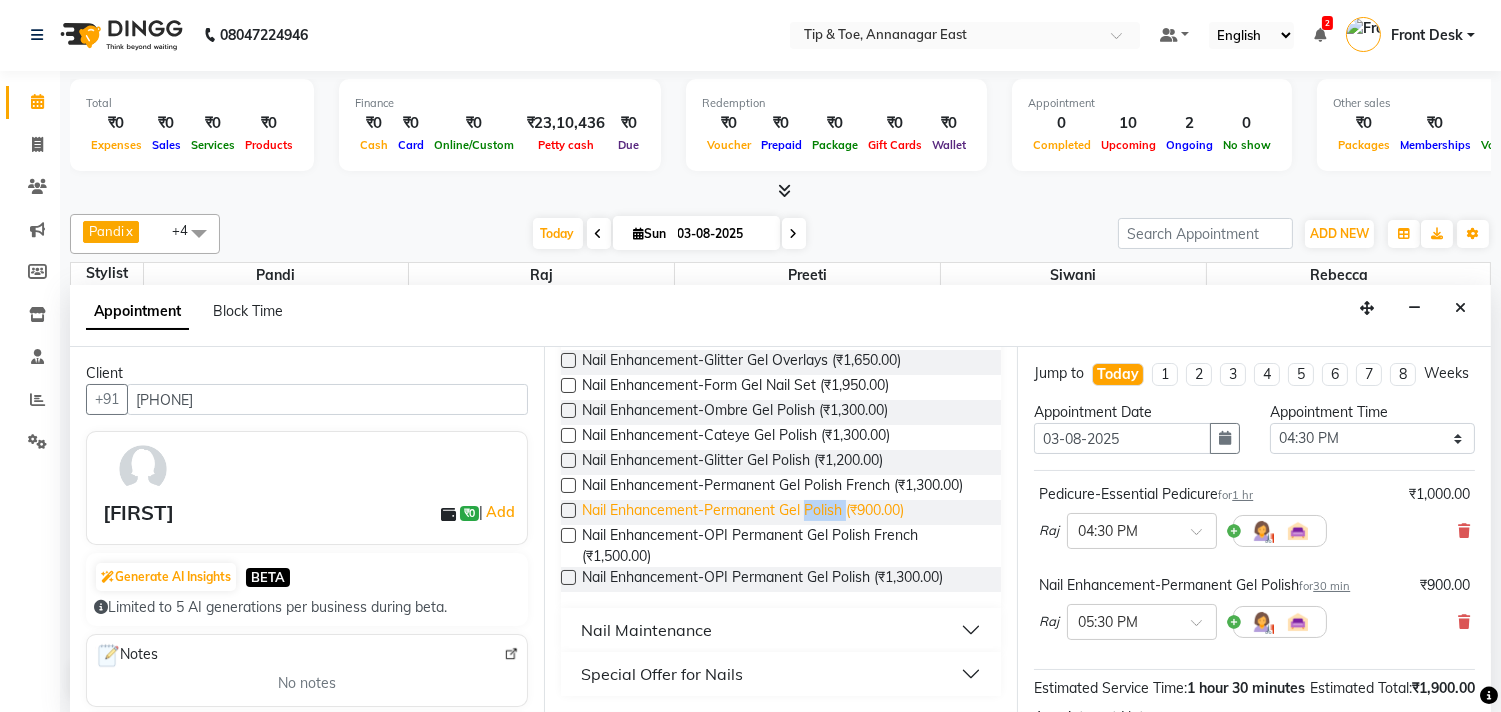 click on "Nail Enhancement-Permanent Gel Polish (₹900.00)" at bounding box center [743, 512] 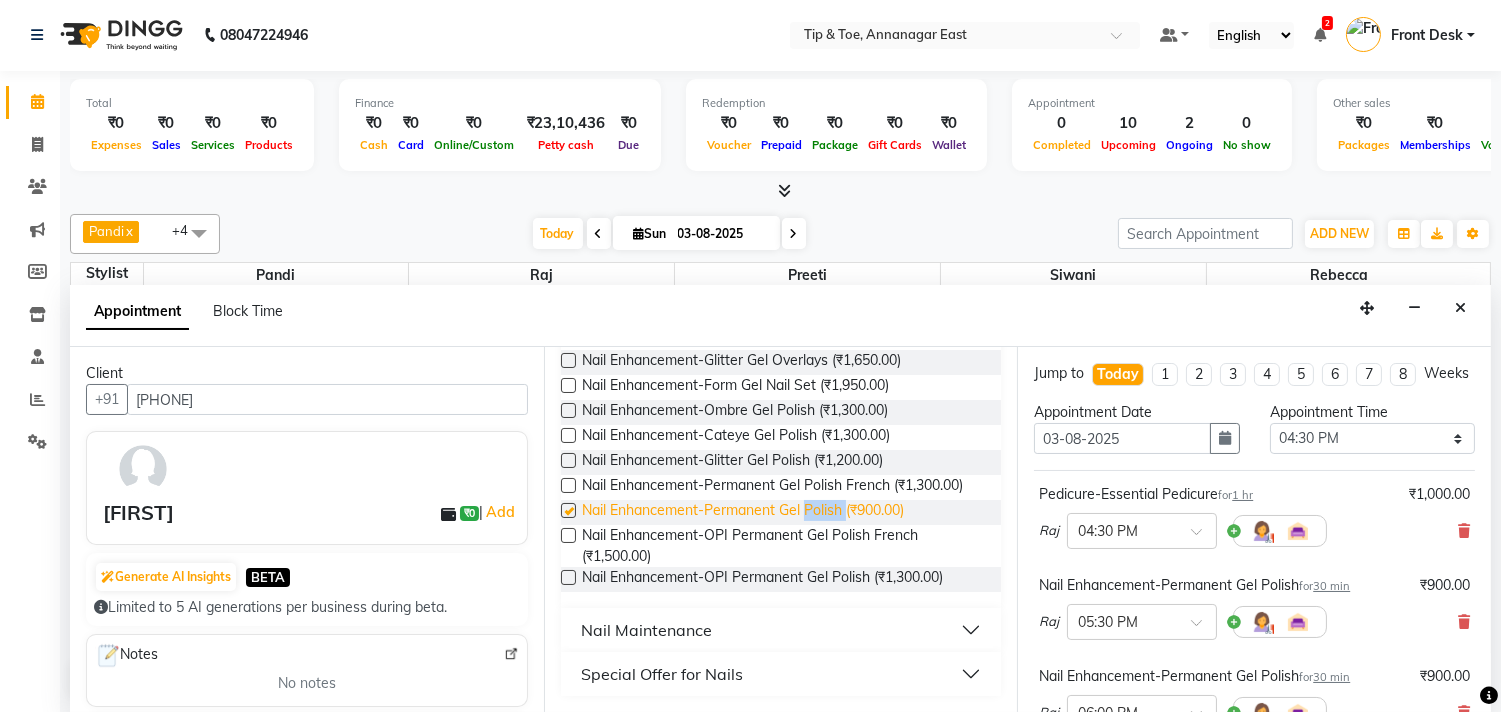checkbox on "false" 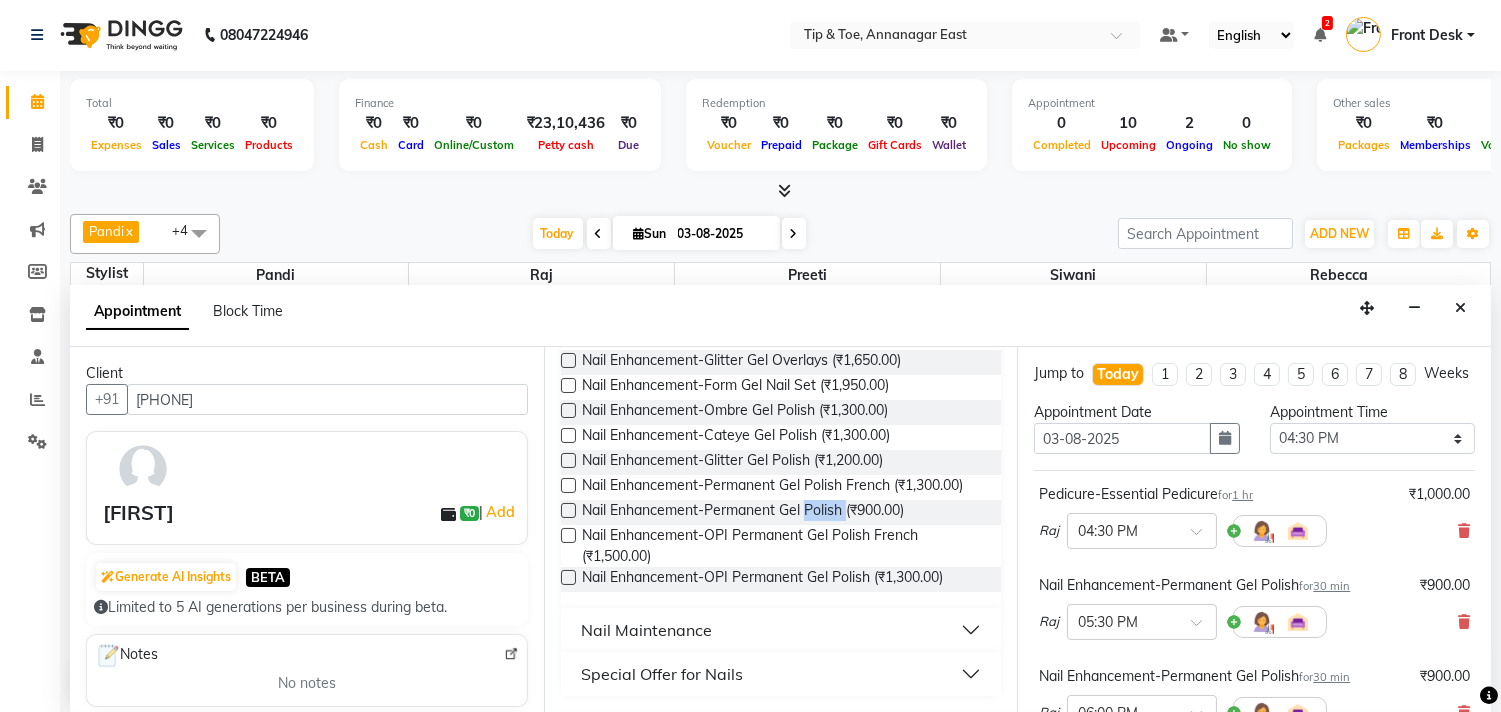 scroll, scrollTop: 342, scrollLeft: 0, axis: vertical 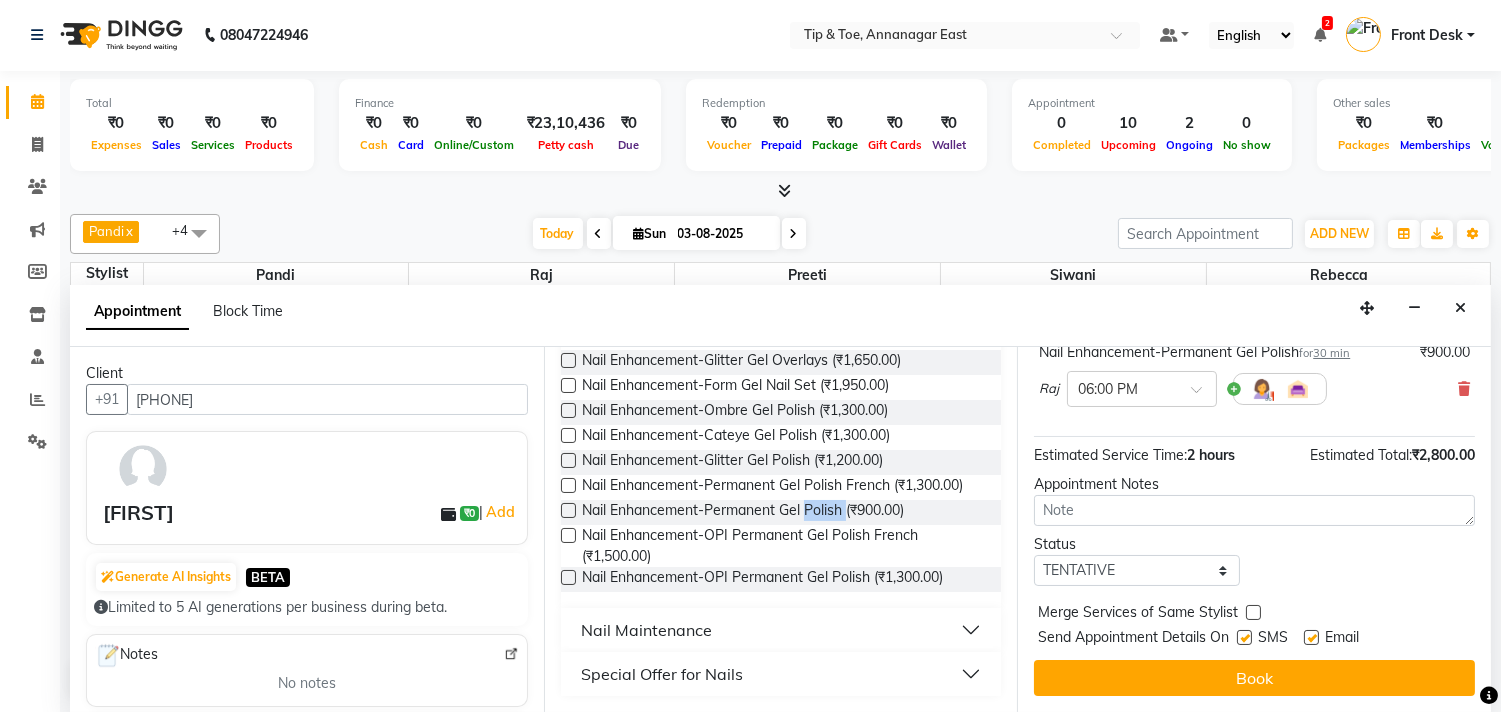 click on "Book" at bounding box center (1254, 678) 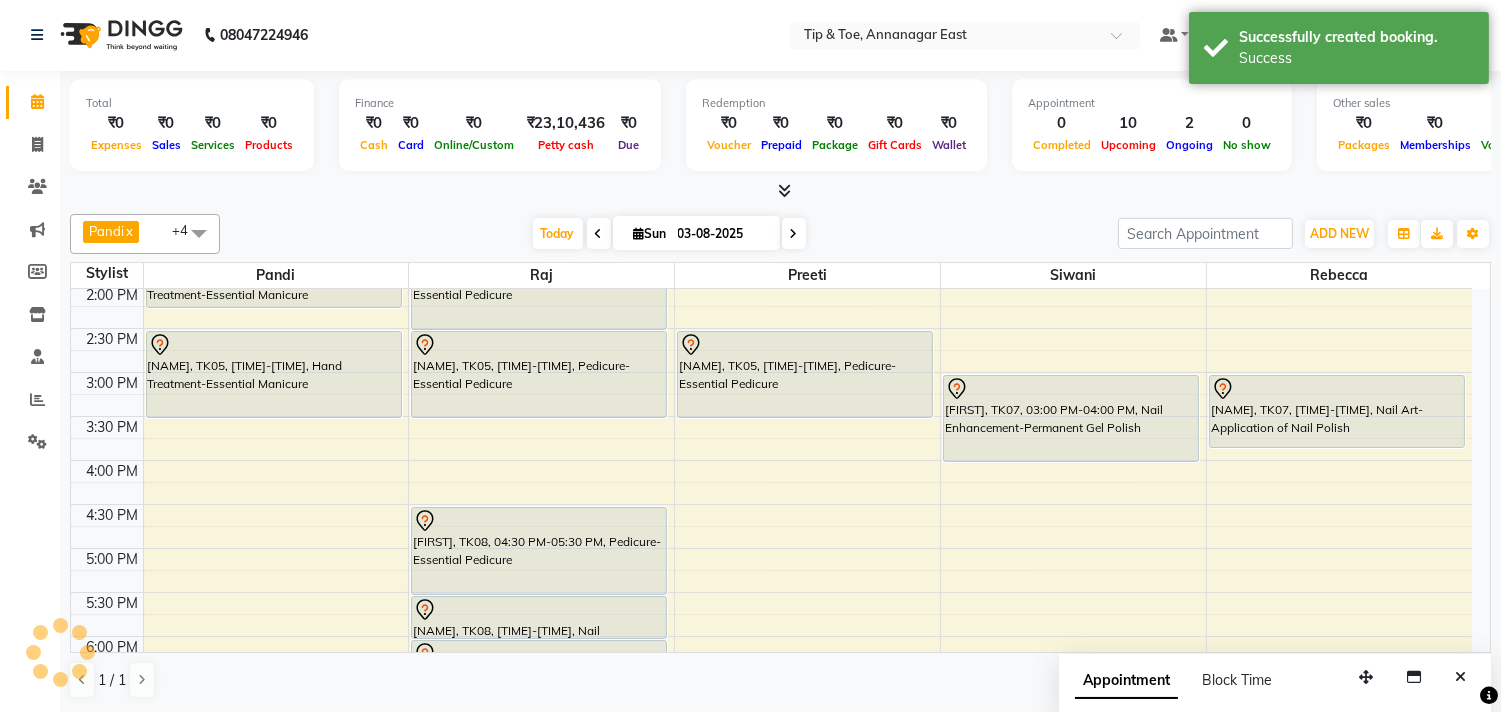 scroll, scrollTop: 0, scrollLeft: 0, axis: both 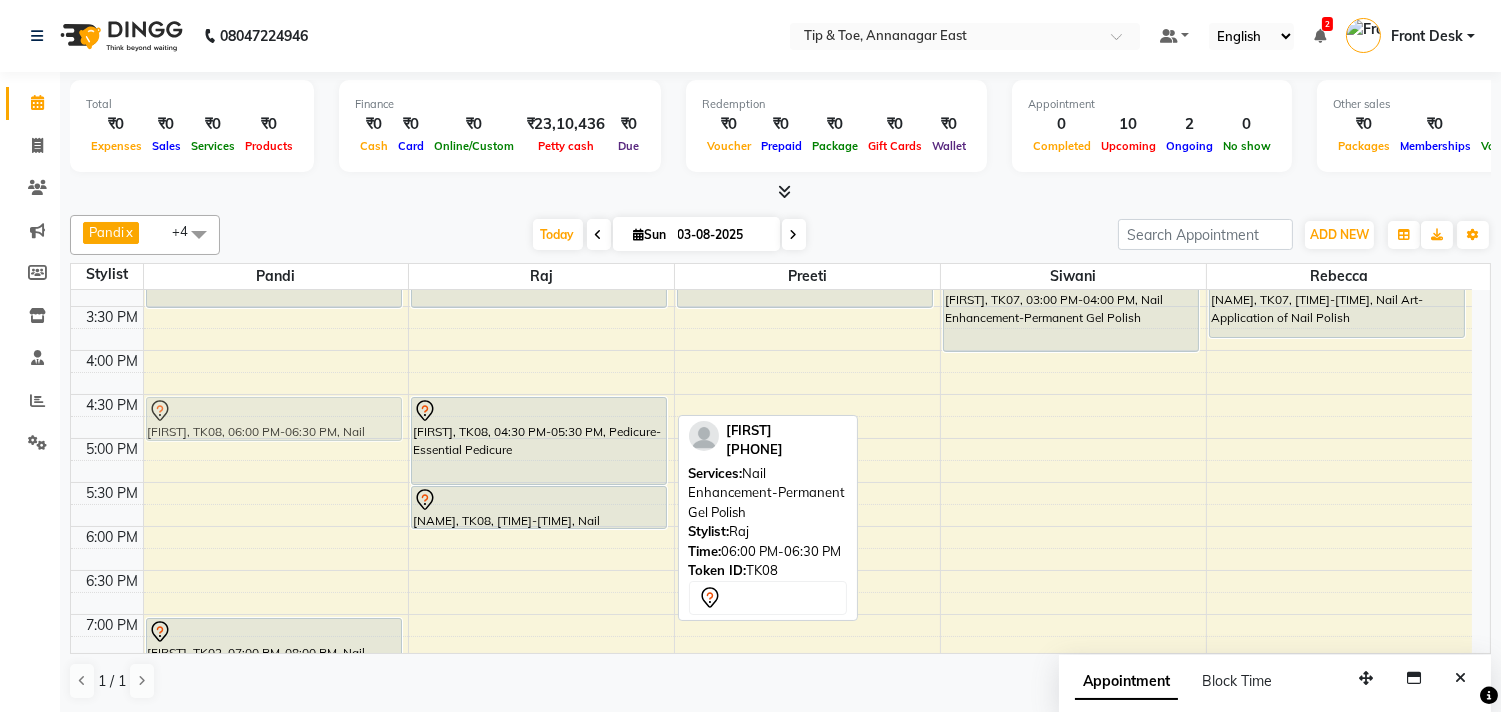 drag, startPoint x: 563, startPoint y: 555, endPoint x: 283, endPoint y: 421, distance: 310.41263 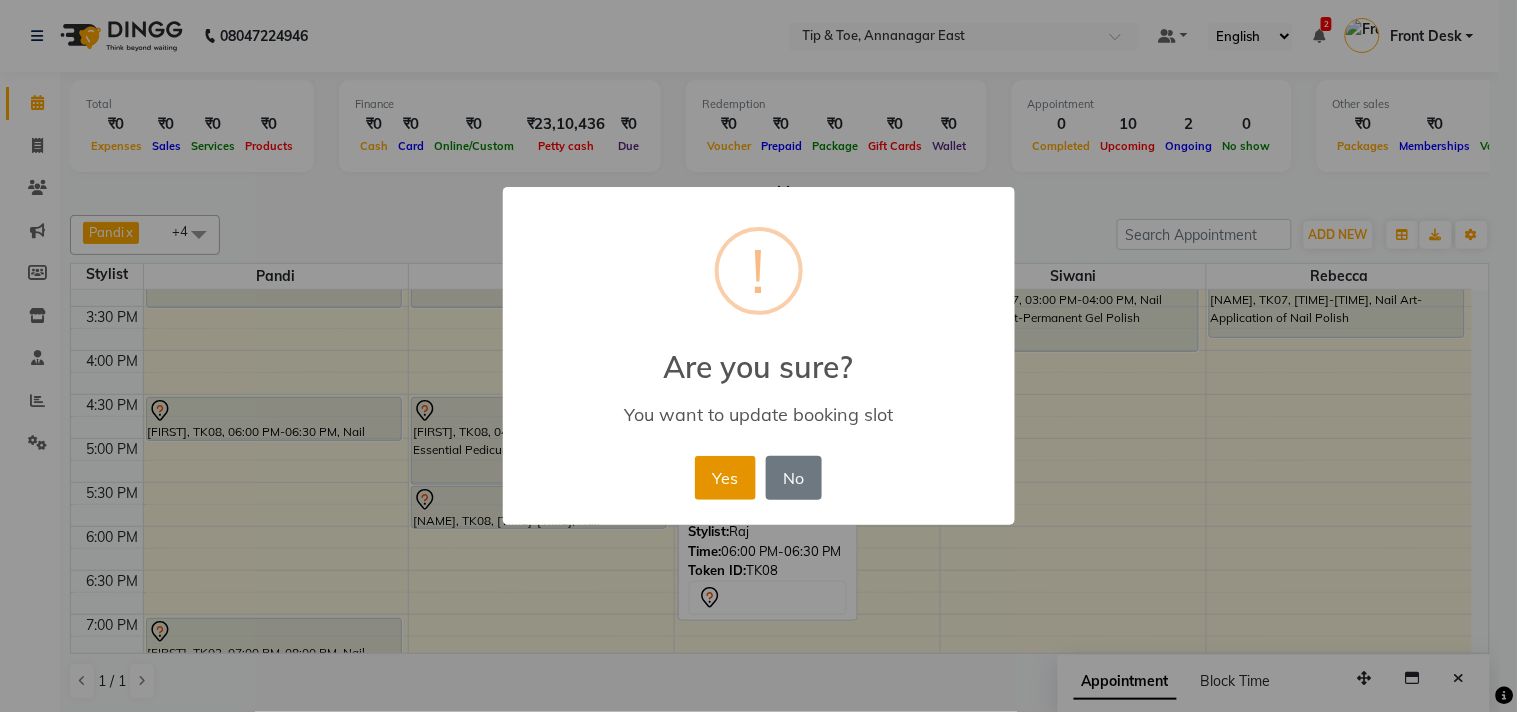 click on "Yes" at bounding box center [725, 478] 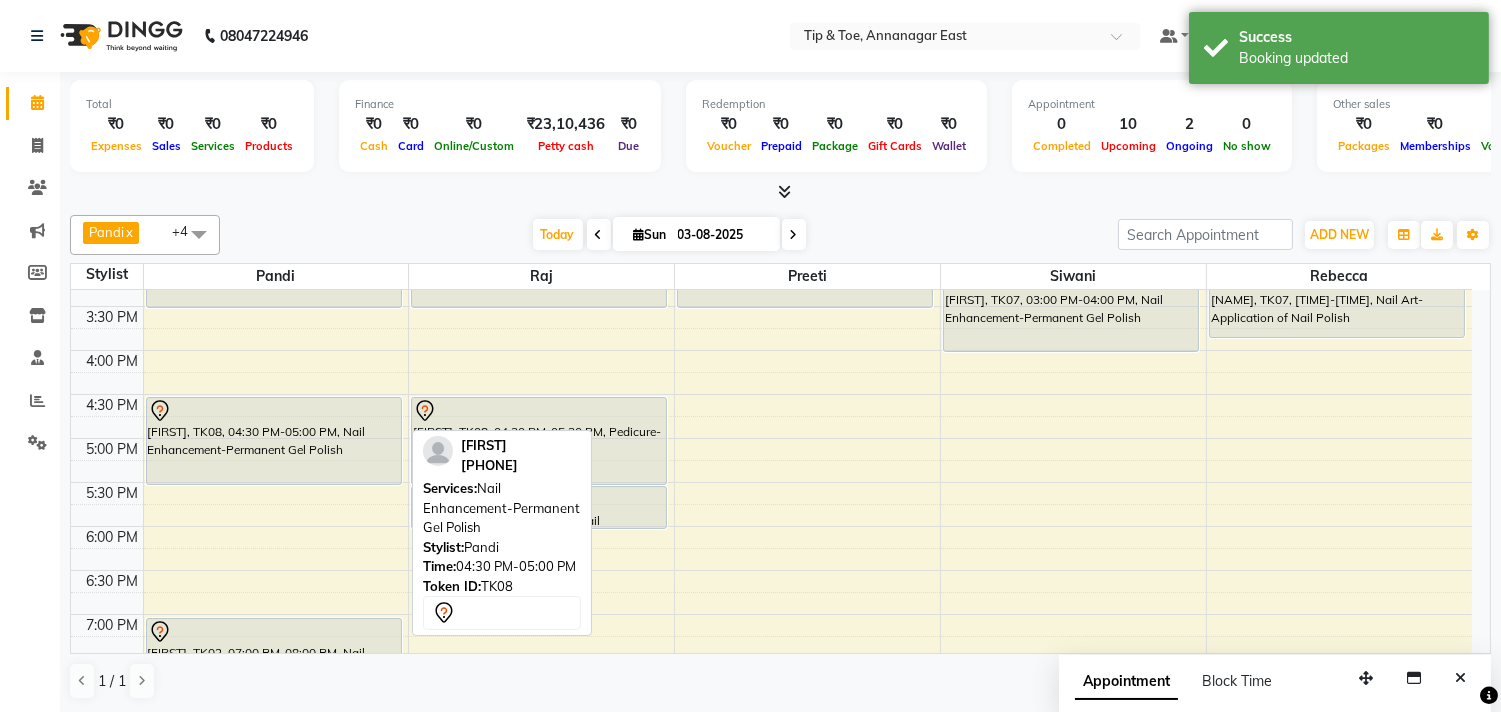 drag, startPoint x: 358, startPoint y: 434, endPoint x: 340, endPoint y: 465, distance: 35.846897 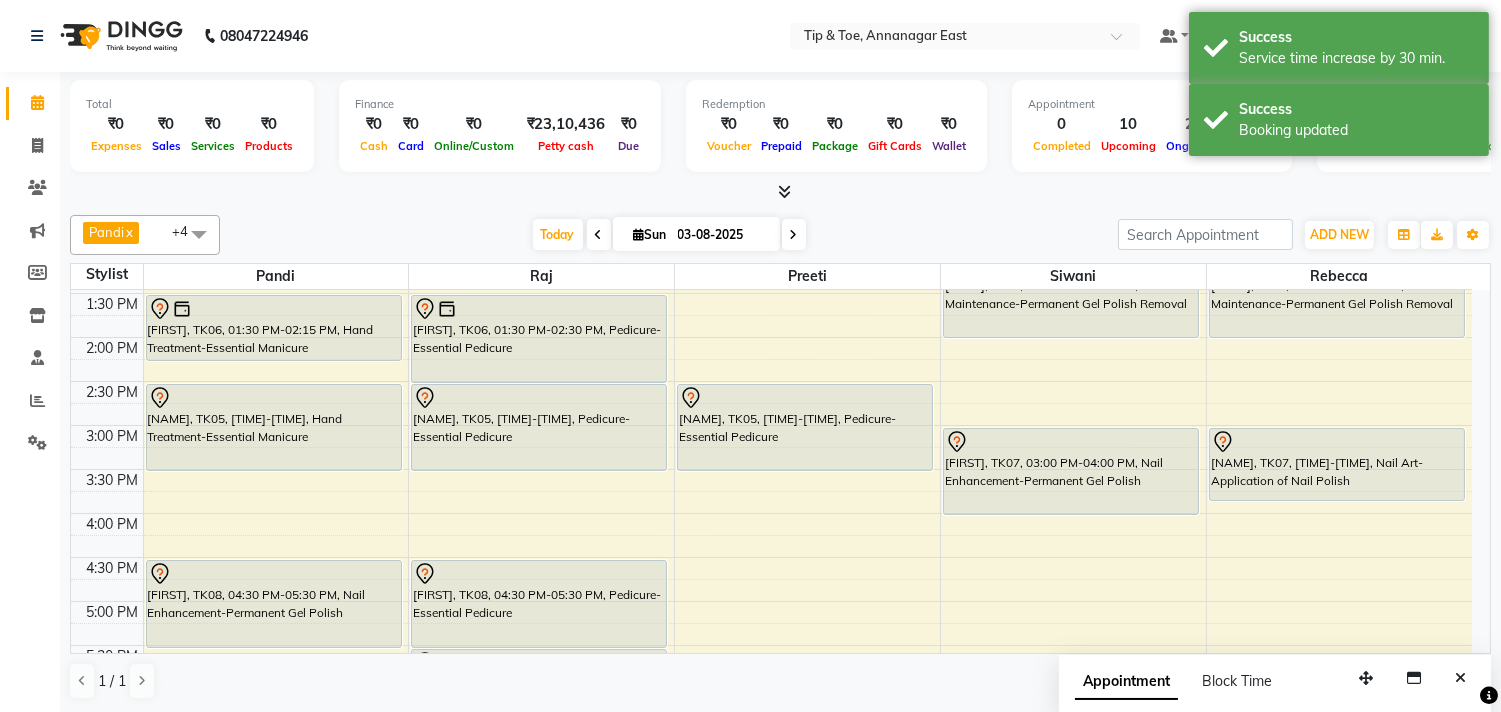 scroll, scrollTop: 0, scrollLeft: 0, axis: both 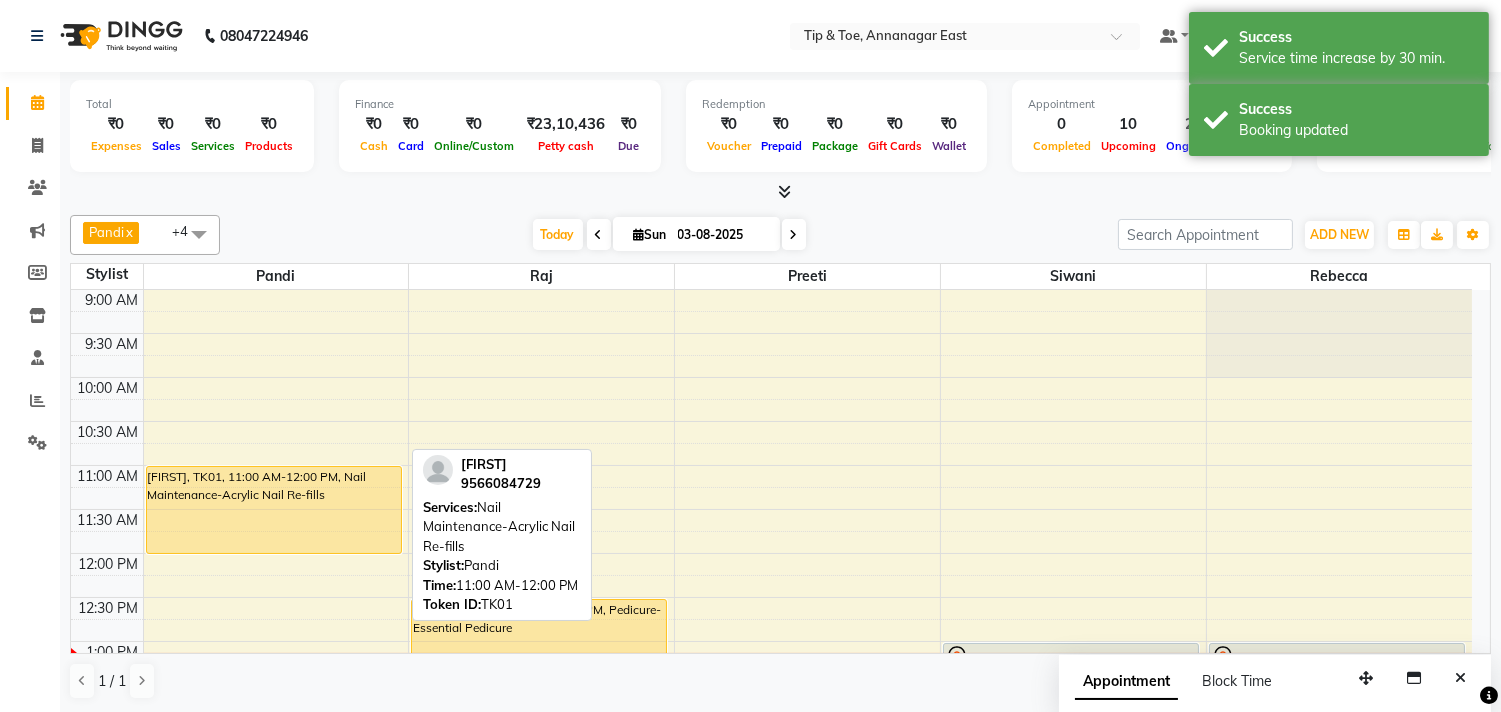 click on "[FIRST], TK01, 11:00 AM-12:00 PM, Nail Maintenance-Acrylic Nail Re-fills" at bounding box center [274, 510] 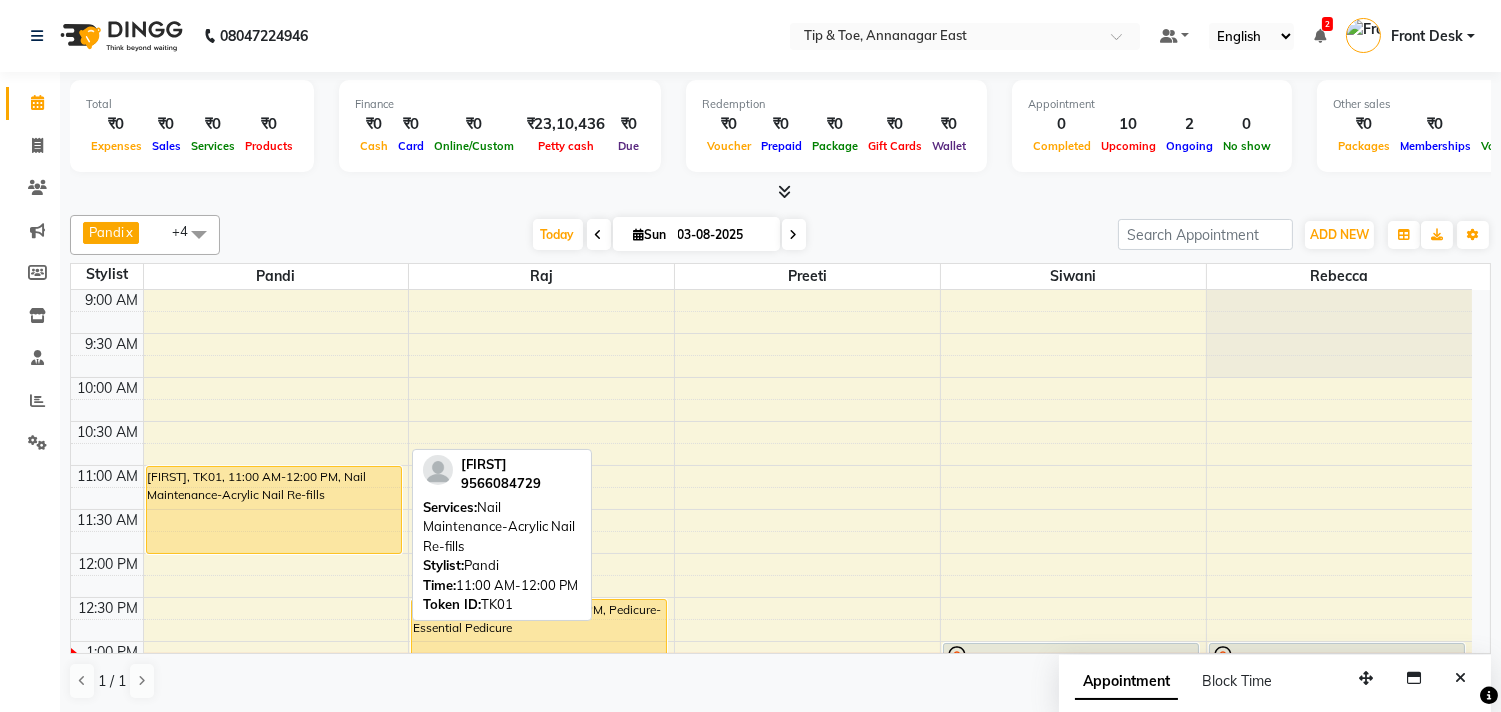 click on "[FIRST], TK01, 11:00 AM-12:00 PM, Nail Maintenance-Acrylic Nail Re-fills" at bounding box center [274, 510] 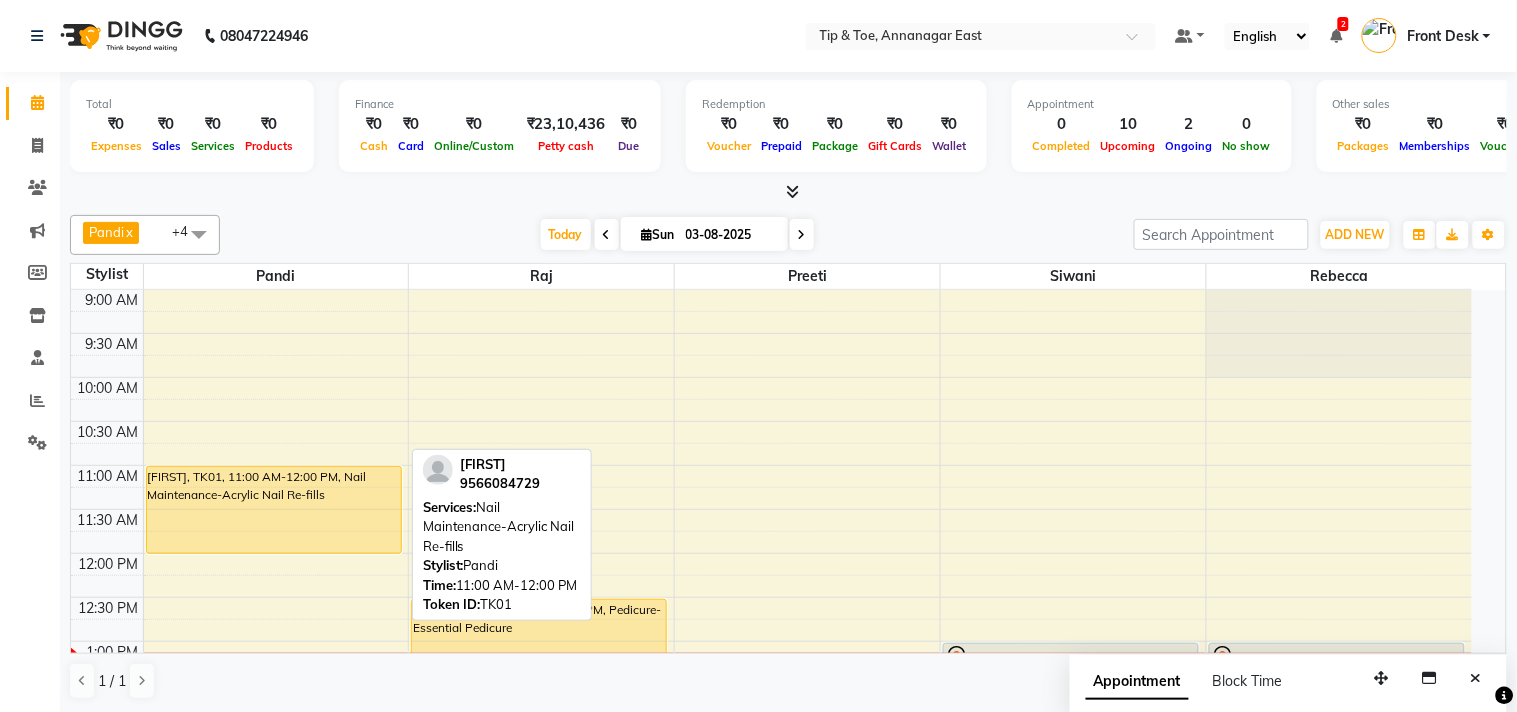 select on "1" 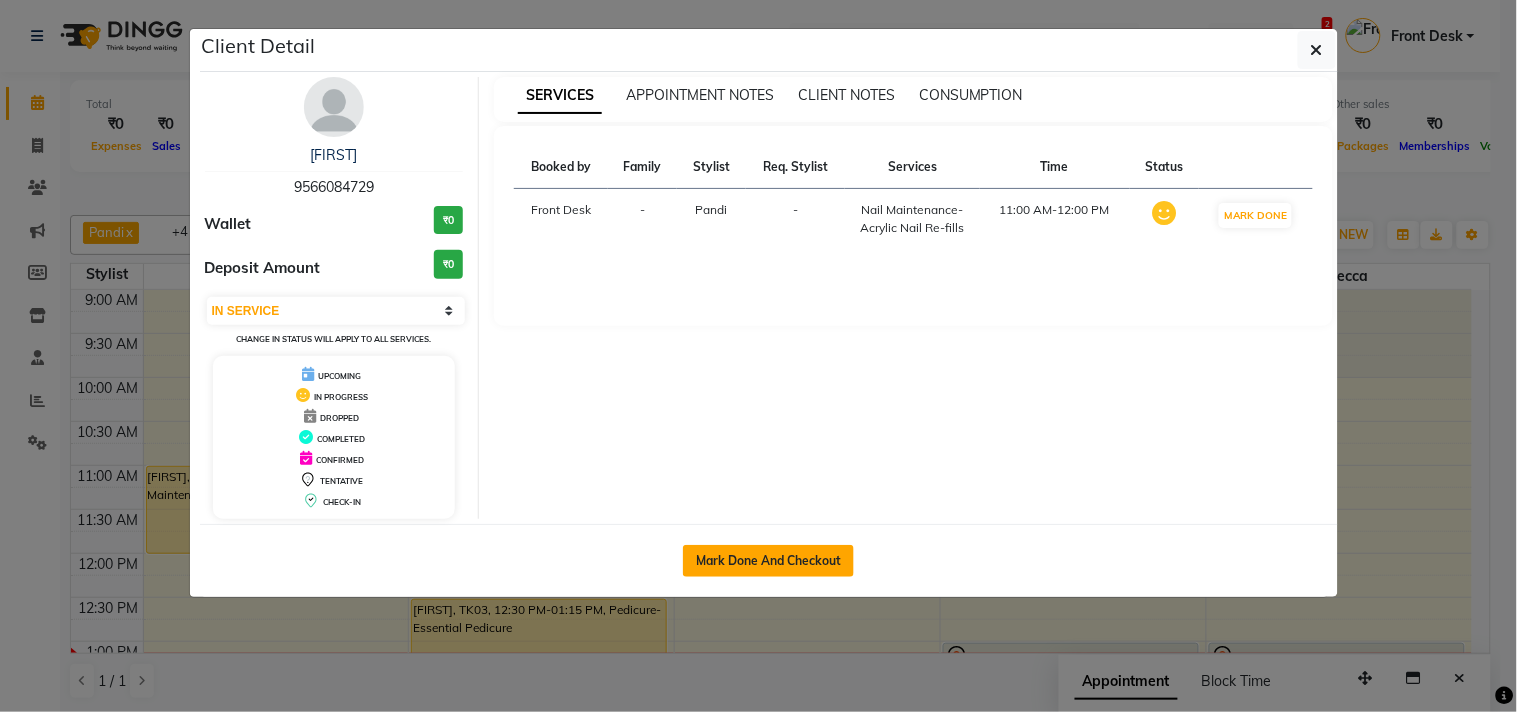 click on "Mark Done And Checkout" 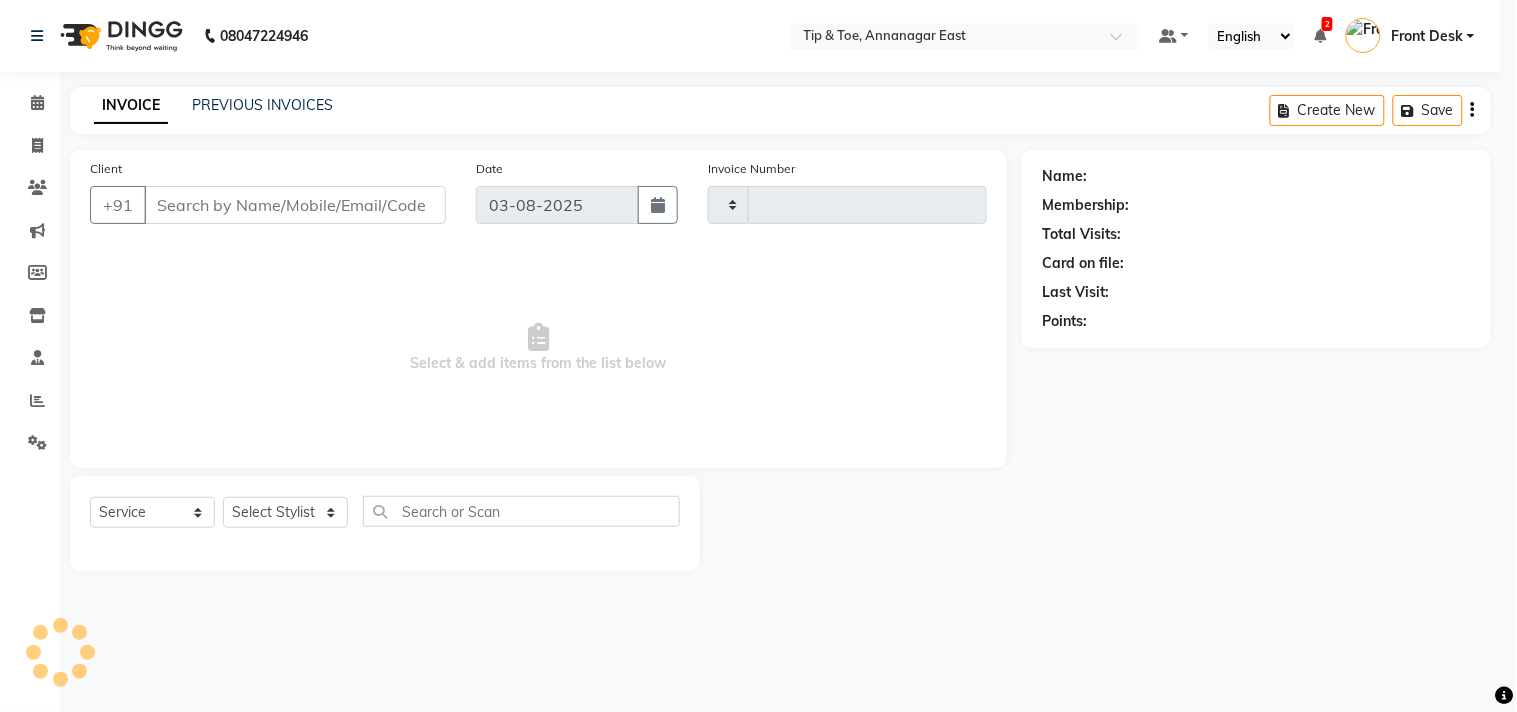 type on "0890" 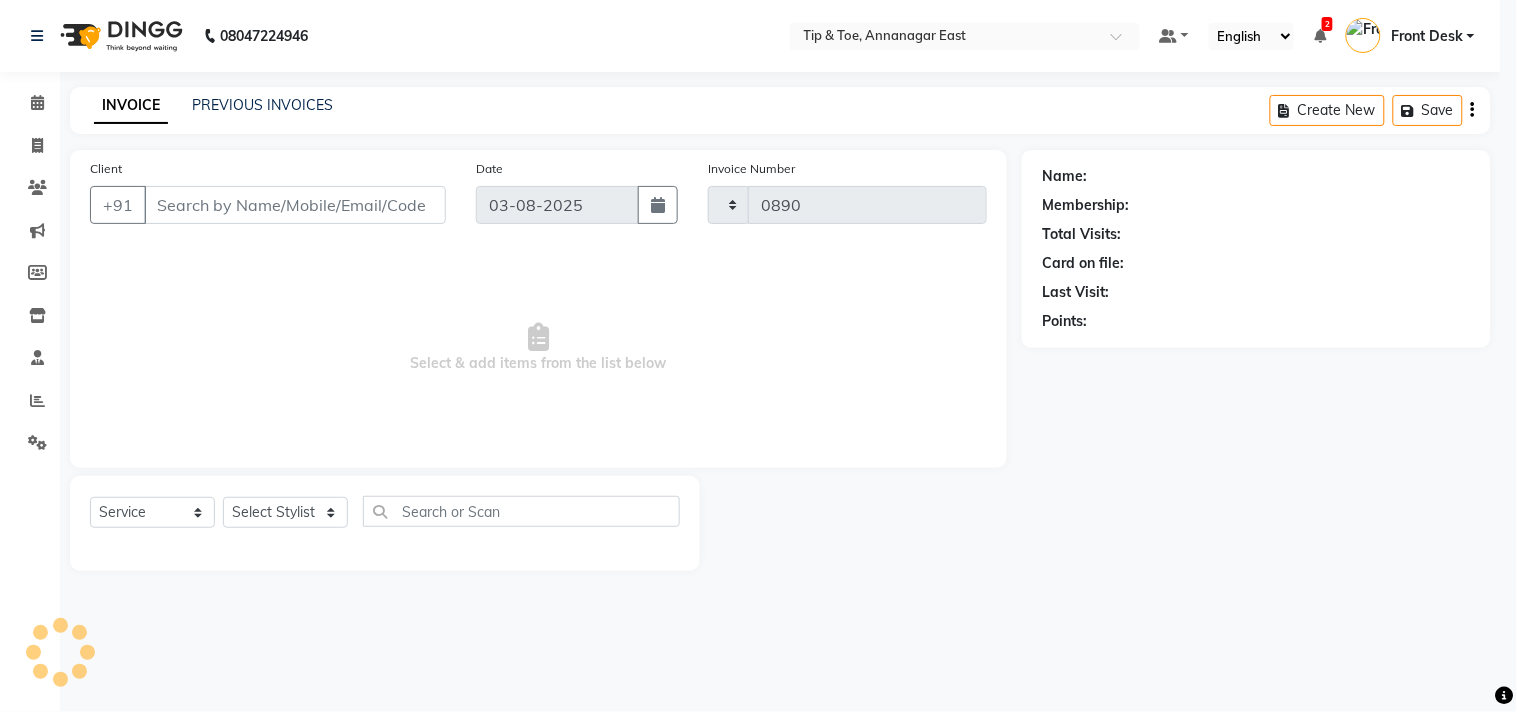 select on "5770" 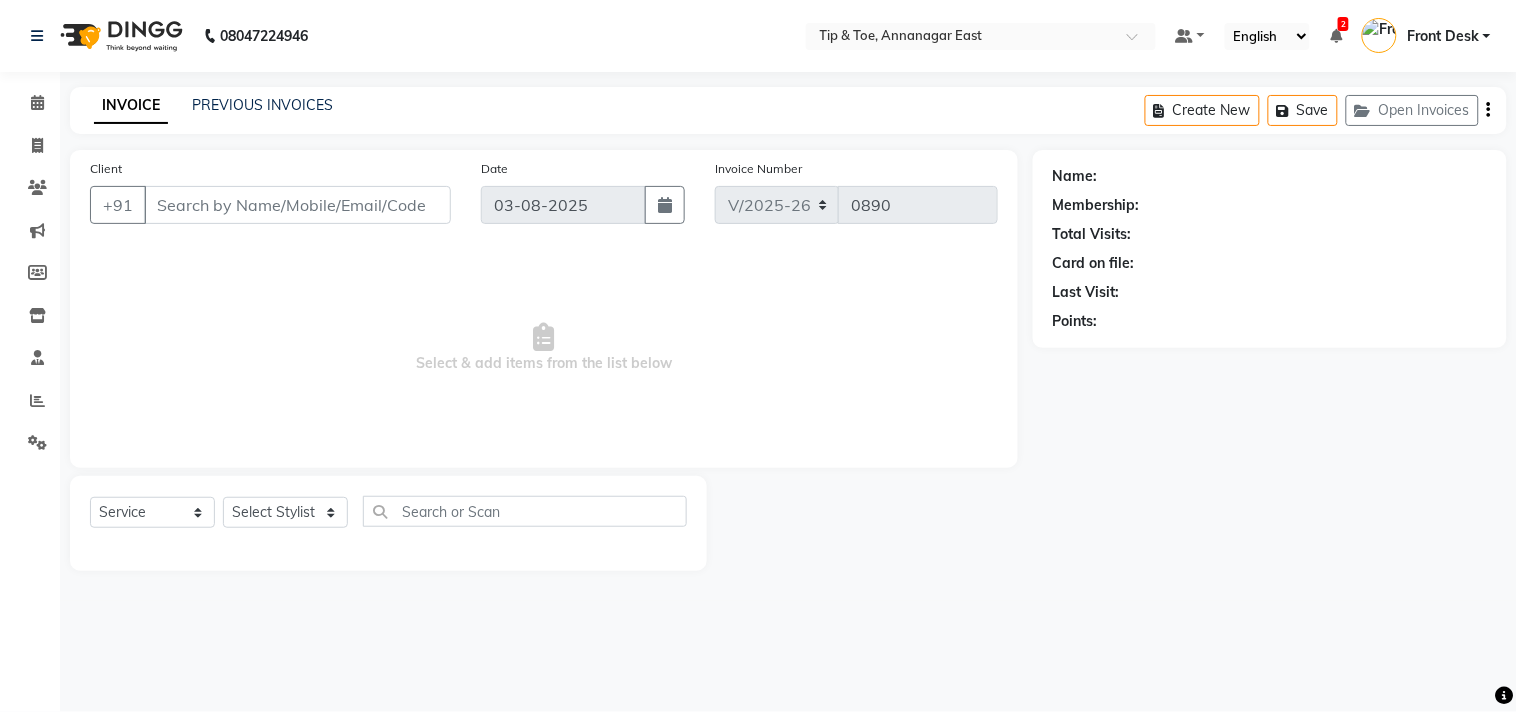 type on "9566084729" 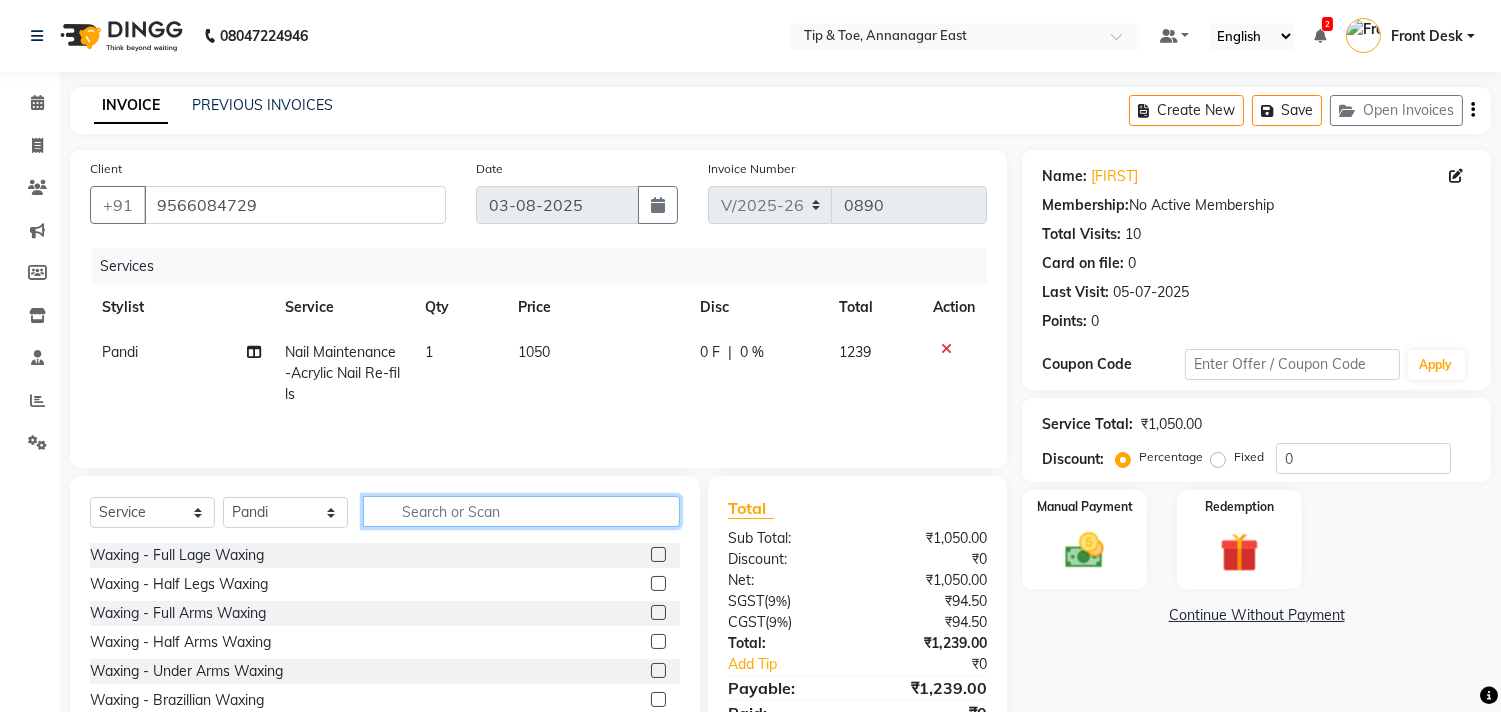 click 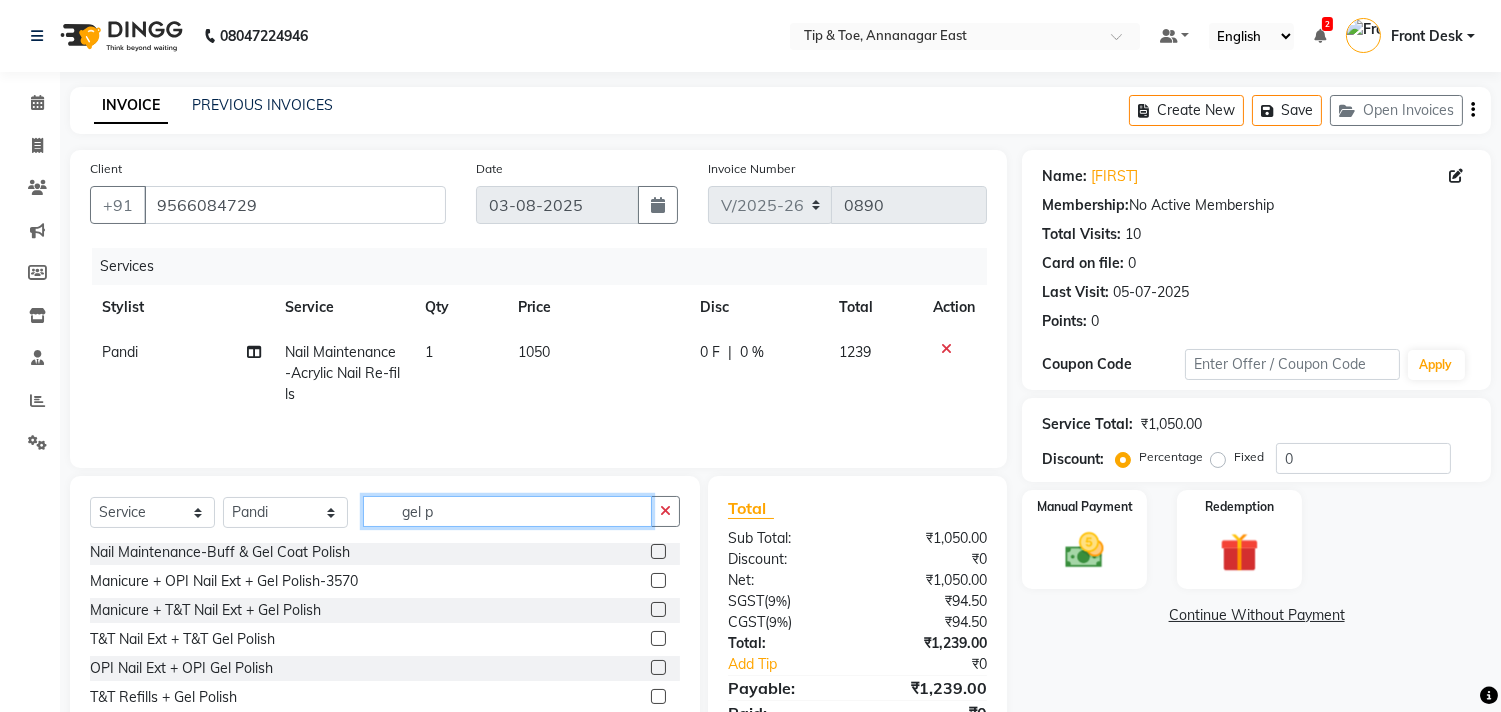 scroll, scrollTop: 121, scrollLeft: 0, axis: vertical 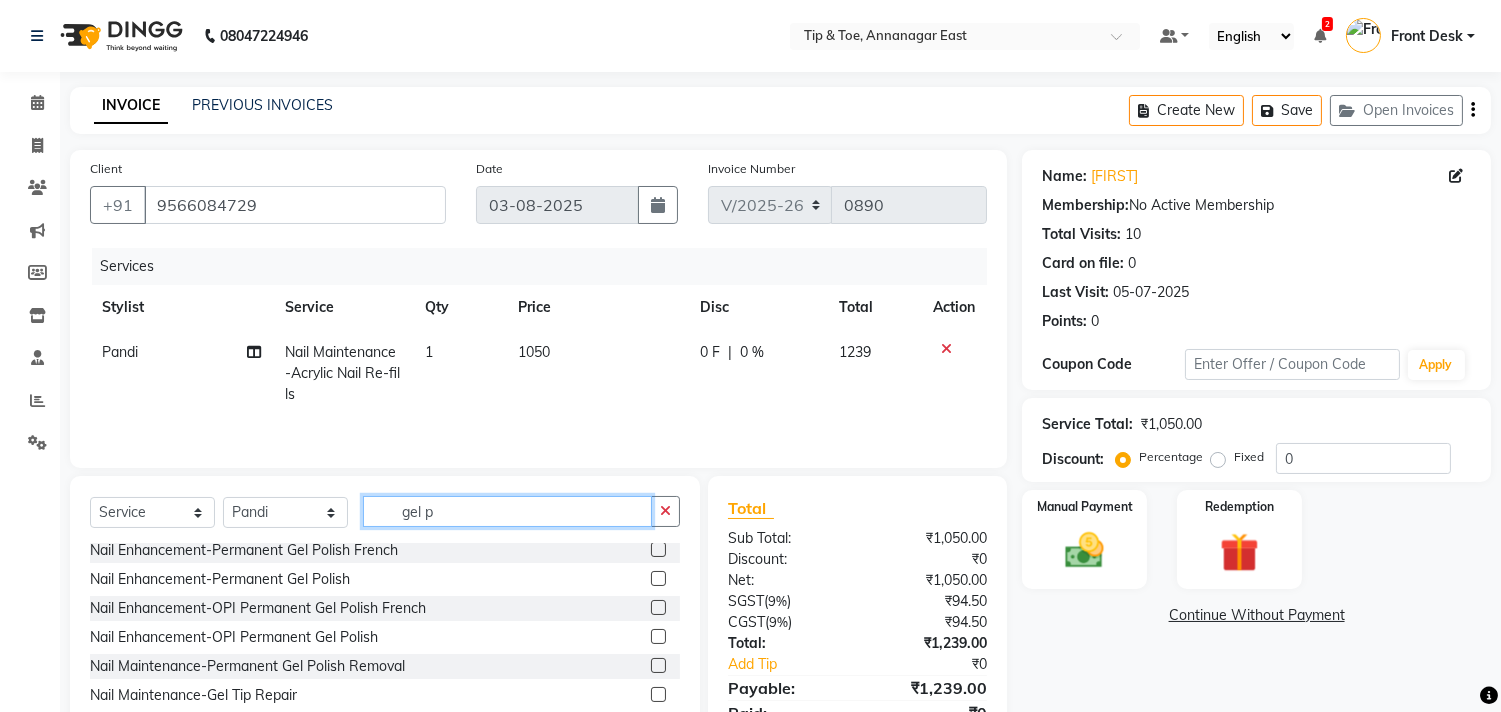 type on "gel p" 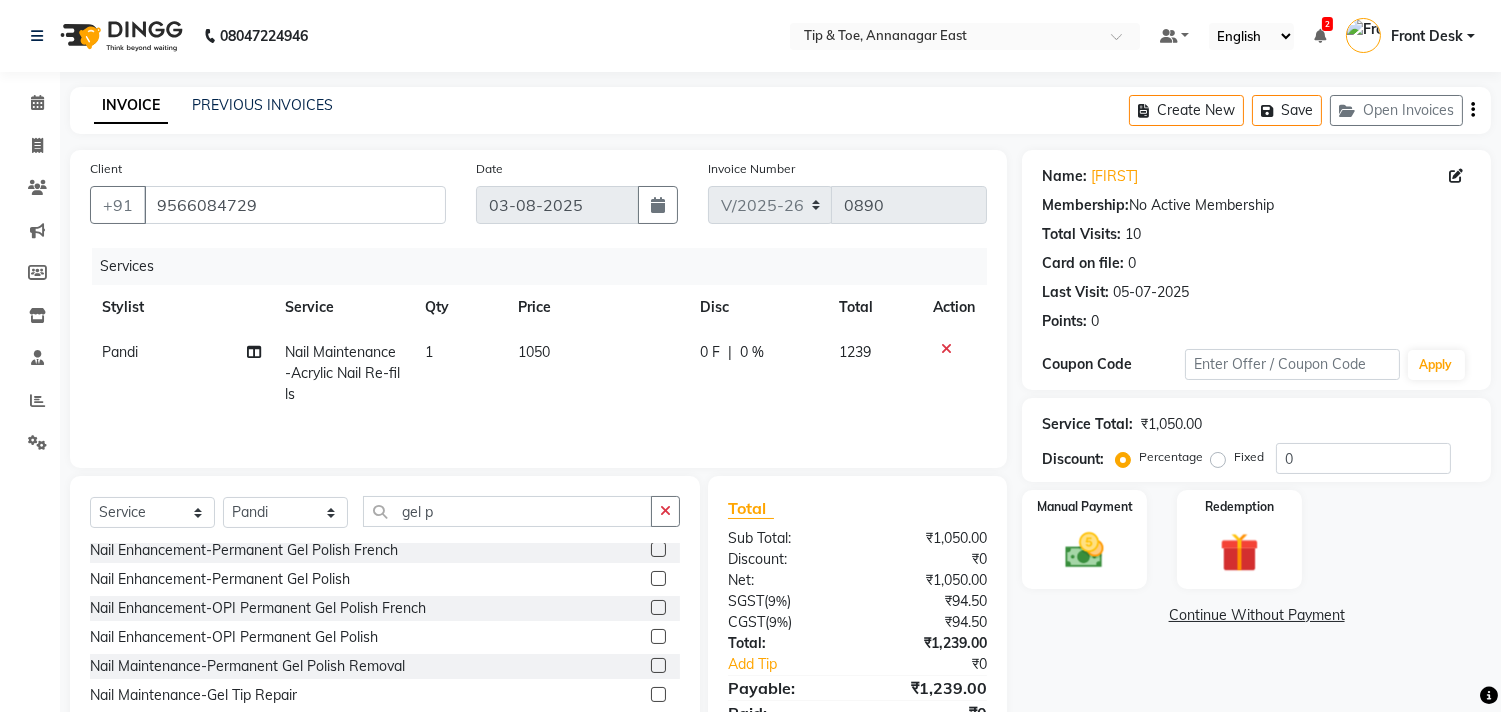 click 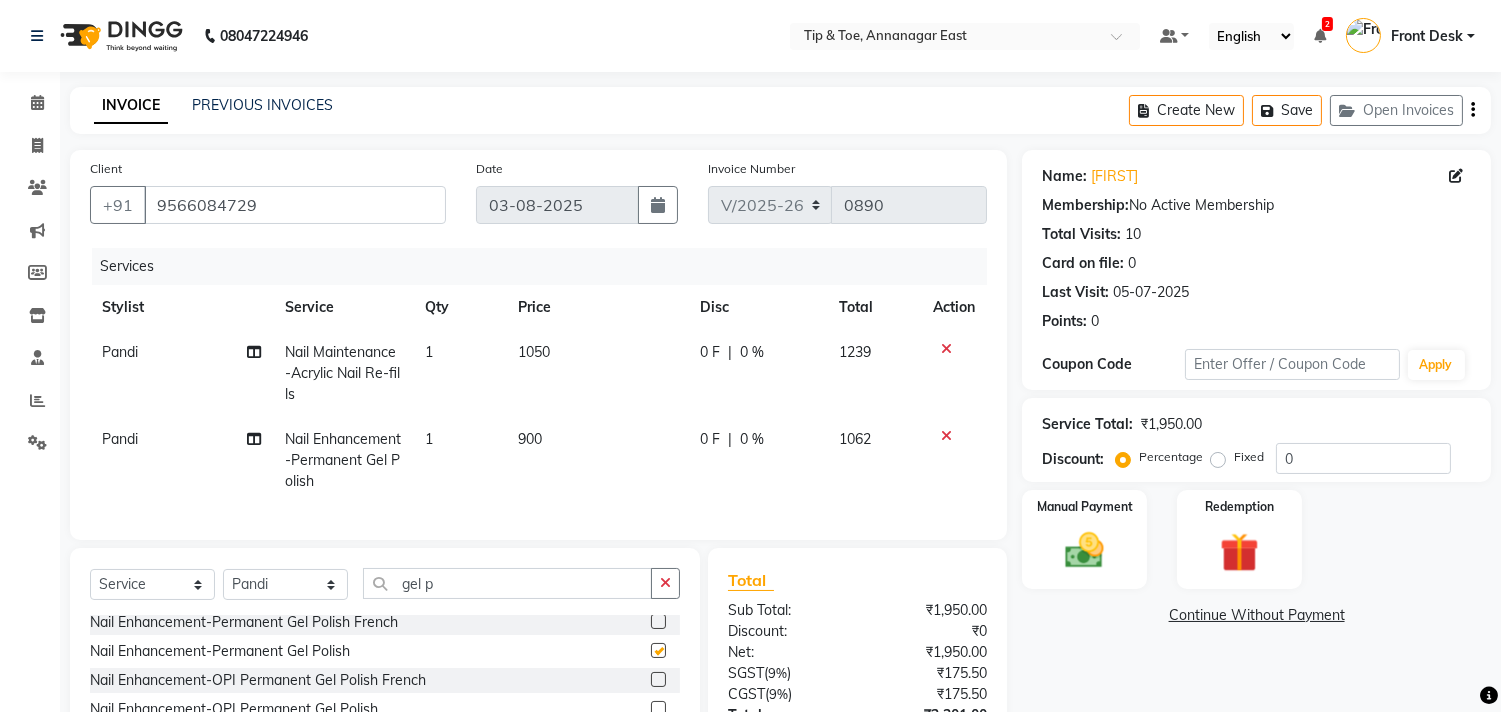 checkbox on "false" 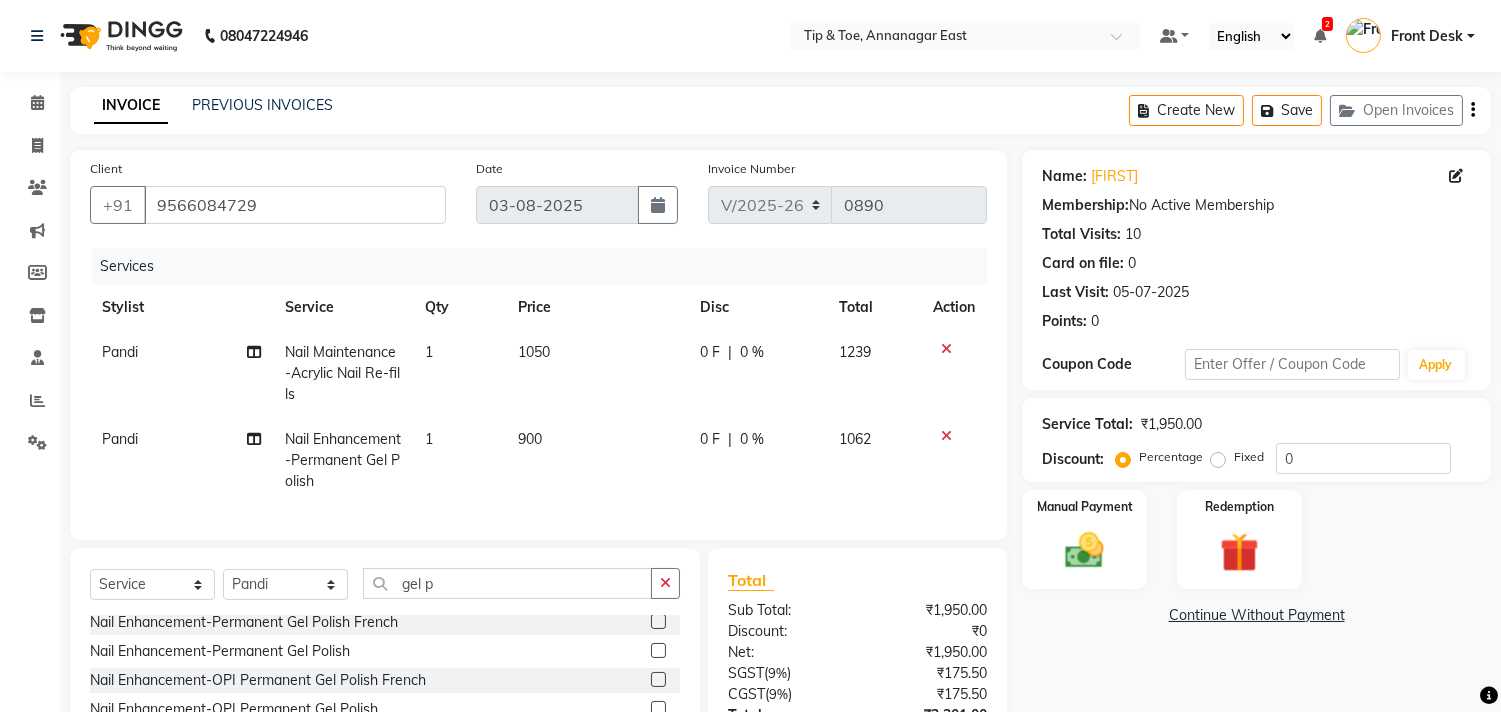 scroll, scrollTop: 177, scrollLeft: 0, axis: vertical 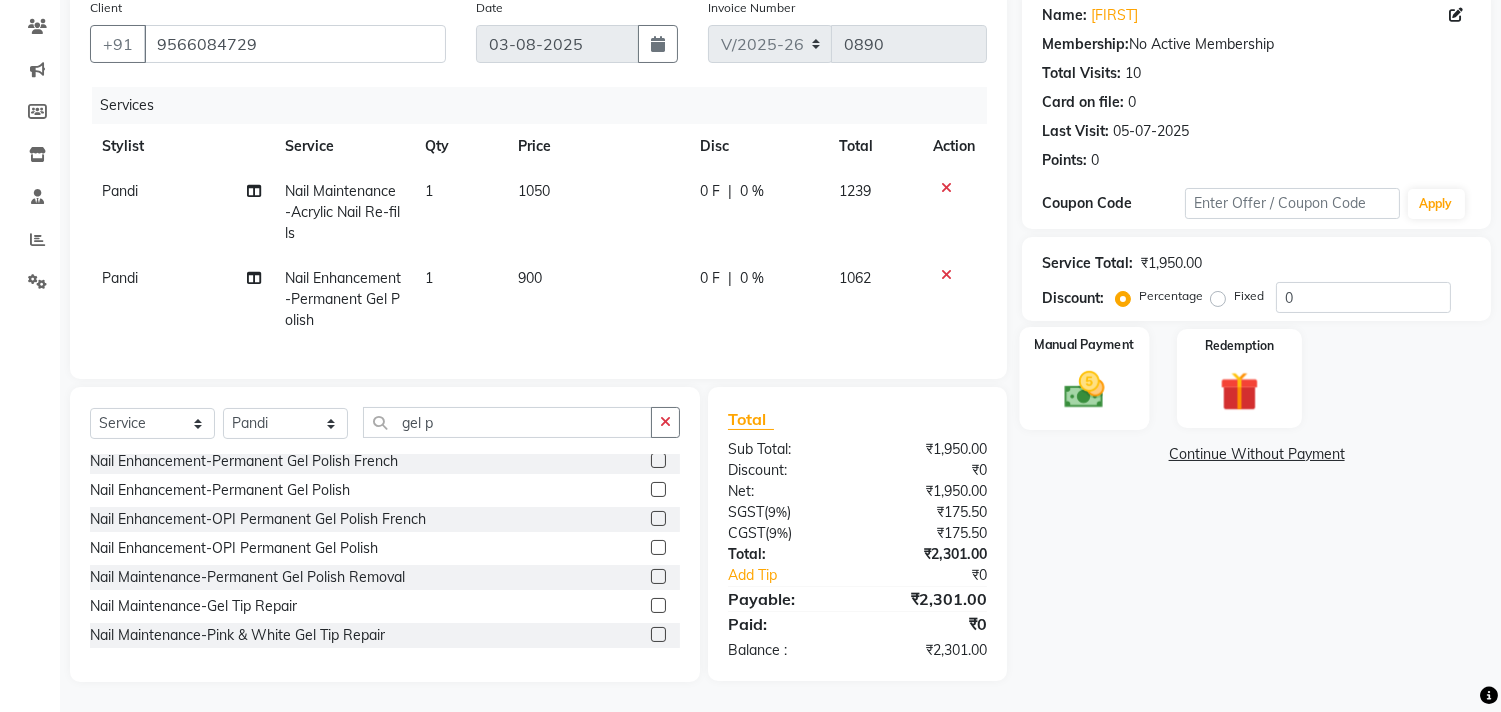 click 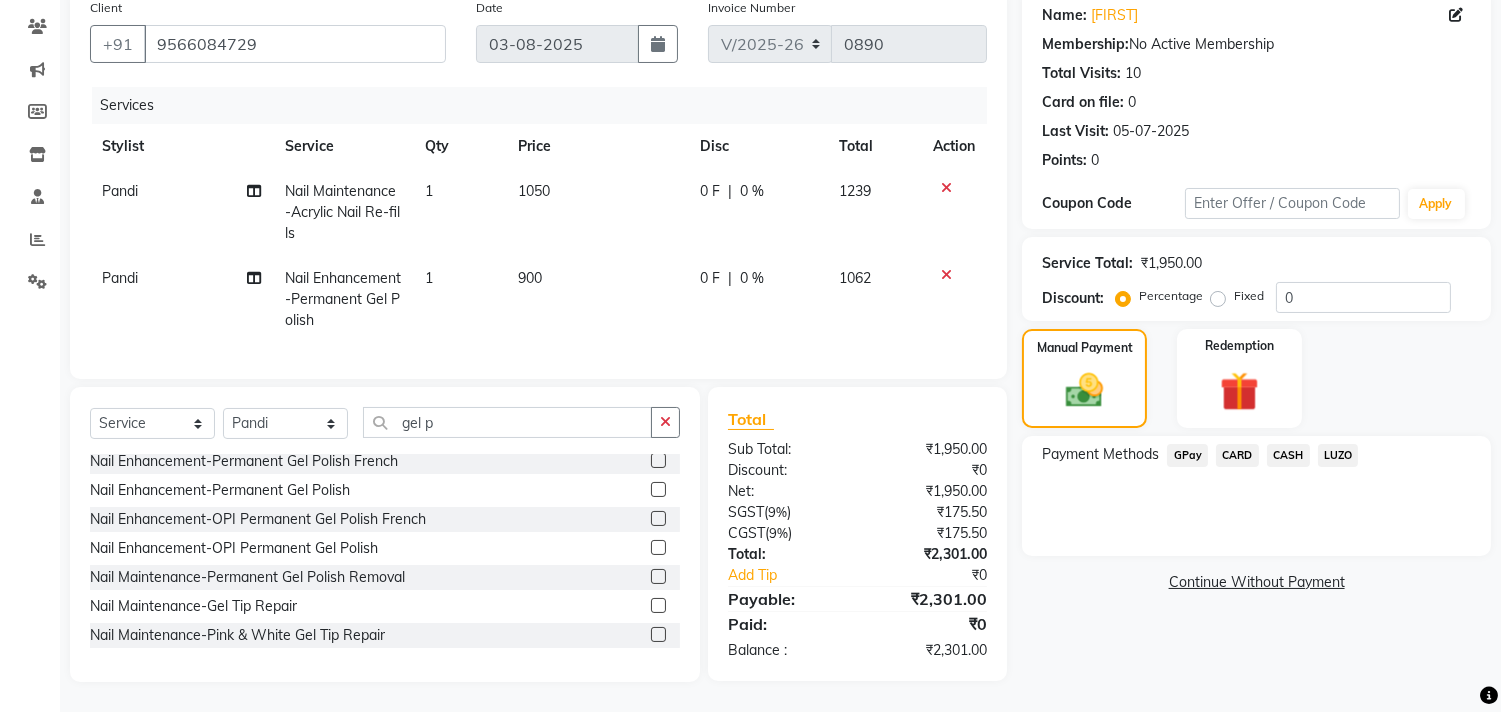click on "CARD" 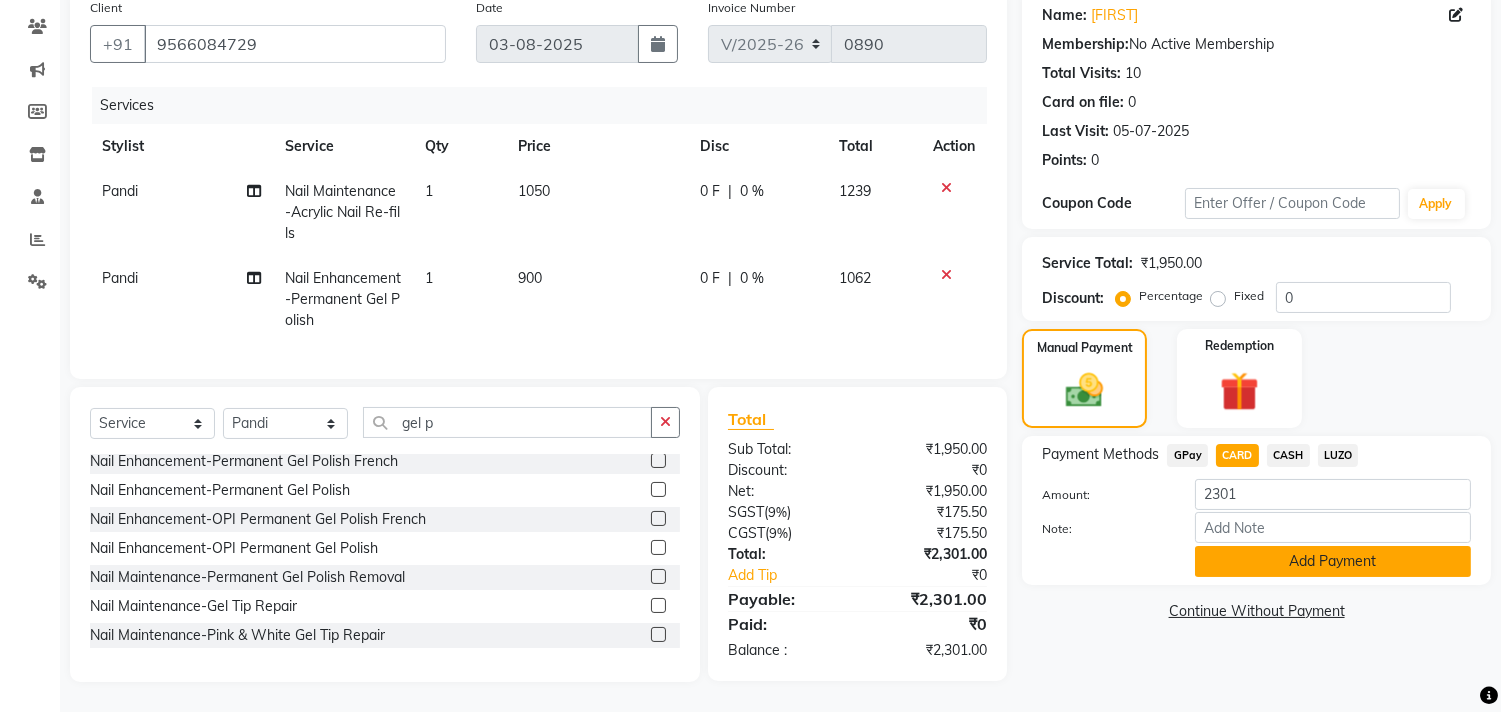 click on "Add Payment" 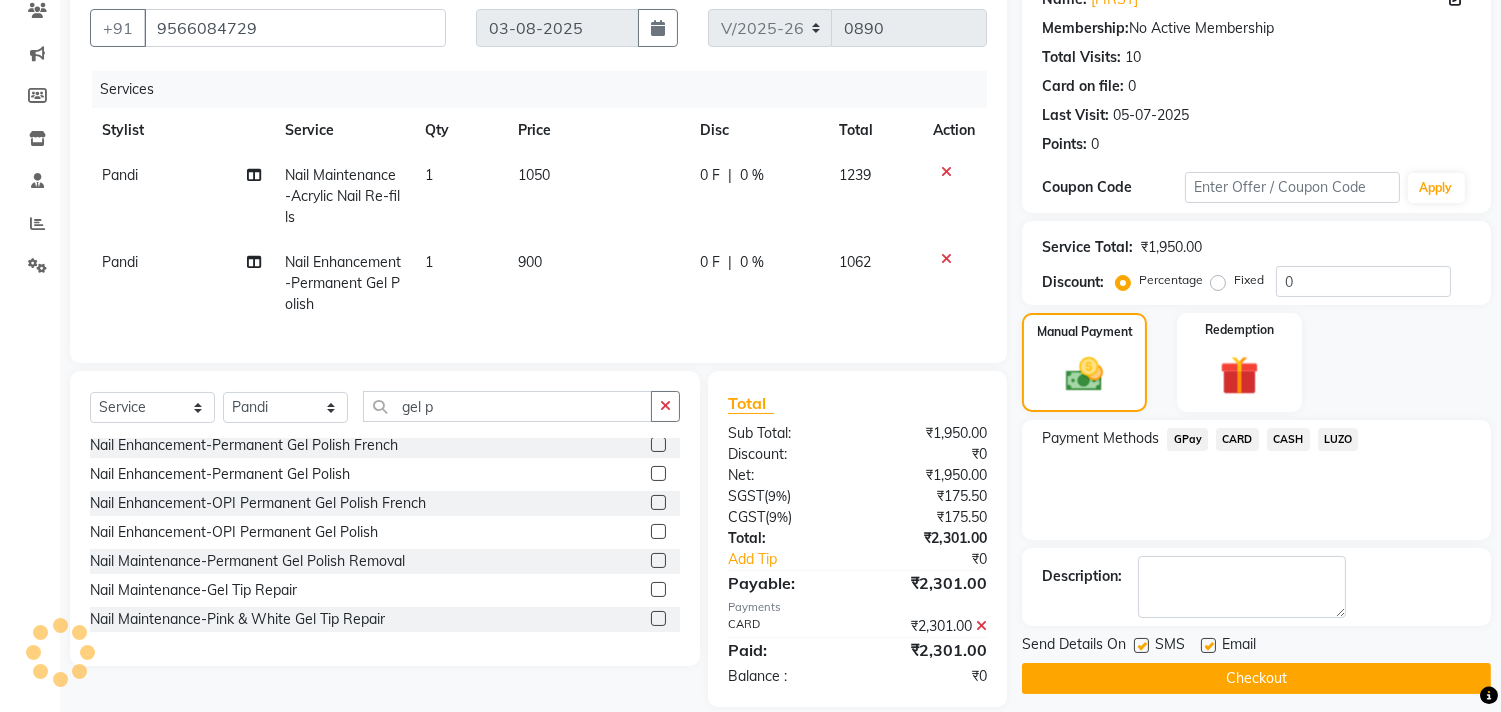 scroll, scrollTop: 218, scrollLeft: 0, axis: vertical 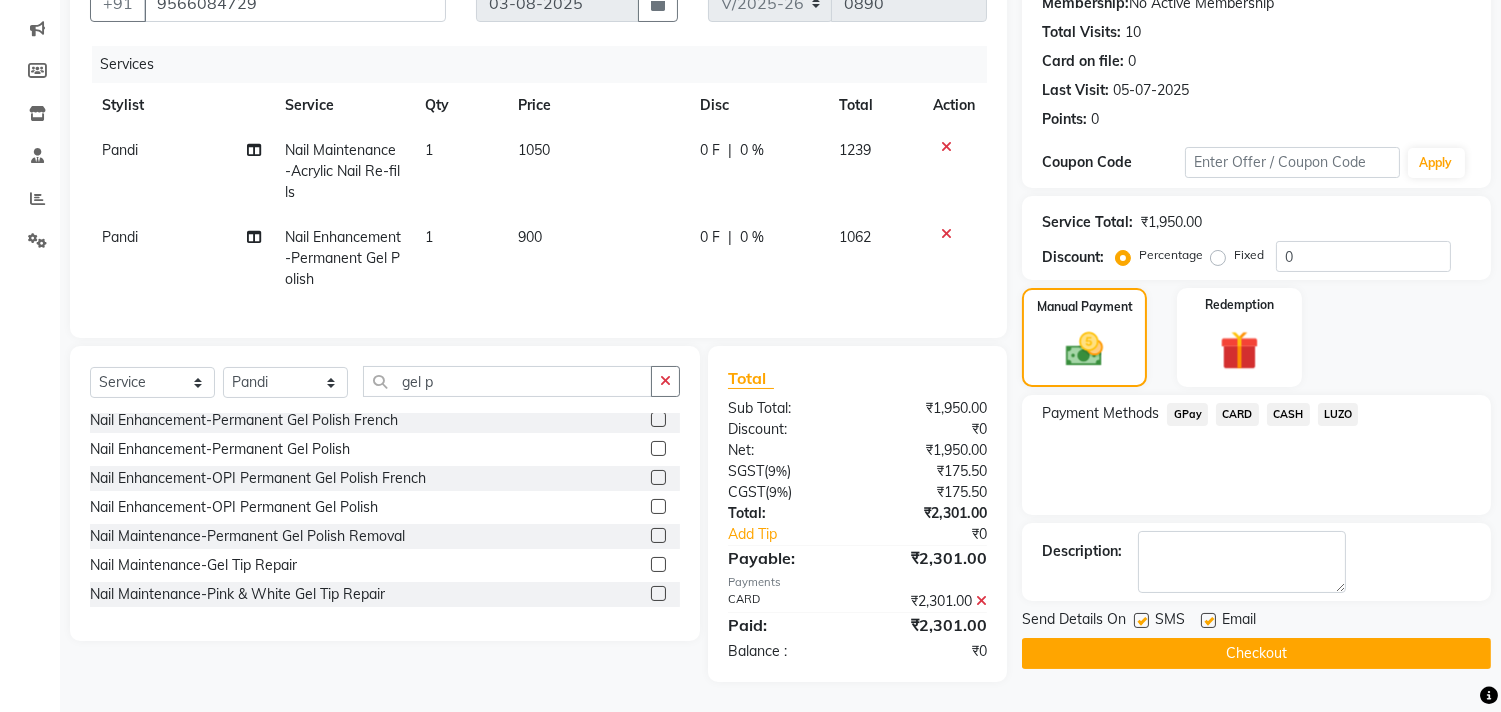 click on "Checkout" 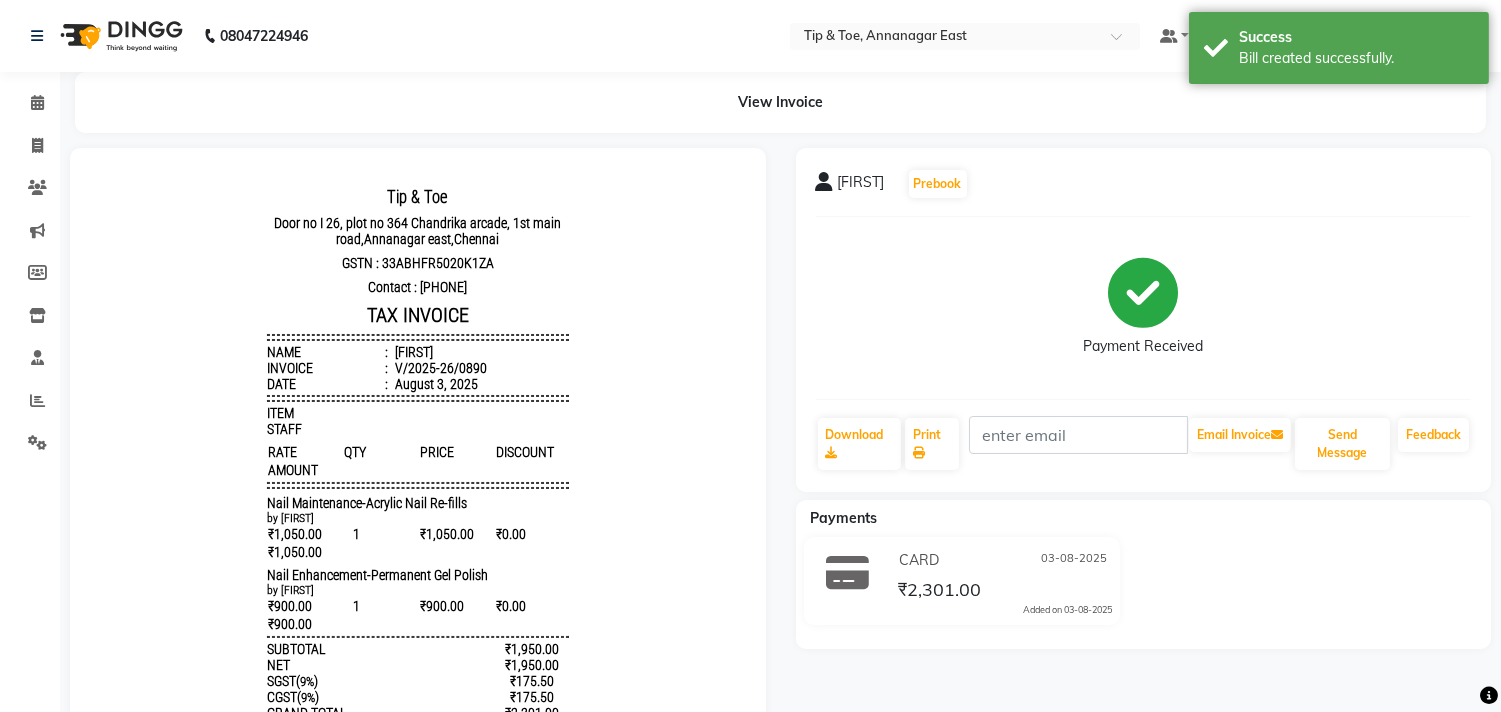 scroll, scrollTop: 0, scrollLeft: 0, axis: both 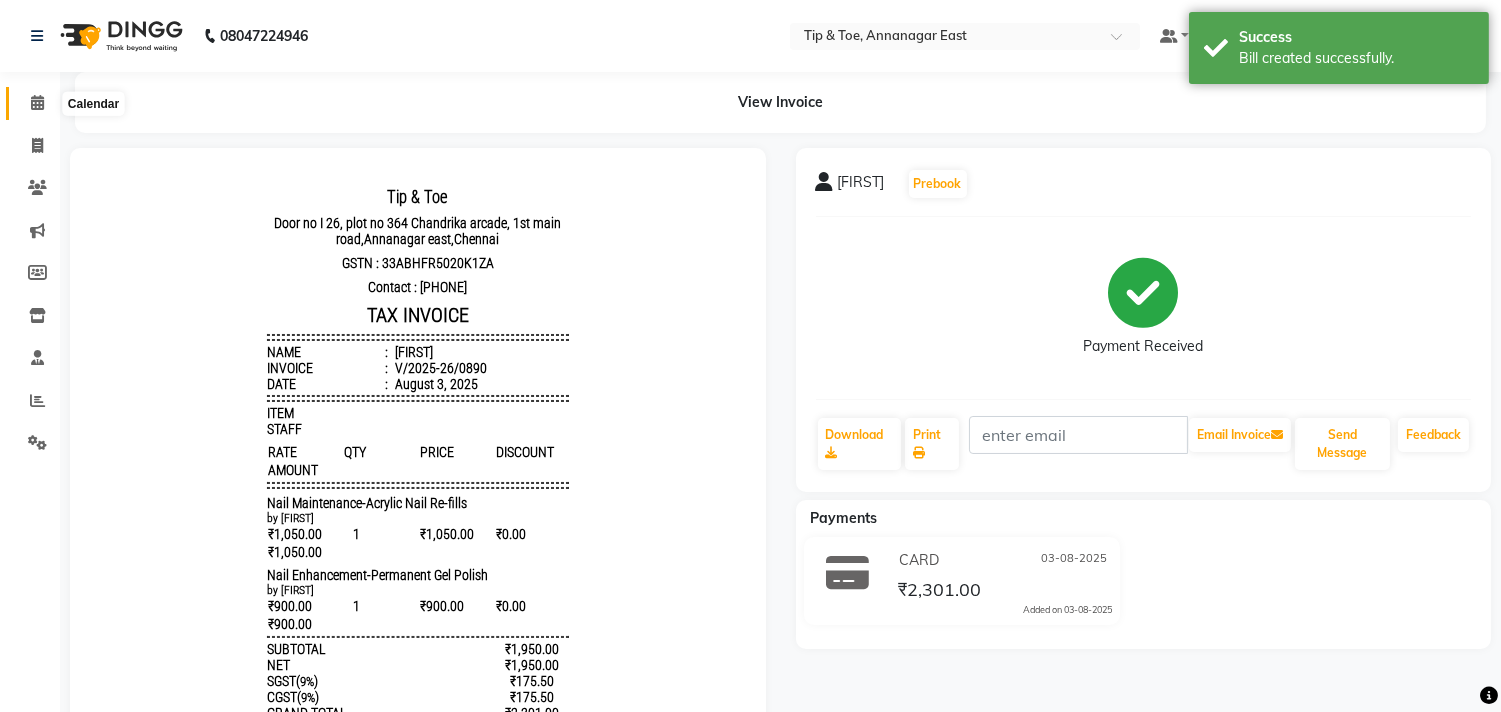 click 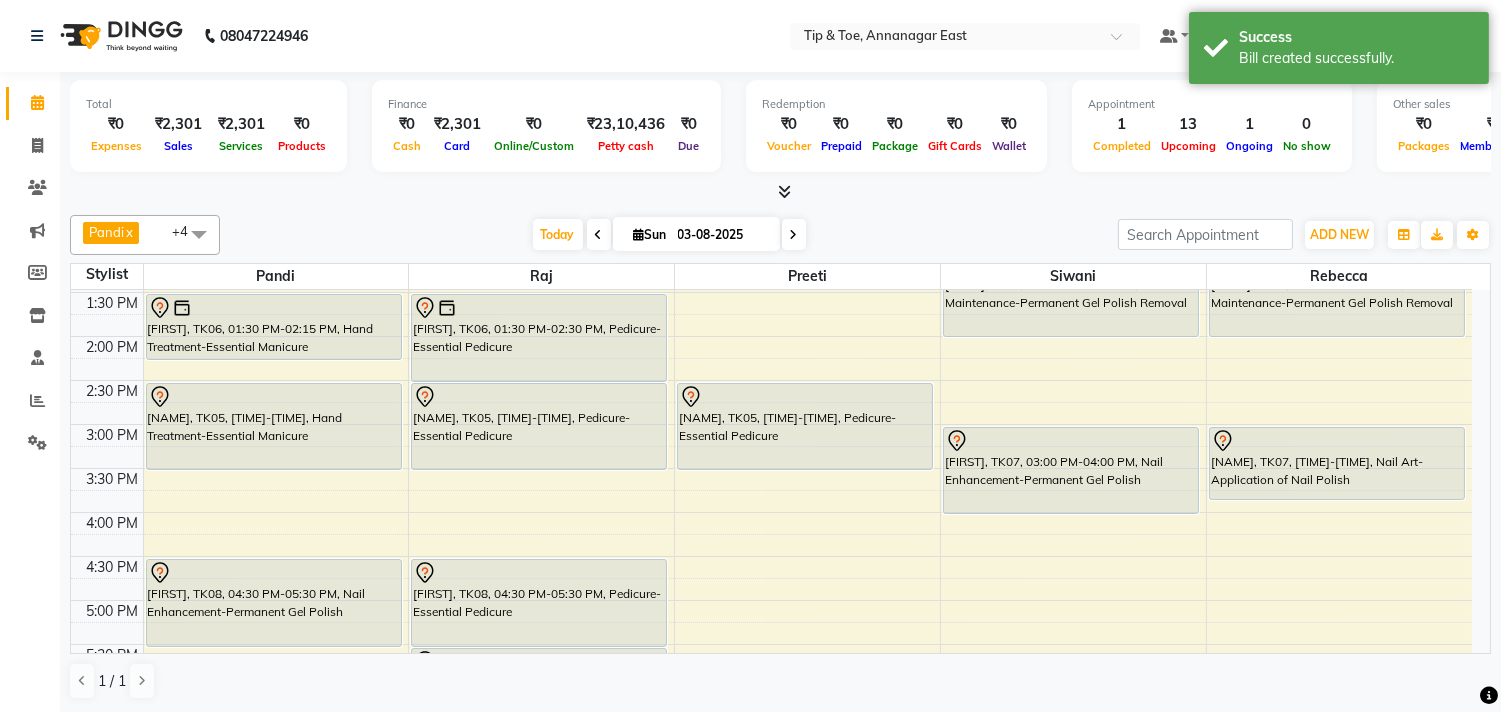 scroll, scrollTop: 333, scrollLeft: 0, axis: vertical 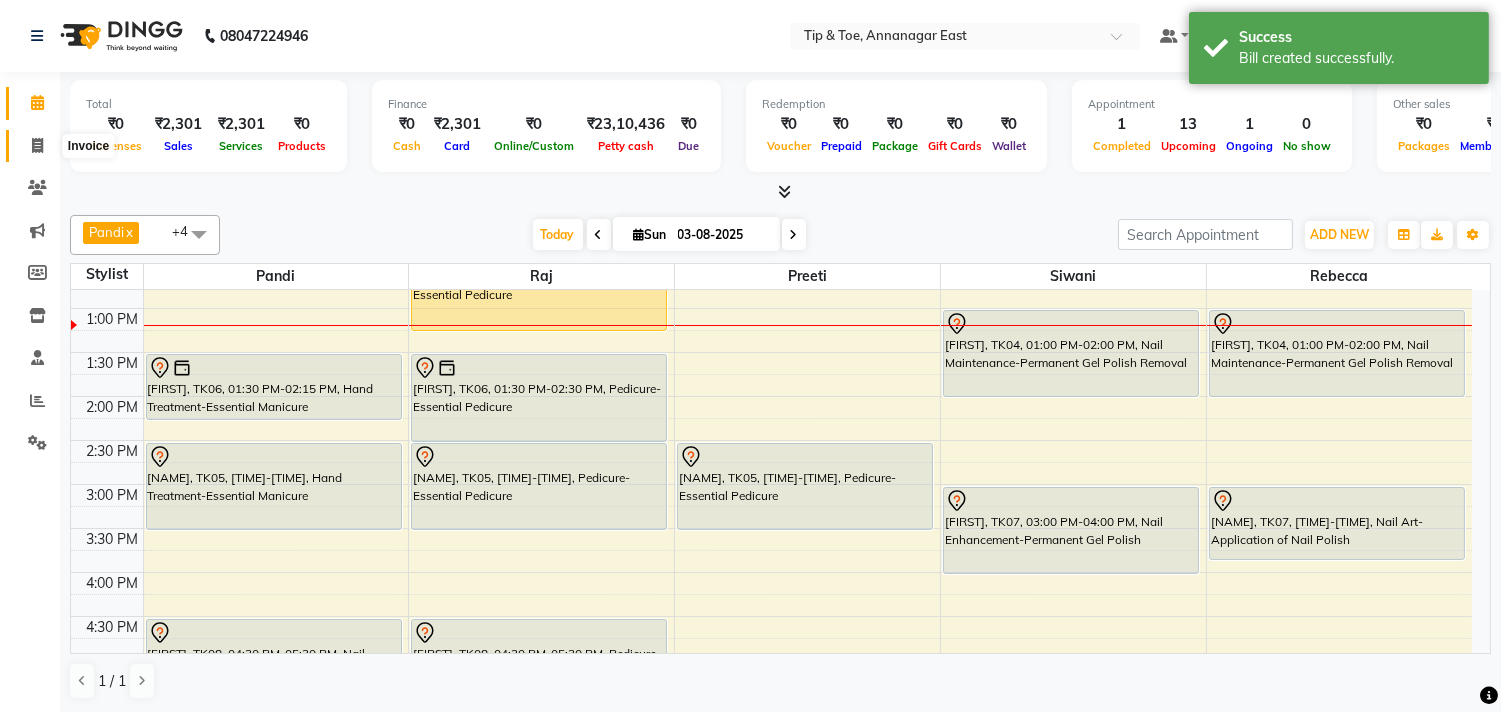 click 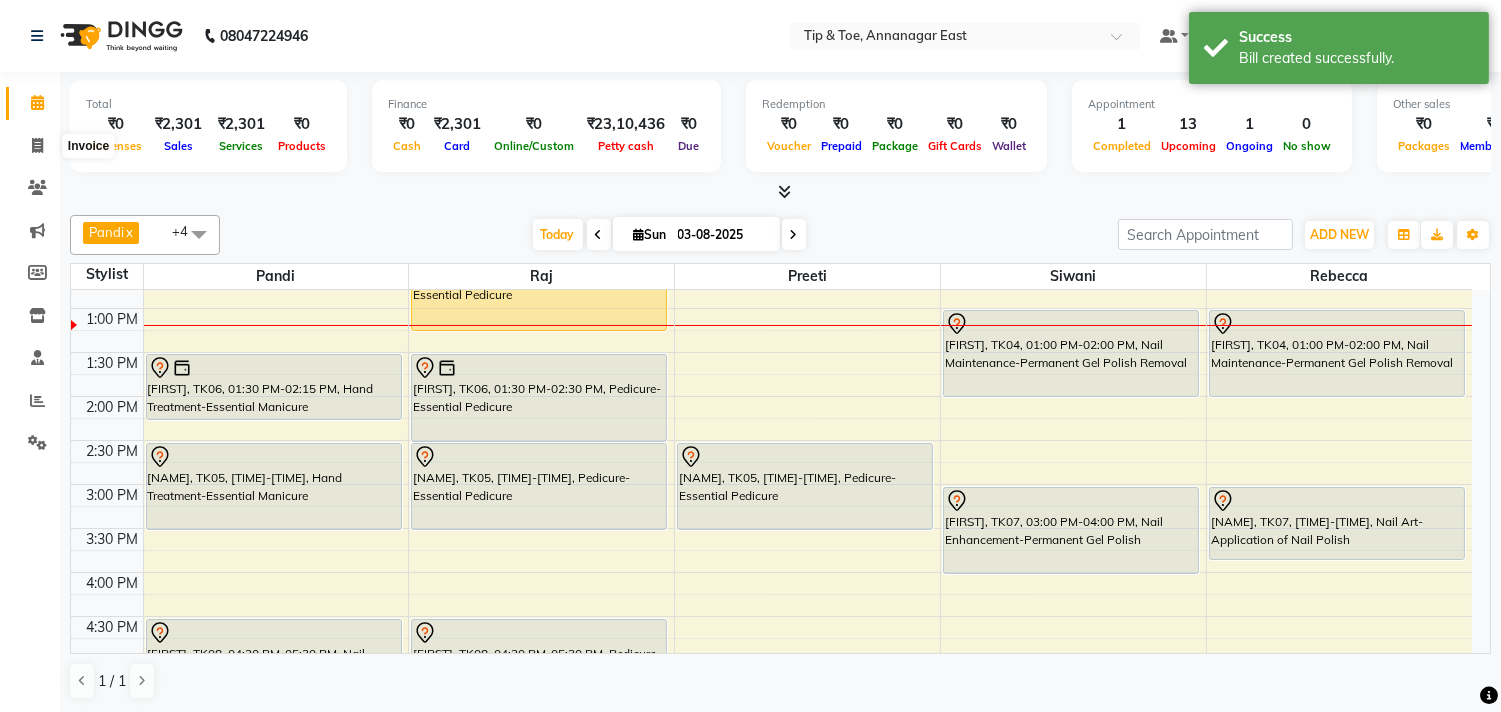 select on "service" 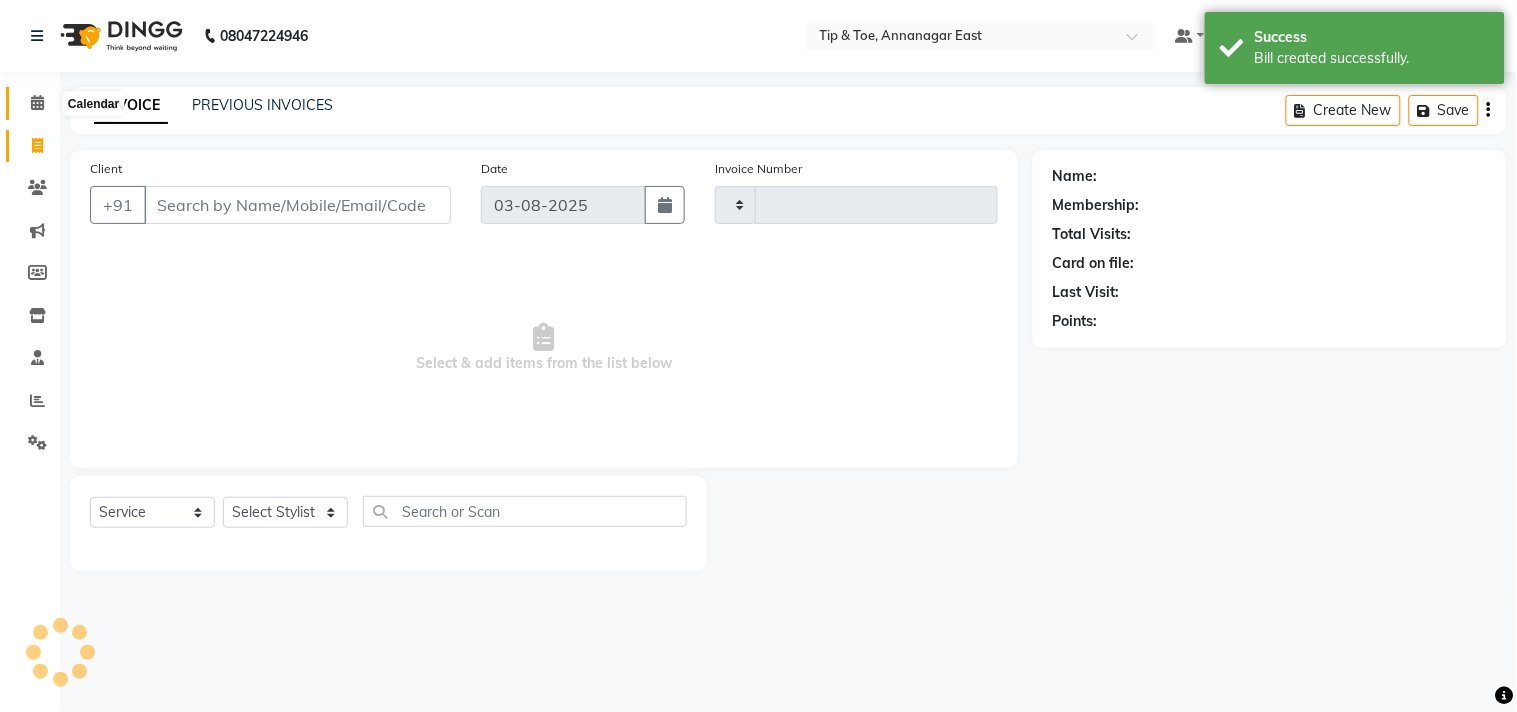 type on "0891" 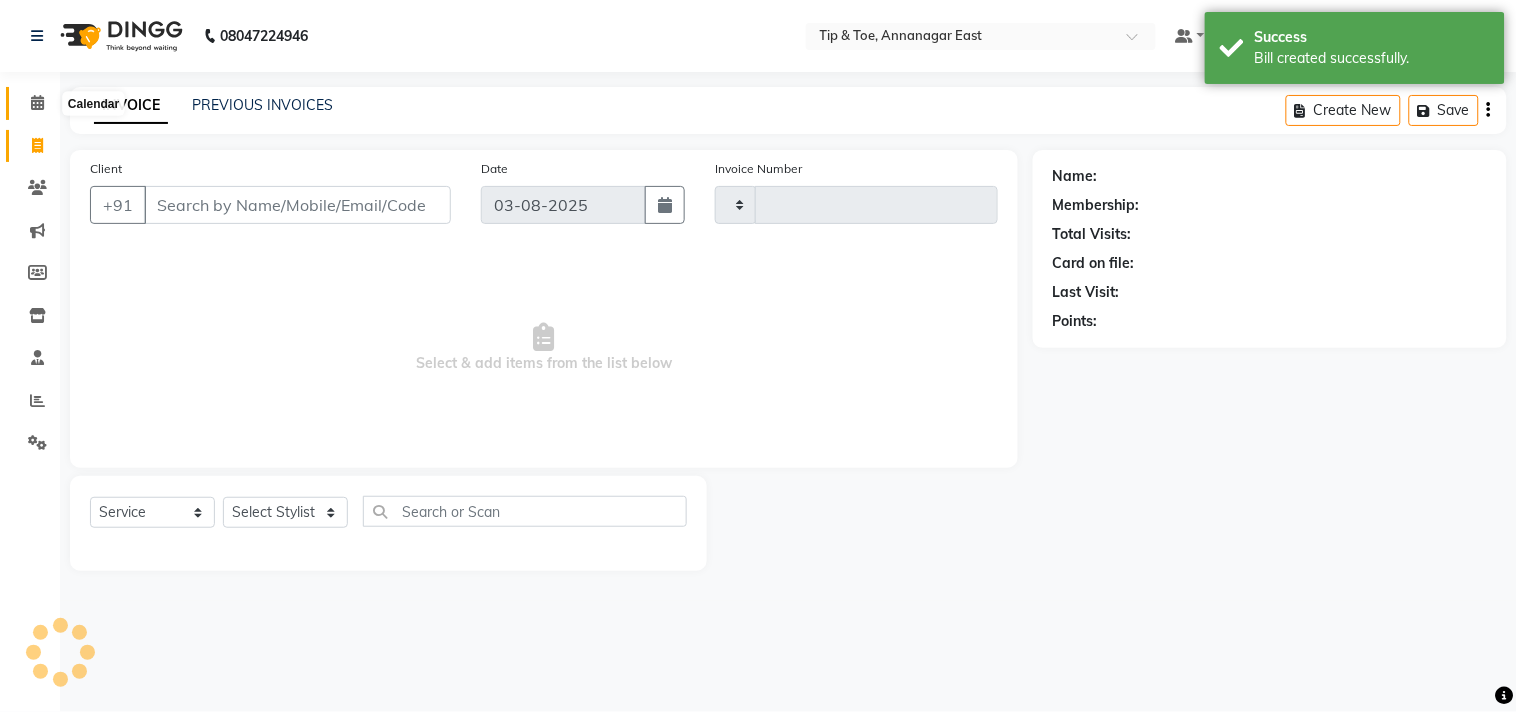 select on "5770" 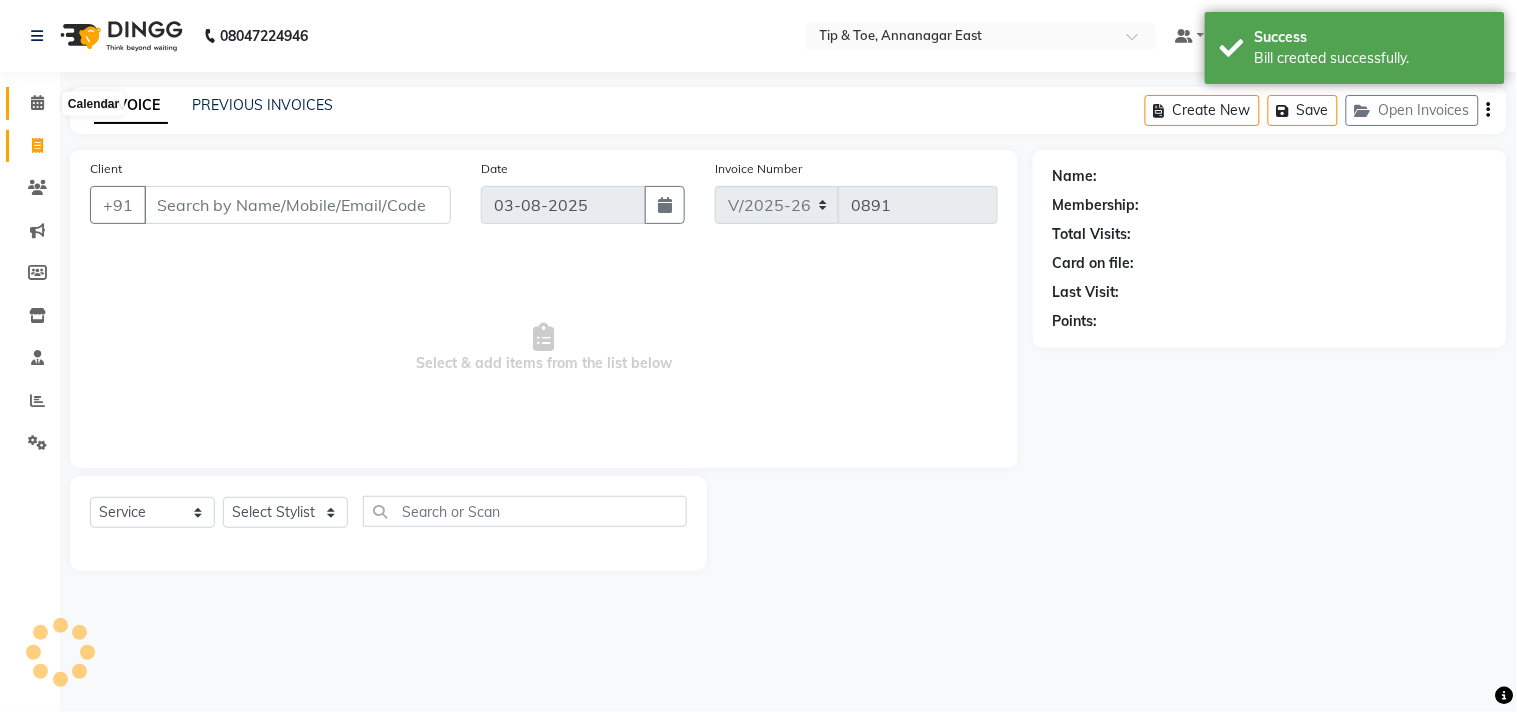 click 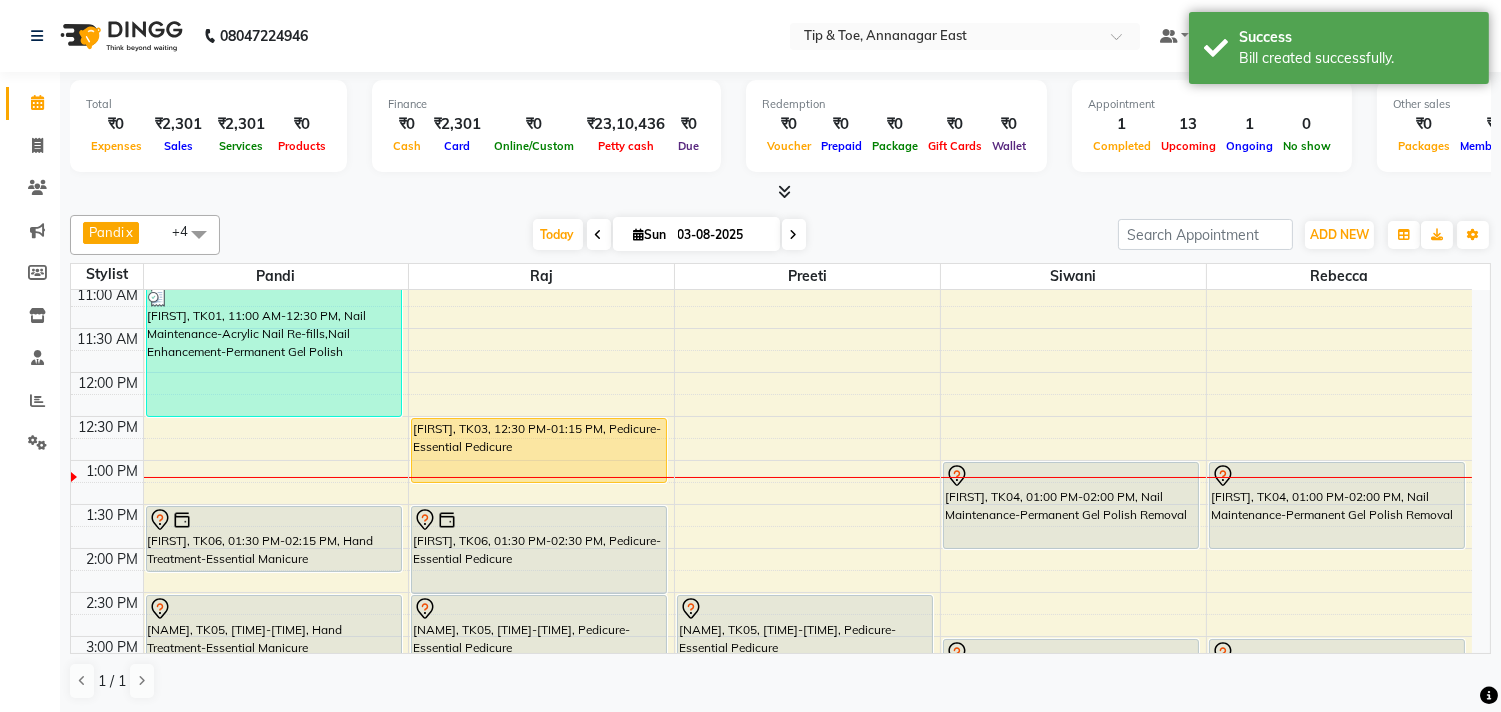 scroll, scrollTop: 111, scrollLeft: 0, axis: vertical 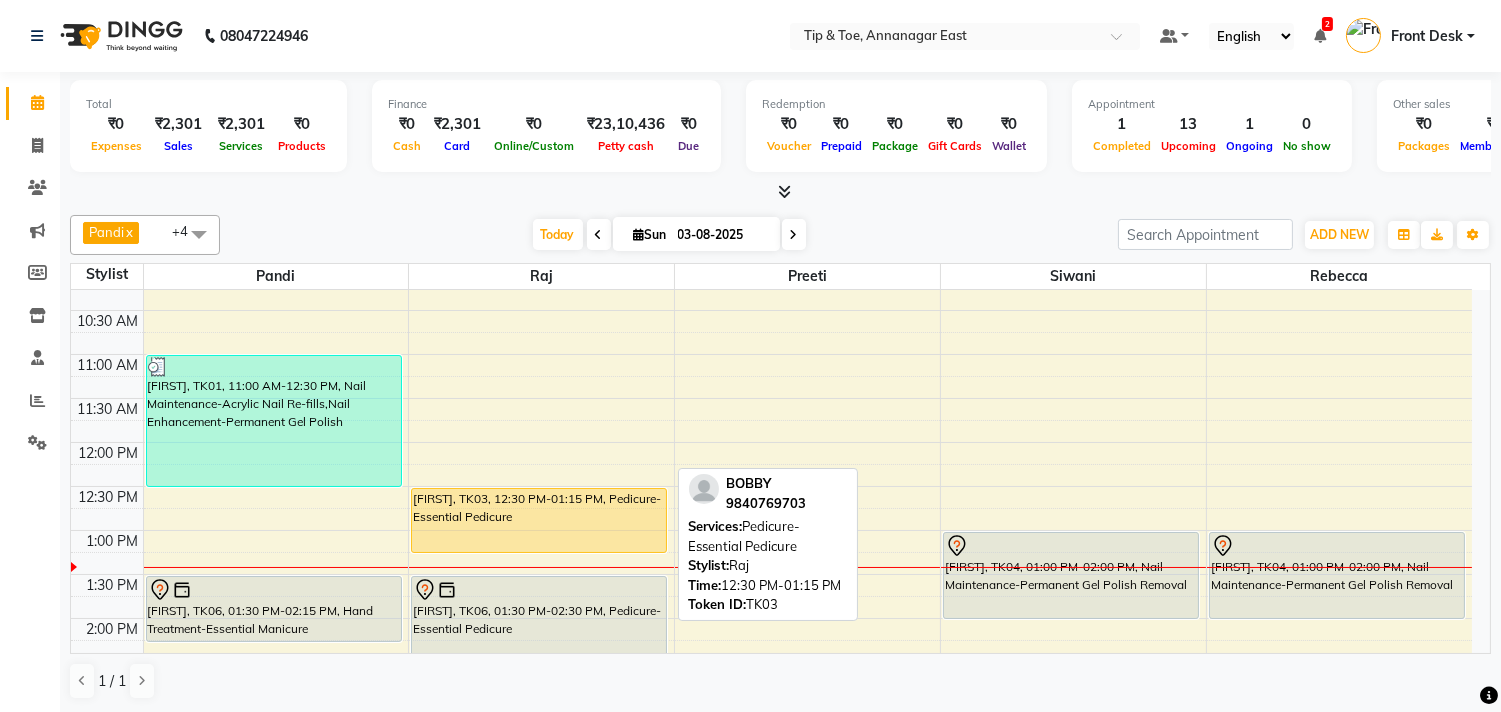 click on "[FIRST], TK03, 12:30 PM-01:15 PM, Pedicure-Essential Pedicure" at bounding box center (539, 520) 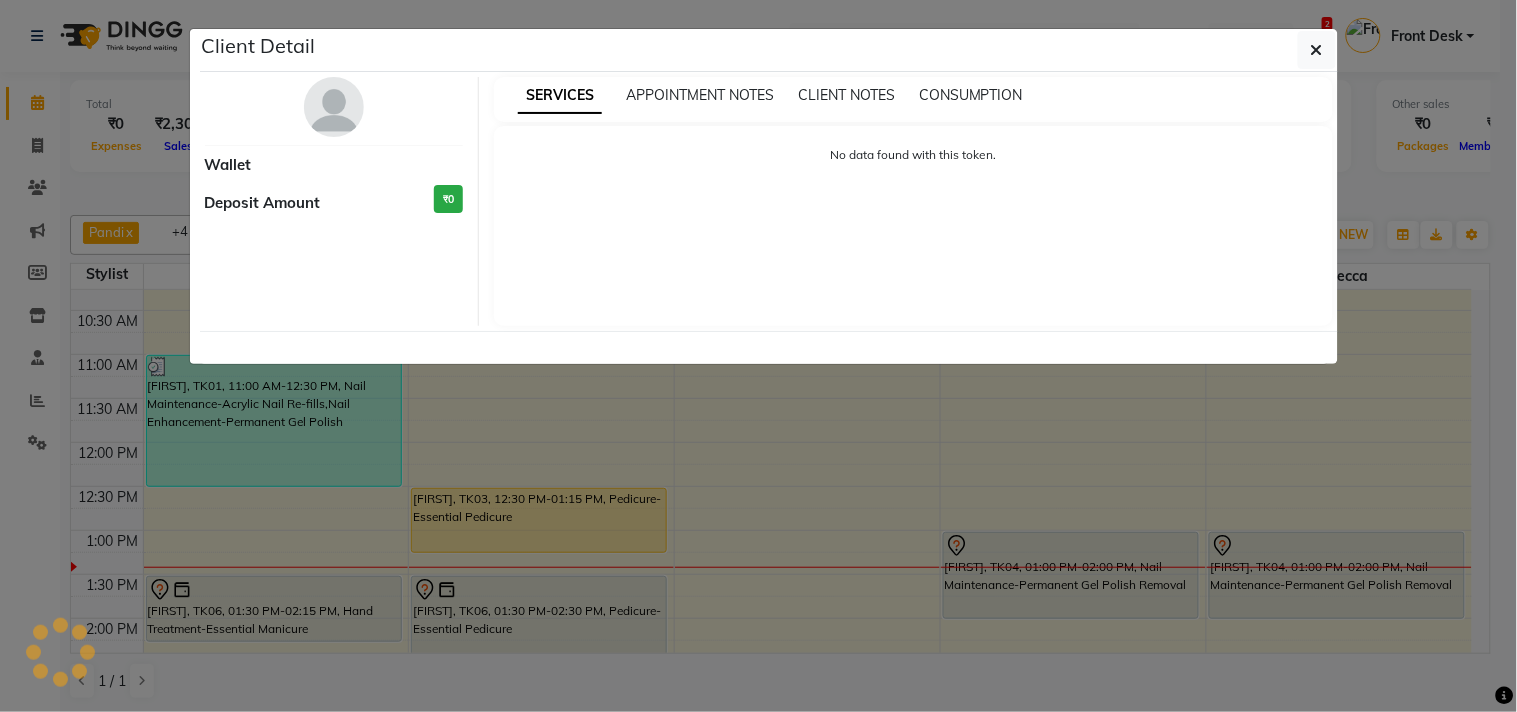 click on "Wallet Deposit Amount  ₹0  SERVICES APPOINTMENT NOTES CLIENT NOTES CONSUMPTION No data found with this token." at bounding box center [769, 201] 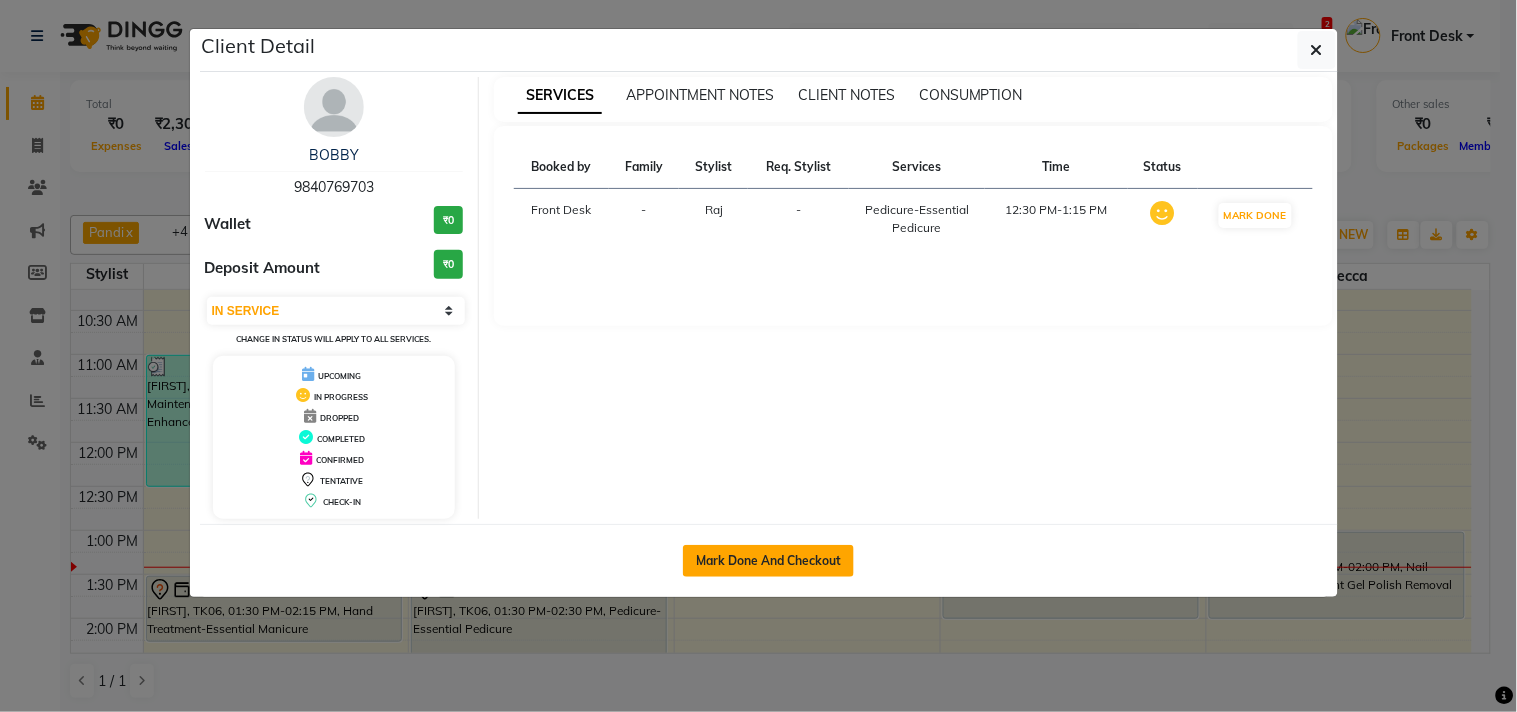 click on "Mark Done And Checkout" 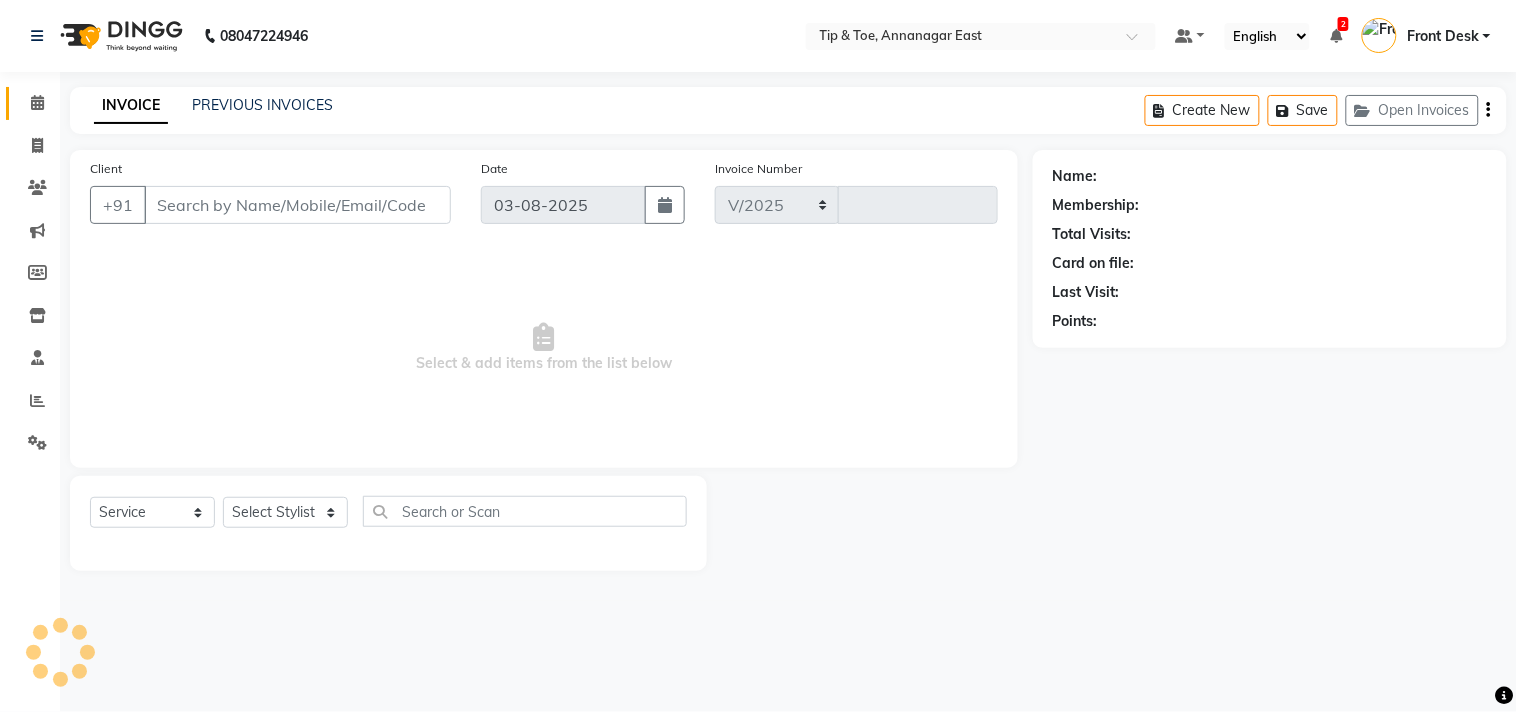 select on "5770" 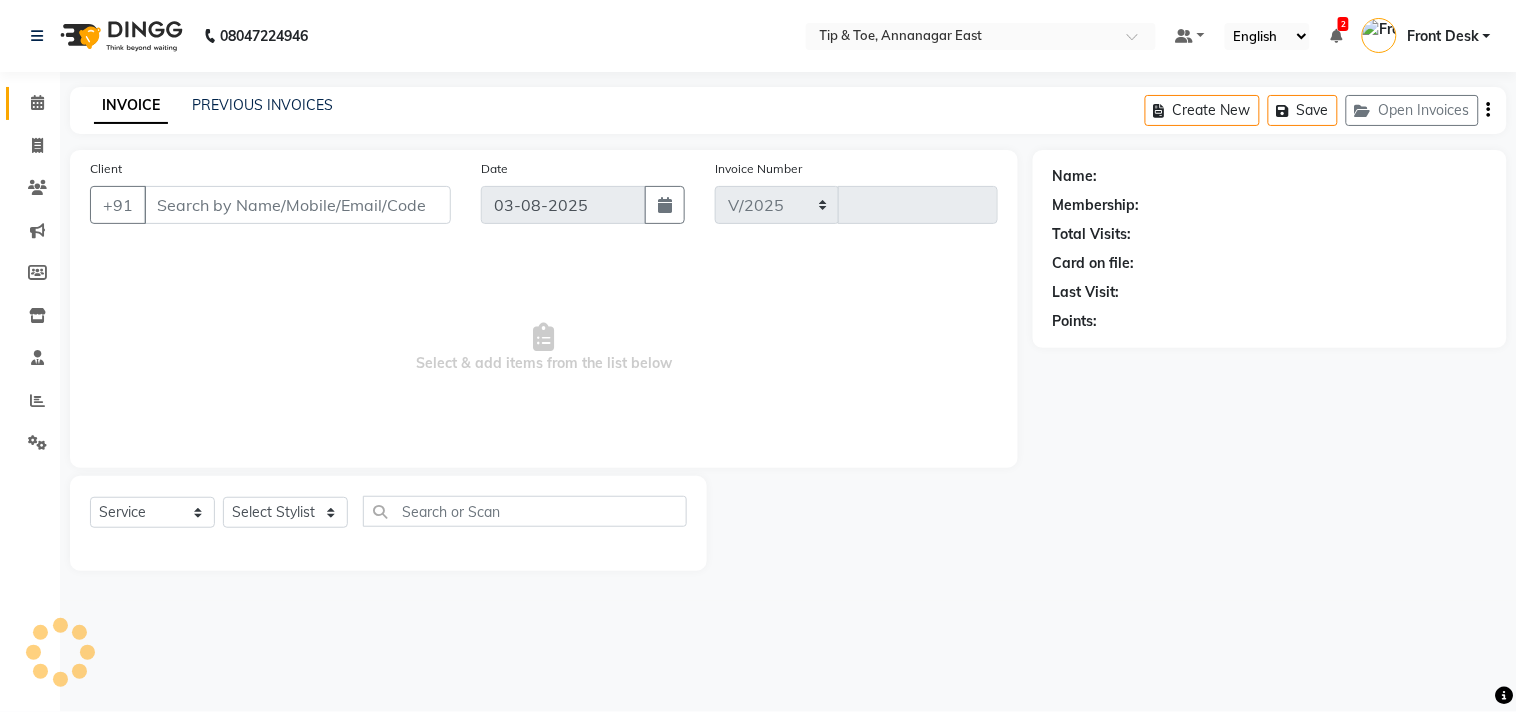 type on "0891" 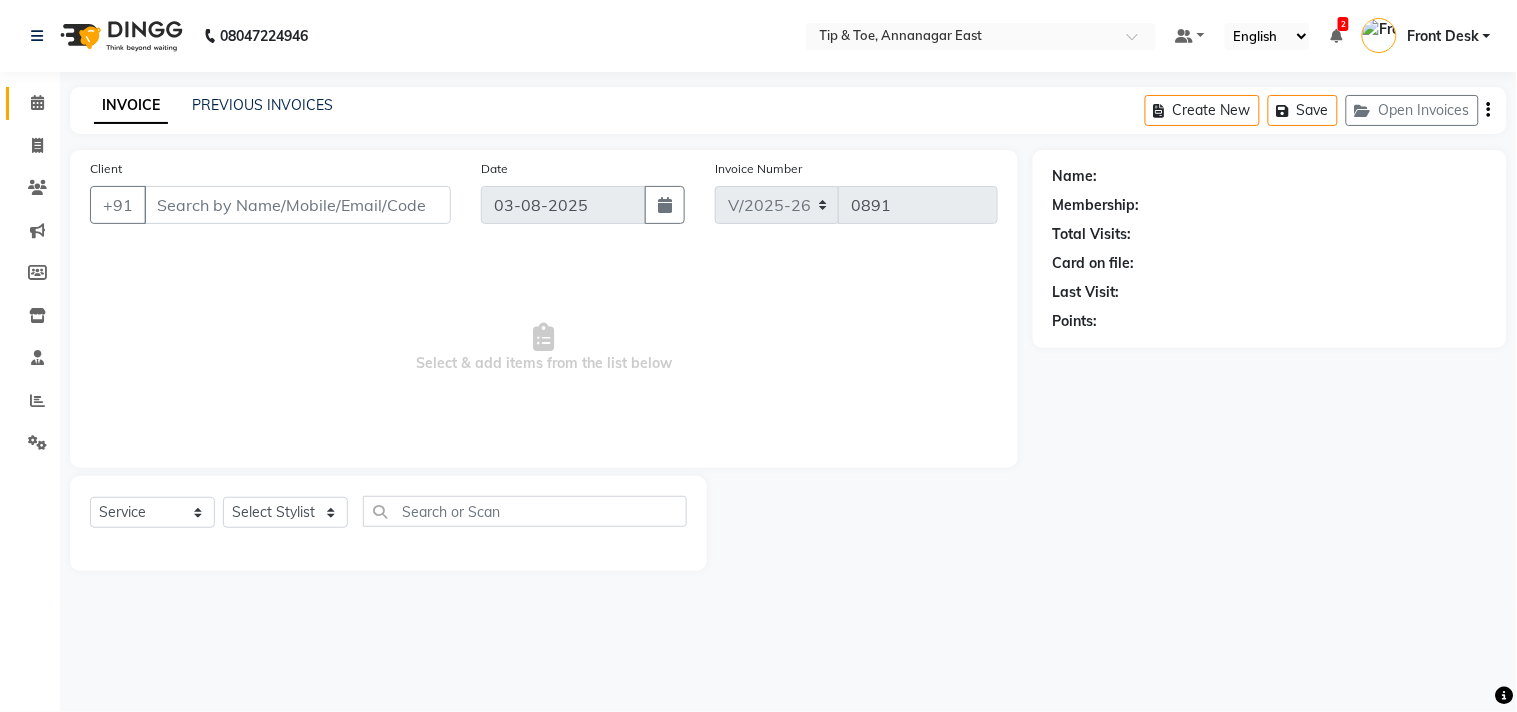 type on "9840769703" 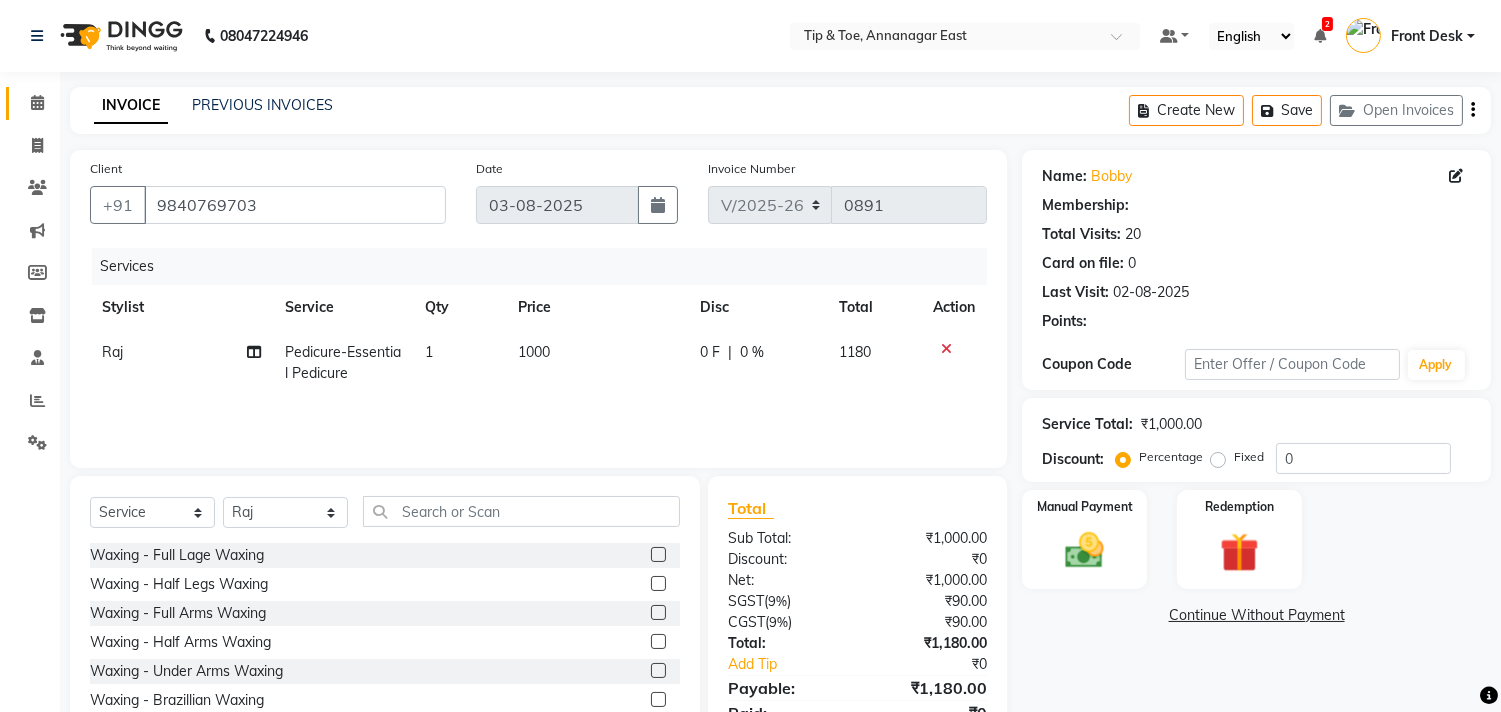select on "1: Object" 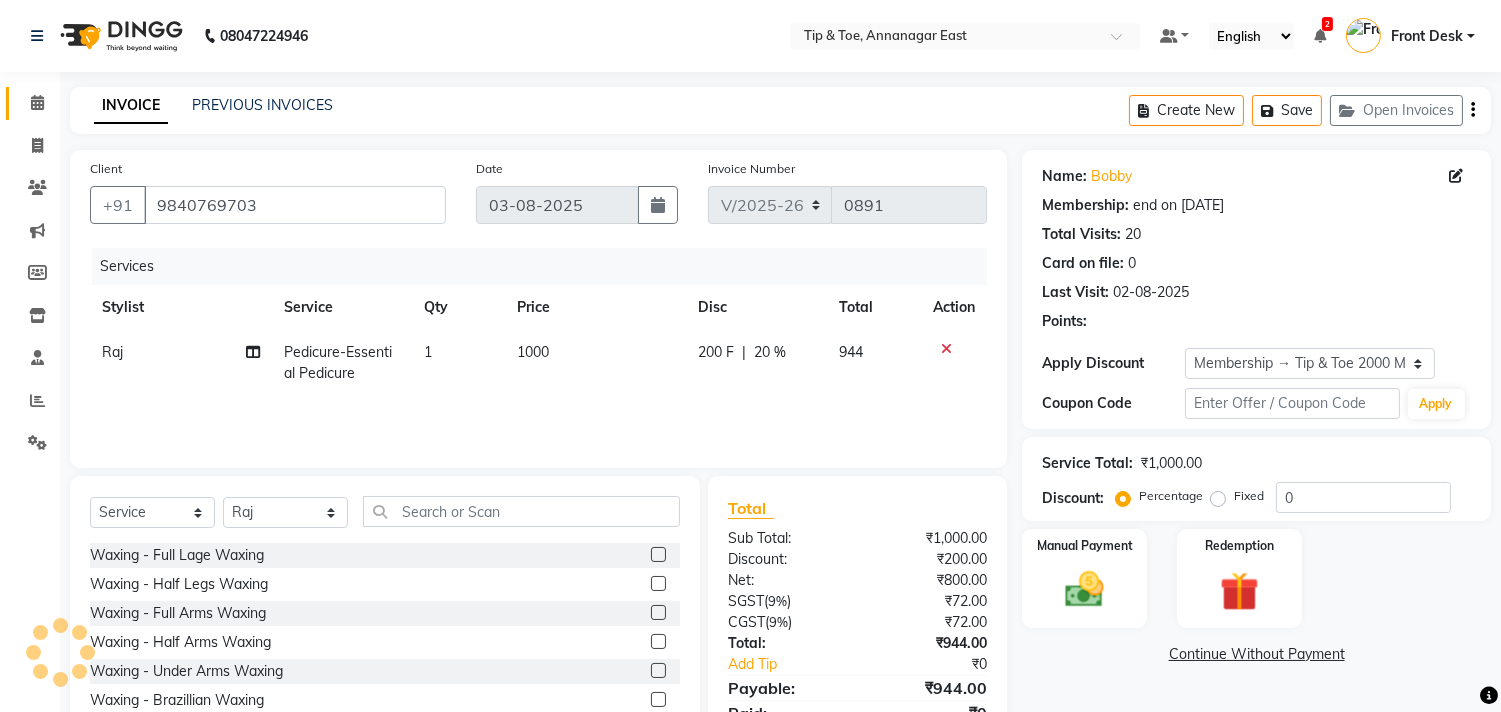 type on "20" 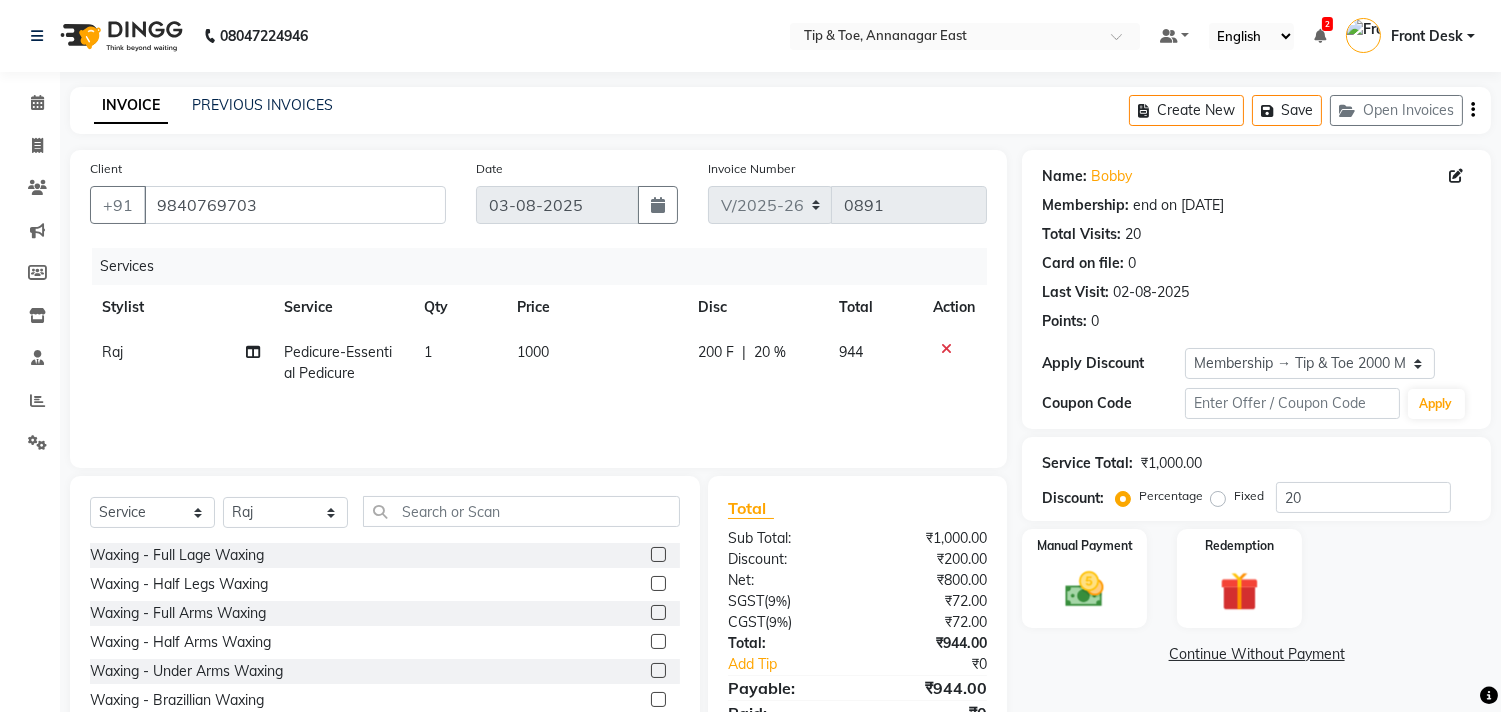 click on "Pedicure-Essential Pedicure" 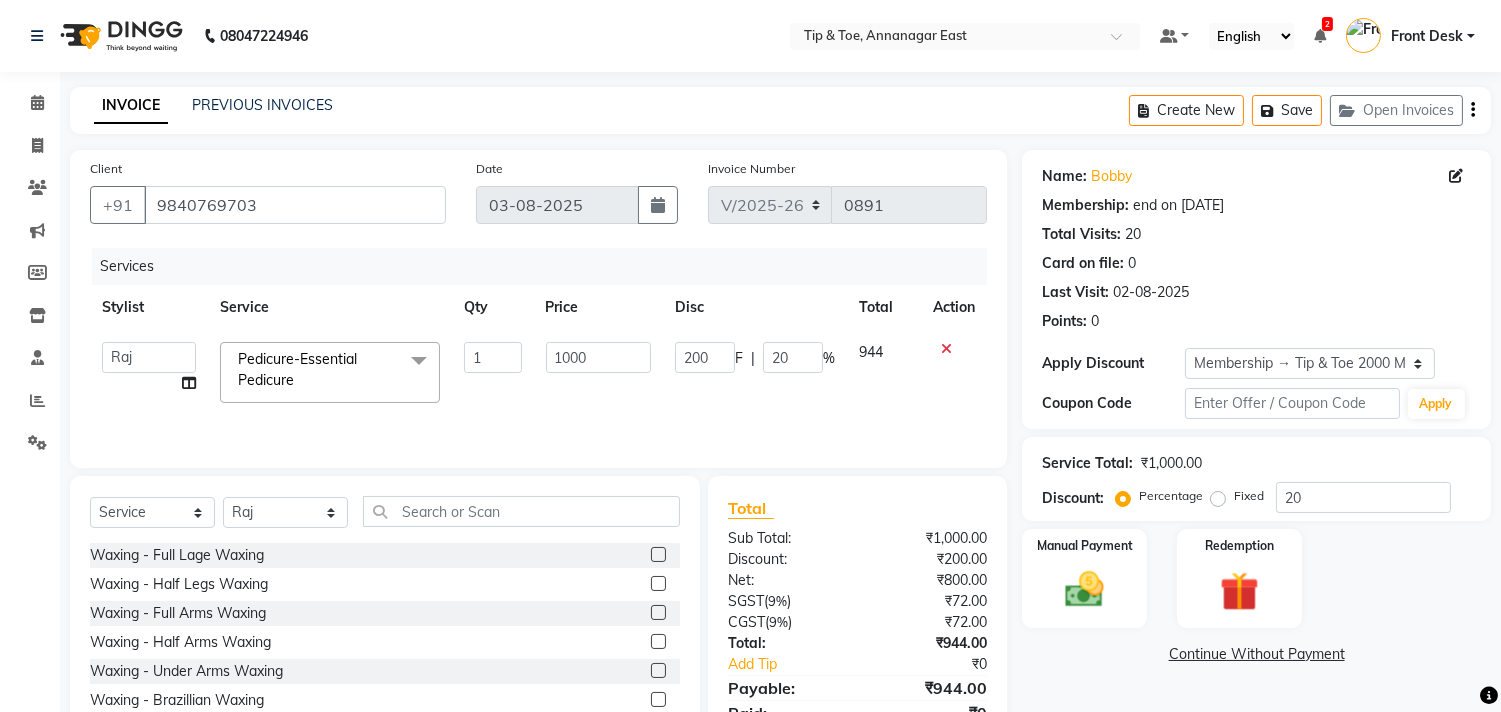 click on "Pedicure-Essential Pedicure" 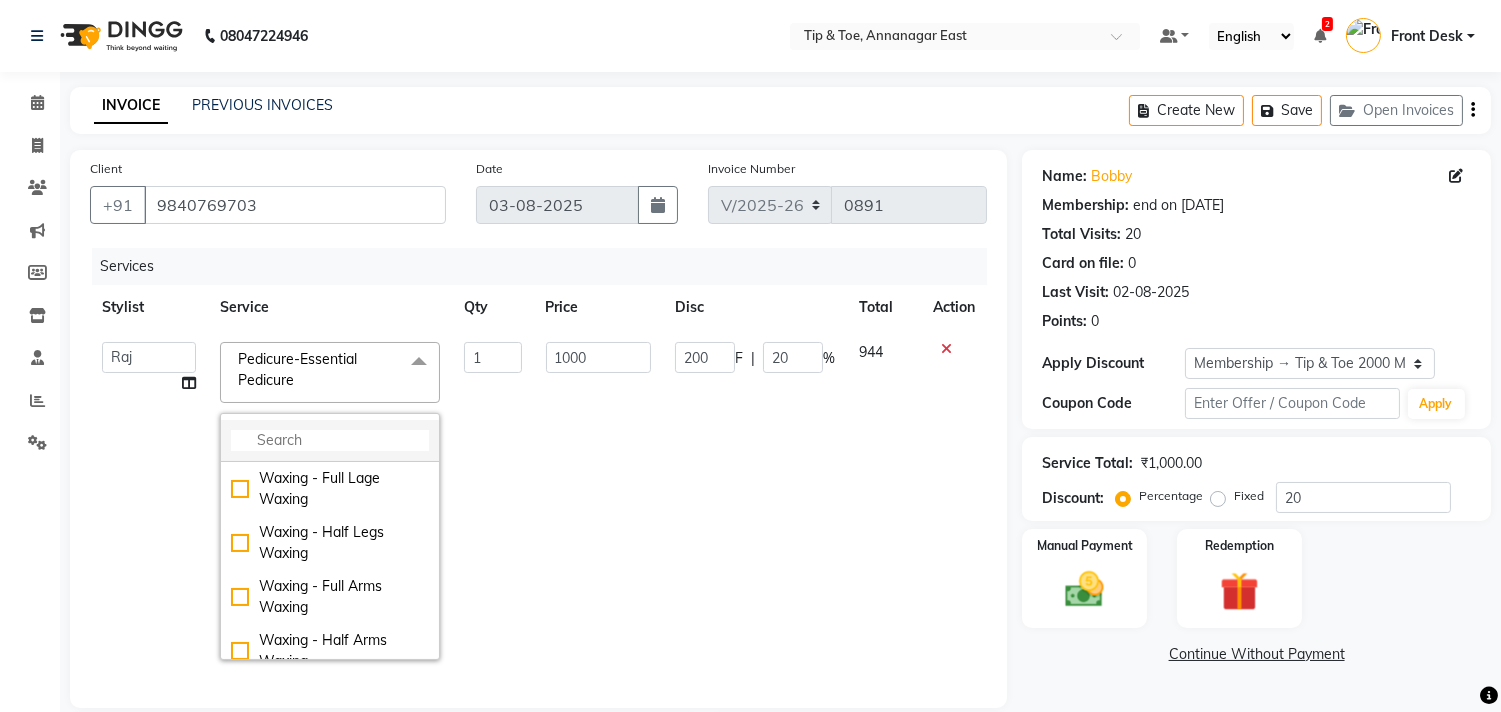 click 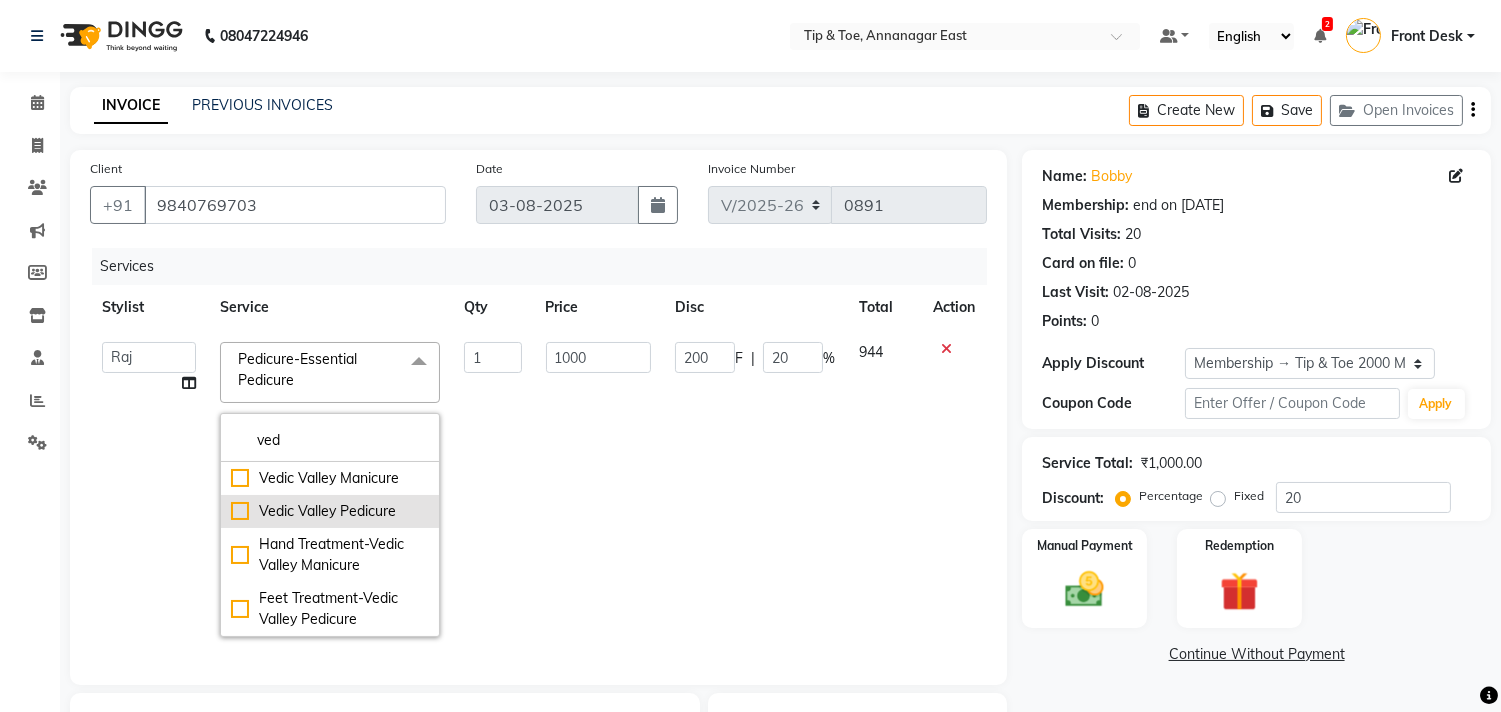 type on "ved" 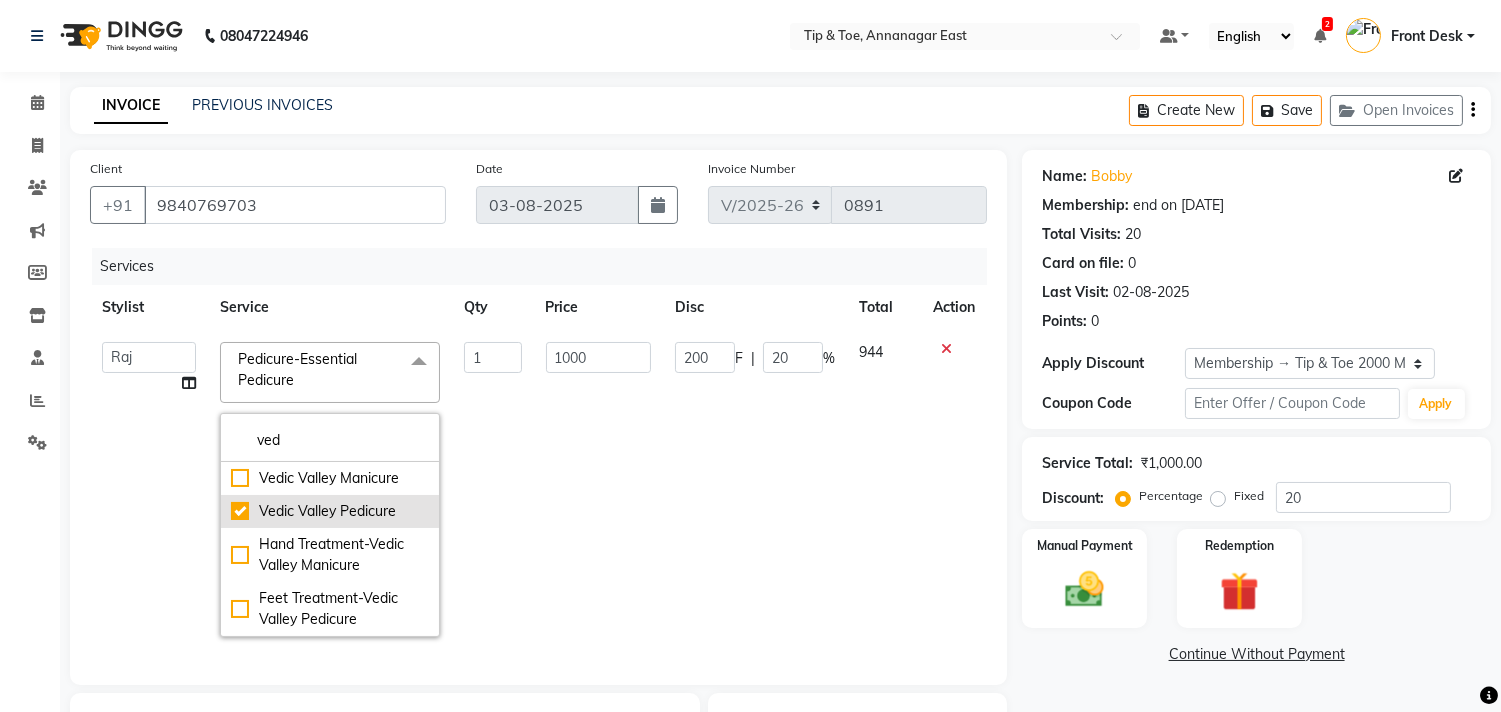 checkbox on "true" 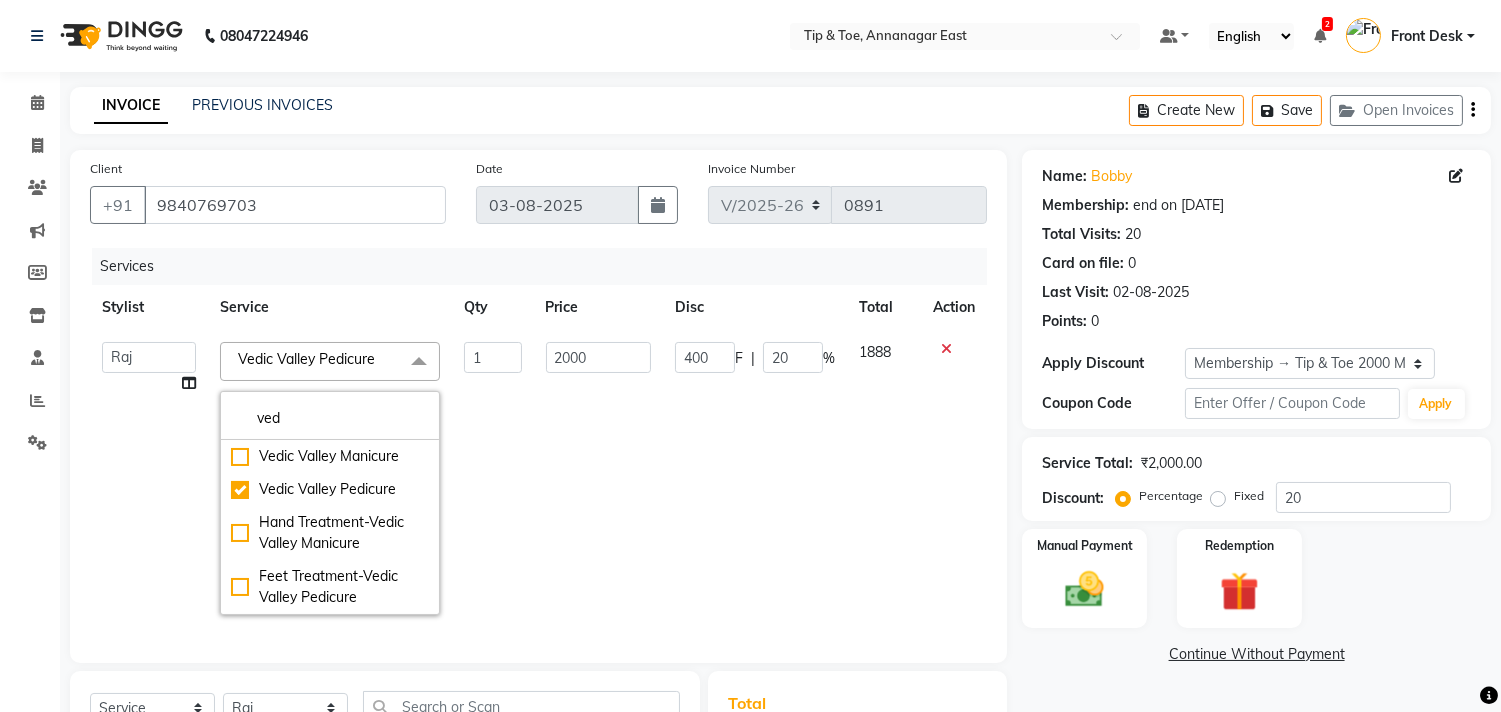 click on "Name: [FIRST]  Membership: end on [DATE] Total Visits:  20 Card on file:  0 Last Visit:   [DATE] Points:   0  Apply Discount Select Membership → Tip & Toe 2000 Membership Coupon Code Apply Service Total:  ₹2,000.00  Discount:  Percentage   Fixed  20 Manual Payment Redemption  Continue Without Payment" 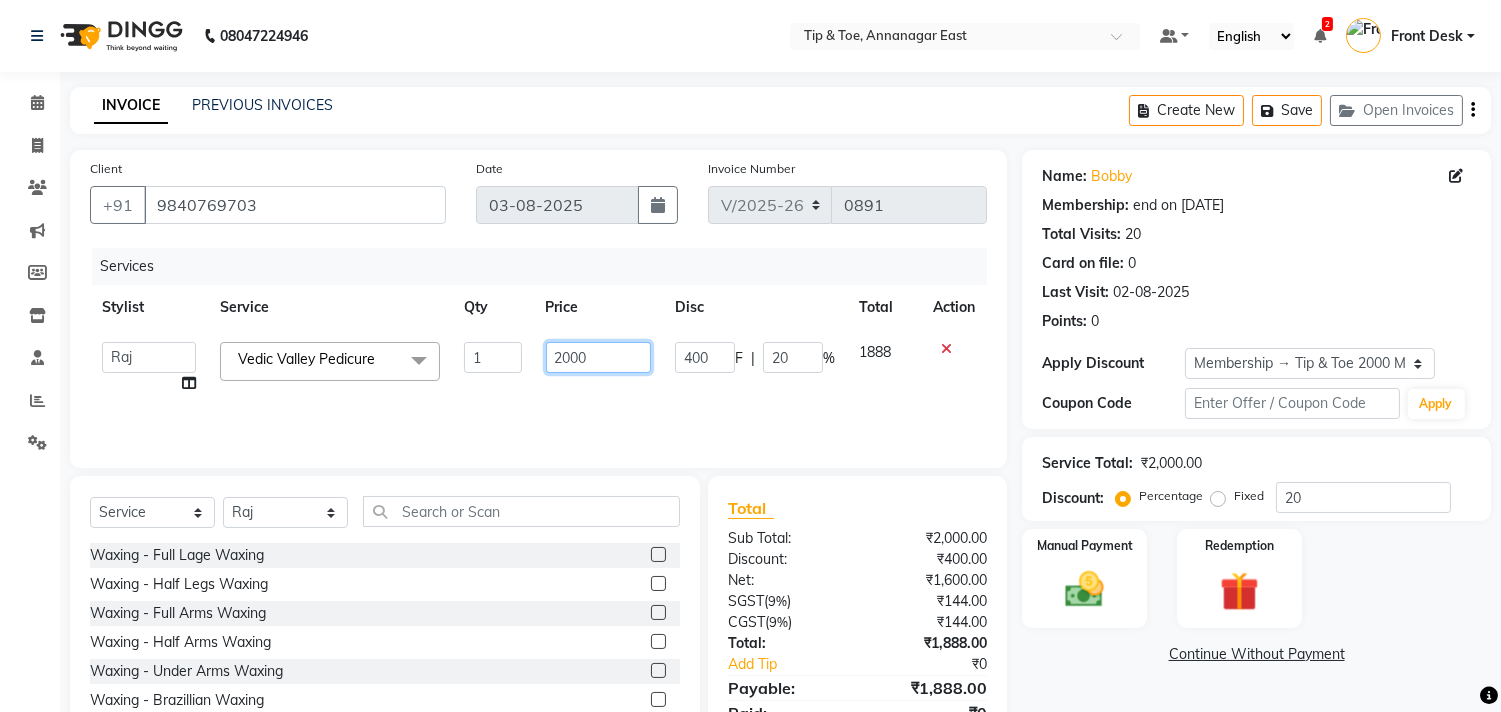 click on "2000" 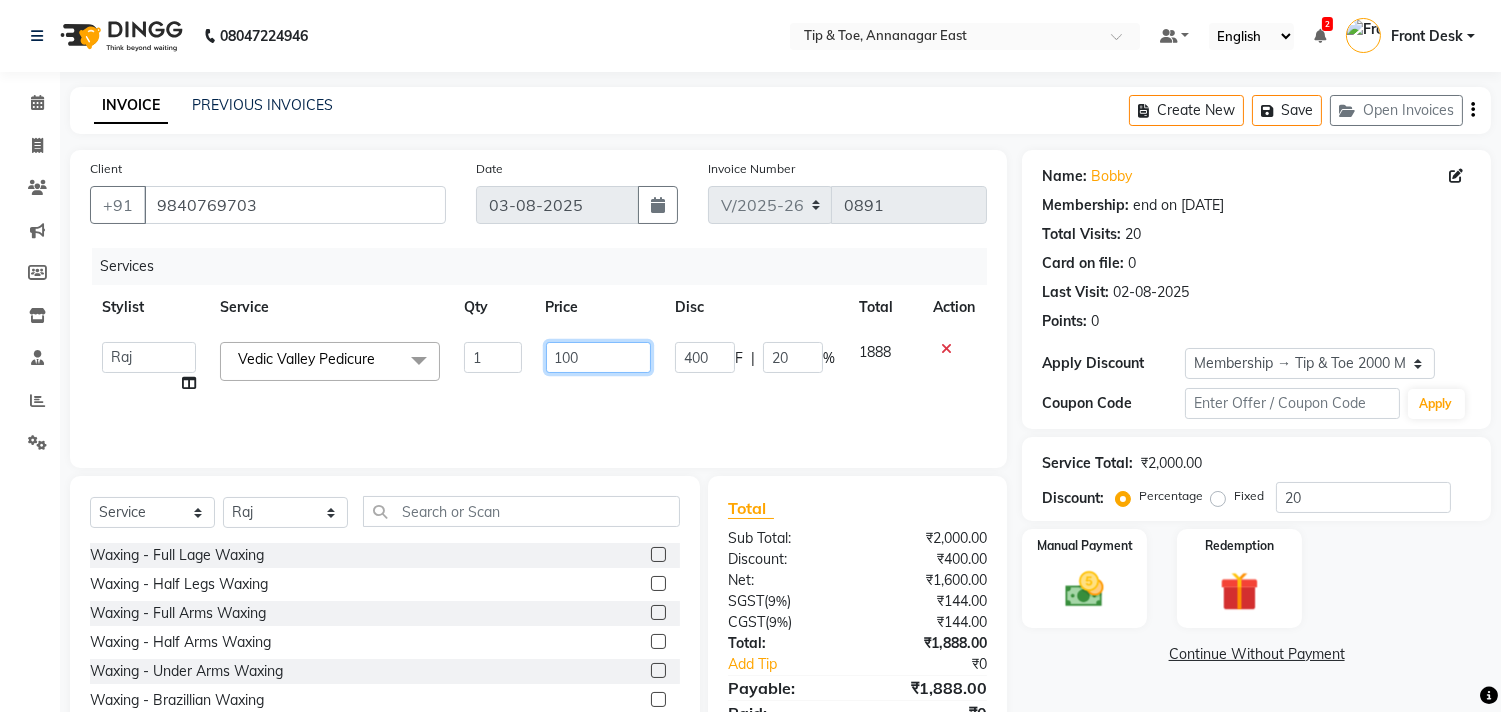 type on "1500" 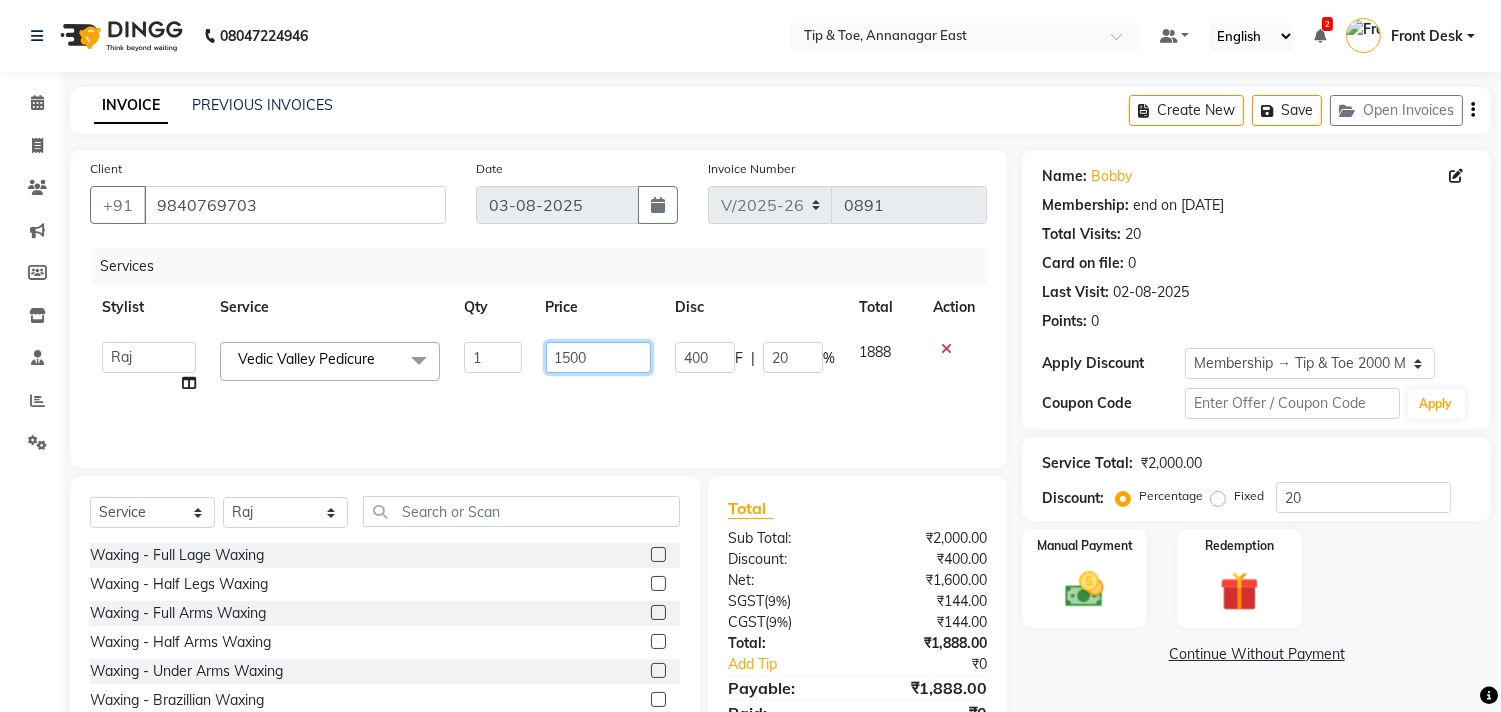 scroll, scrollTop: 88, scrollLeft: 0, axis: vertical 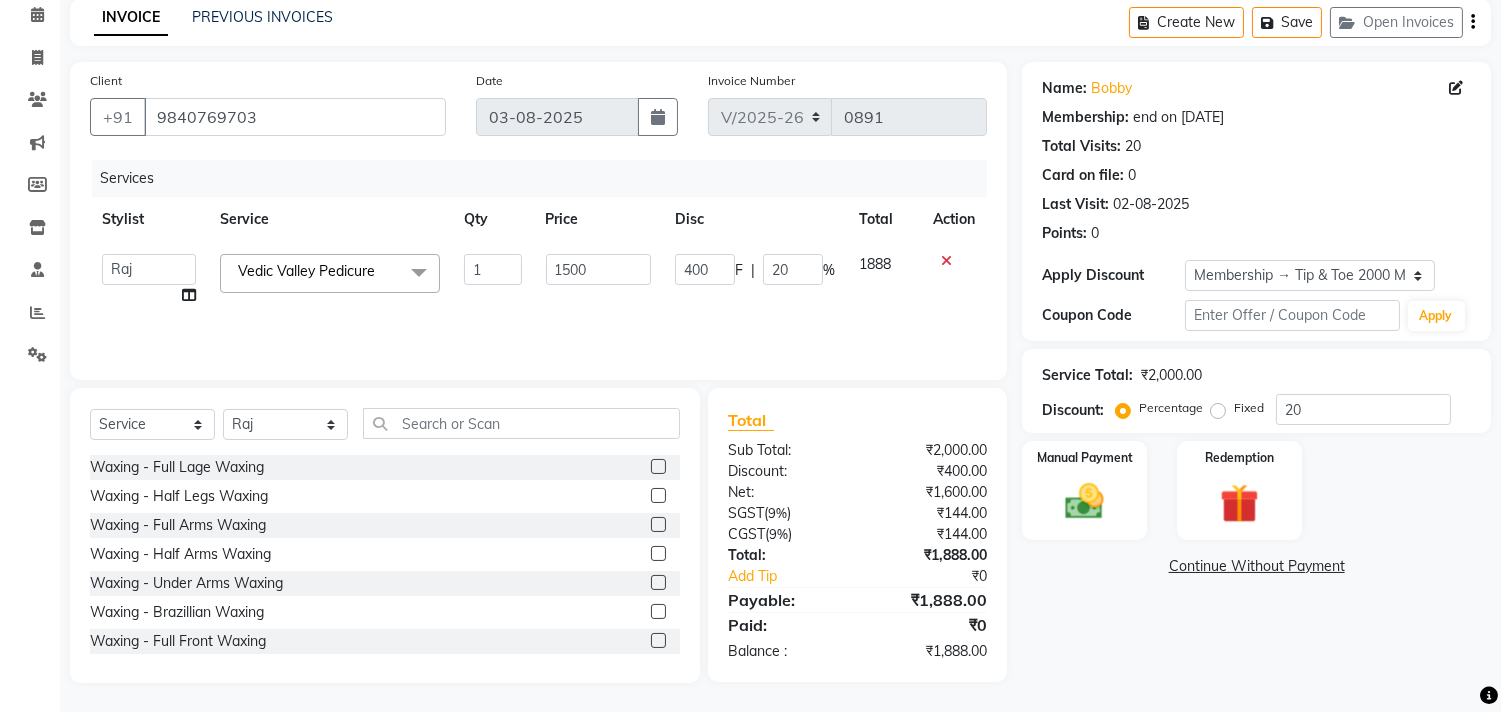 click on "Name: [FIRST]  Membership: end on [DATE] Total Visits:  20 Card on file:  0 Last Visit:   [DATE] Points:   0  Apply Discount Select Membership → Tip & Toe 2000 Membership Coupon Code Apply Service Total:  ₹2,000.00  Discount:  Percentage   Fixed  20 Manual Payment Redemption  Continue Without Payment" 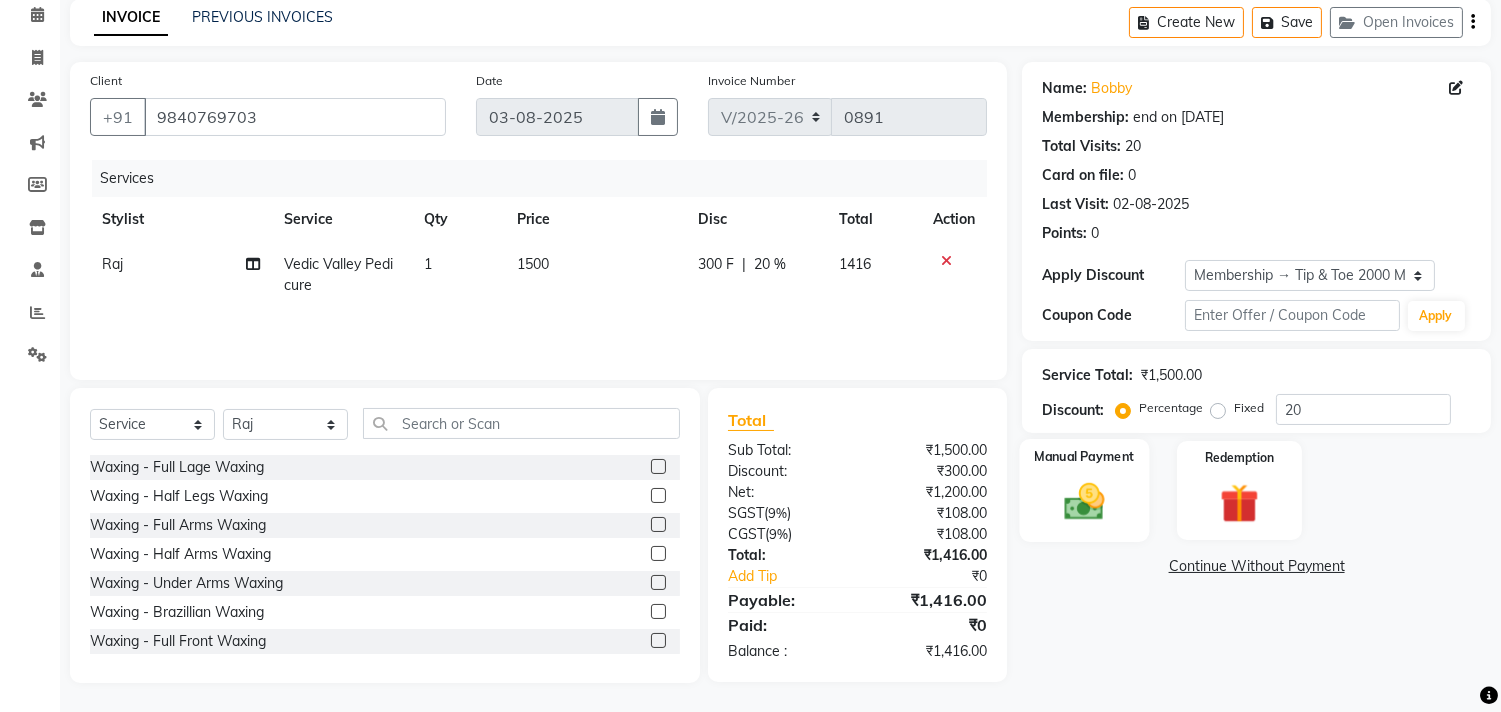 click on "Manual Payment" 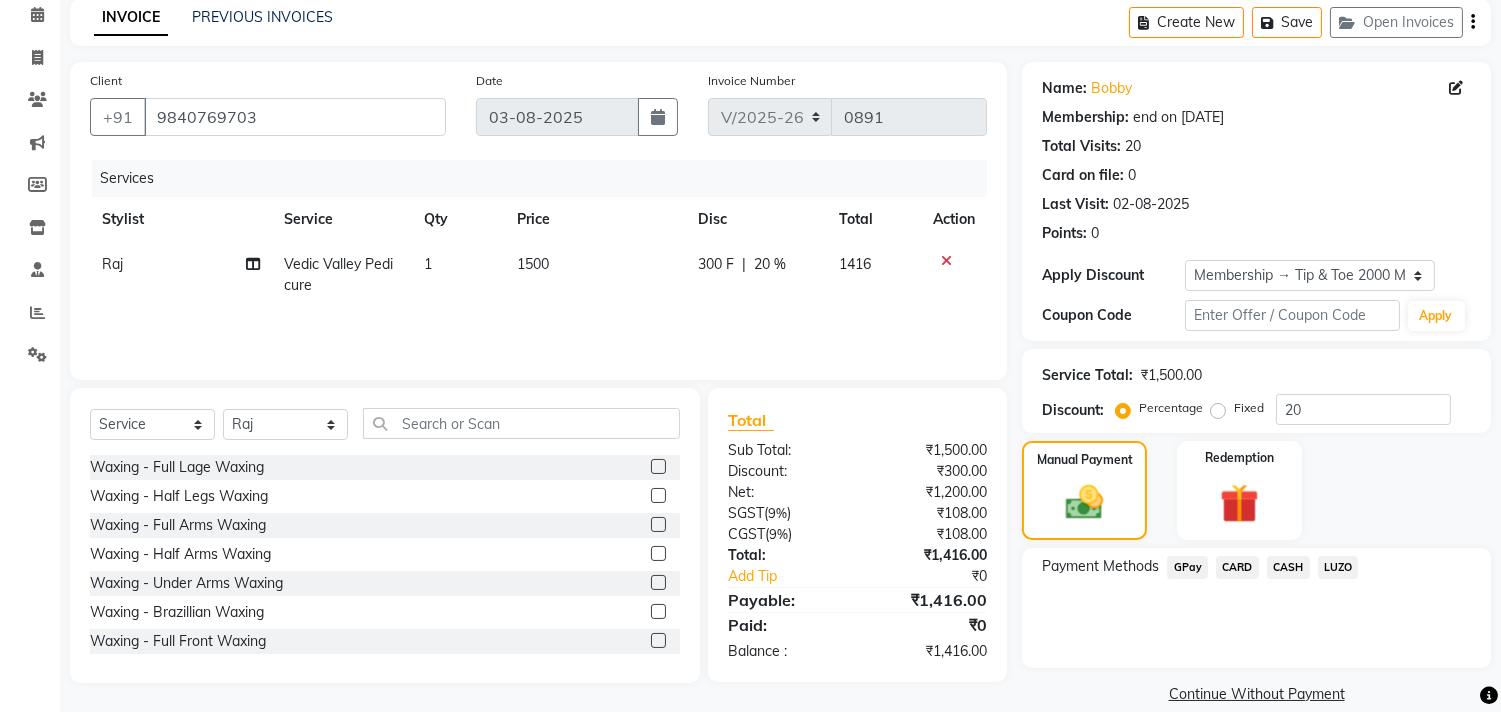 click on "CASH" 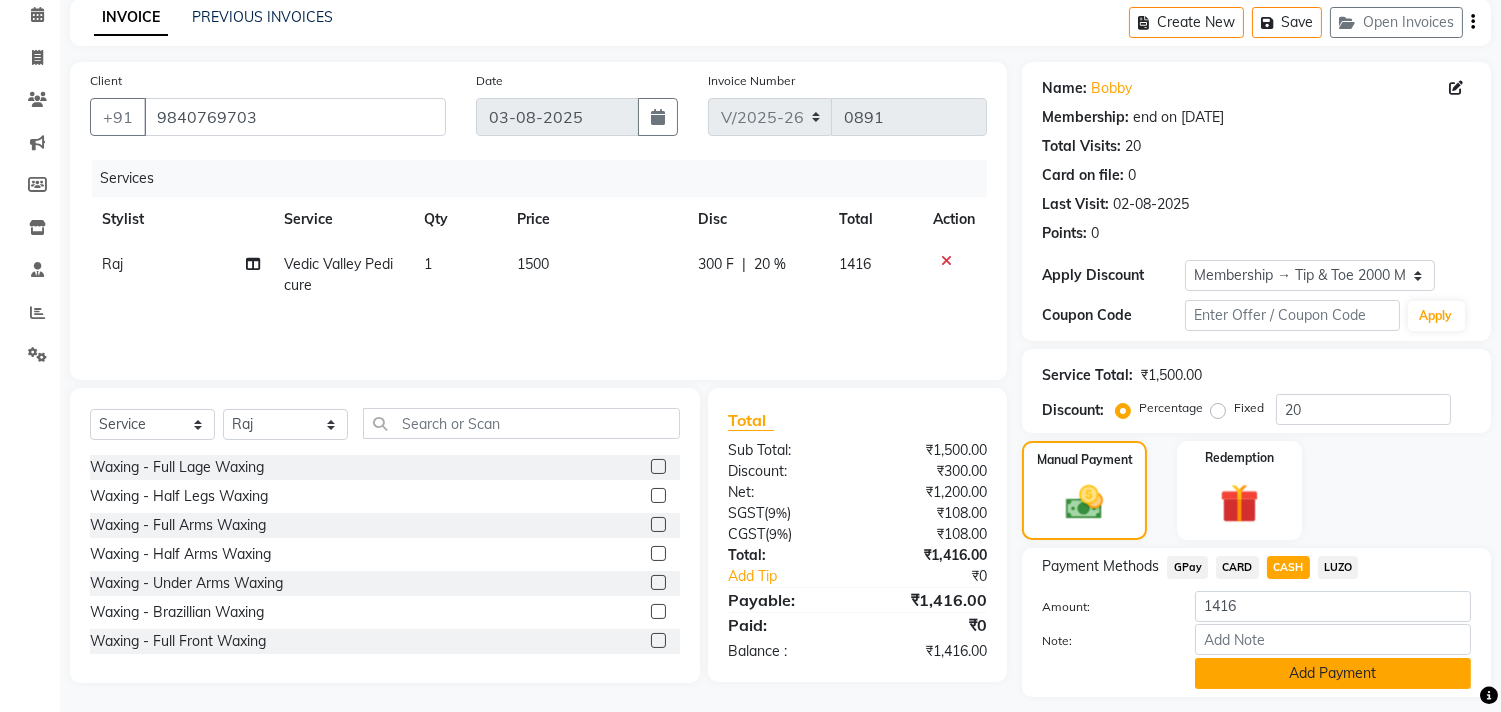 click on "Add Payment" 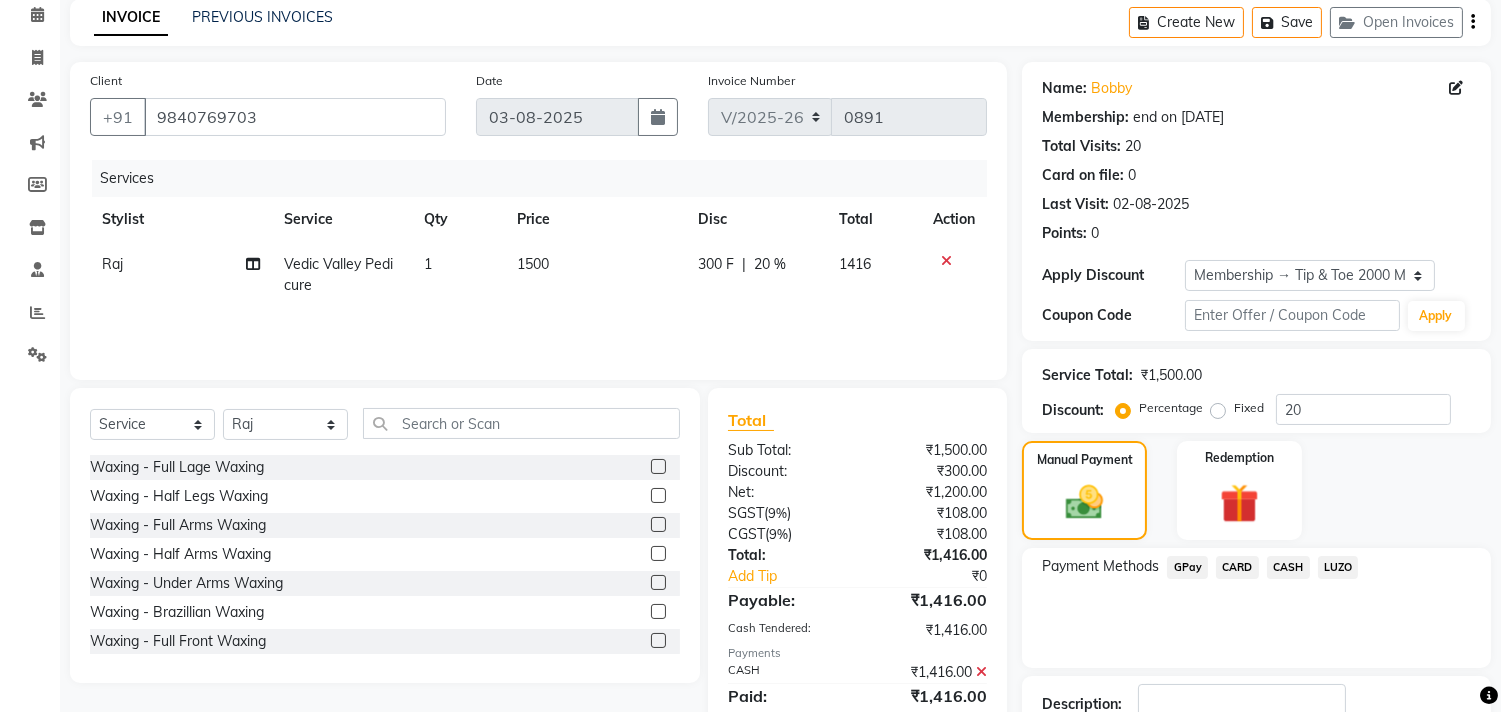 scroll, scrollTop: 227, scrollLeft: 0, axis: vertical 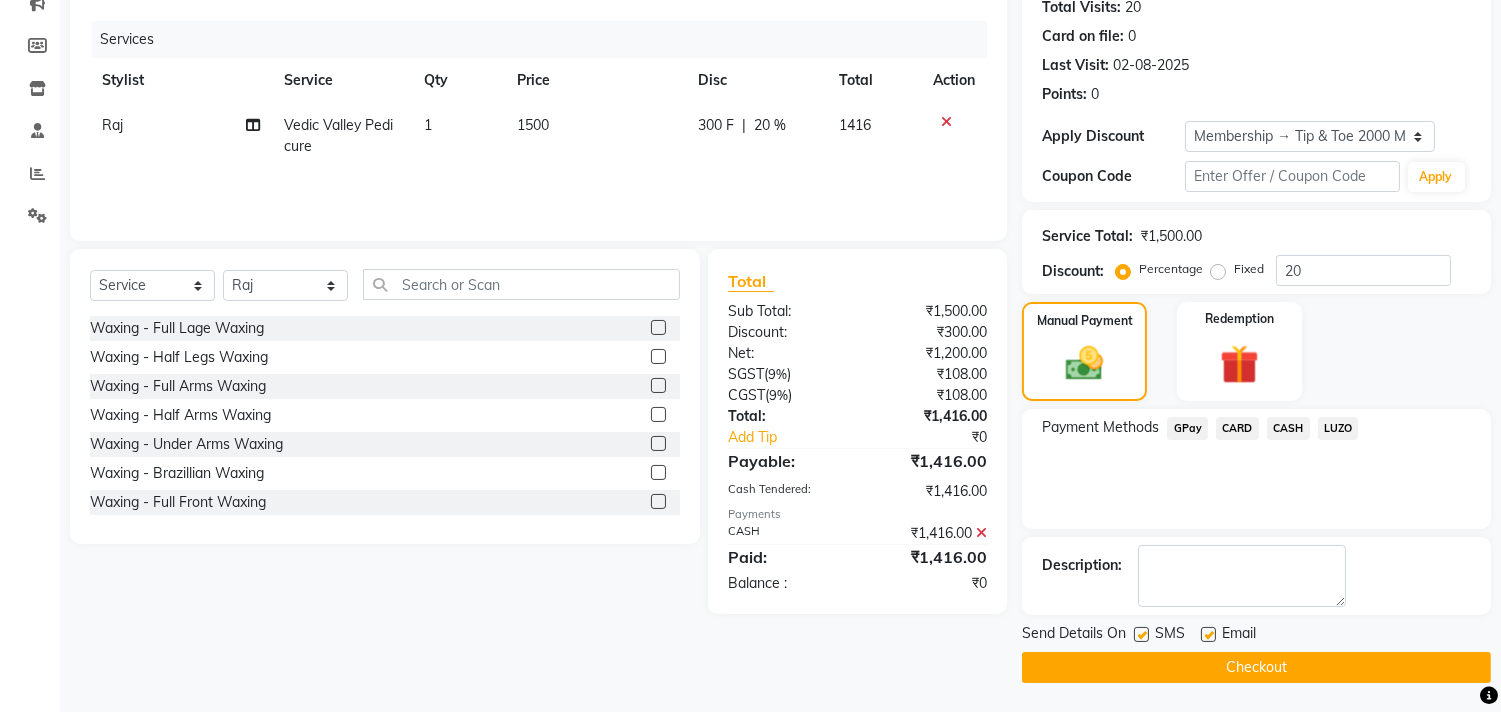click on "Checkout" 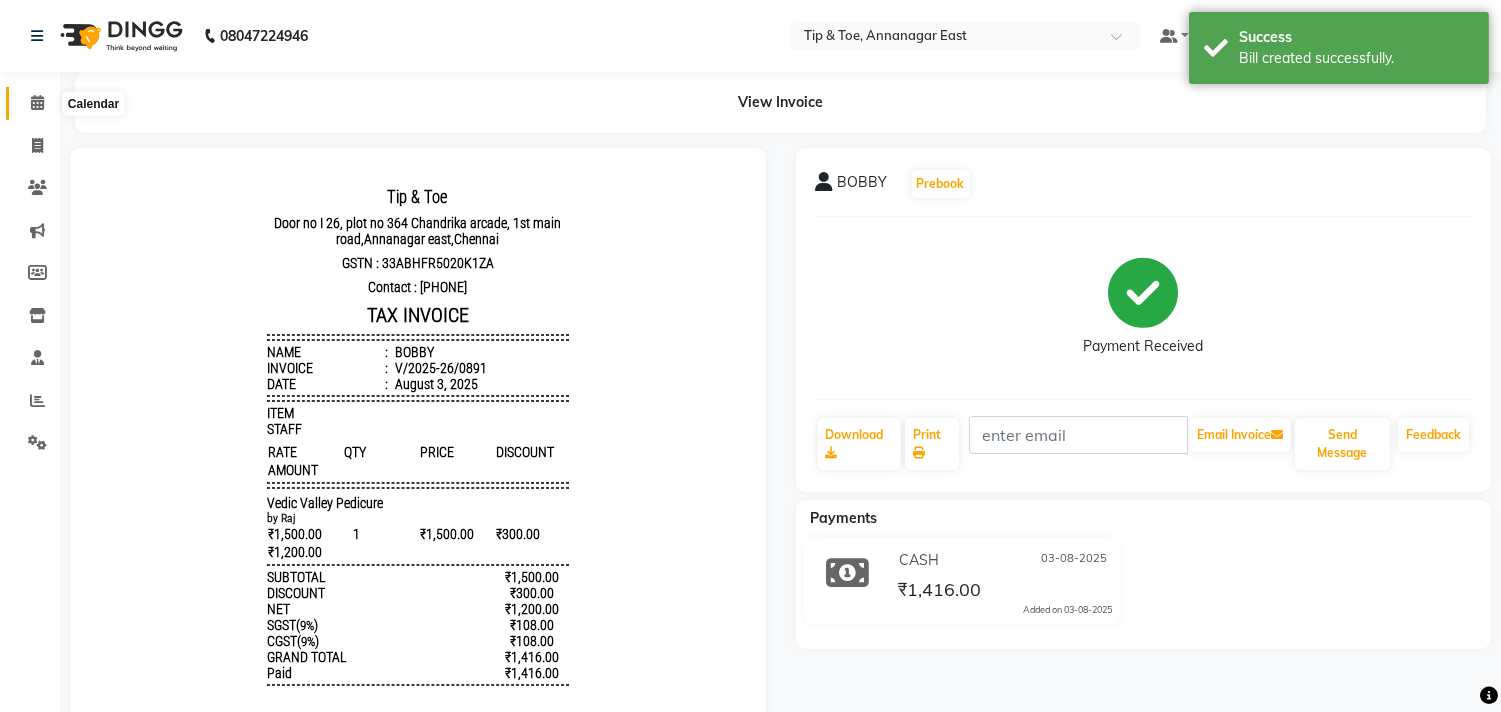 scroll, scrollTop: 0, scrollLeft: 0, axis: both 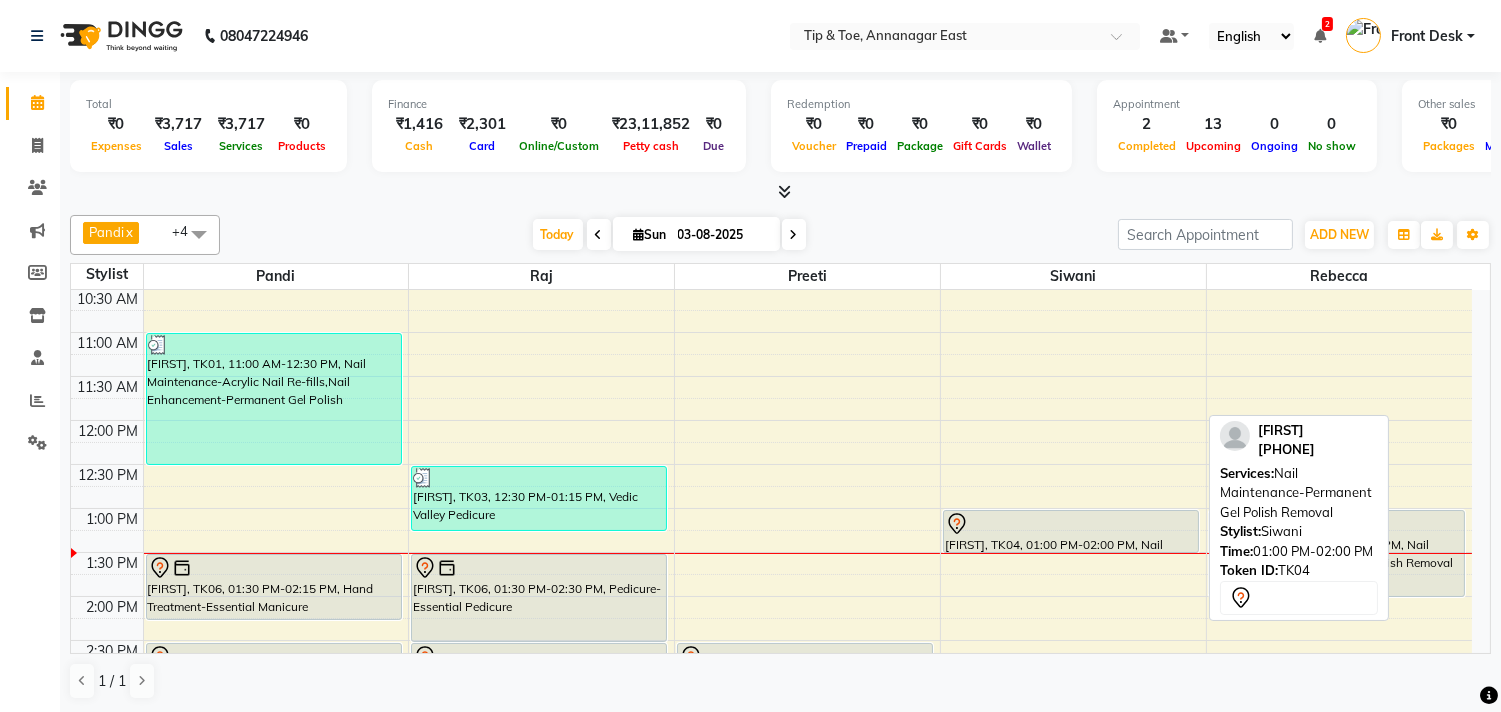 drag, startPoint x: 1121, startPoint y: 593, endPoint x: 1136, endPoint y: 533, distance: 61.846584 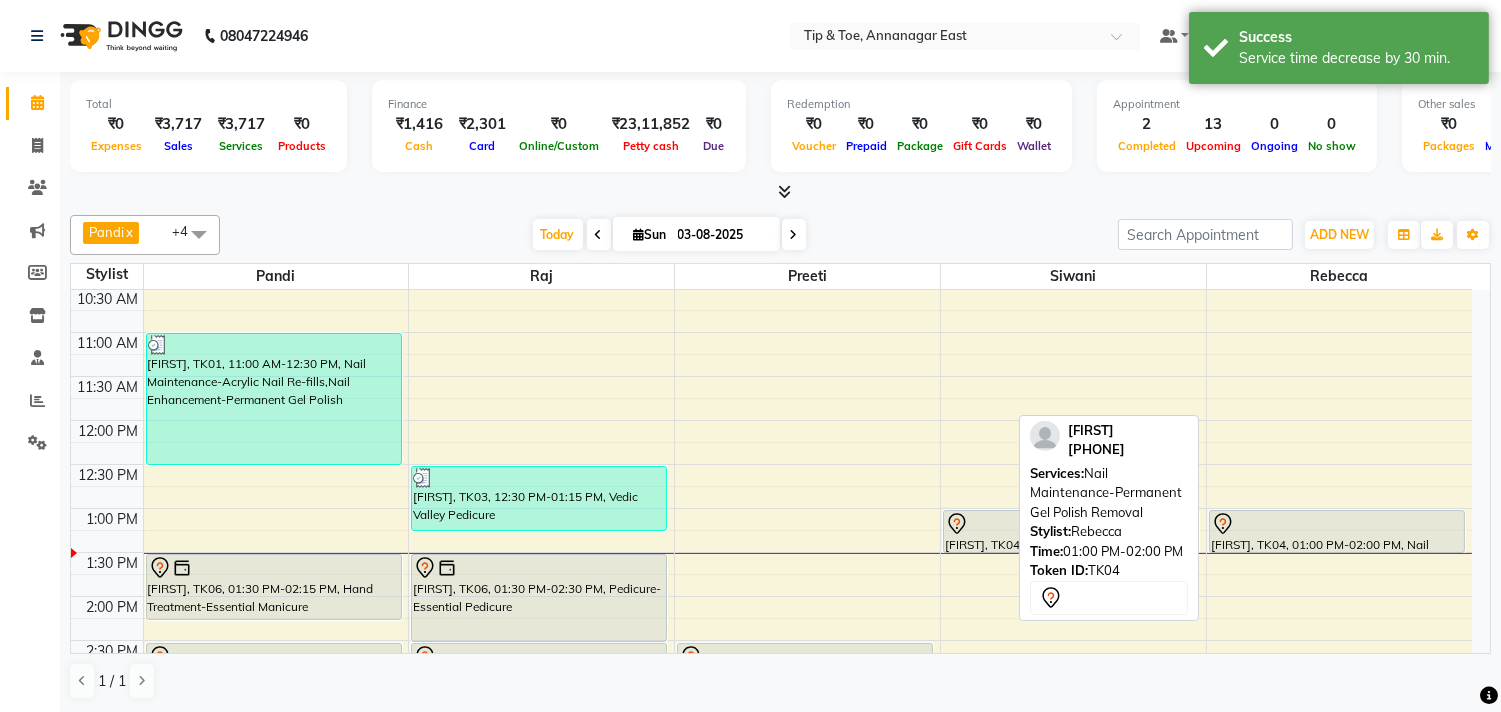 drag, startPoint x: 1390, startPoint y: 593, endPoint x: 1398, endPoint y: 533, distance: 60.530983 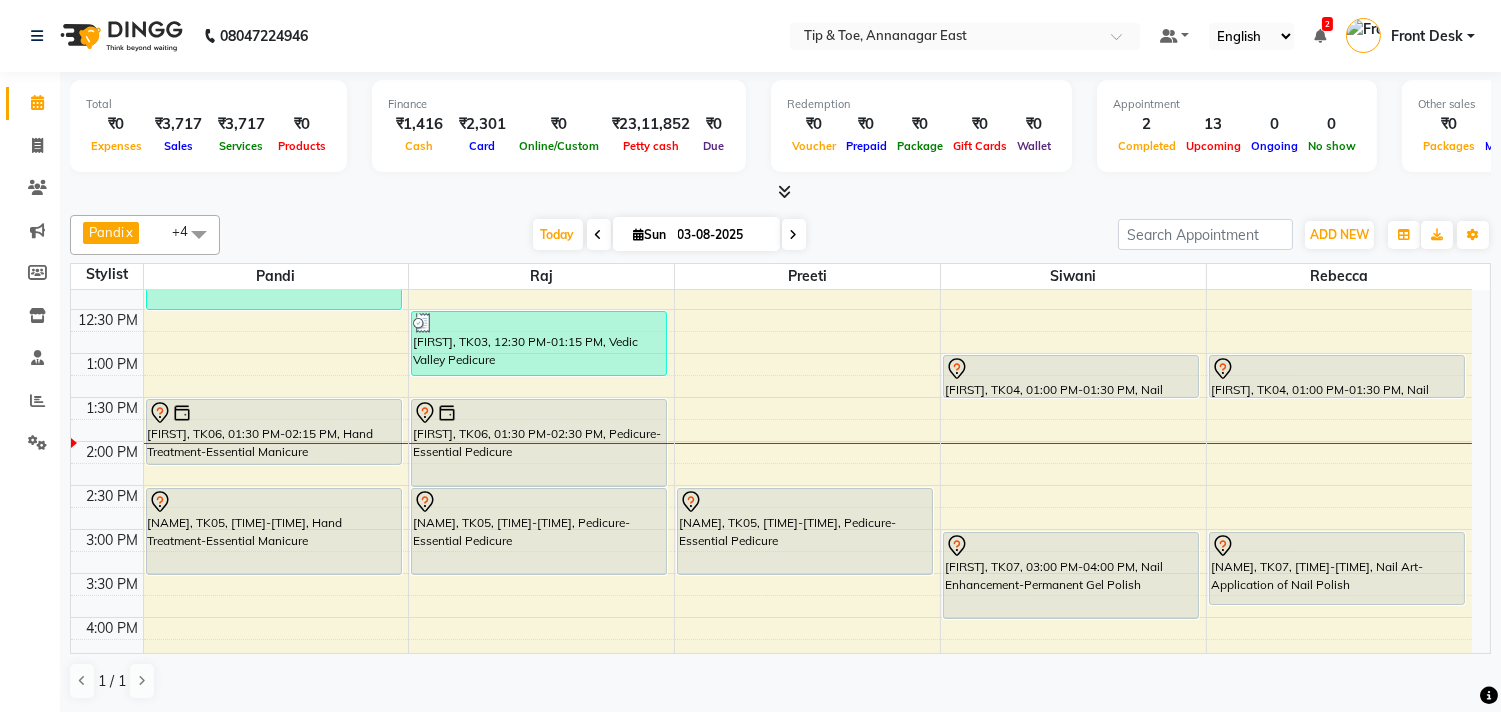 scroll, scrollTop: 333, scrollLeft: 0, axis: vertical 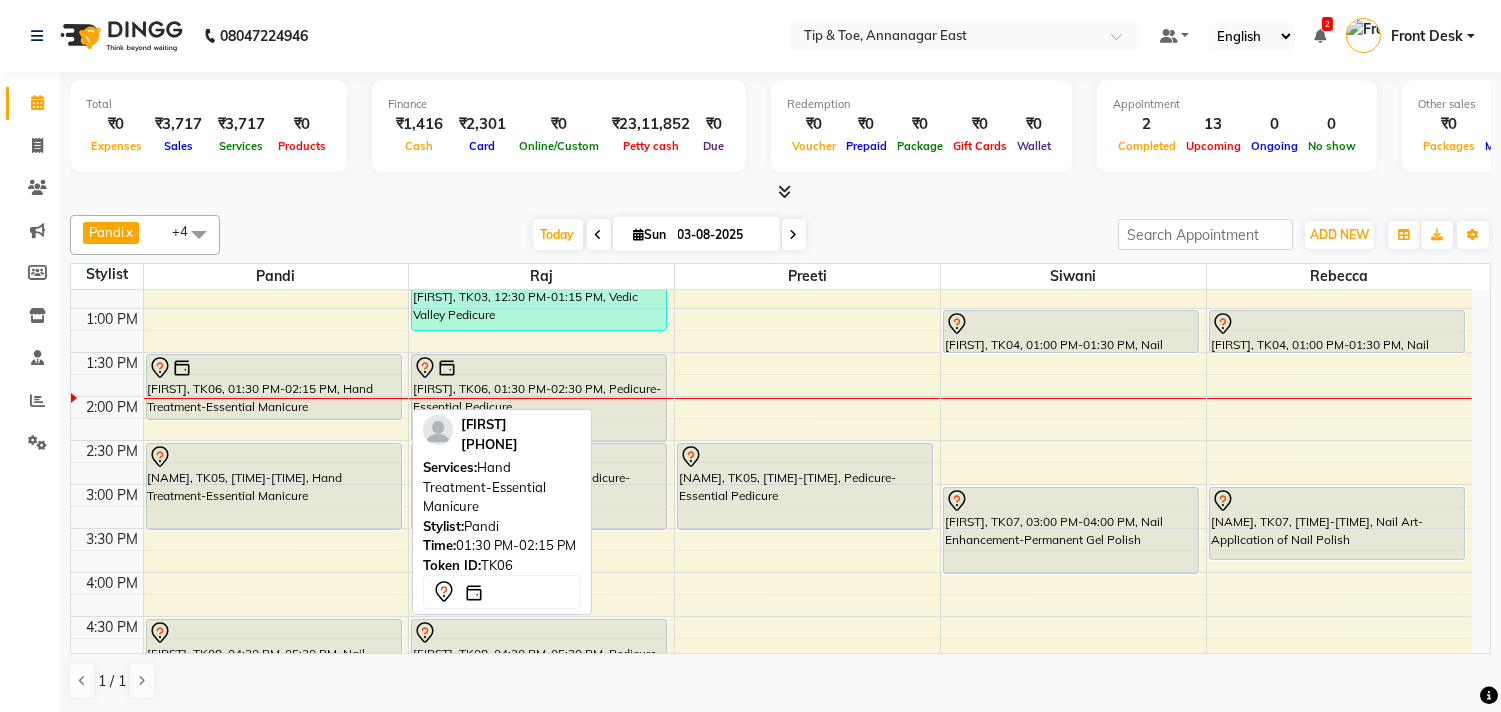 click at bounding box center [274, 368] 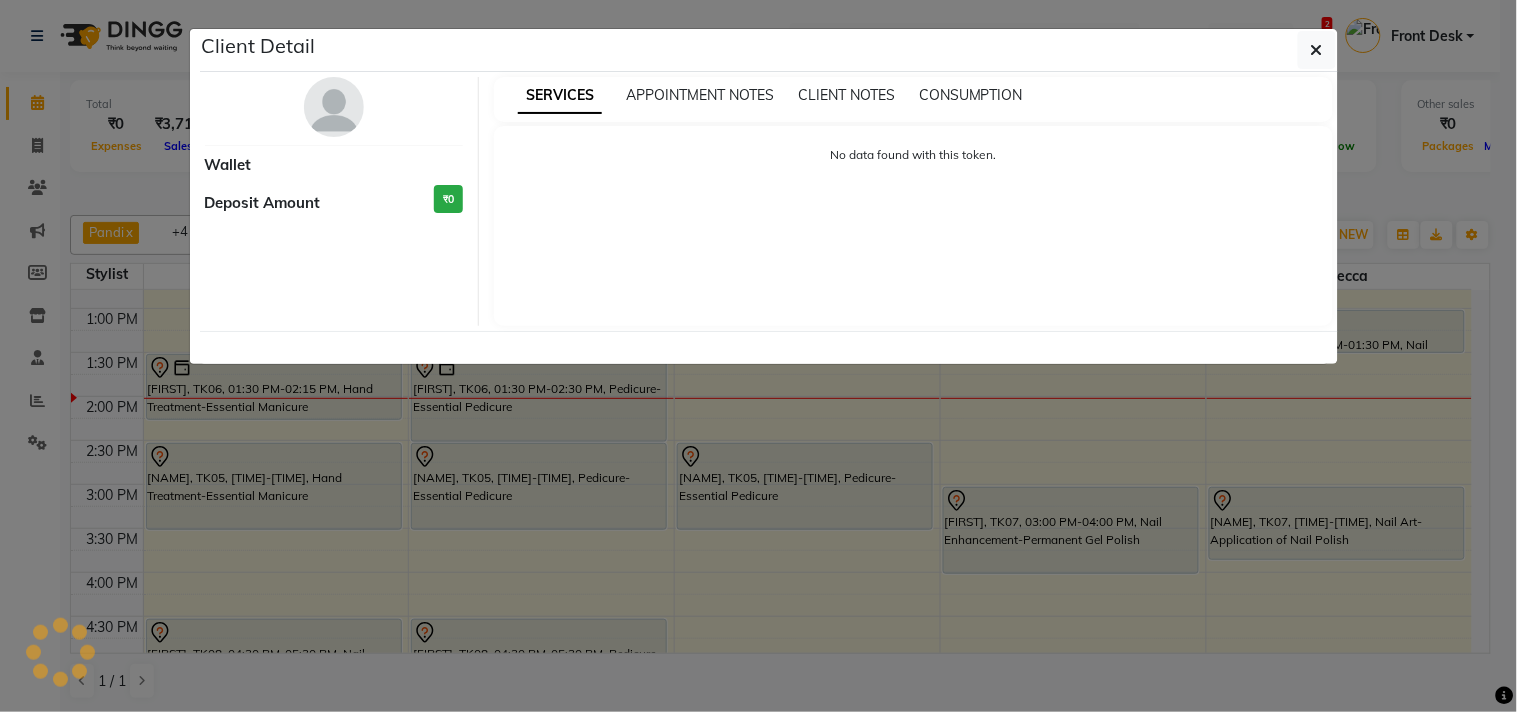 select on "7" 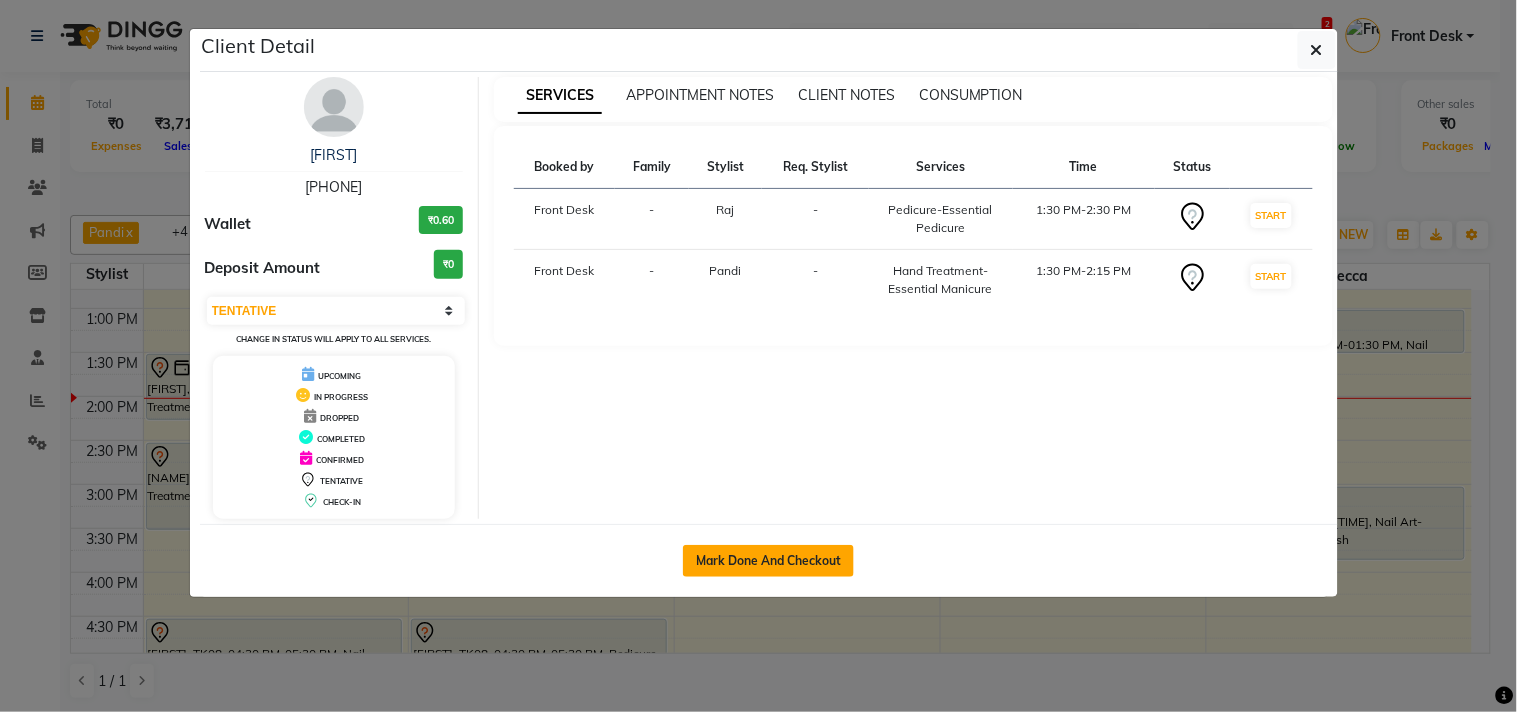 click on "Mark Done And Checkout" 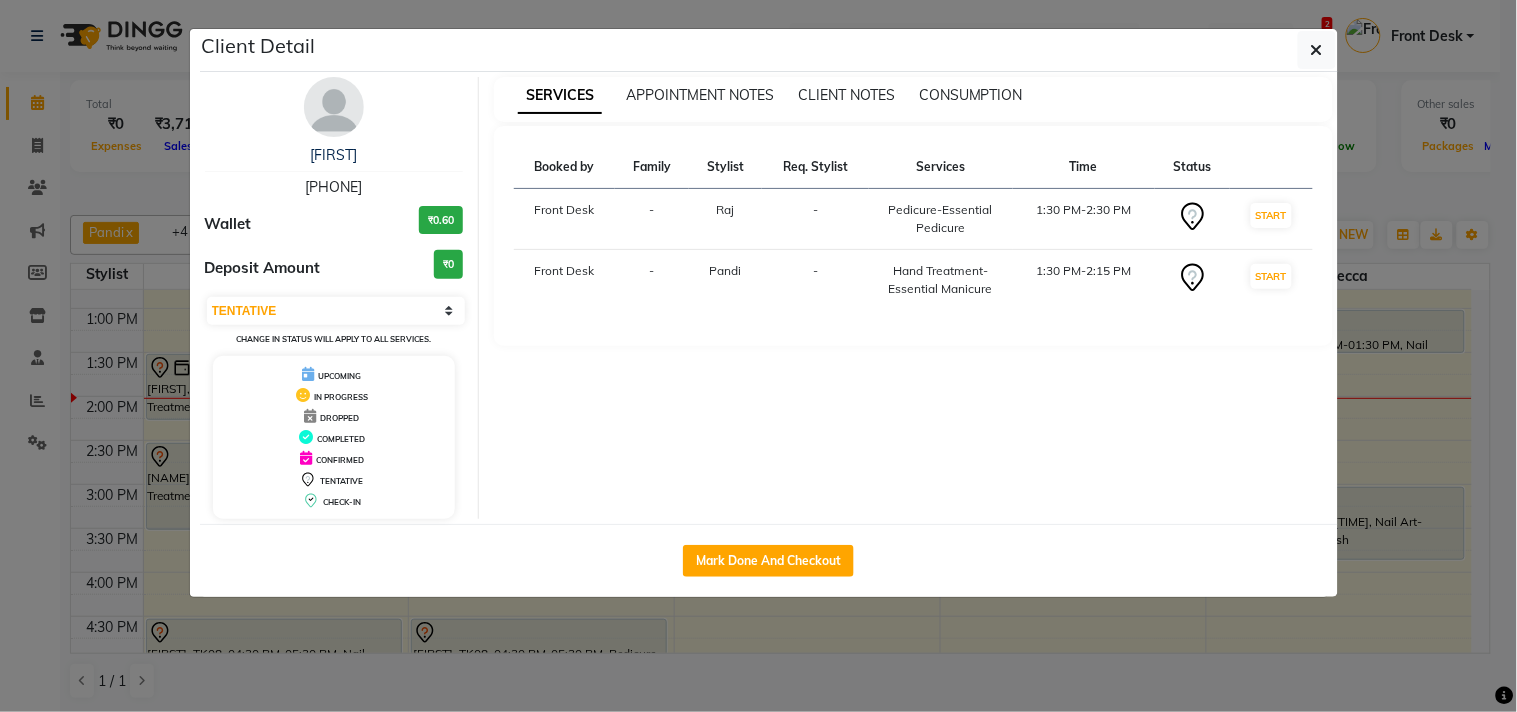 select on "5770" 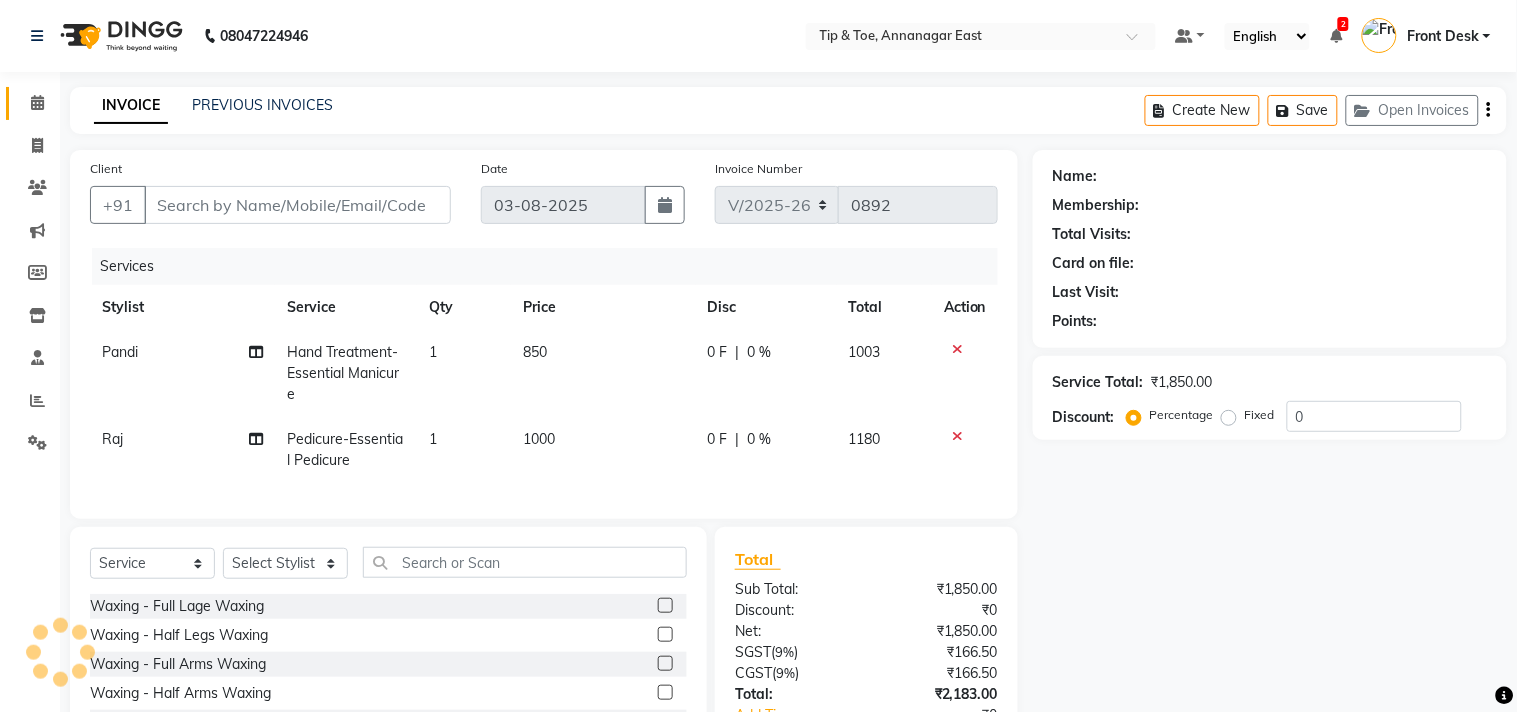 type on "[PHONE]" 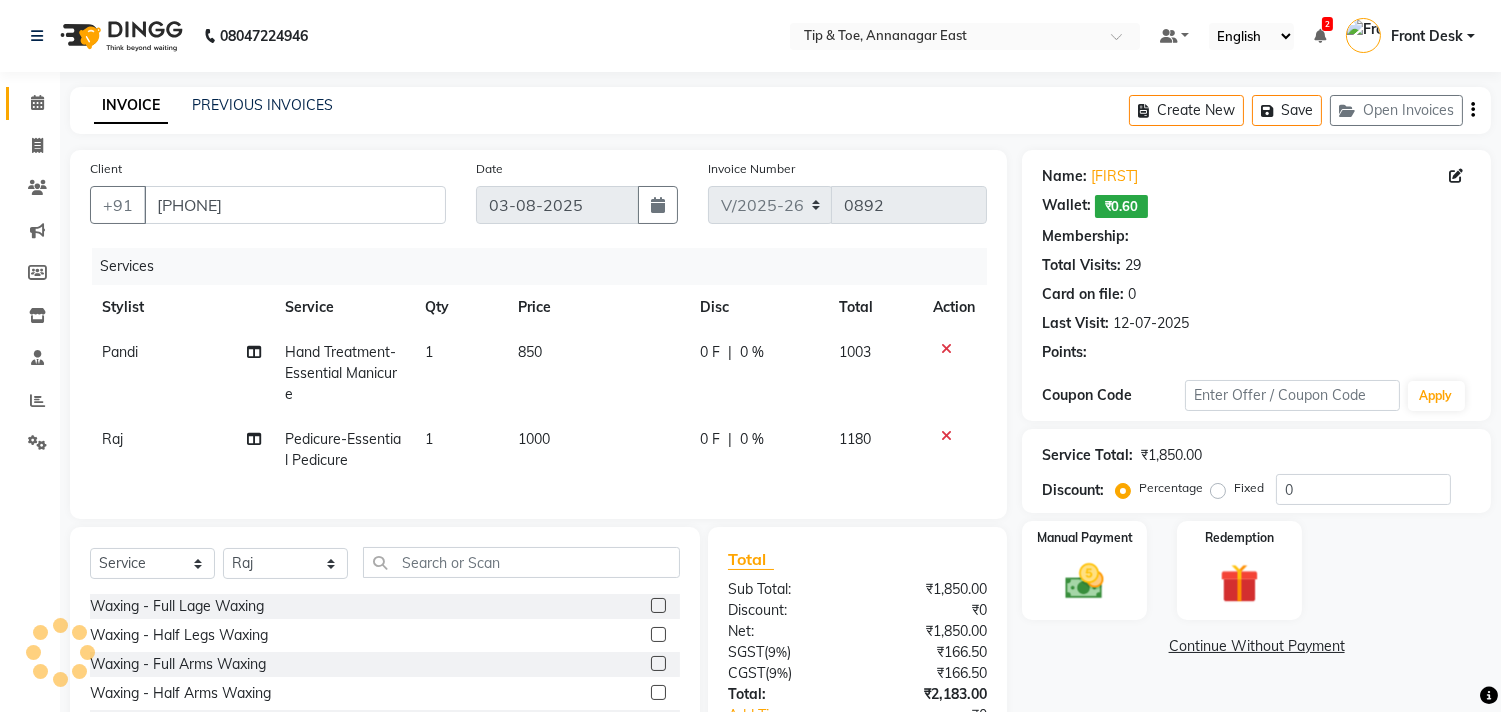 type on "20" 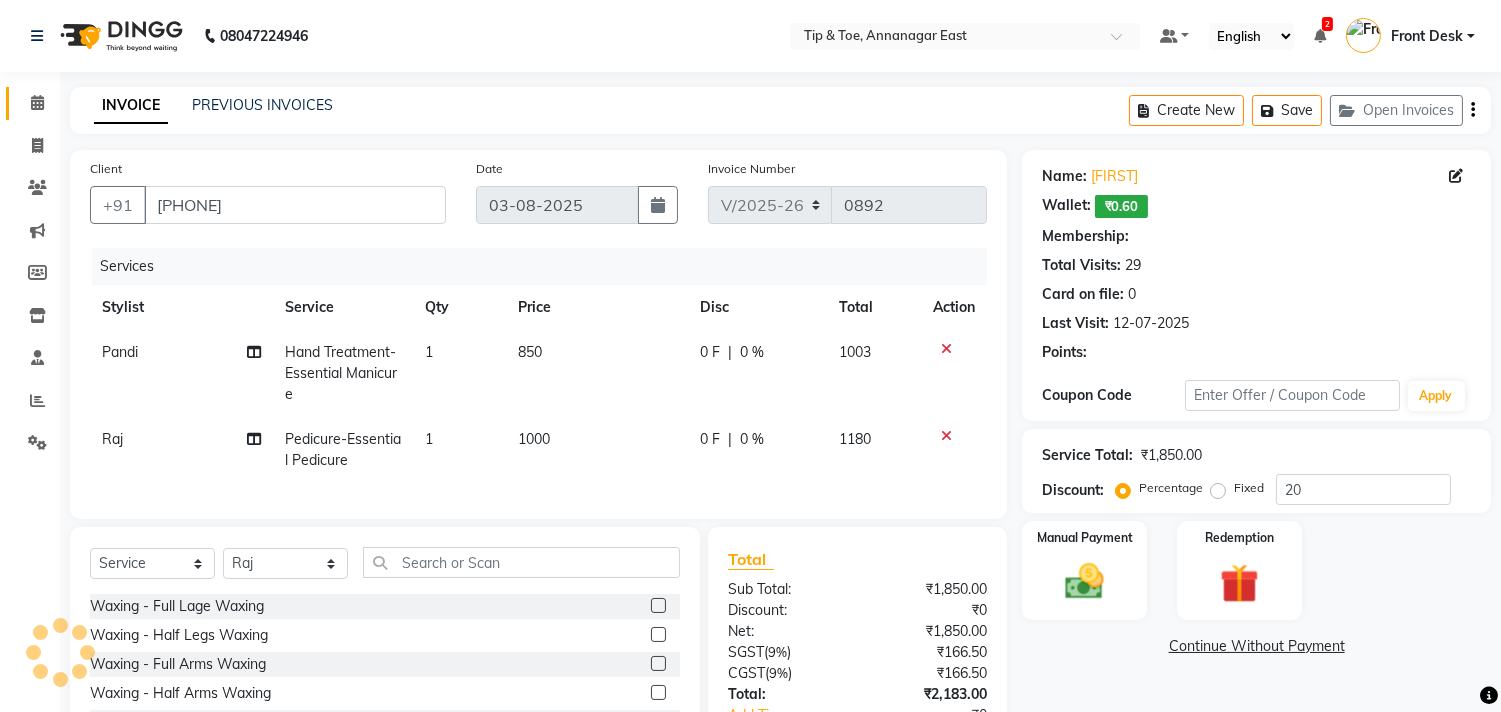select on "1: Object" 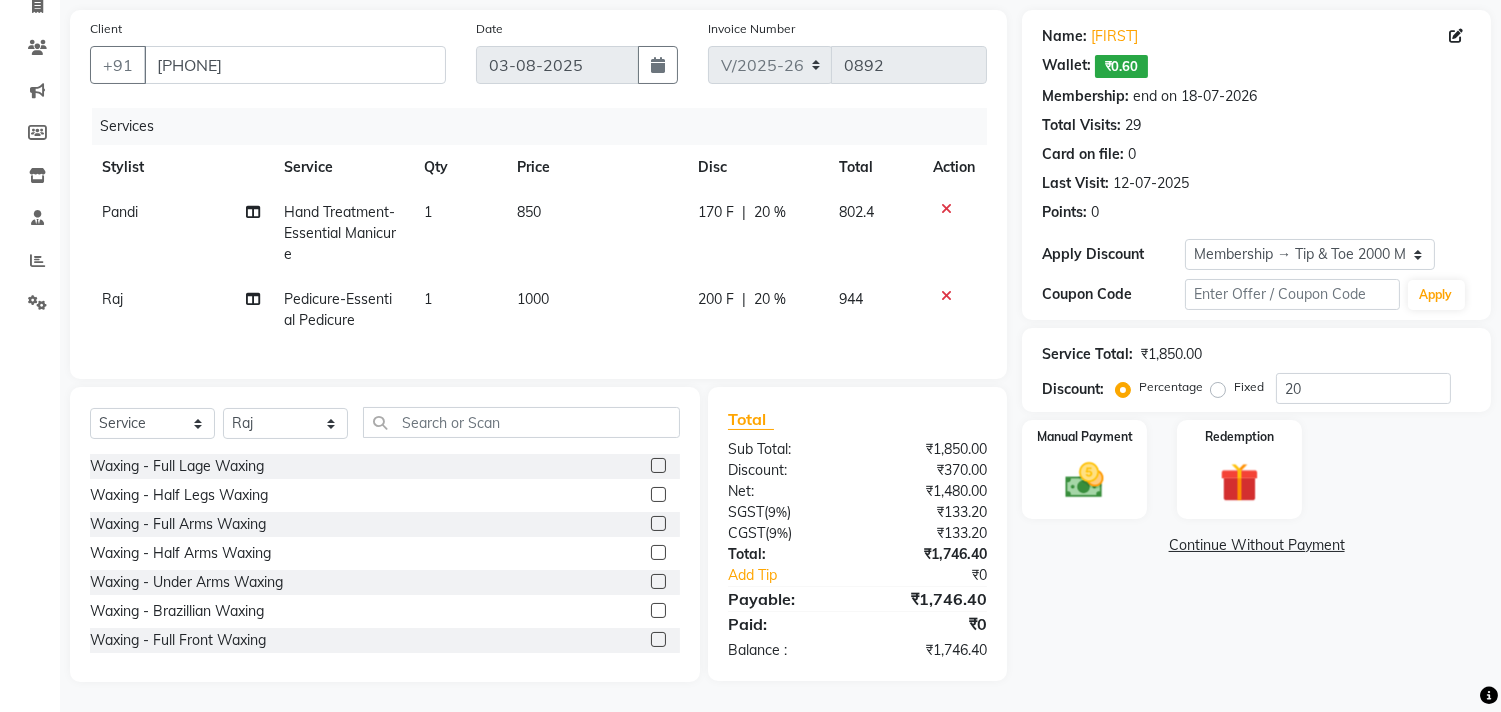 click on "850" 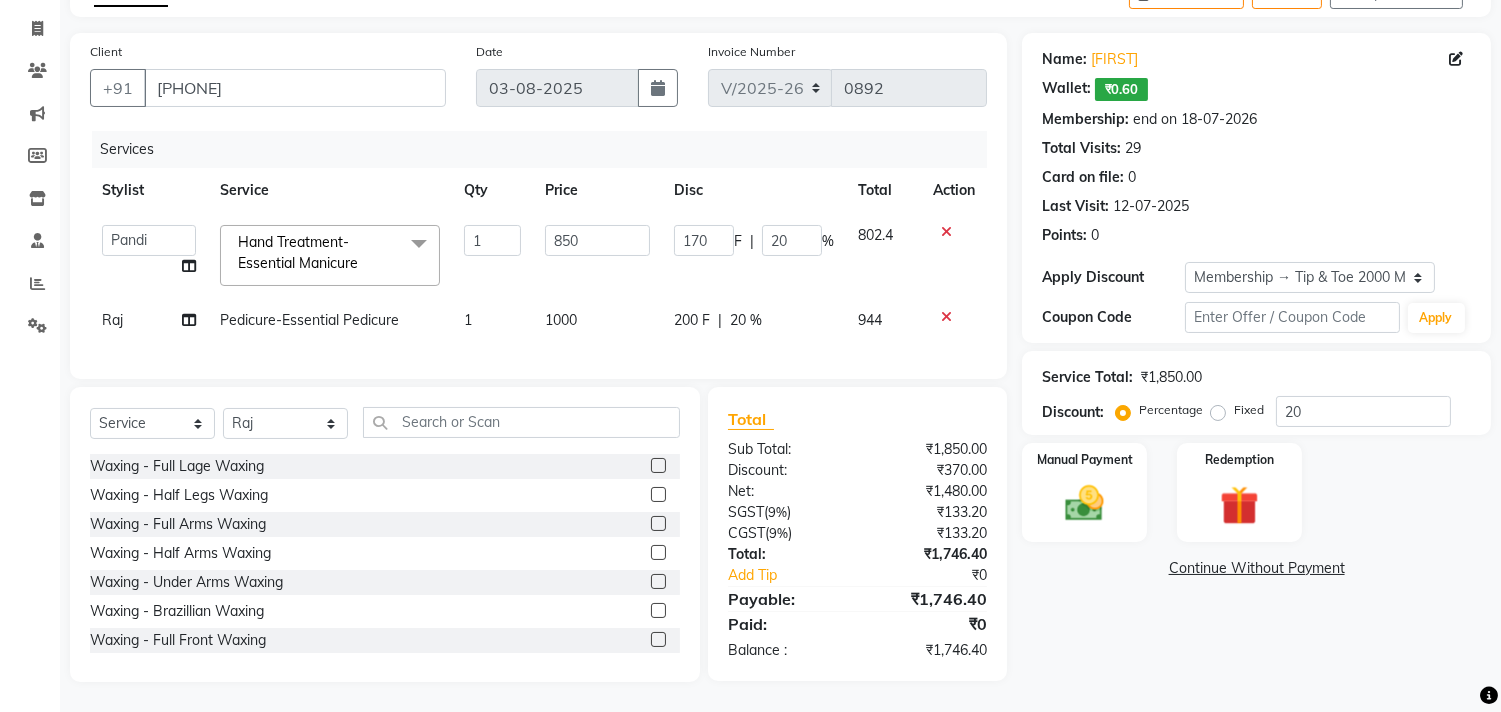 scroll, scrollTop: 133, scrollLeft: 0, axis: vertical 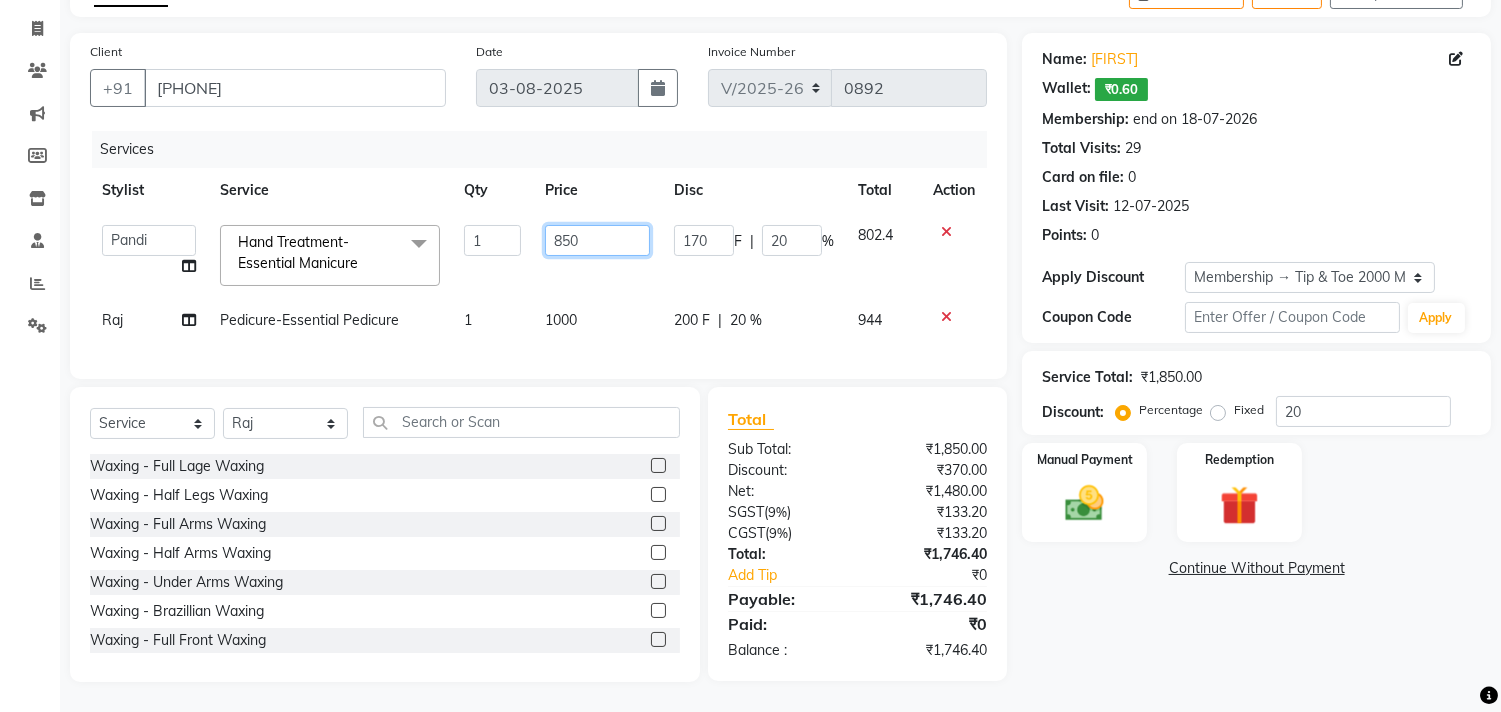 click on "850" 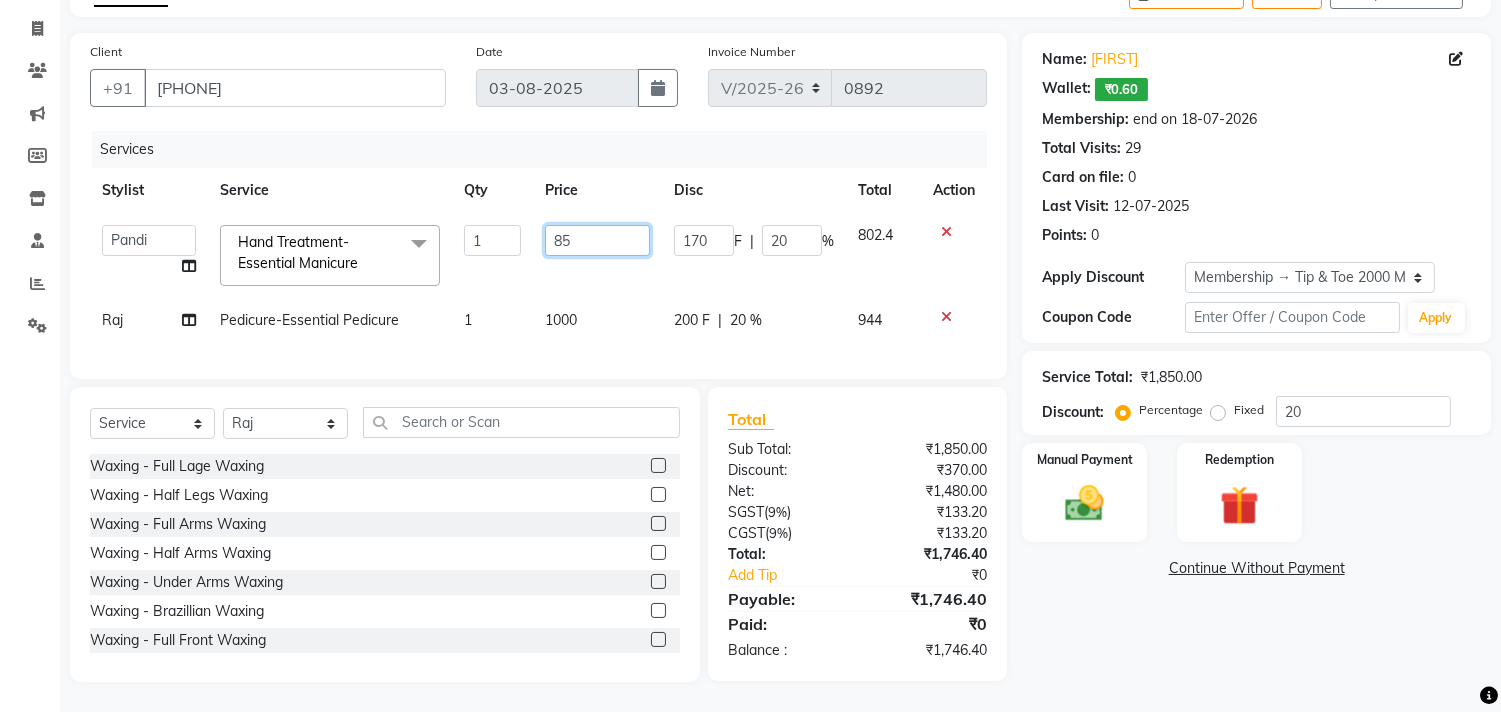type on "8" 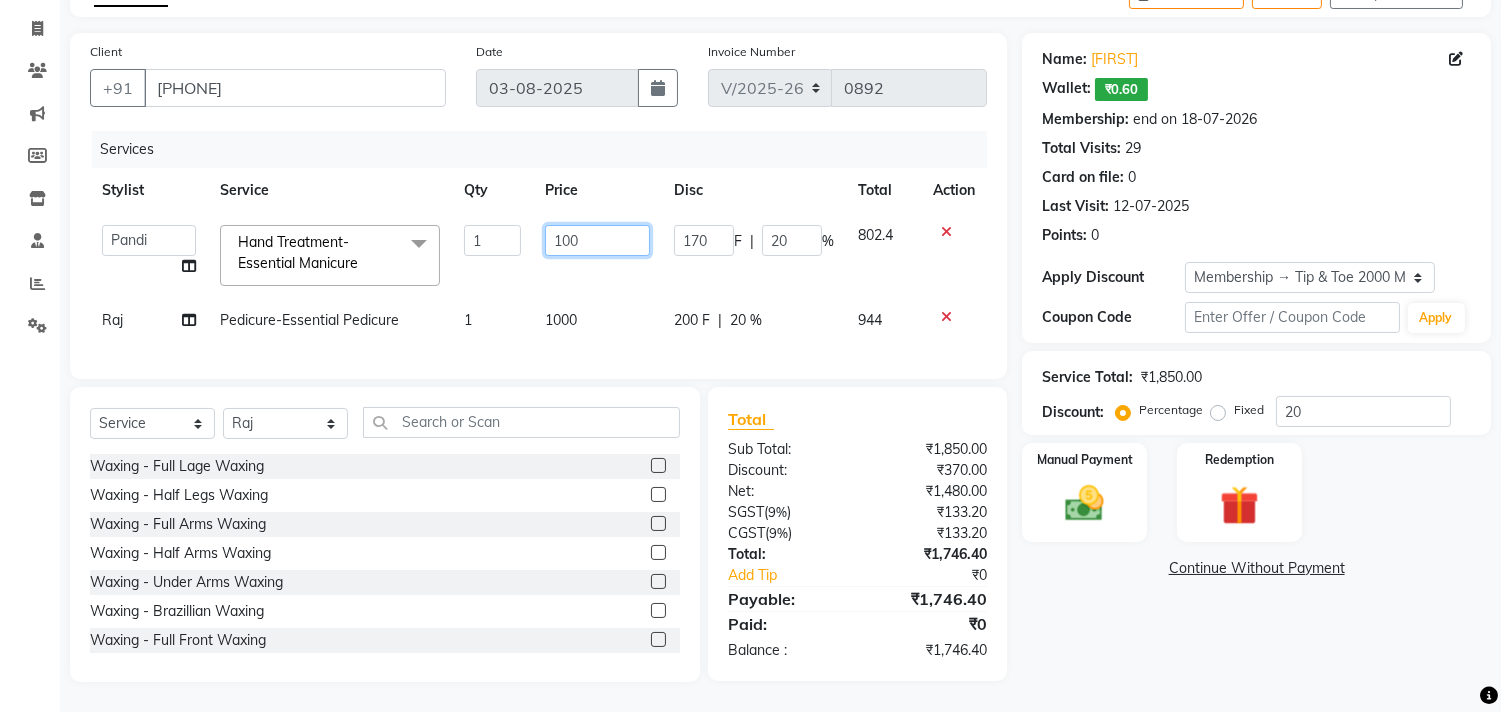 type on "1000" 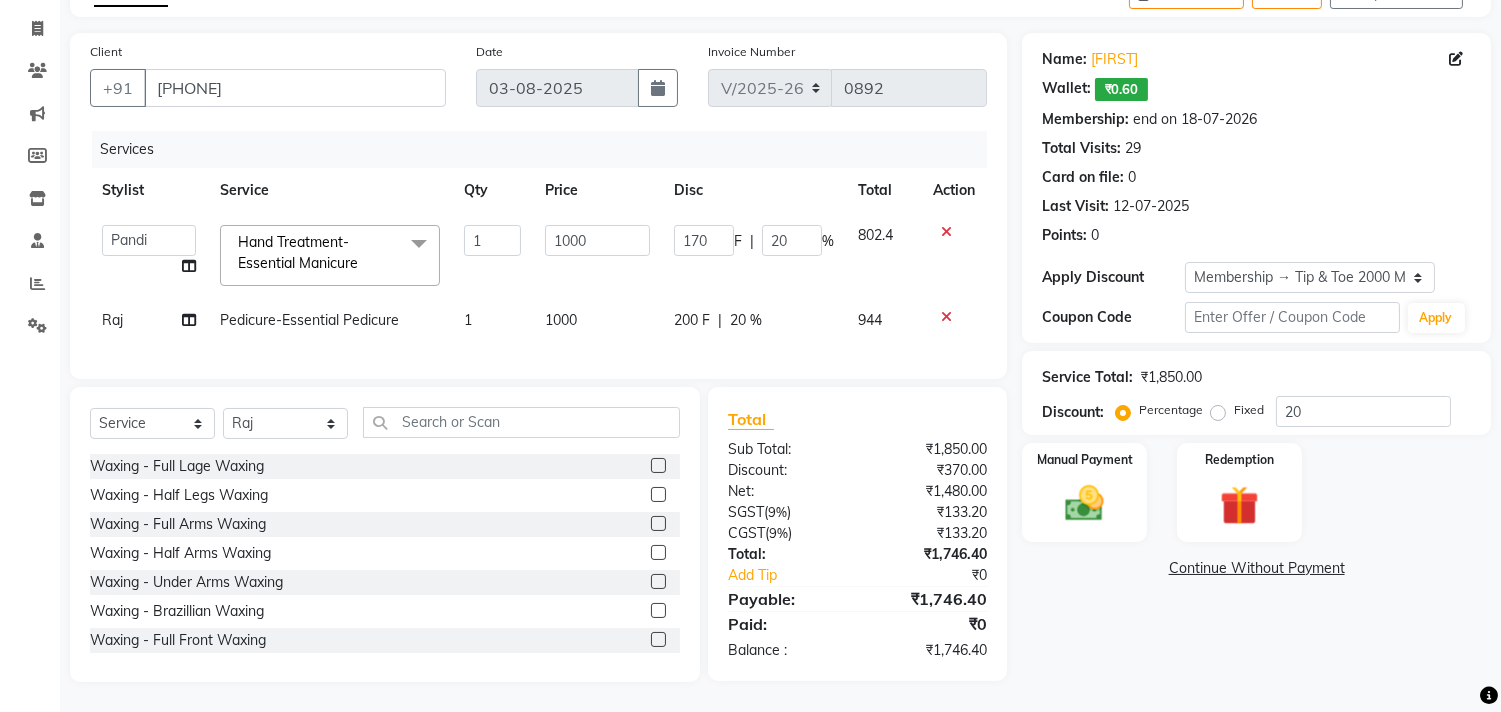 click on "1000" 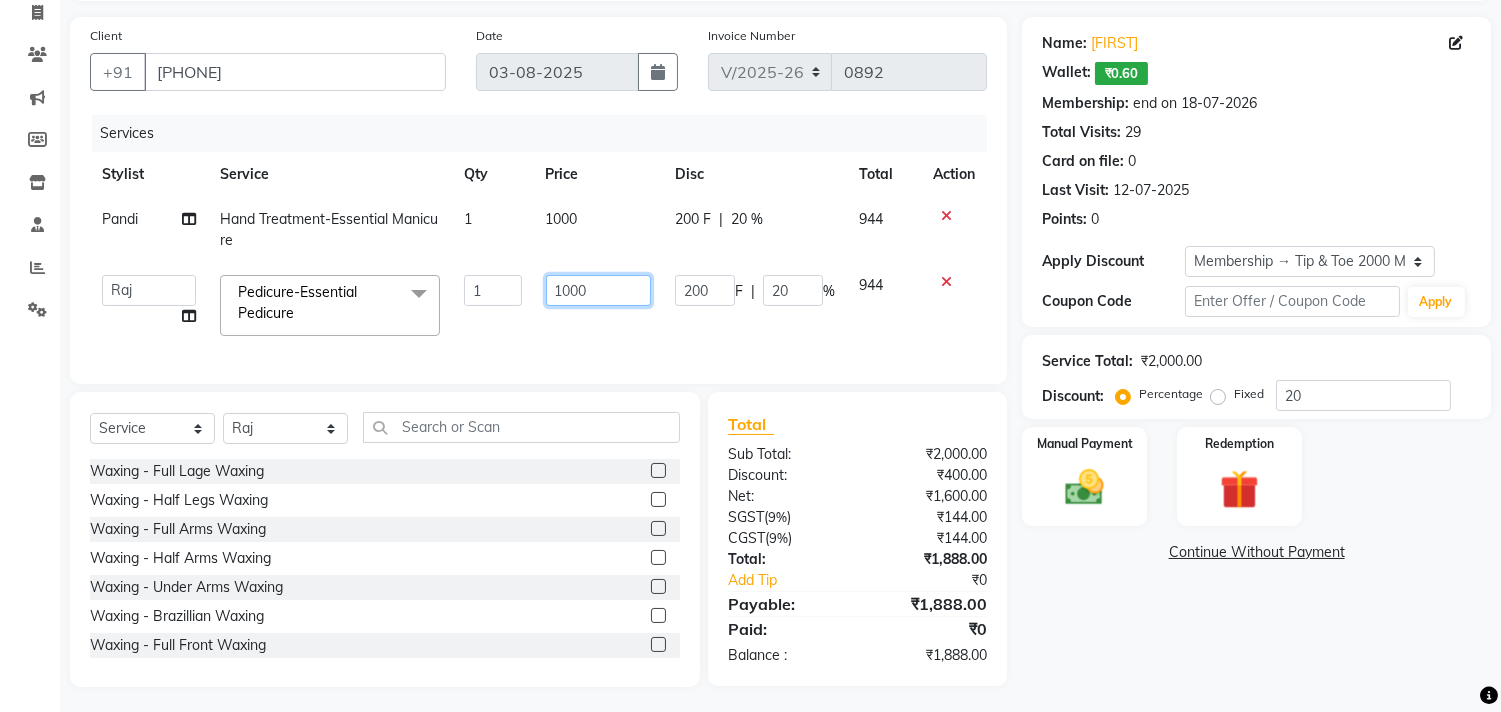 click on "1000" 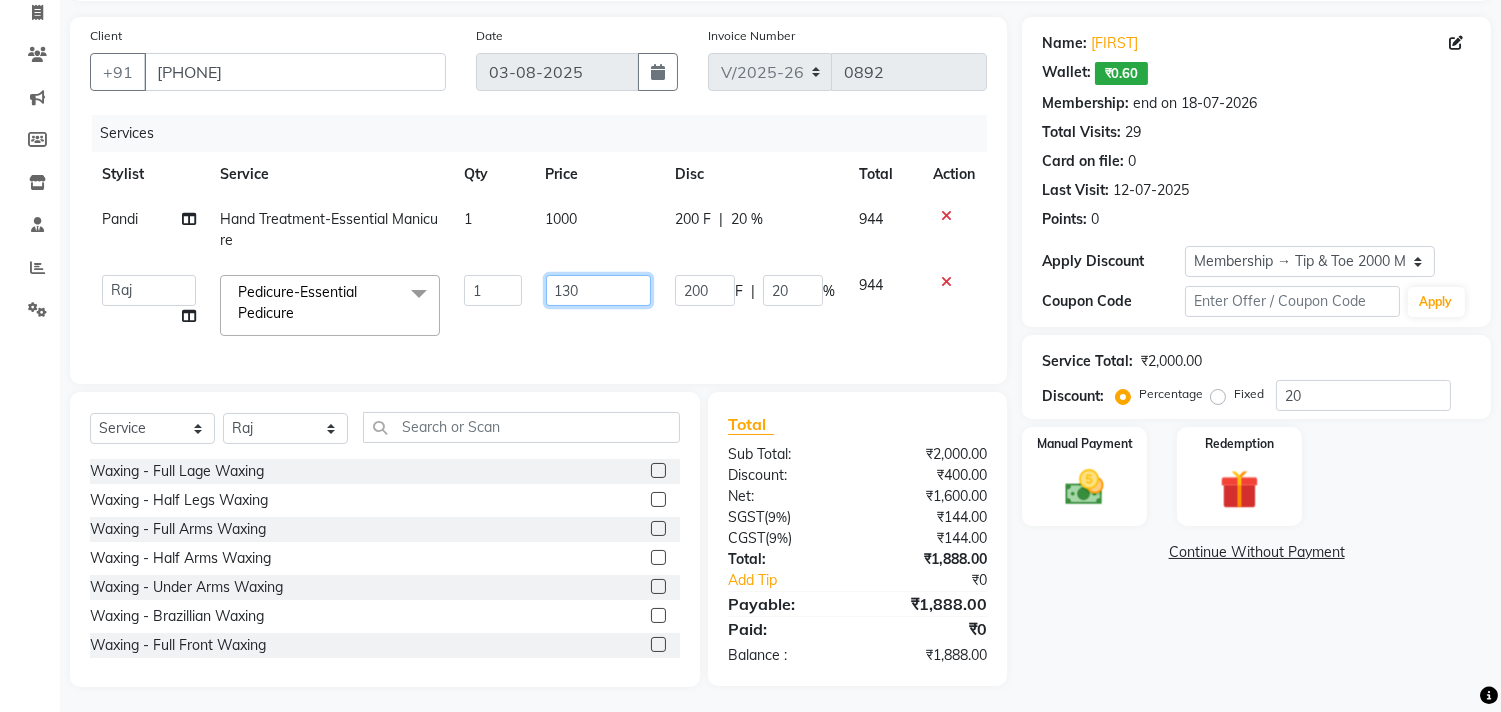 type on "1300" 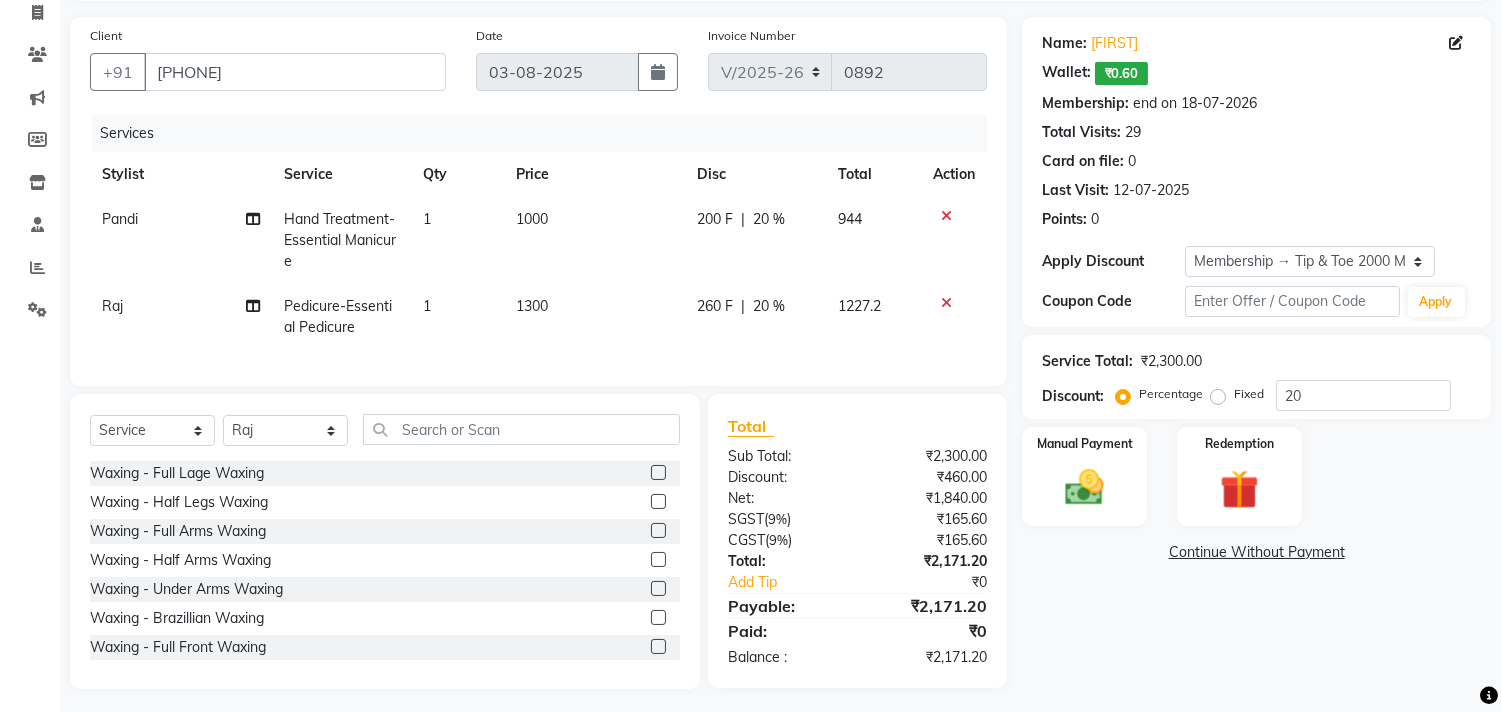 click on "Name: [NAME]   Wallet:   ₹0.60  Membership: end on [DATE] Total Visits:  29 Card on file:  0 Last Visit:   [DATE] Points:   0  Apply Discount Select Membership → Tip & Toe 2000 Membership Coupon Code Apply Service Total:  ₹2,300.00  Discount:  Percentage   Fixed  20 Manual Payment Redemption  Continue Without Payment" 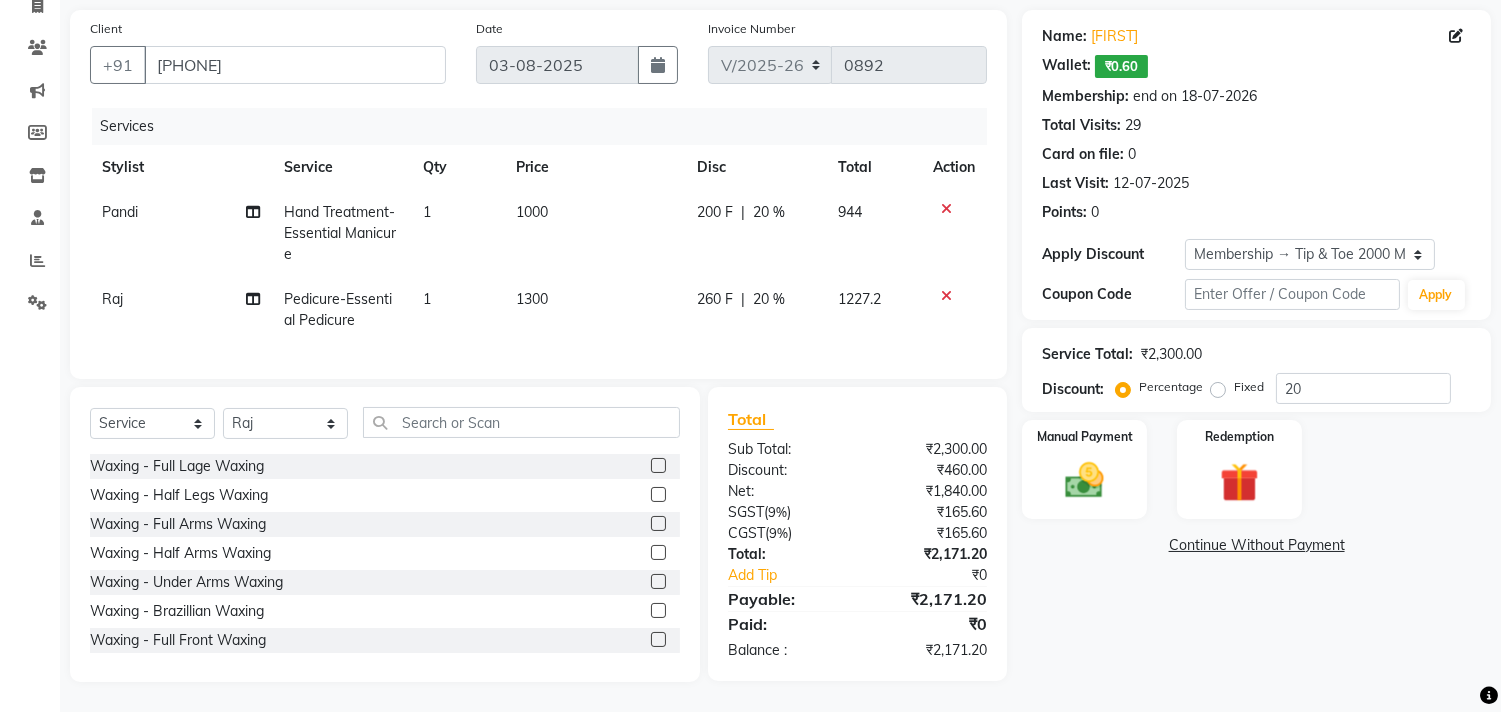 click on "Pandi" 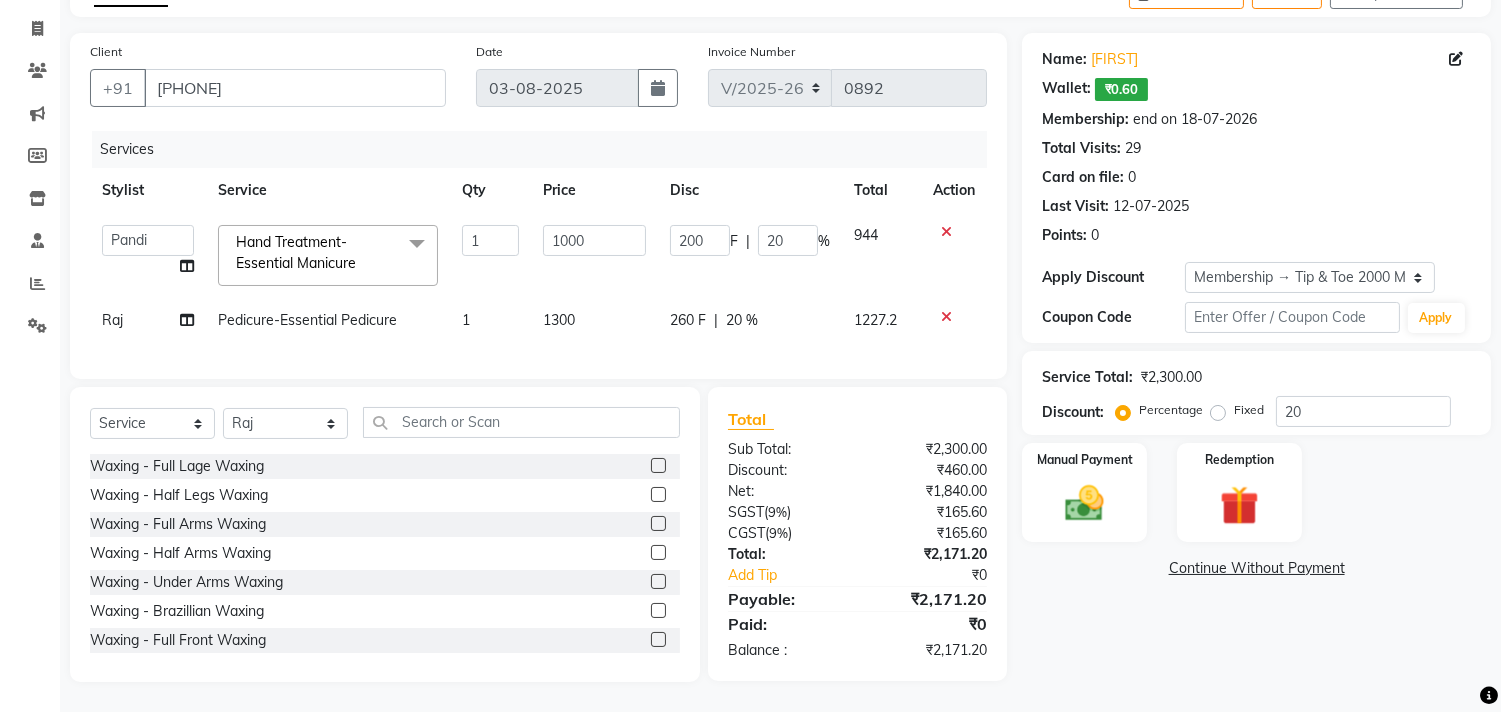 scroll, scrollTop: 133, scrollLeft: 0, axis: vertical 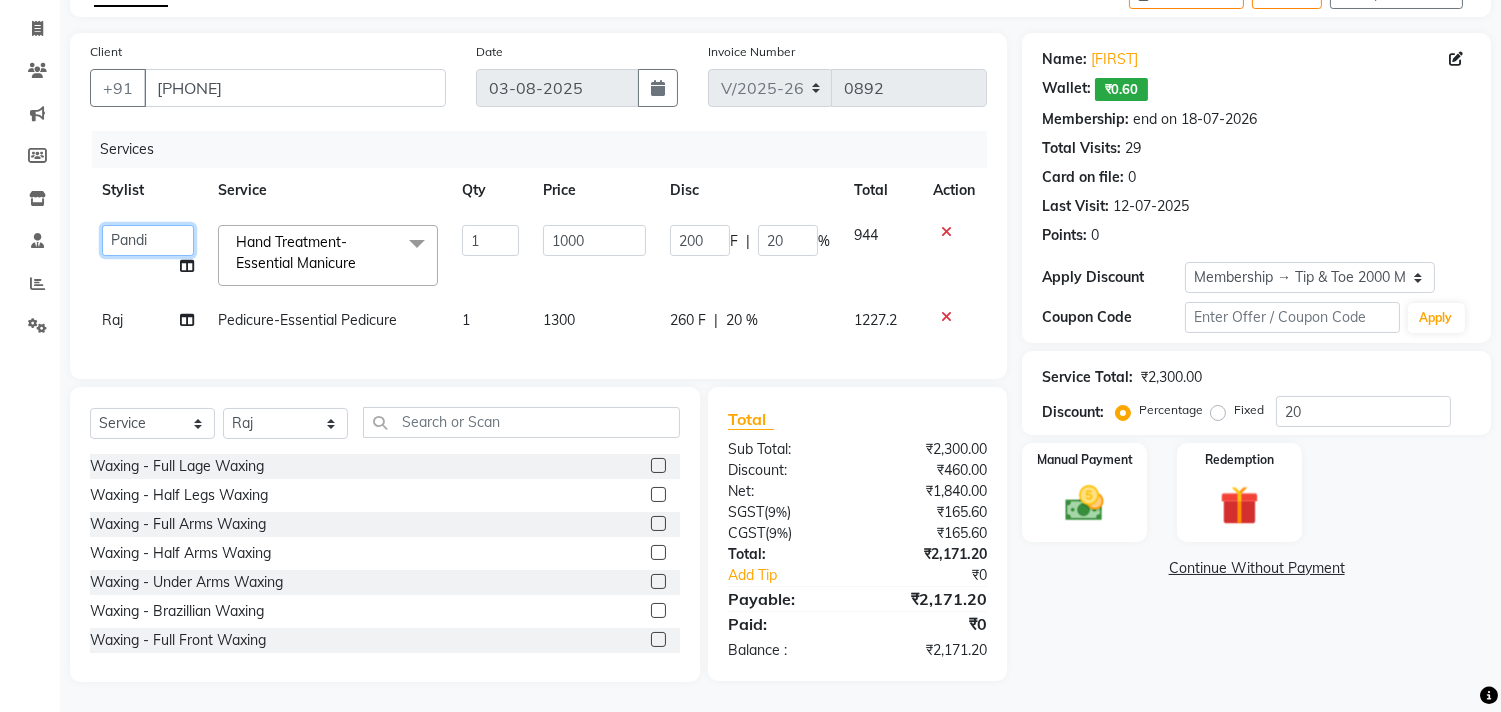 click on "[FIRST]   [FIRST]   [FIRST]   Front Desk   [FIRST]   [FIRST]   [FIRST]   [FIRST]   [FIRST]   [FIRST]   [FIRST]   [FIRST]   [FIRST] Manager" 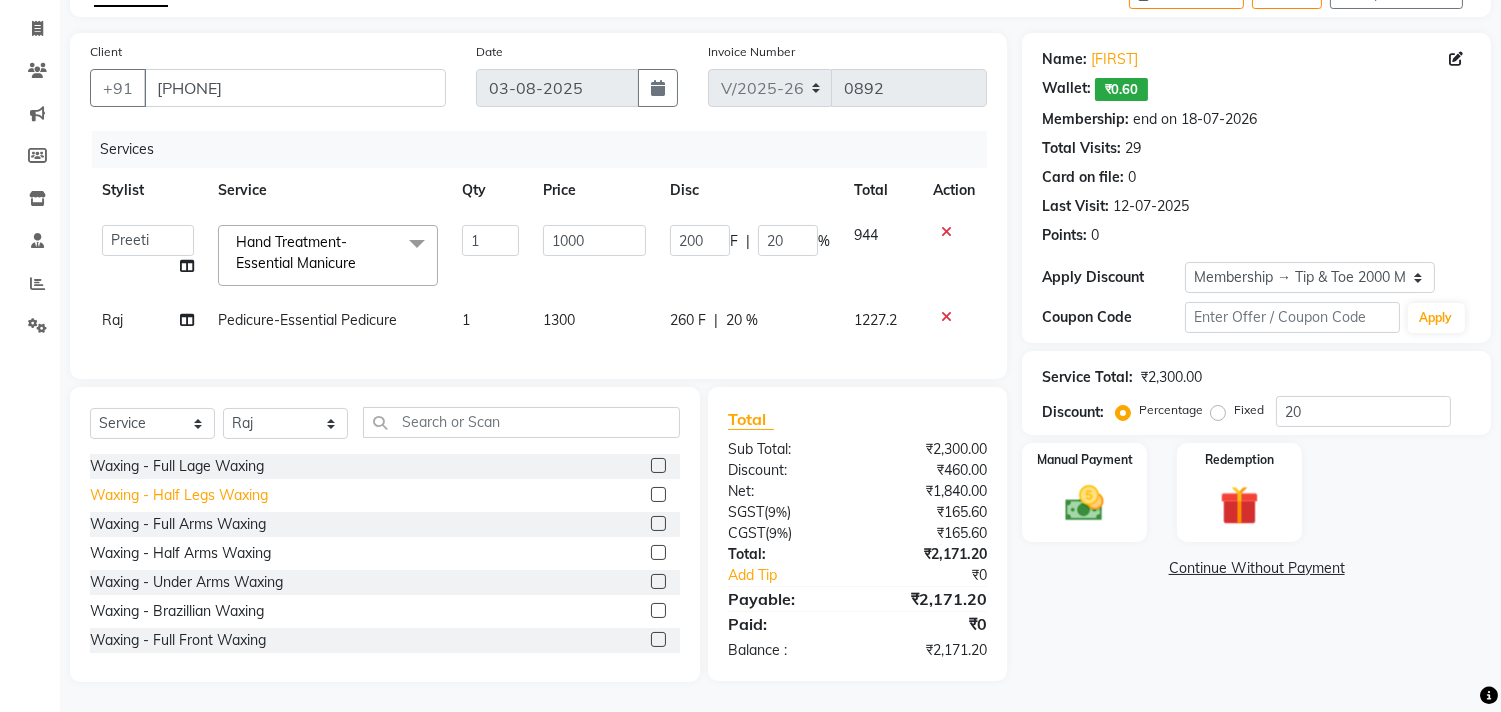 select on "39915" 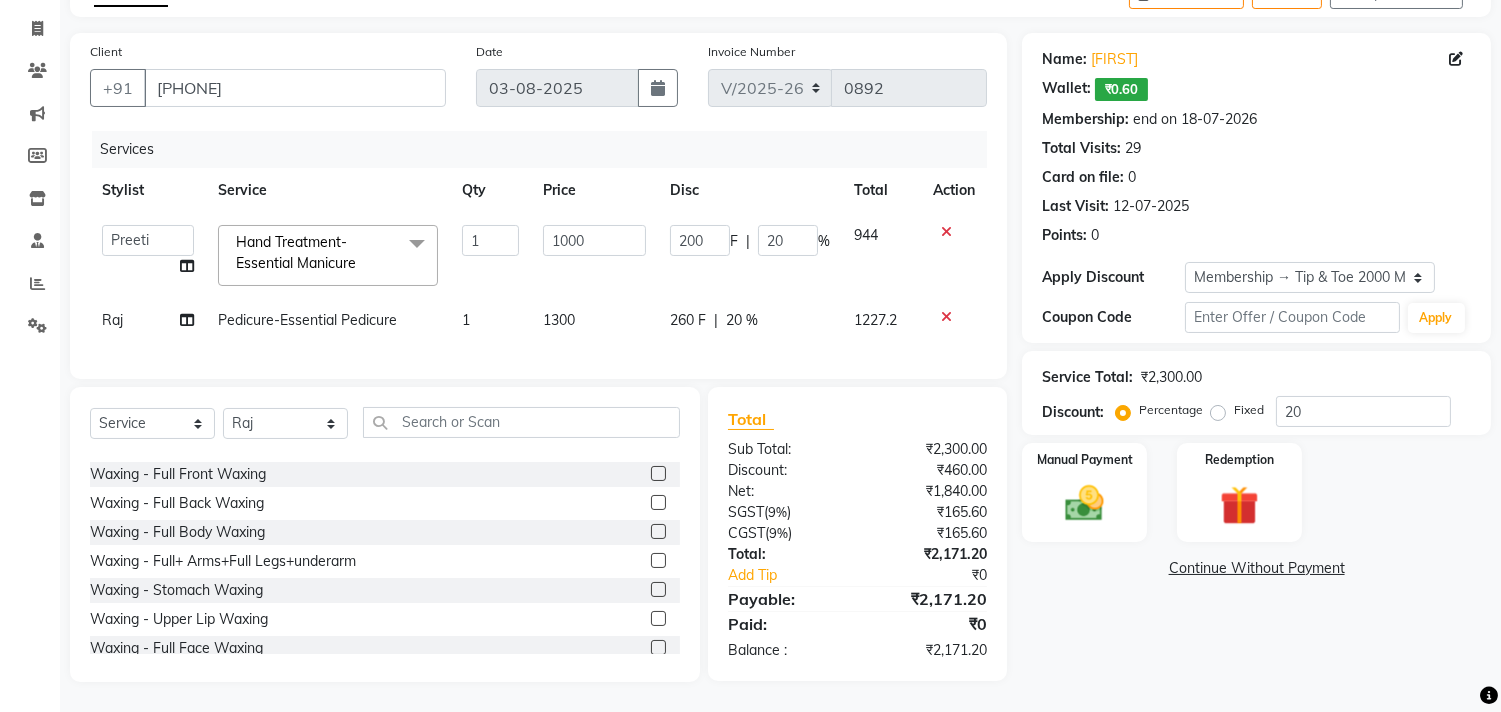 scroll, scrollTop: 222, scrollLeft: 0, axis: vertical 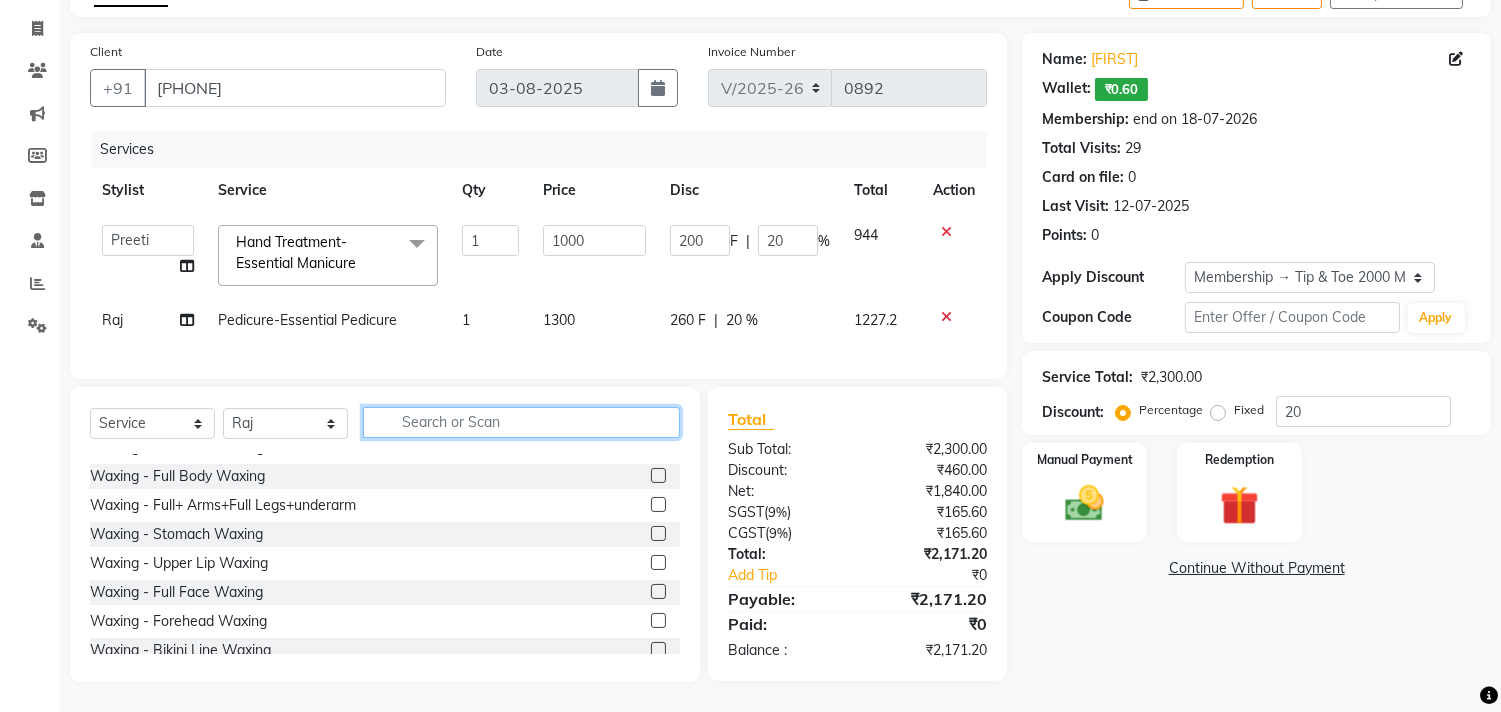 click 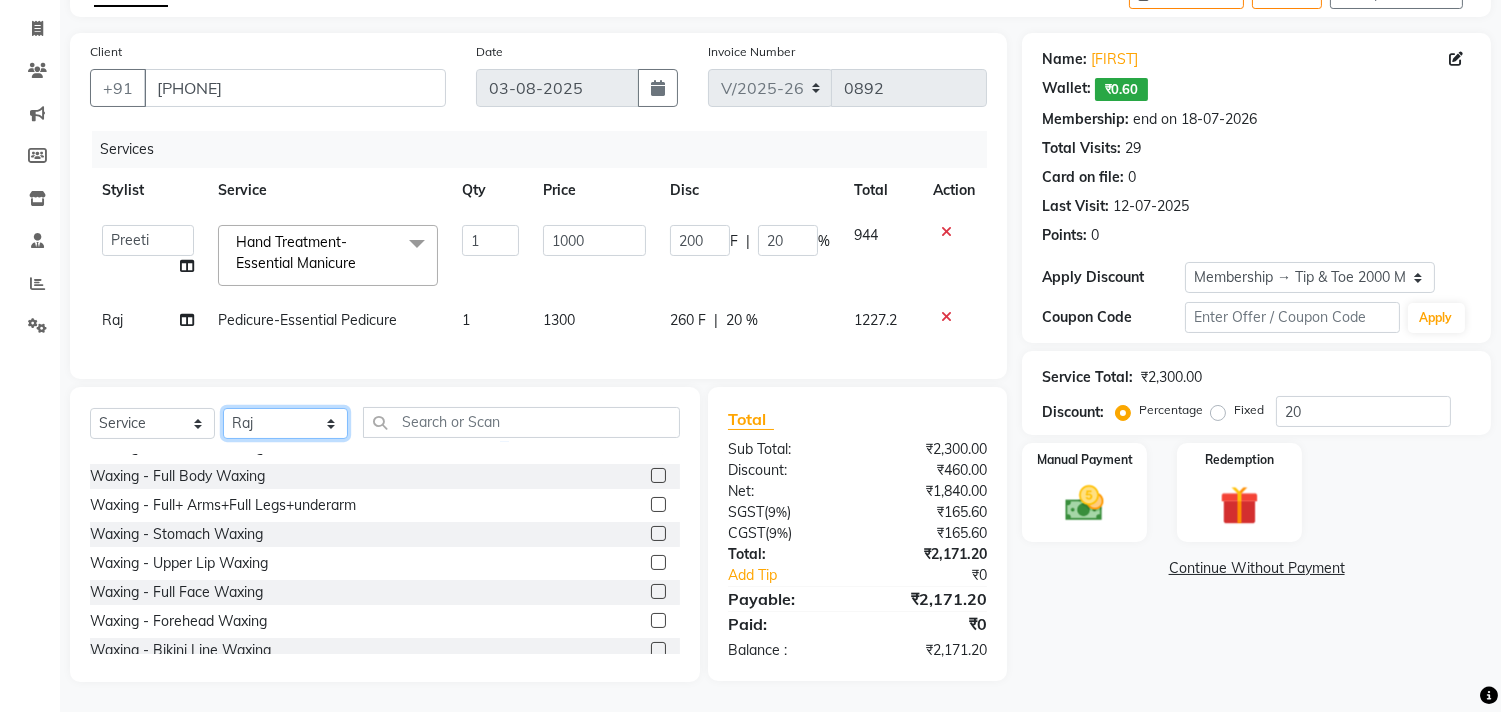 click on "Select Stylist afroz Afroz DAISY Front Desk Joys Karthik Murali NANDHINI K Pandi Preeti Raj Rebecca Ricky Manager Siwani" 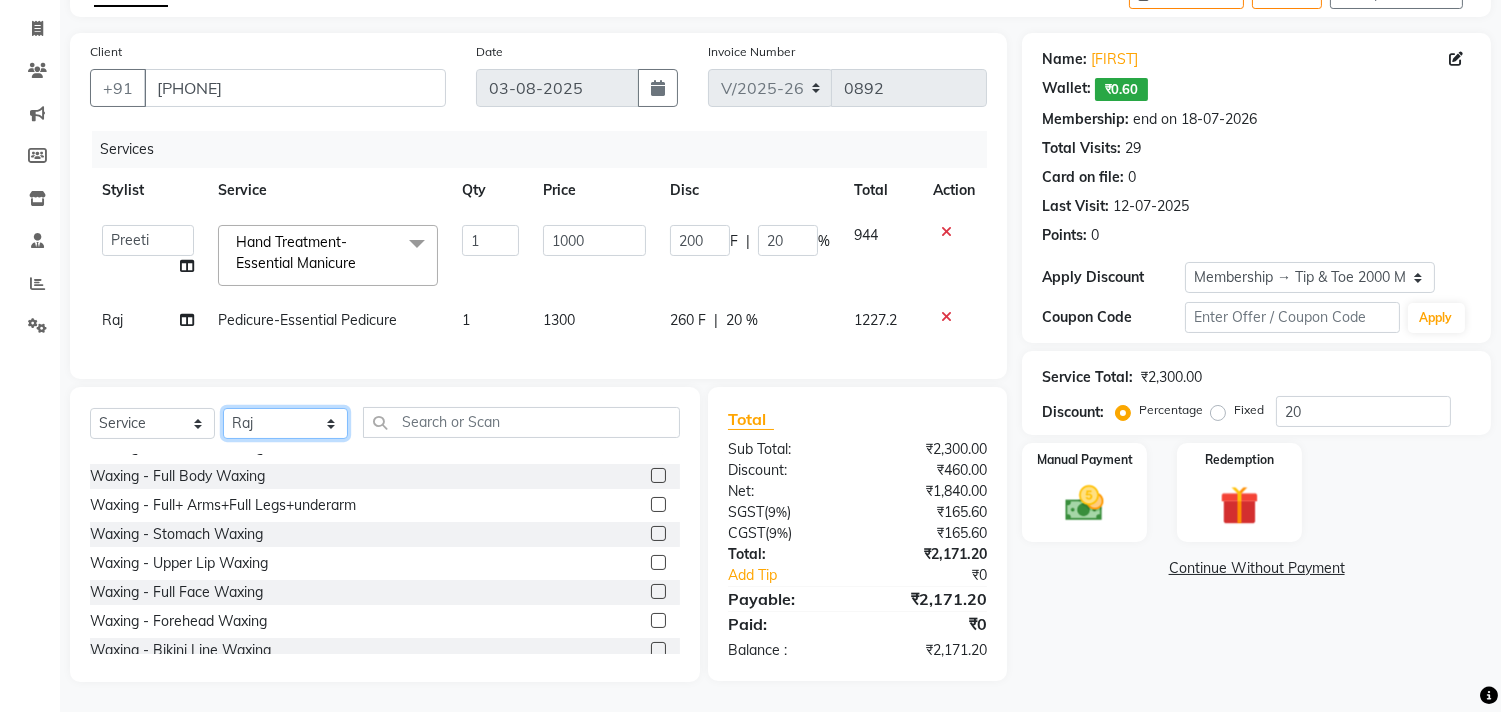 click on "Select Stylist afroz Afroz DAISY Front Desk Joys Karthik Murali NANDHINI K Pandi Preeti Raj Rebecca Ricky Manager Siwani" 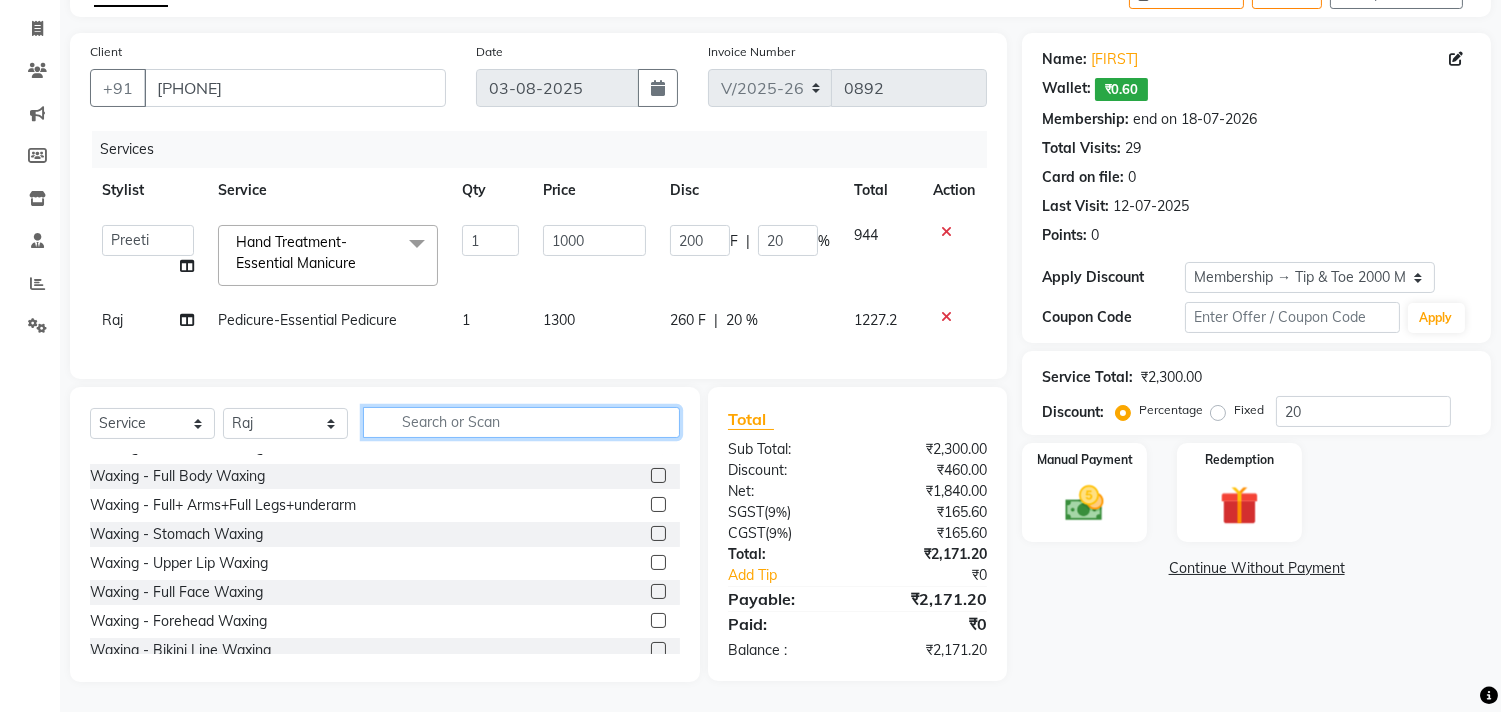 click 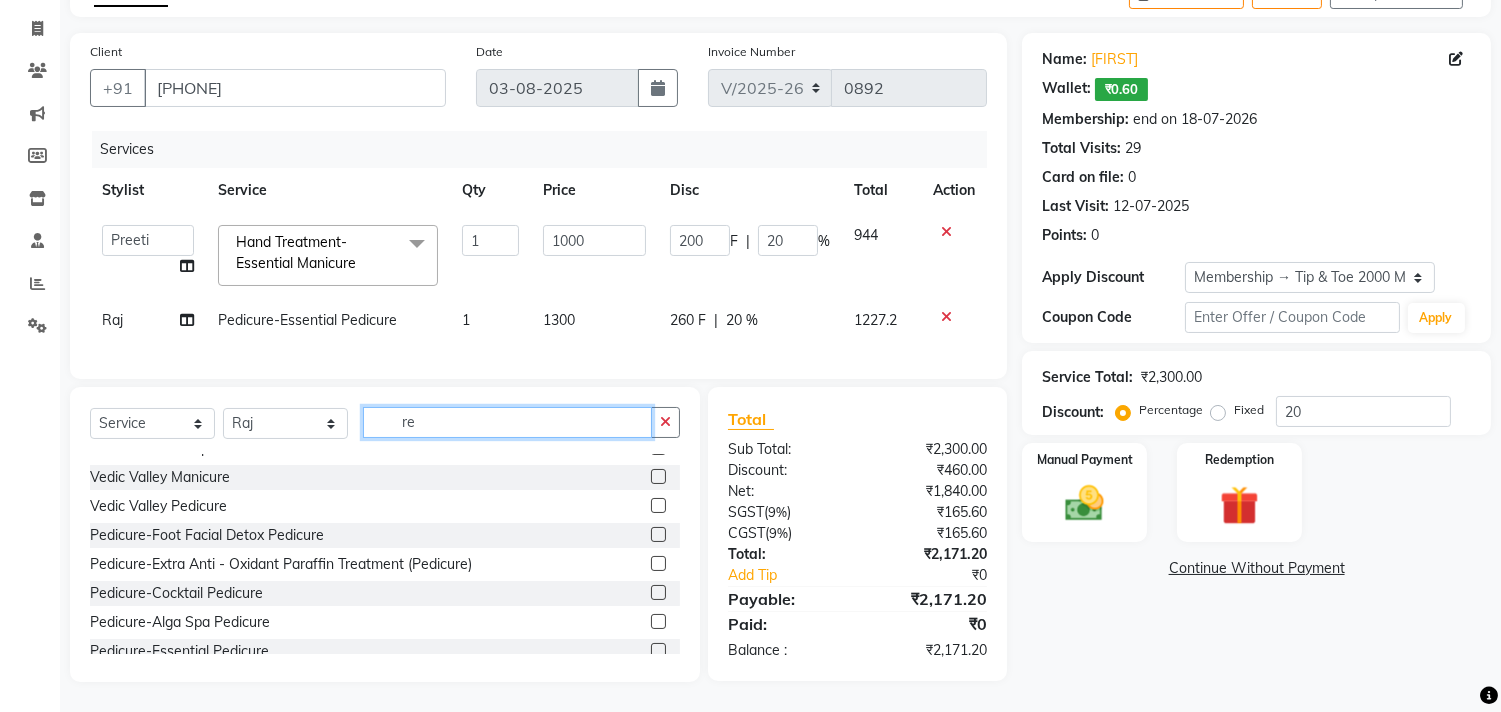 scroll, scrollTop: 0, scrollLeft: 0, axis: both 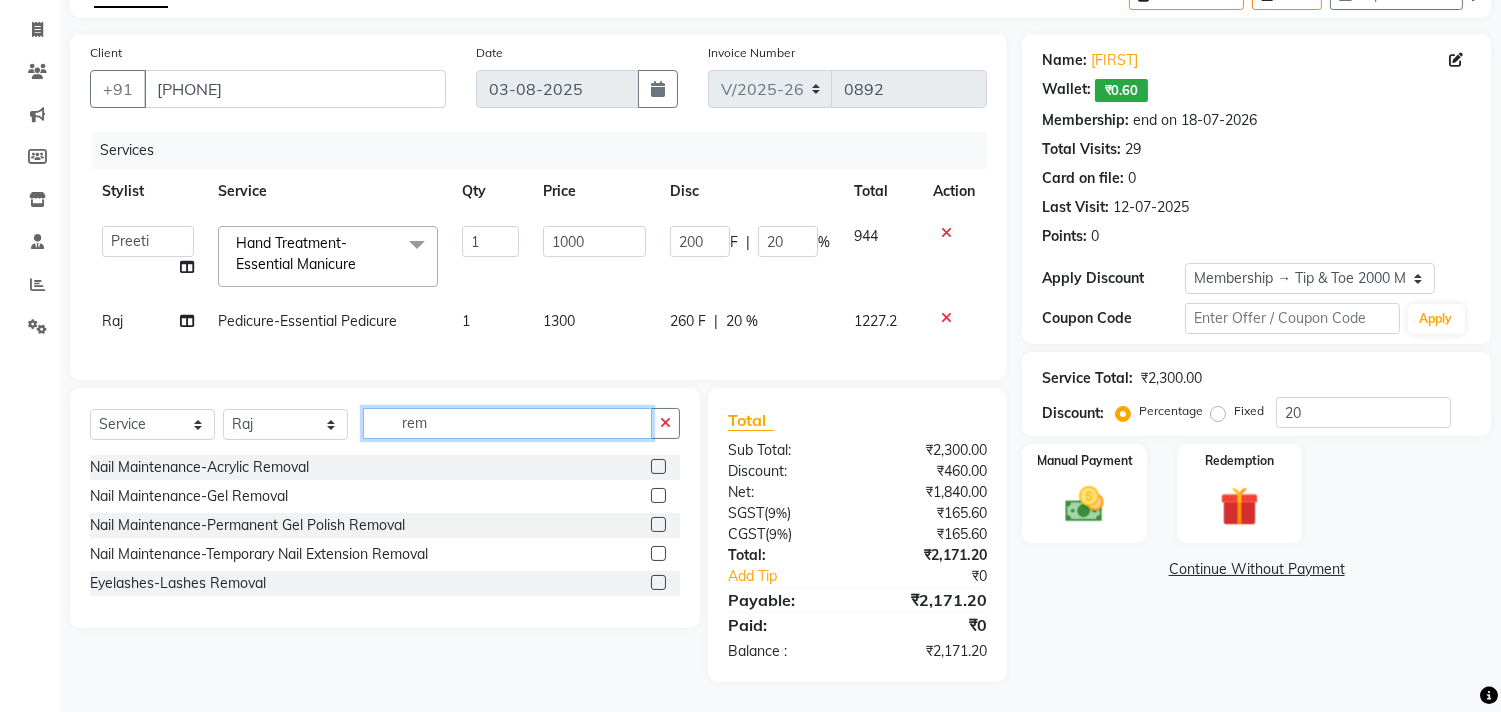 type on "rem" 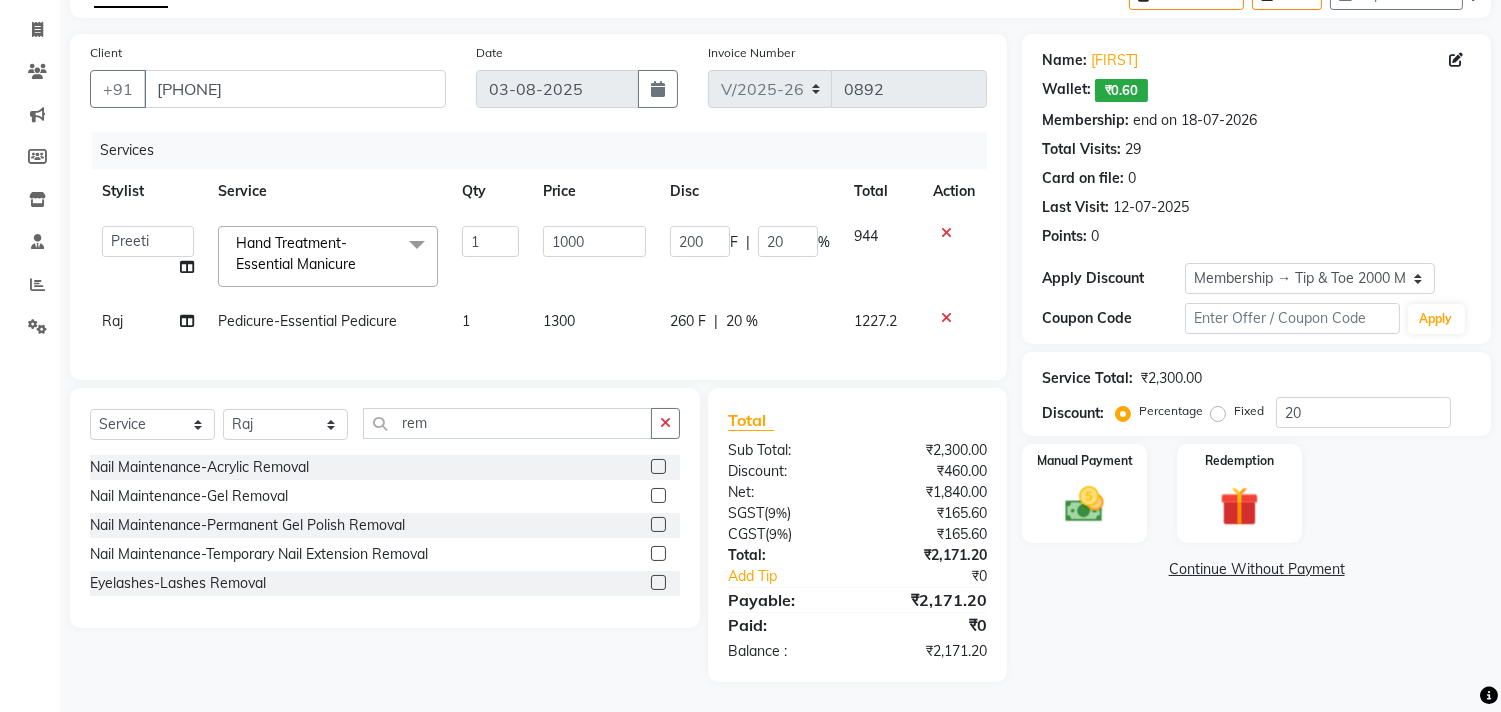 click 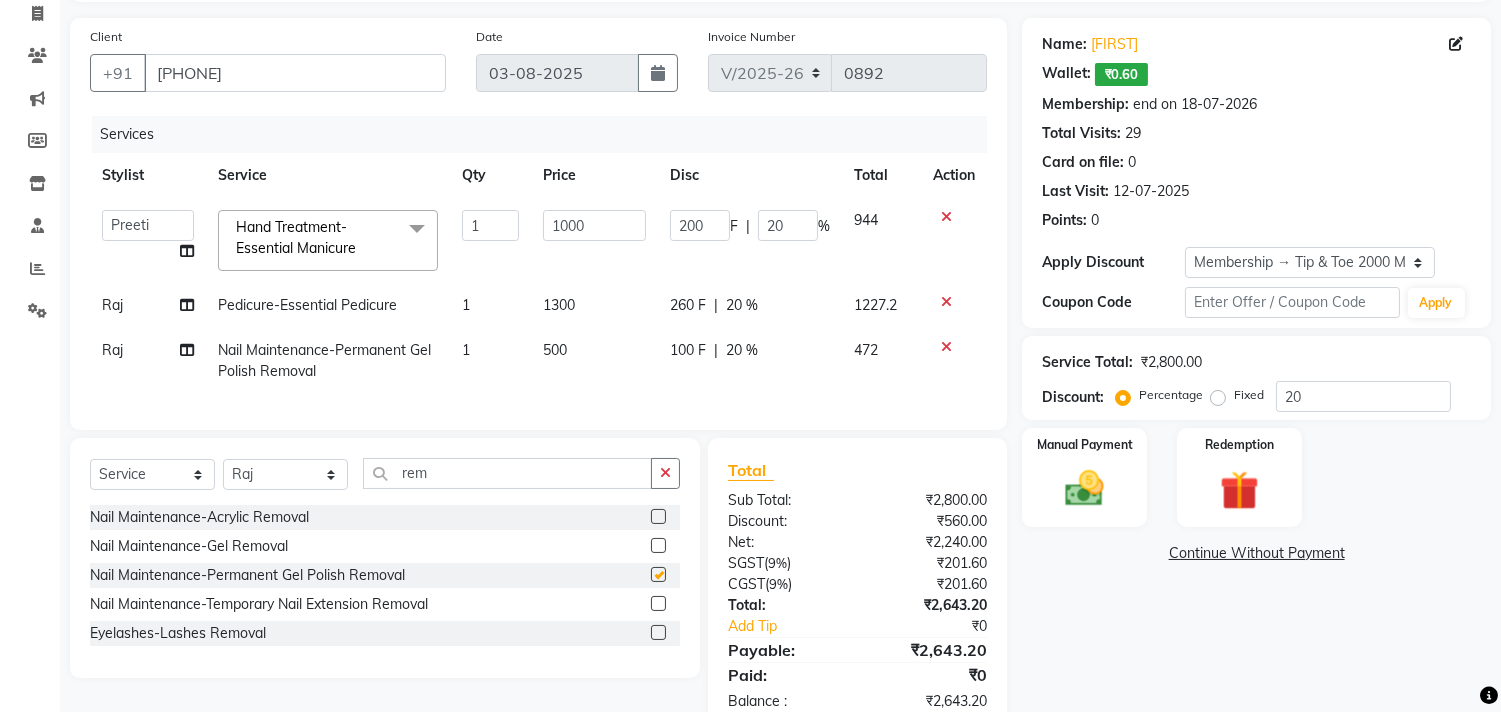 checkbox on "false" 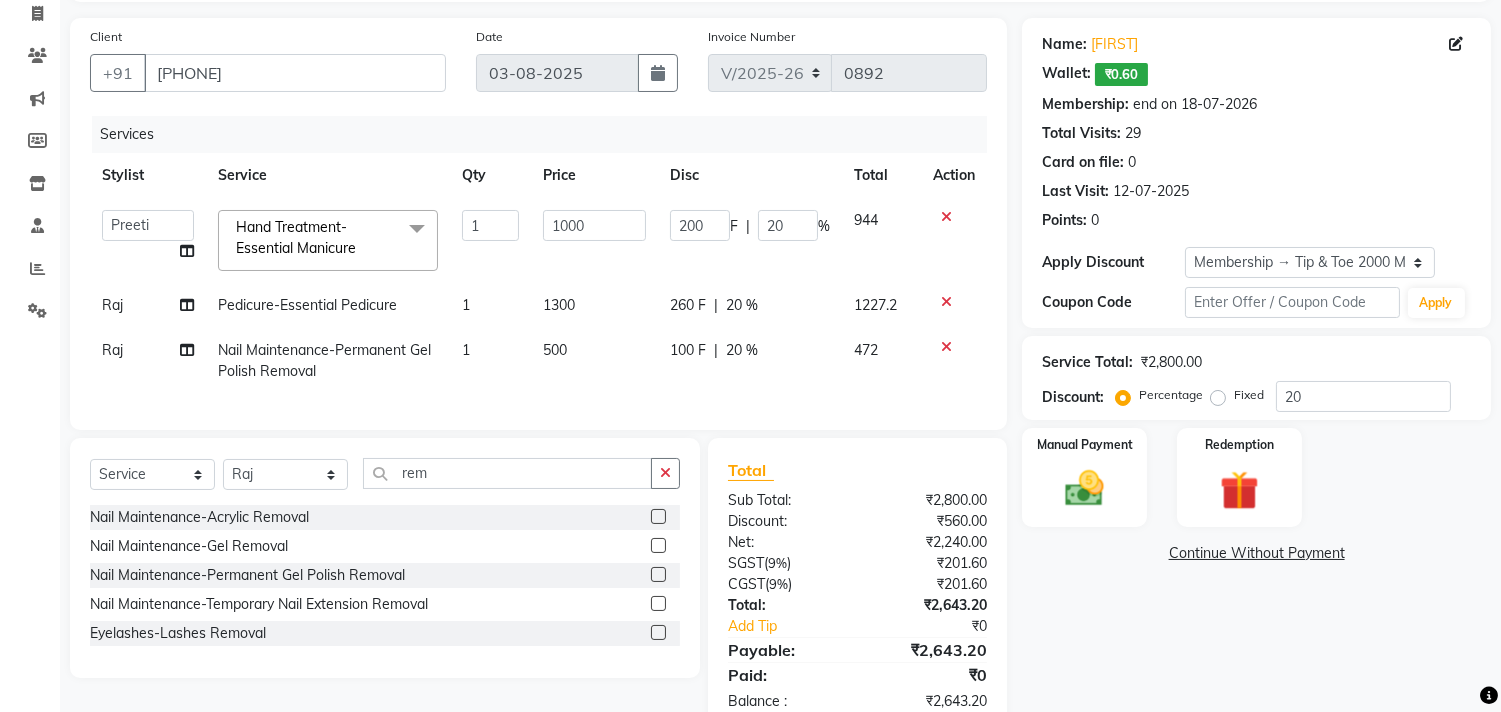 click on "500" 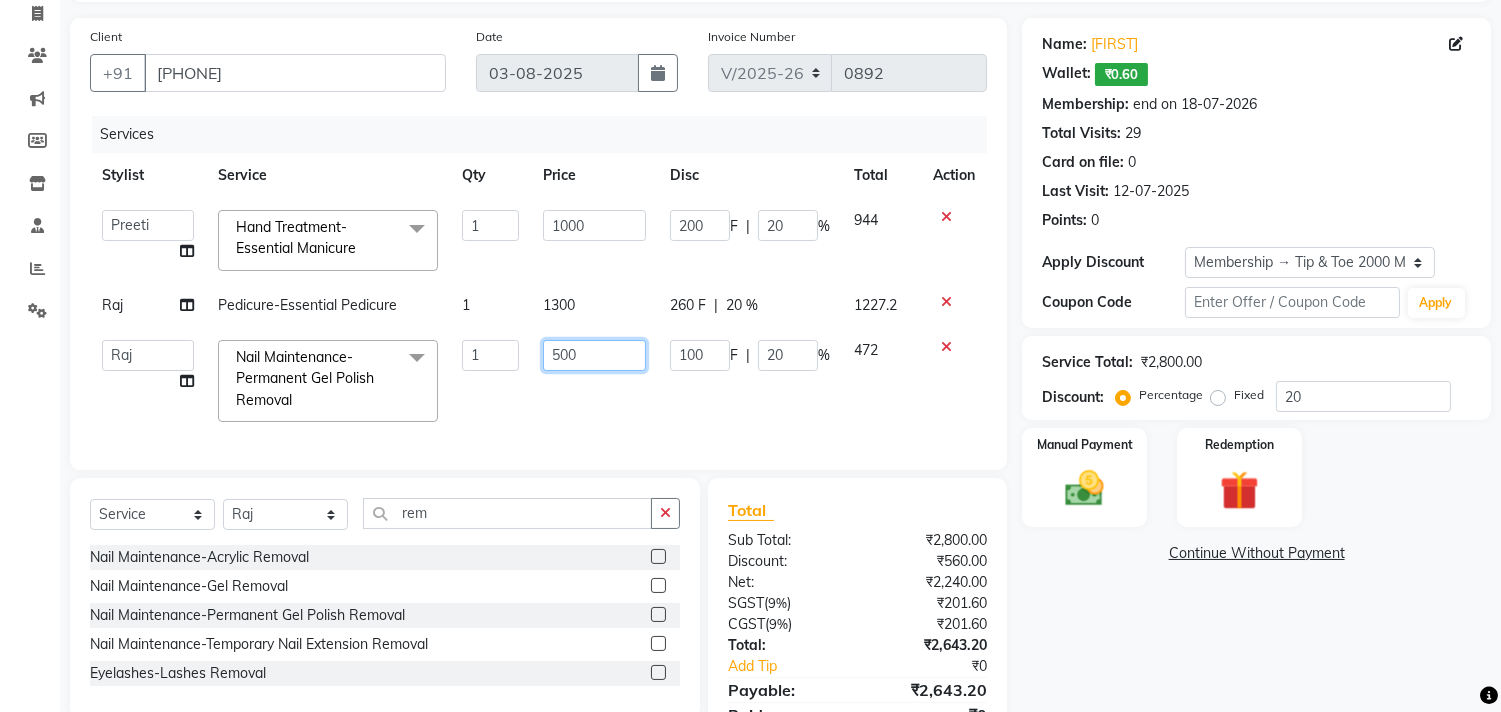 click on "500" 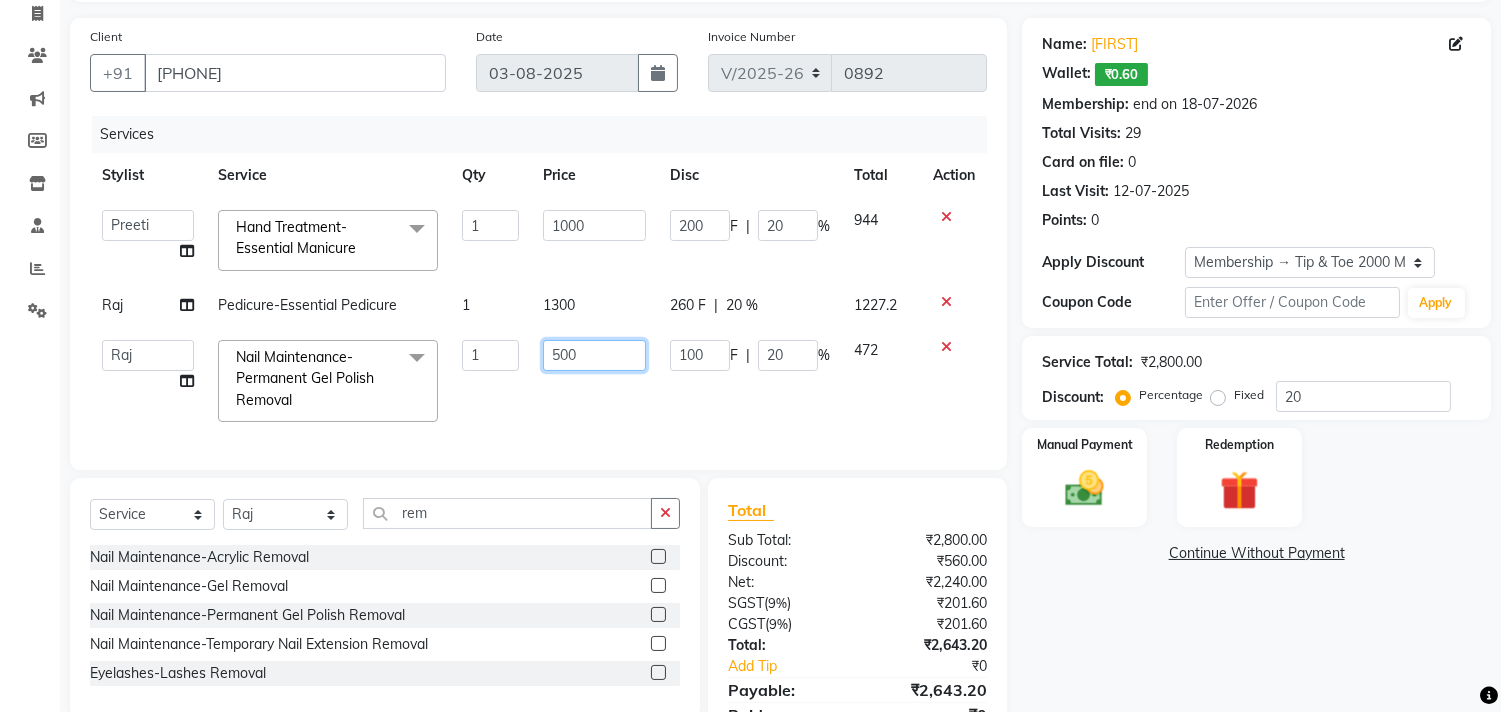 click on "500" 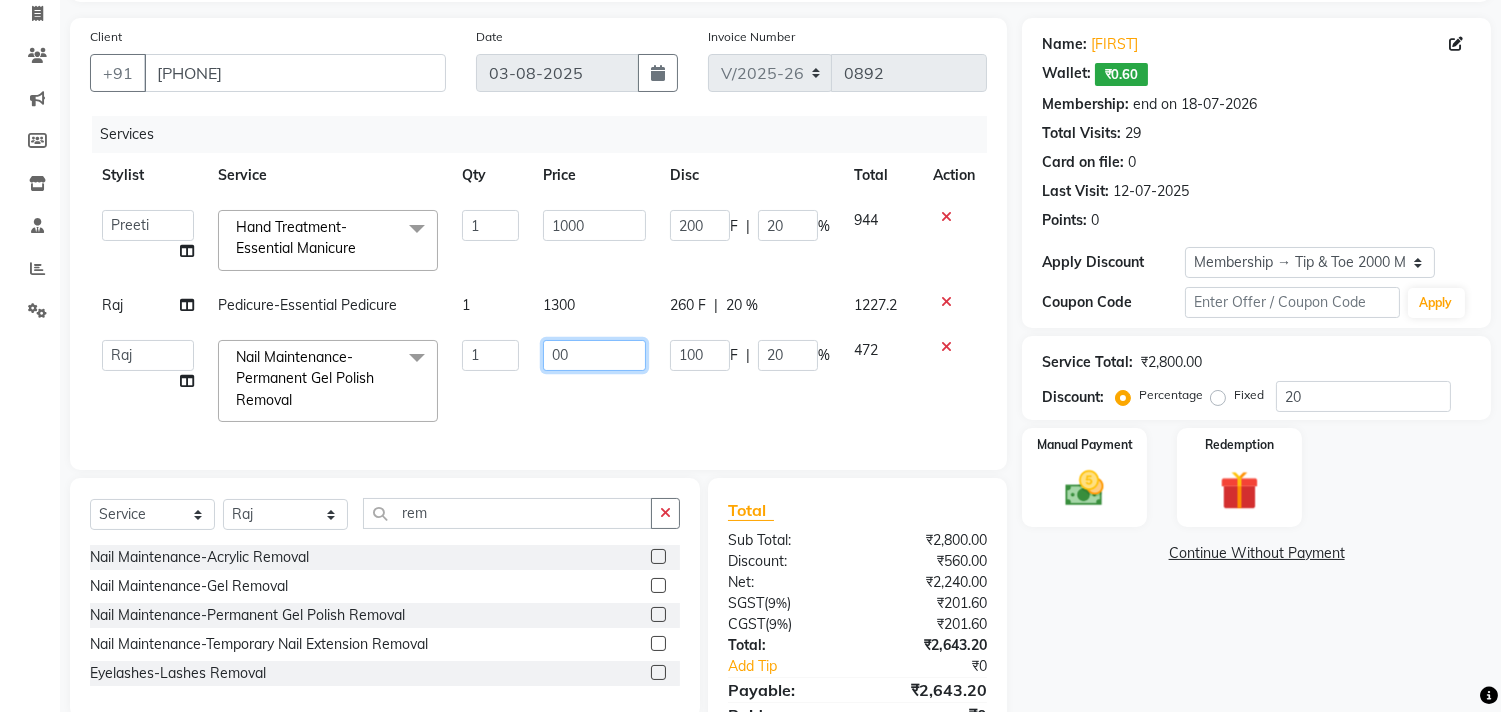 type on "400" 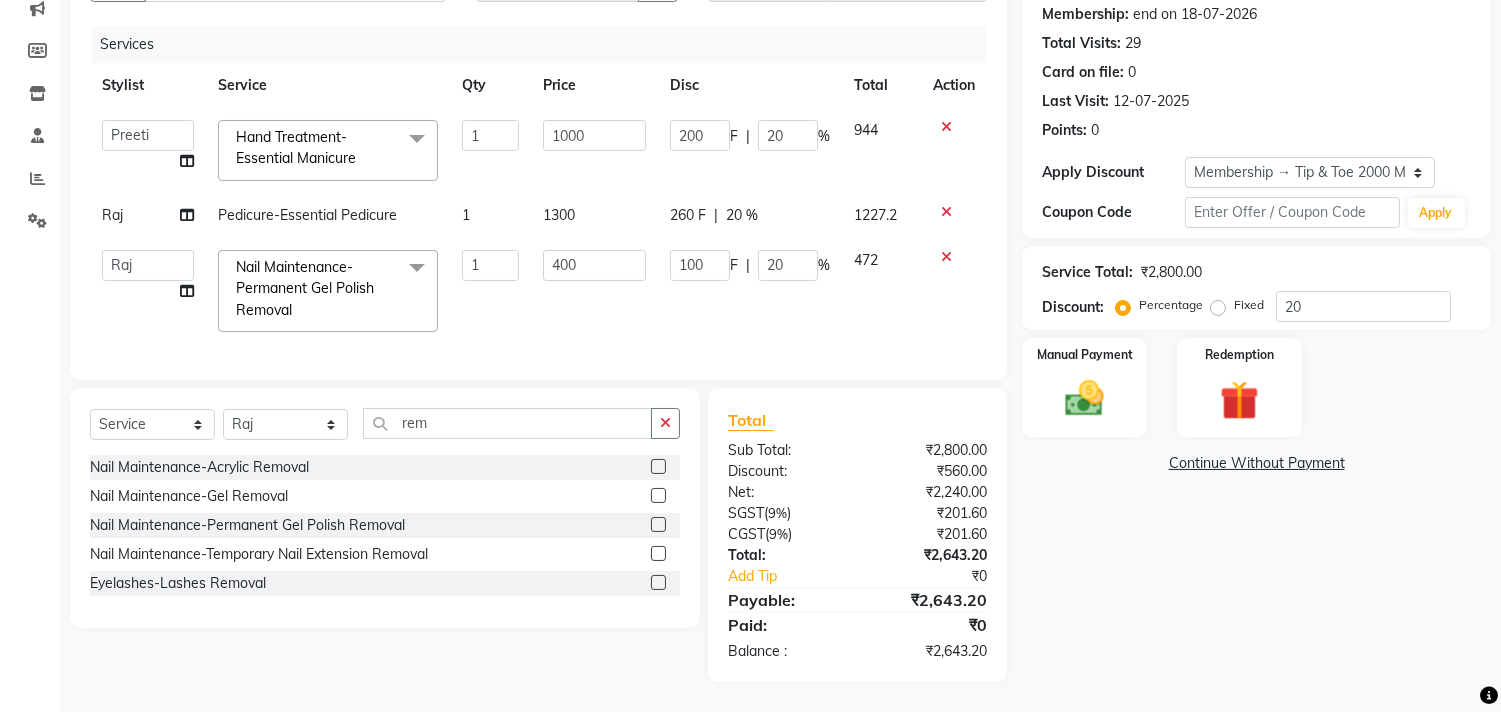 click on "Name: [FIRST]   Wallet:   ₹0.60  Membership: end on [DATE] Total Visits:  29 Card on file:  0 Last Visit:   [DATE] Points:   0  Apply Discount Select Membership → Tip & Toe 2000 Membership Coupon Code Apply Service Total:  ₹2,800.00  Discount:  Percentage   Fixed  20 Manual Payment Redemption  Continue Without Payment" 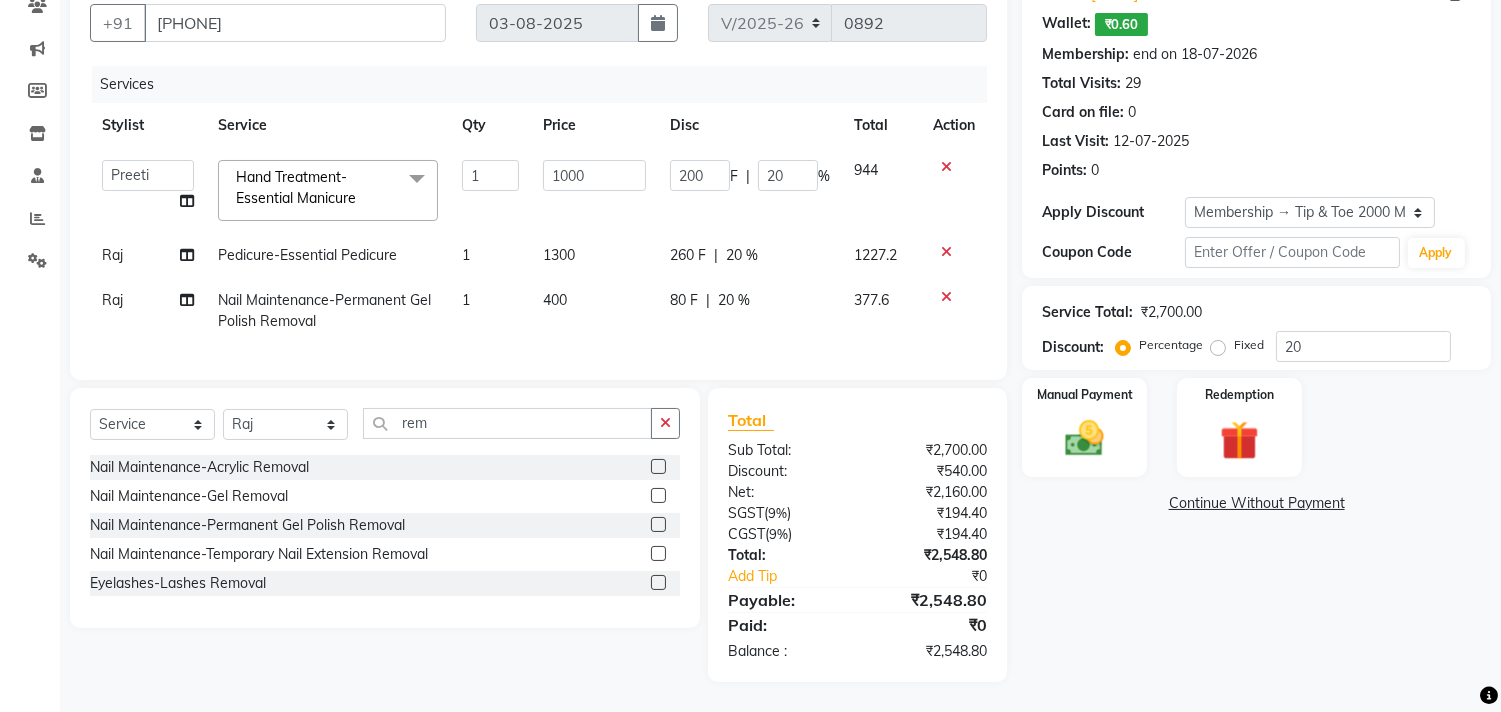 scroll, scrollTop: 198, scrollLeft: 0, axis: vertical 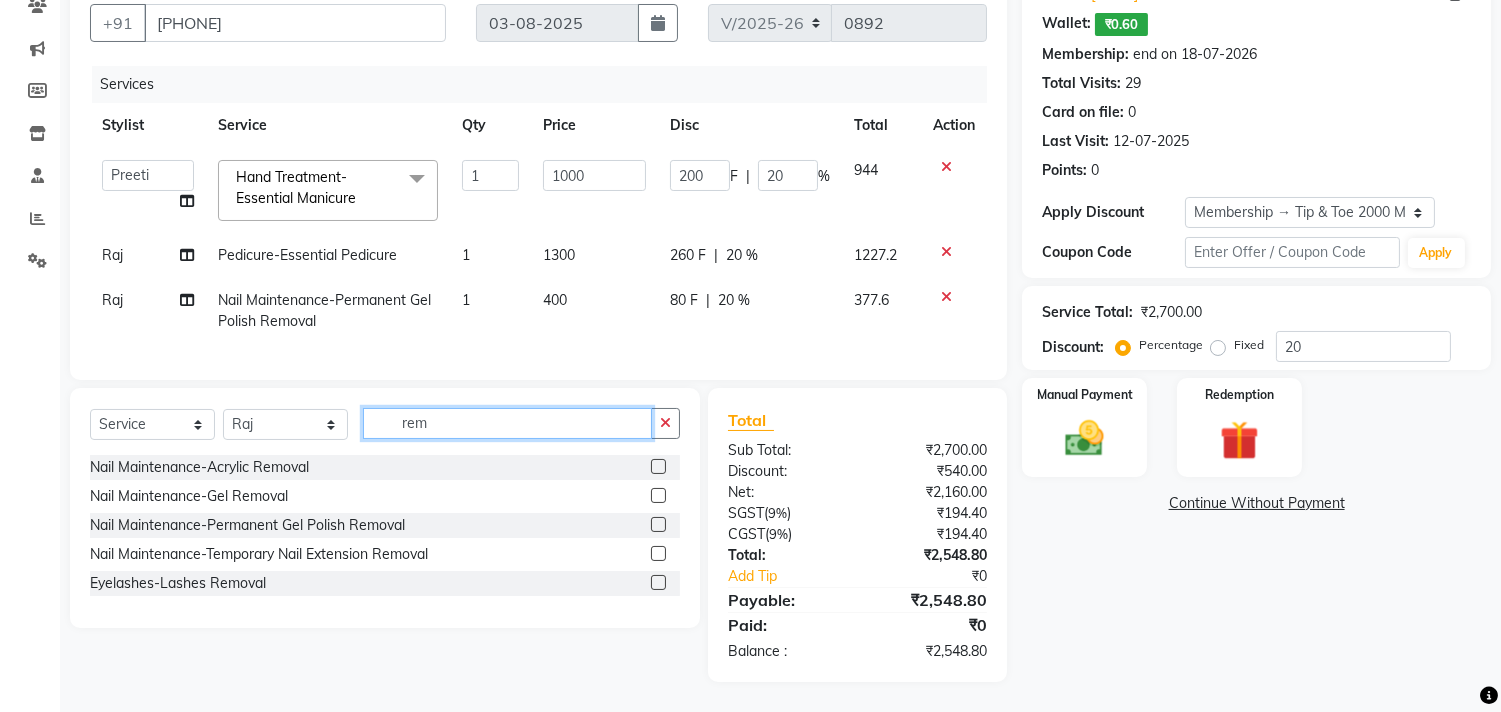 click on "rem" 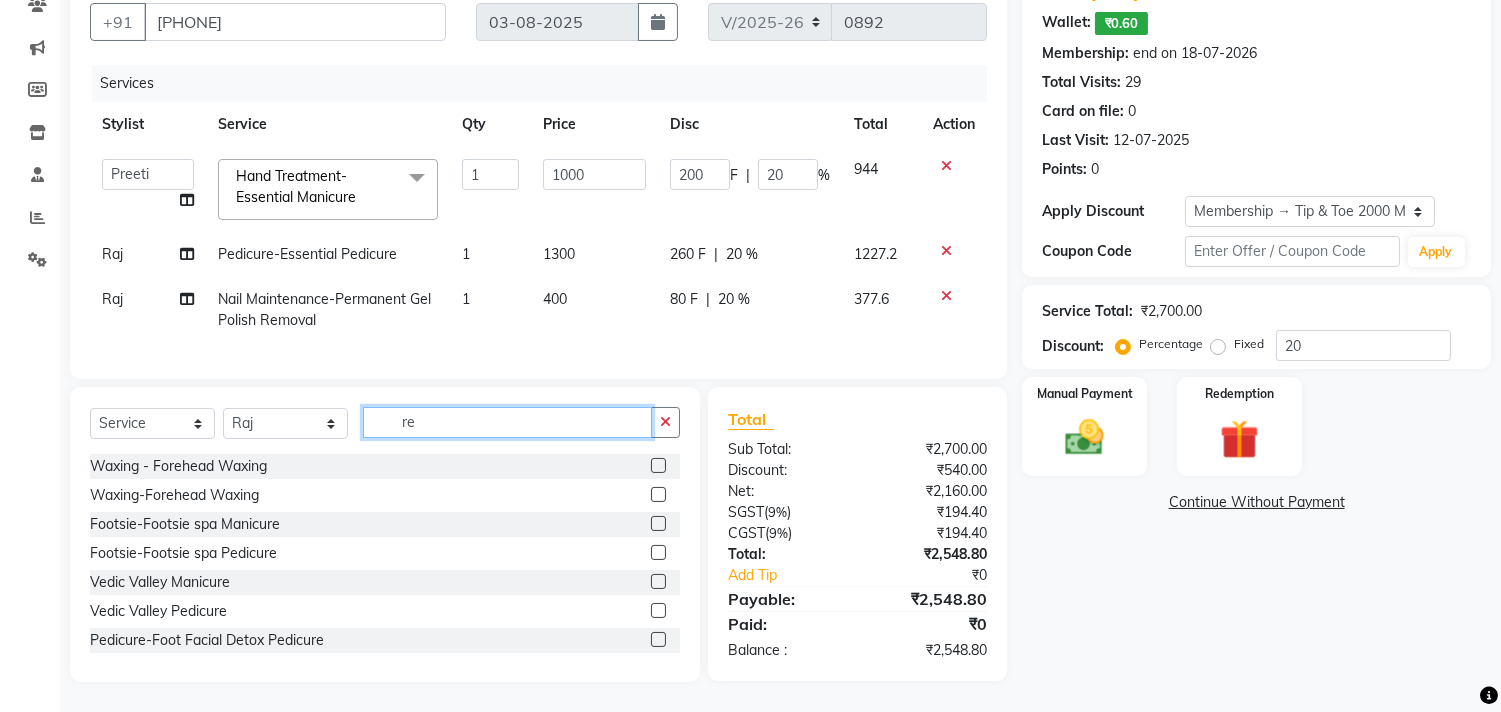 type on "r" 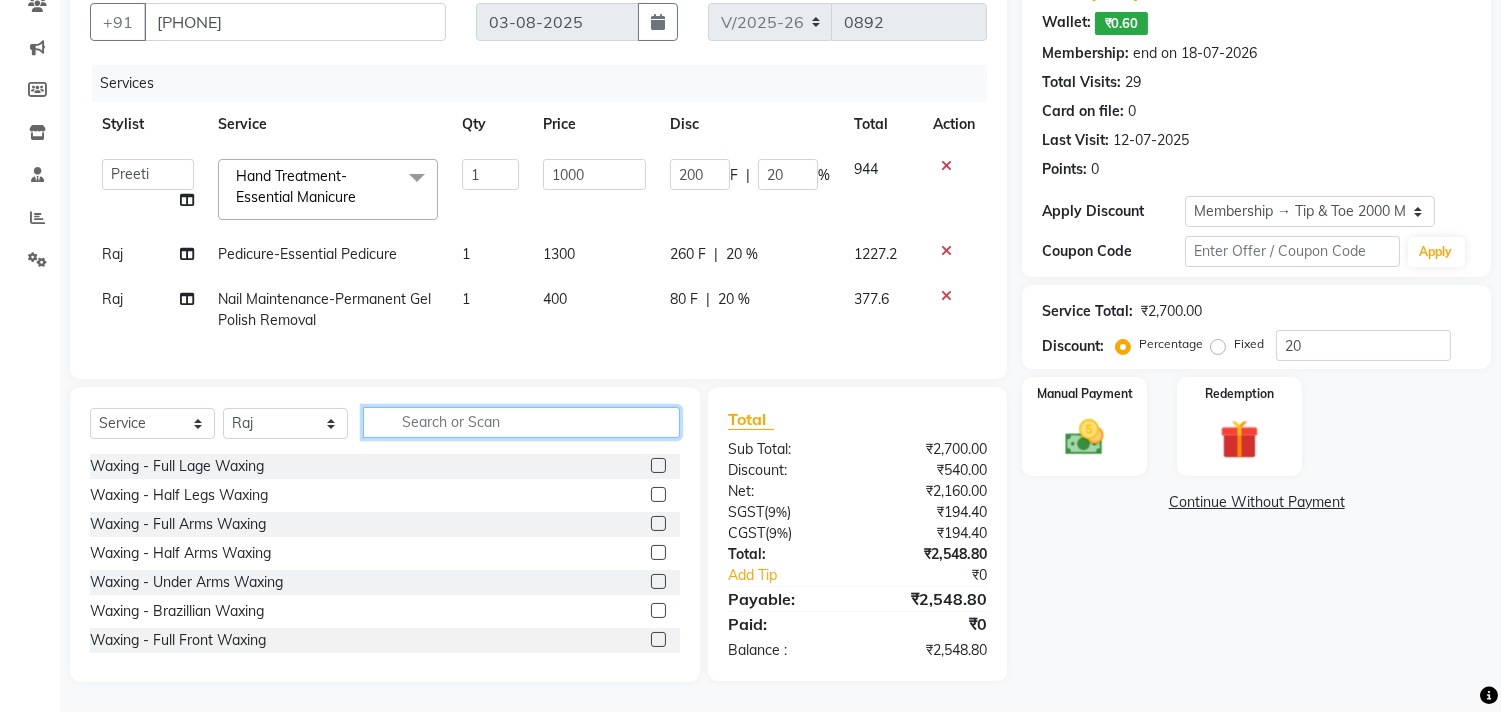 type on "r" 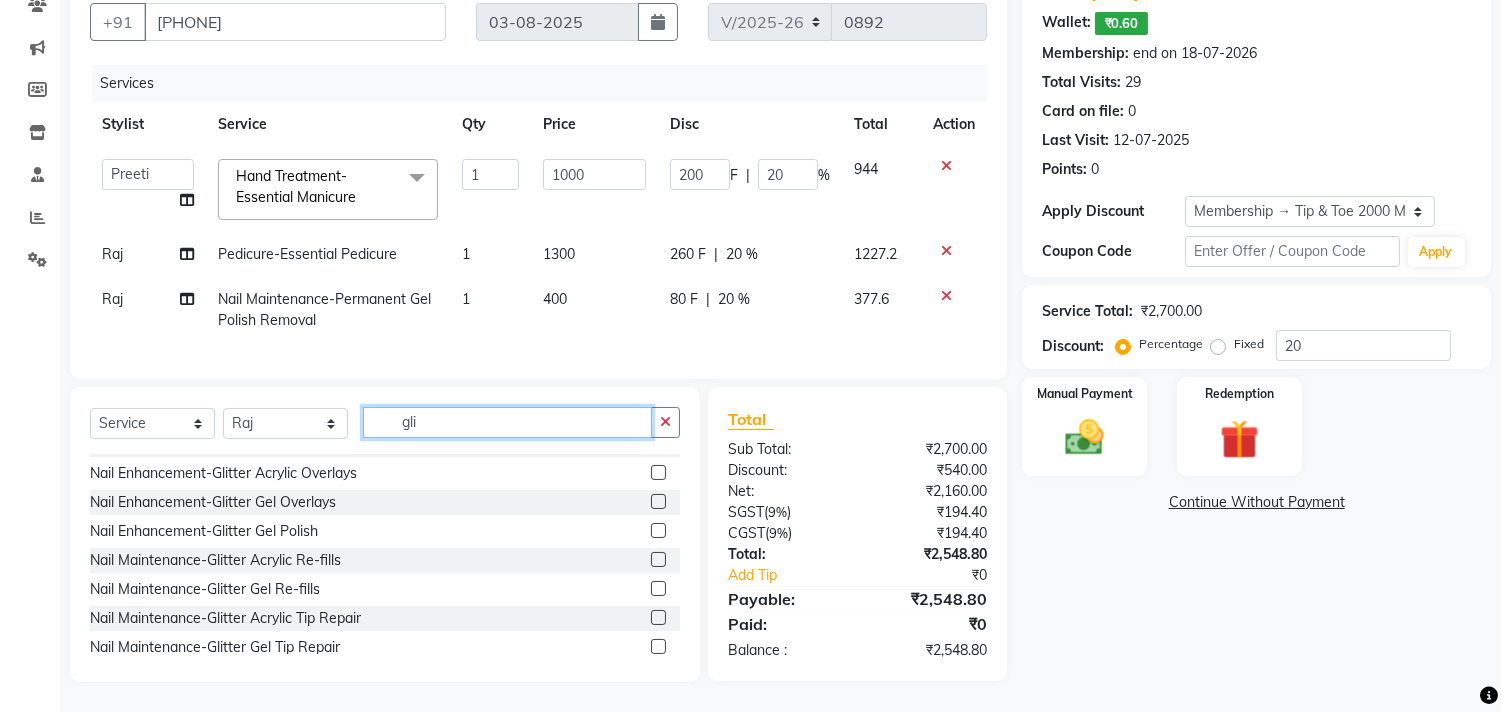 scroll, scrollTop: 147, scrollLeft: 0, axis: vertical 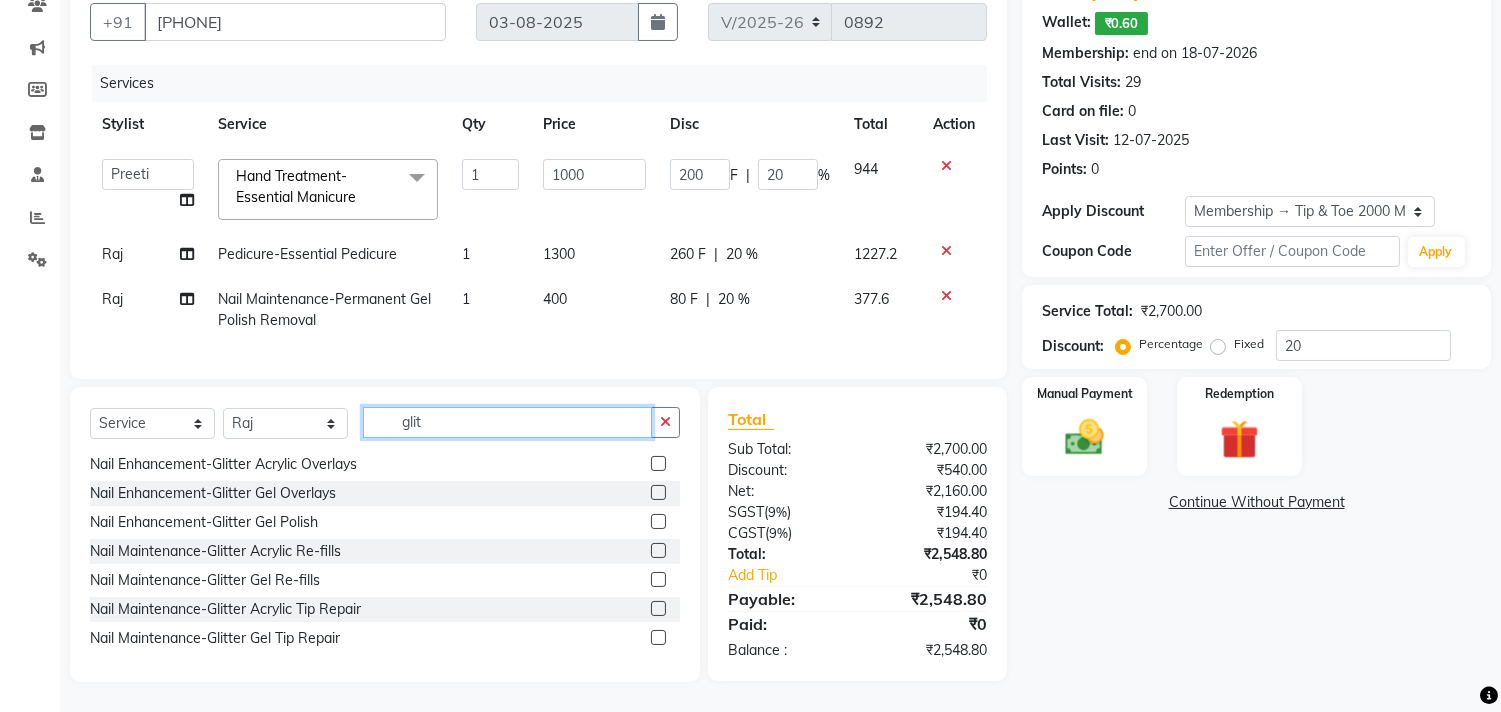 type on "glit" 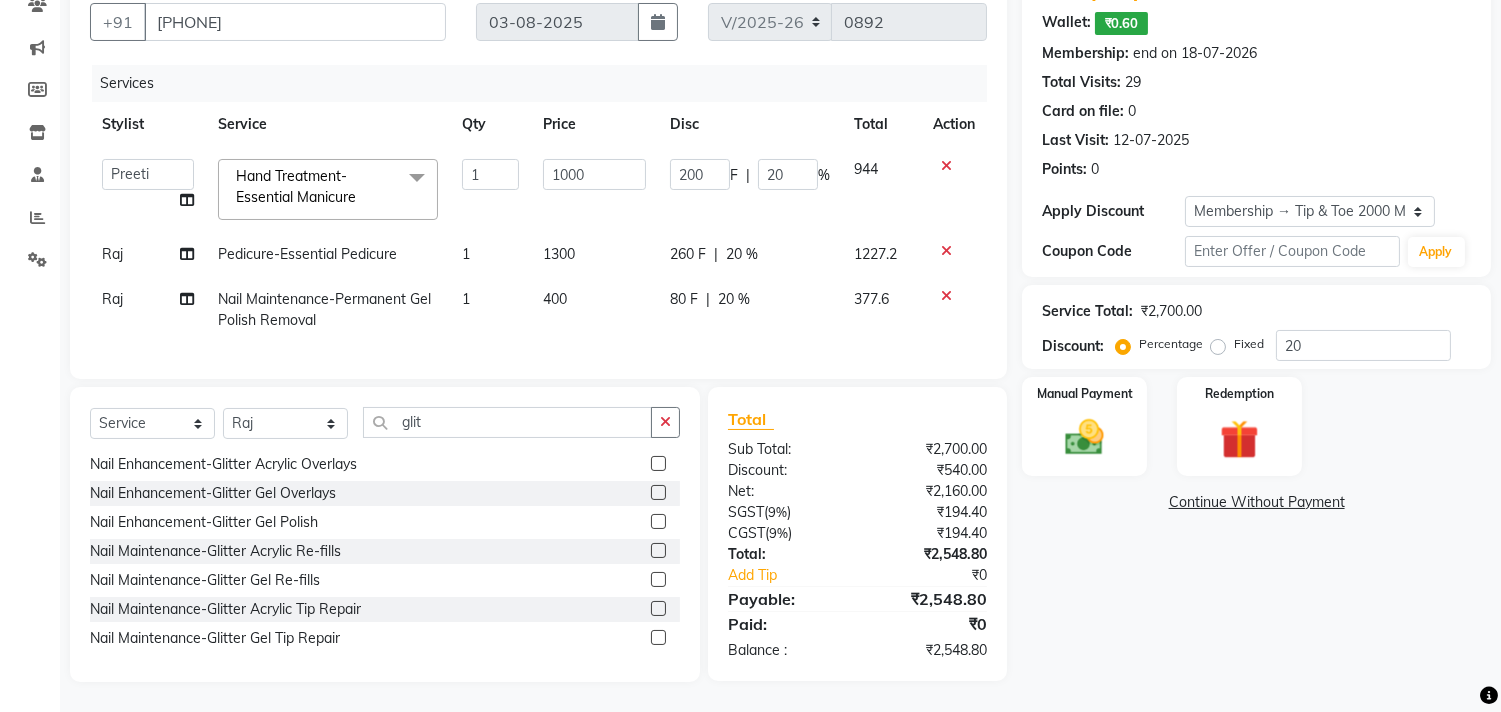 click 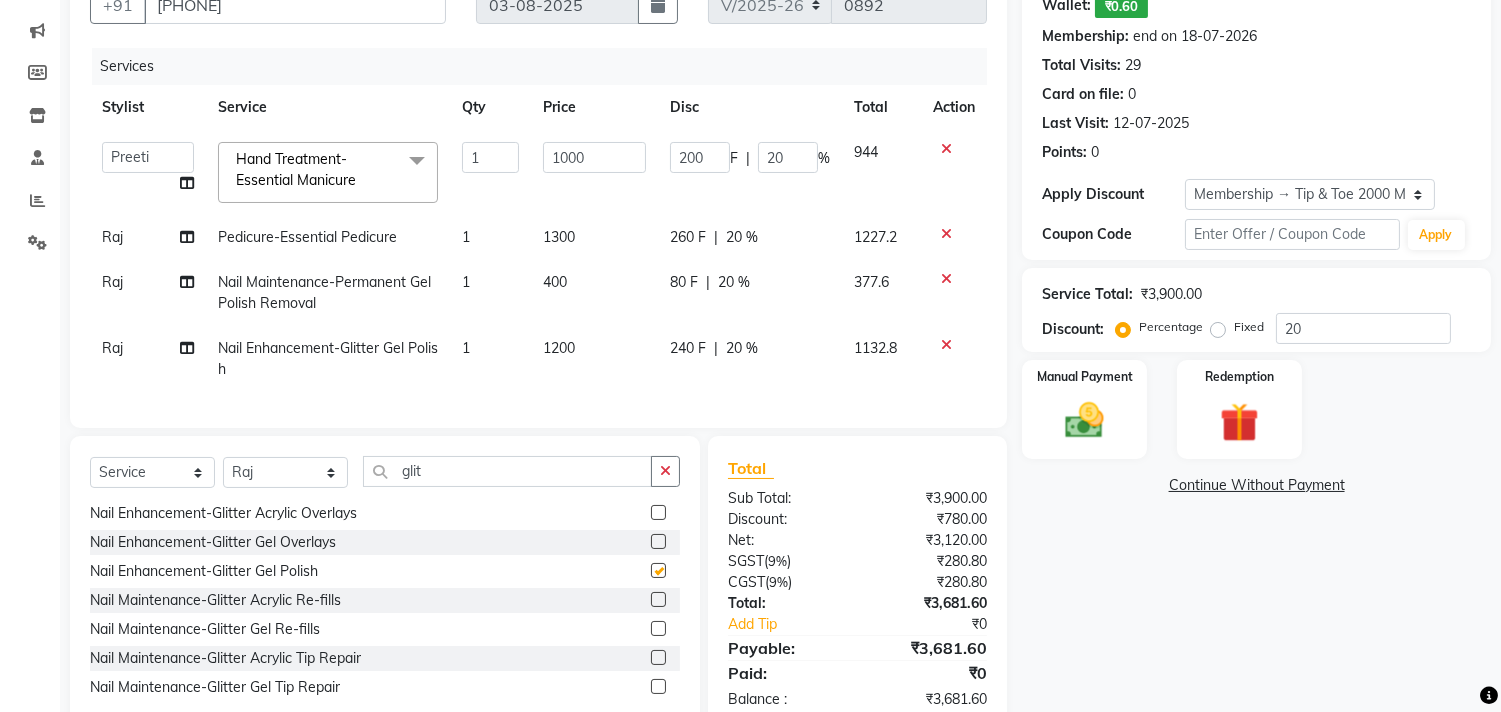 checkbox on "false" 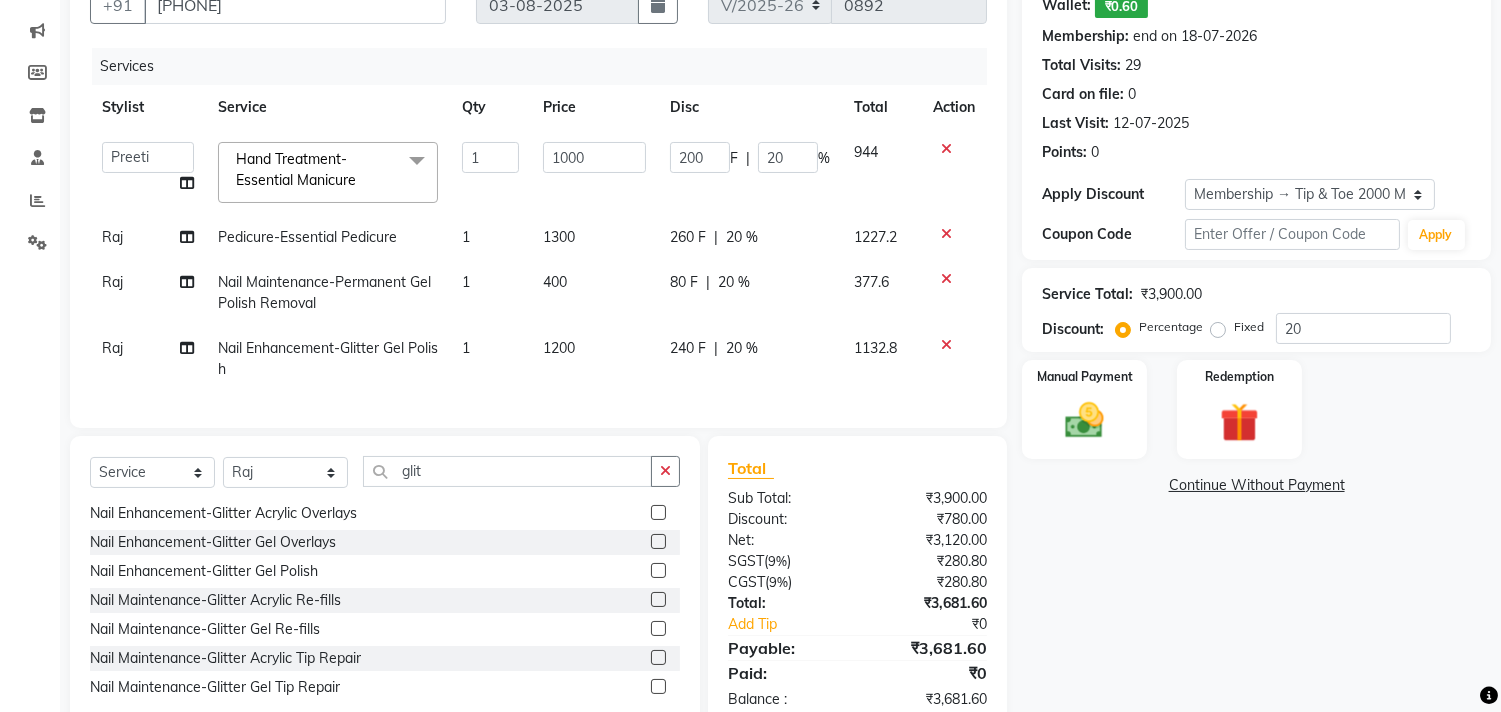 click on "Raj" 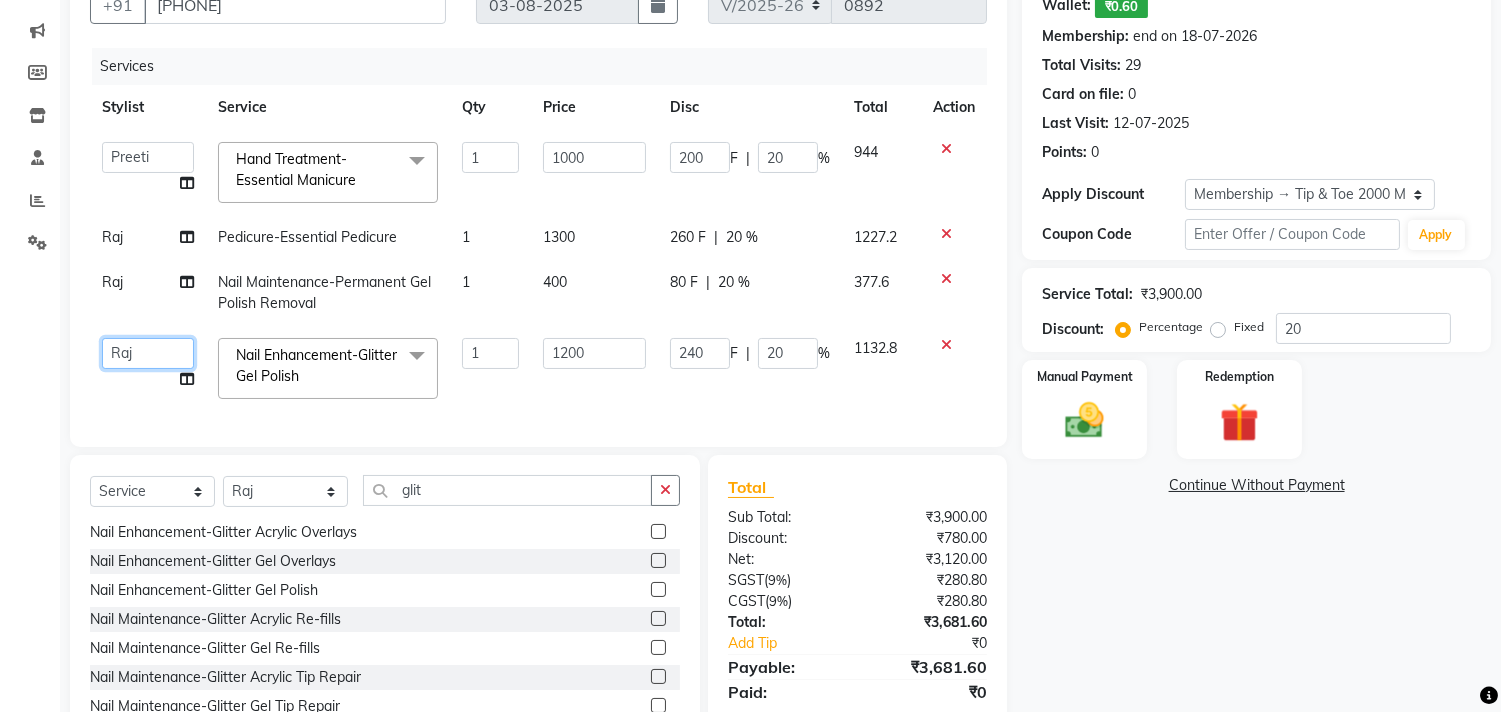 click on "[FIRST]   [FIRST]   [FIRST]   Front Desk   [FIRST]   [FIRST]   [FIRST]   [FIRST]   [FIRST]   [FIRST]   [FIRST]   [FIRST]   [FIRST] Manager" 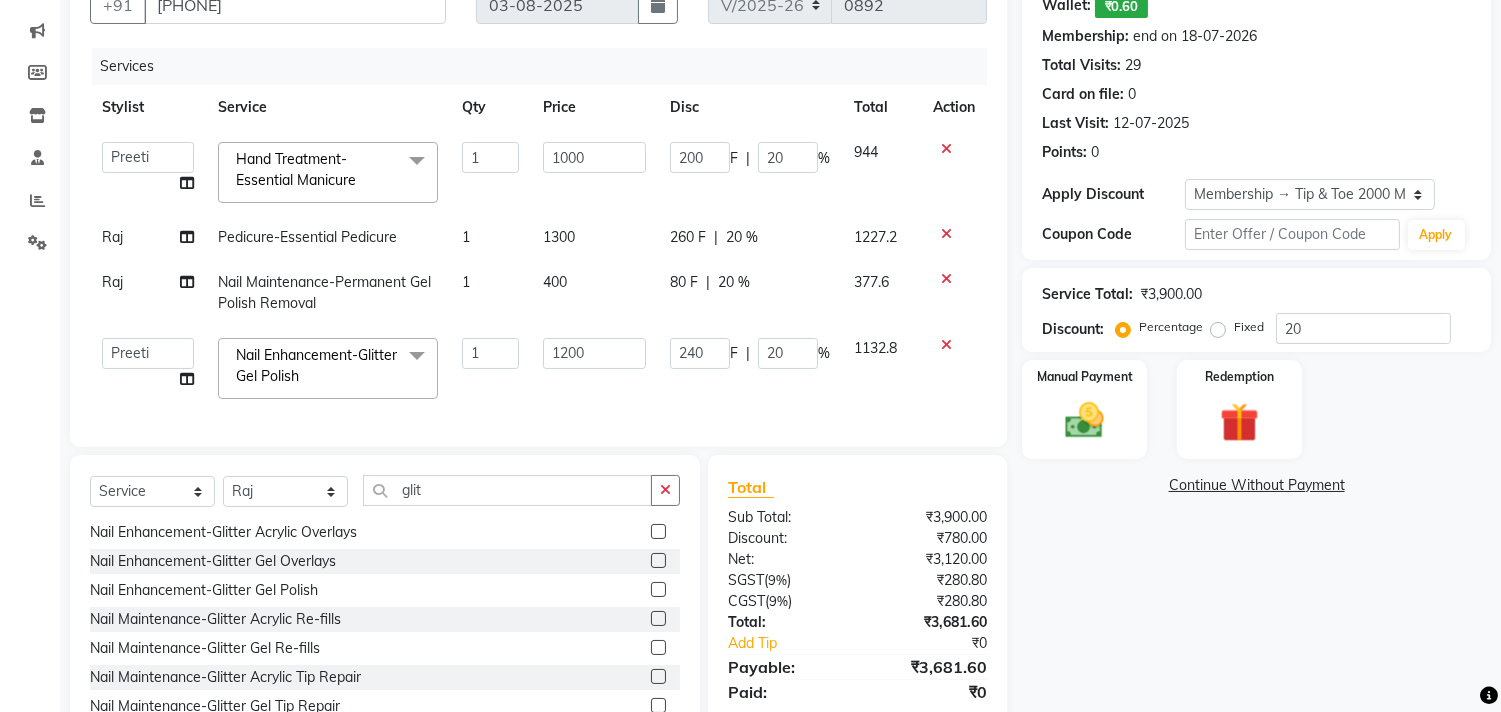 select on "39915" 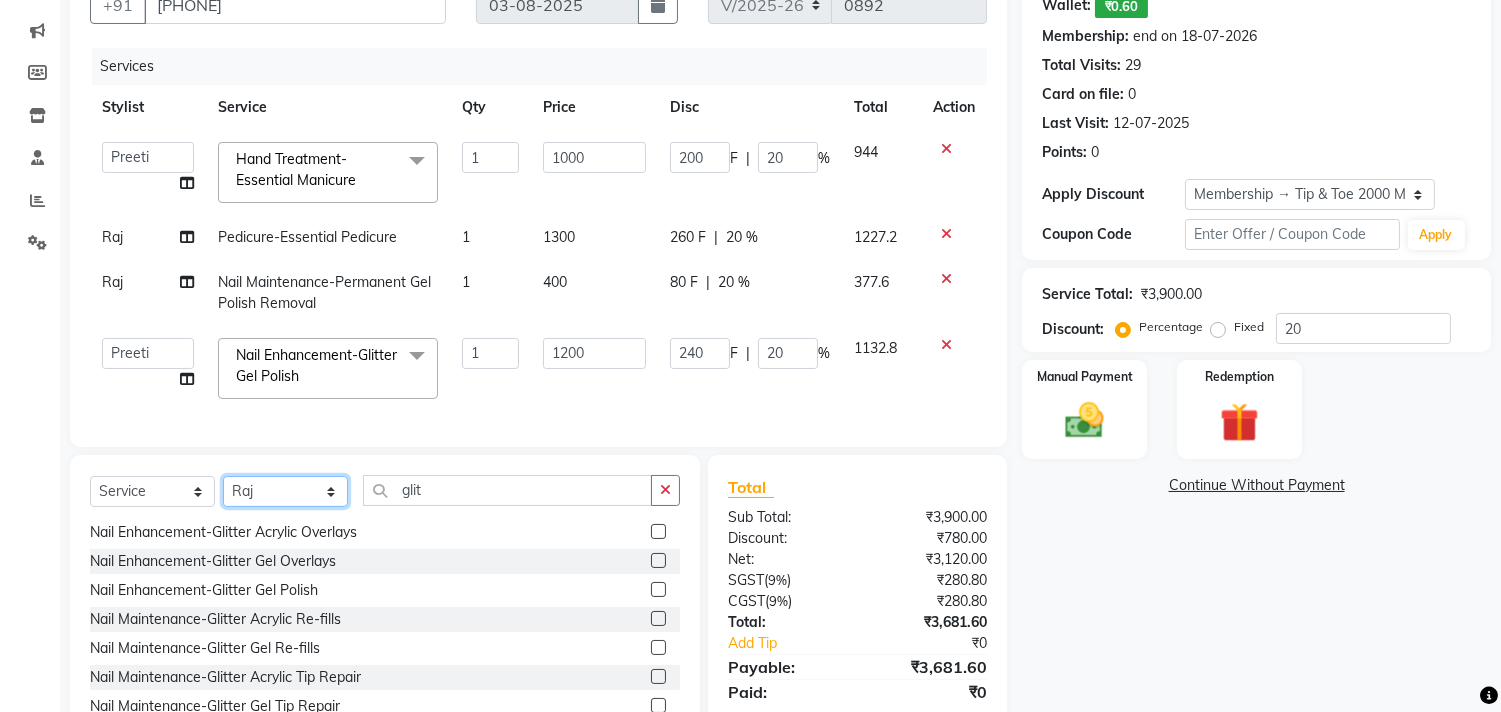 click on "Select Stylist afroz Afroz DAISY Front Desk Joys Karthik Murali NANDHINI K Pandi Preeti Raj Rebecca Ricky Manager Siwani" 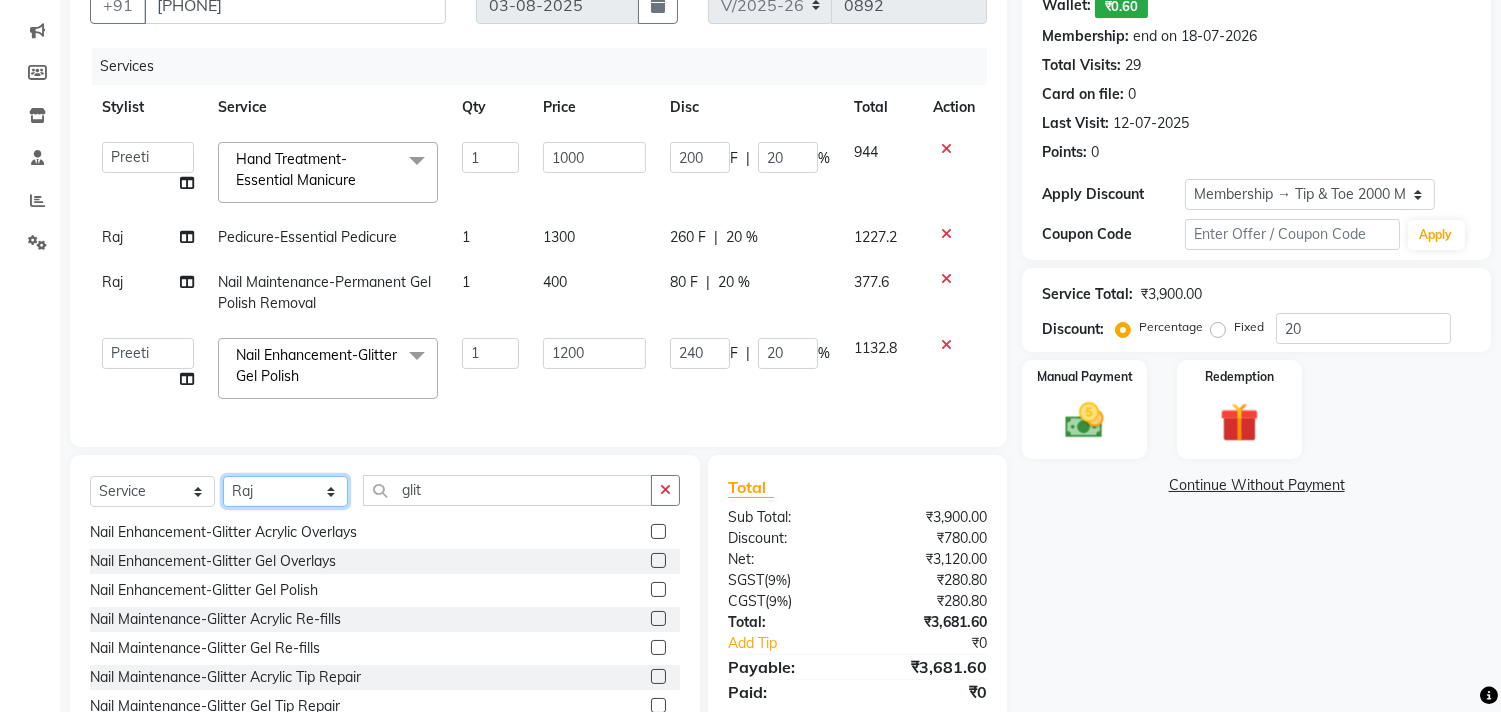 select on "39915" 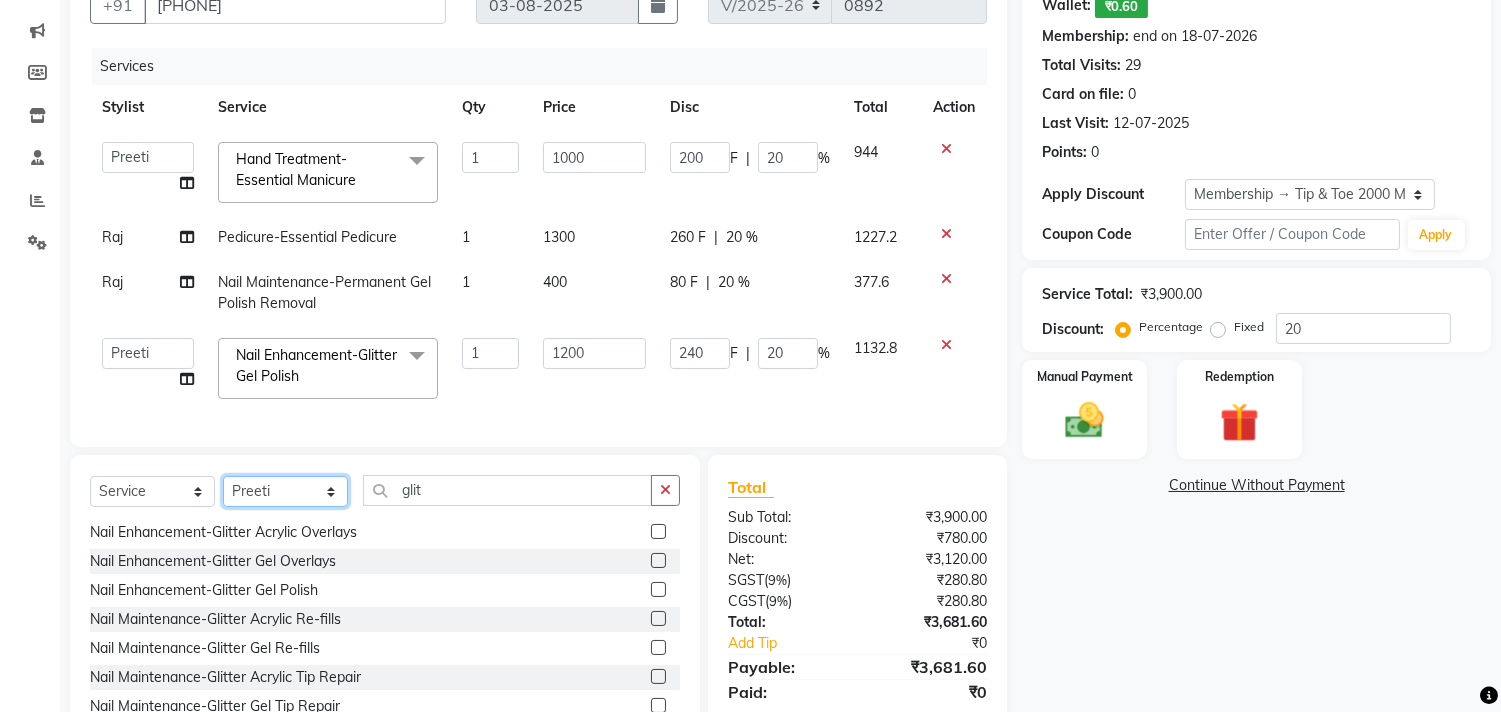 click on "Select Stylist afroz Afroz DAISY Front Desk Joys Karthik Murali NANDHINI K Pandi Preeti Raj Rebecca Ricky Manager Siwani" 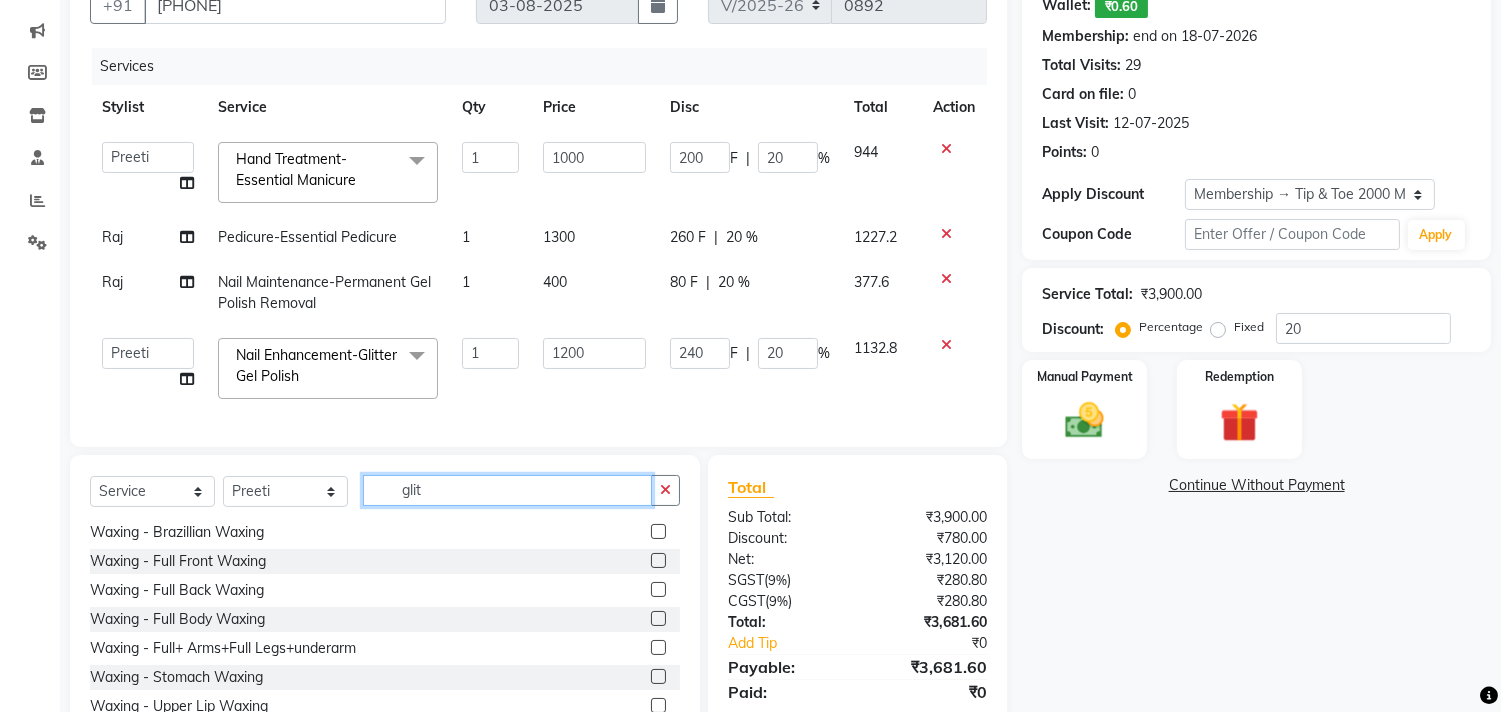 click on "glit" 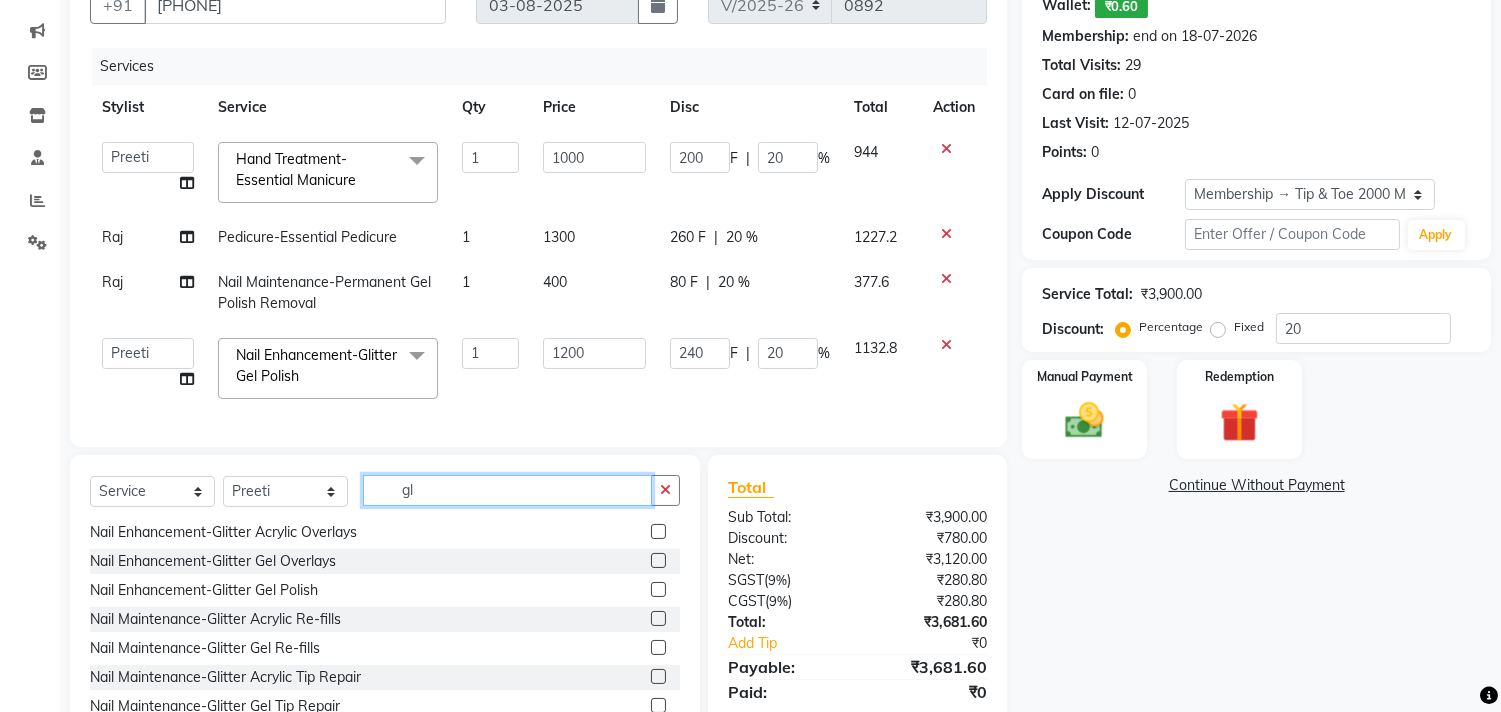 type on "g" 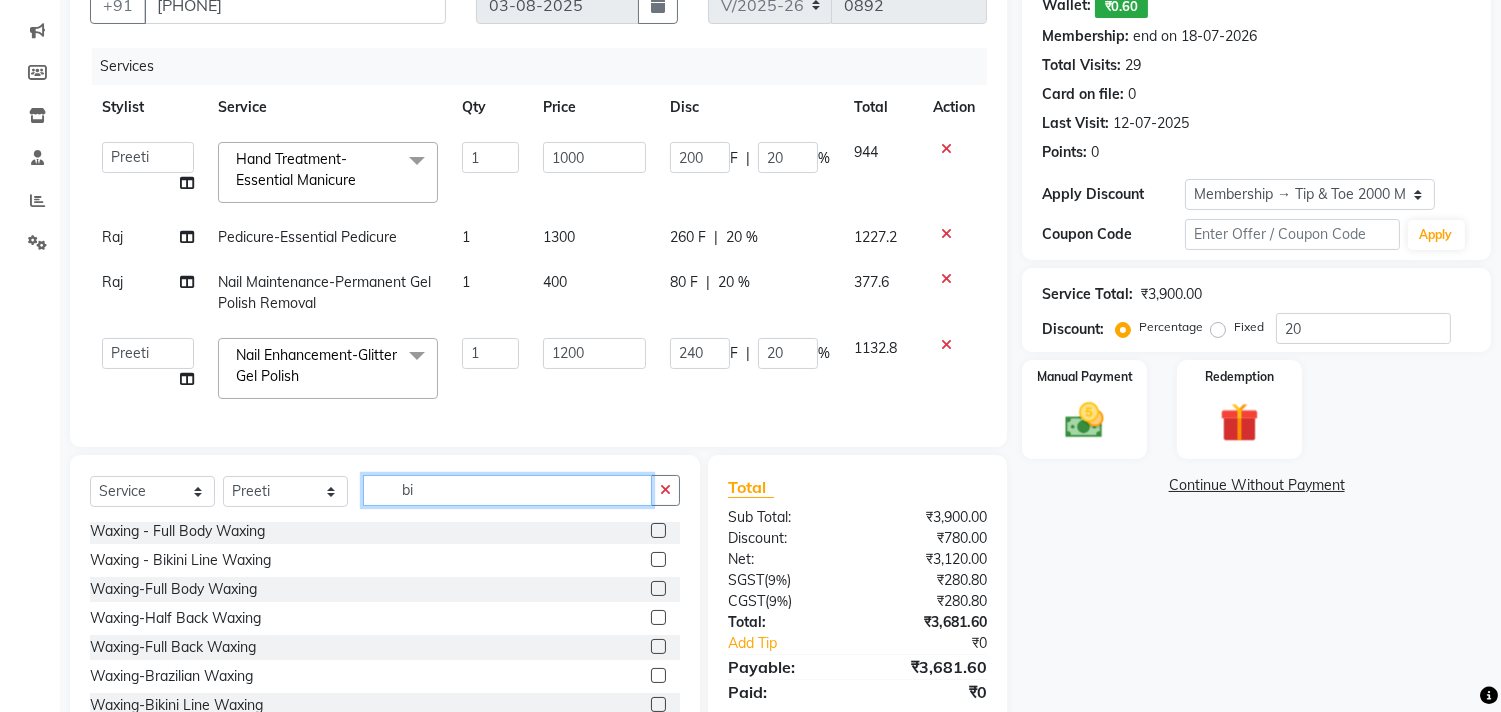 scroll, scrollTop: 0, scrollLeft: 0, axis: both 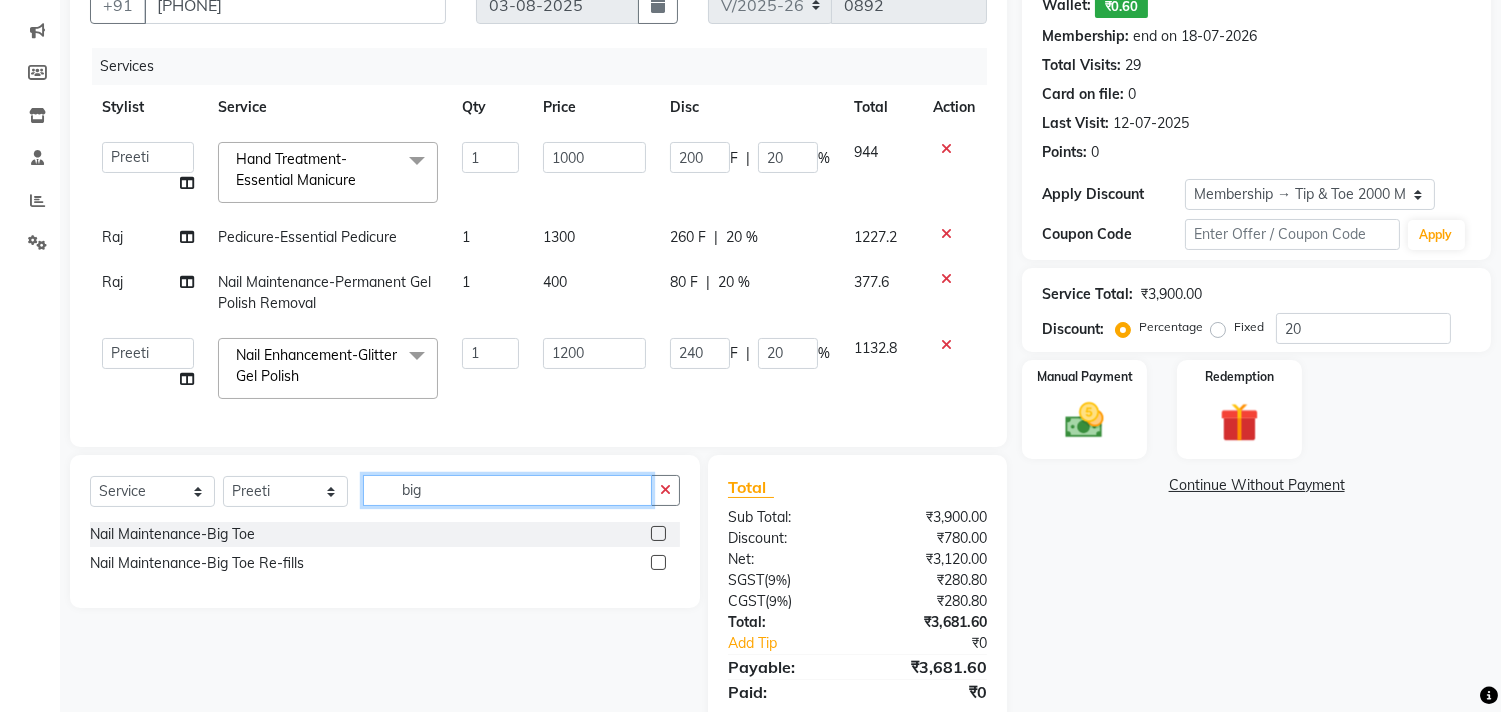 type on "big" 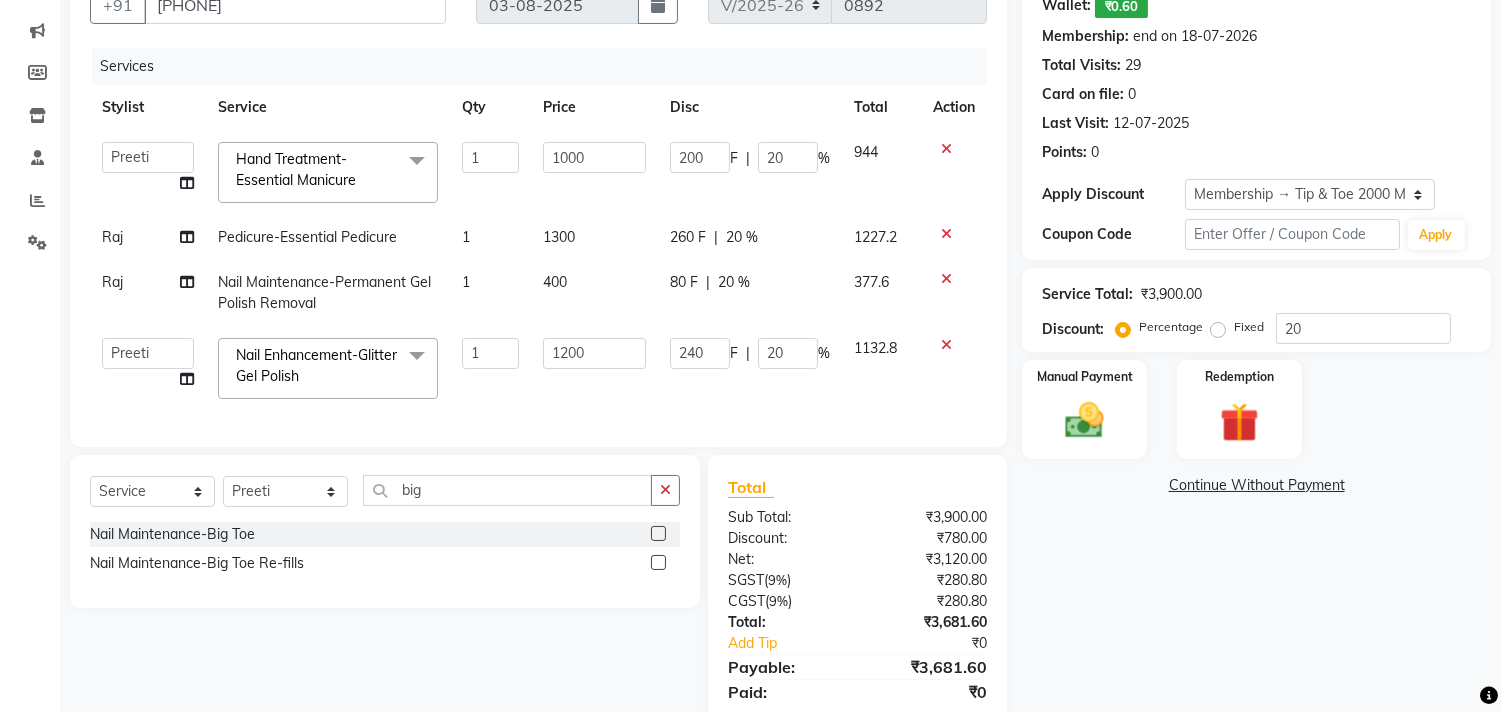 click 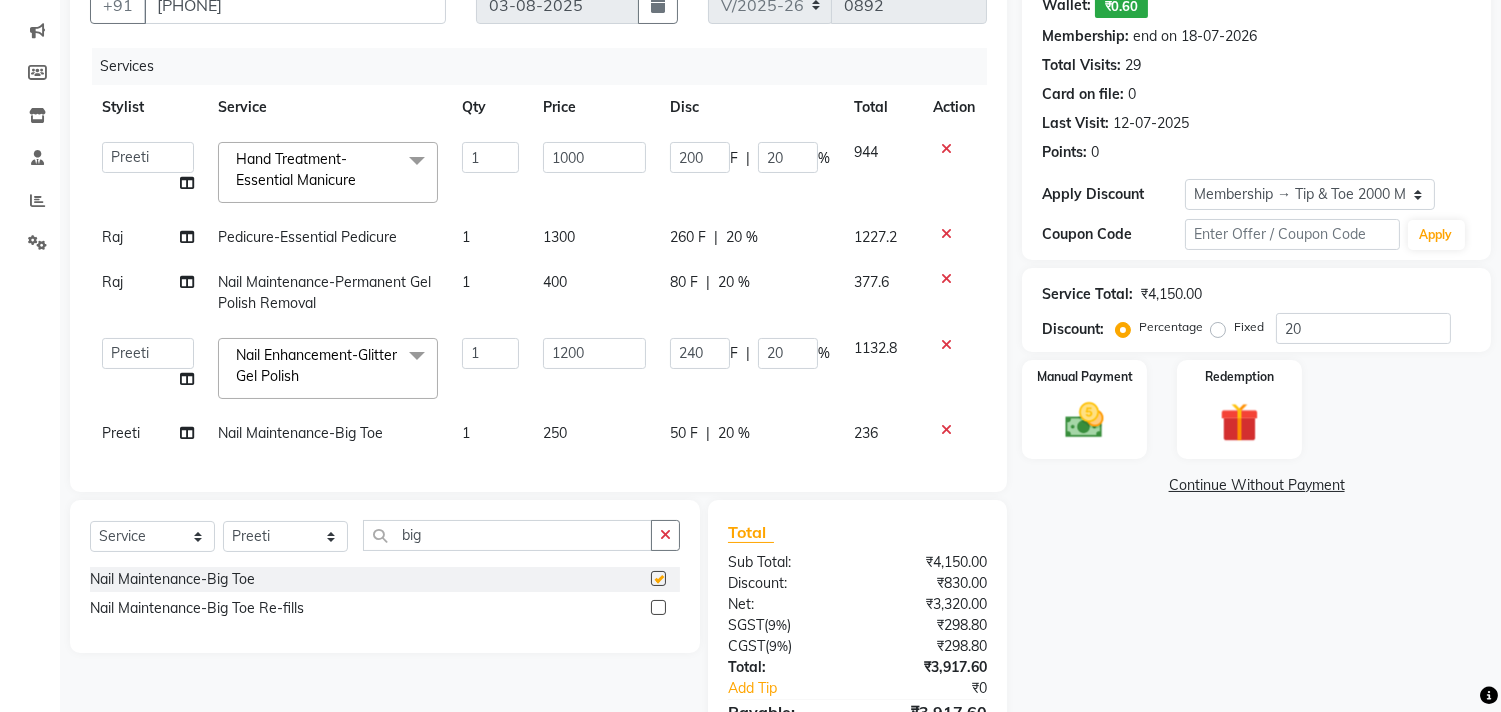 checkbox on "false" 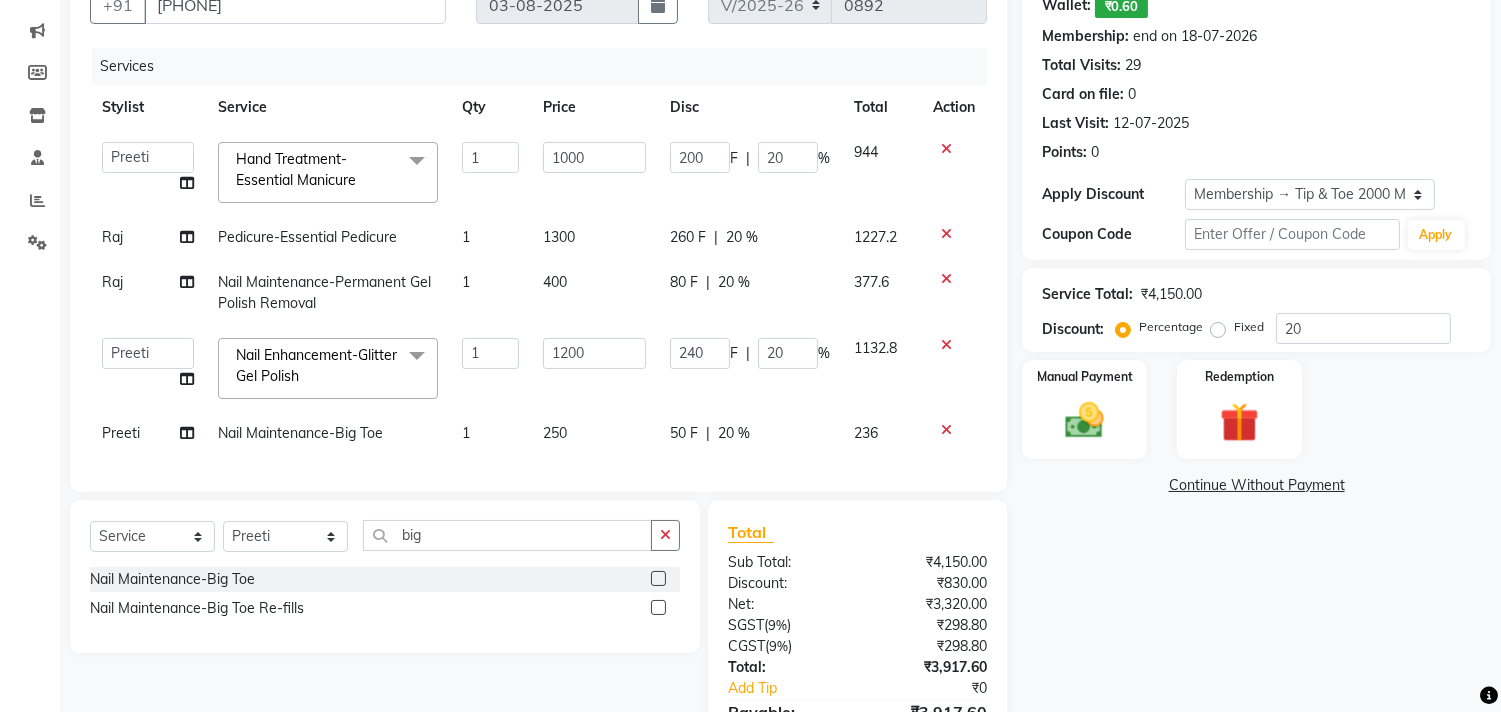 click on "1" 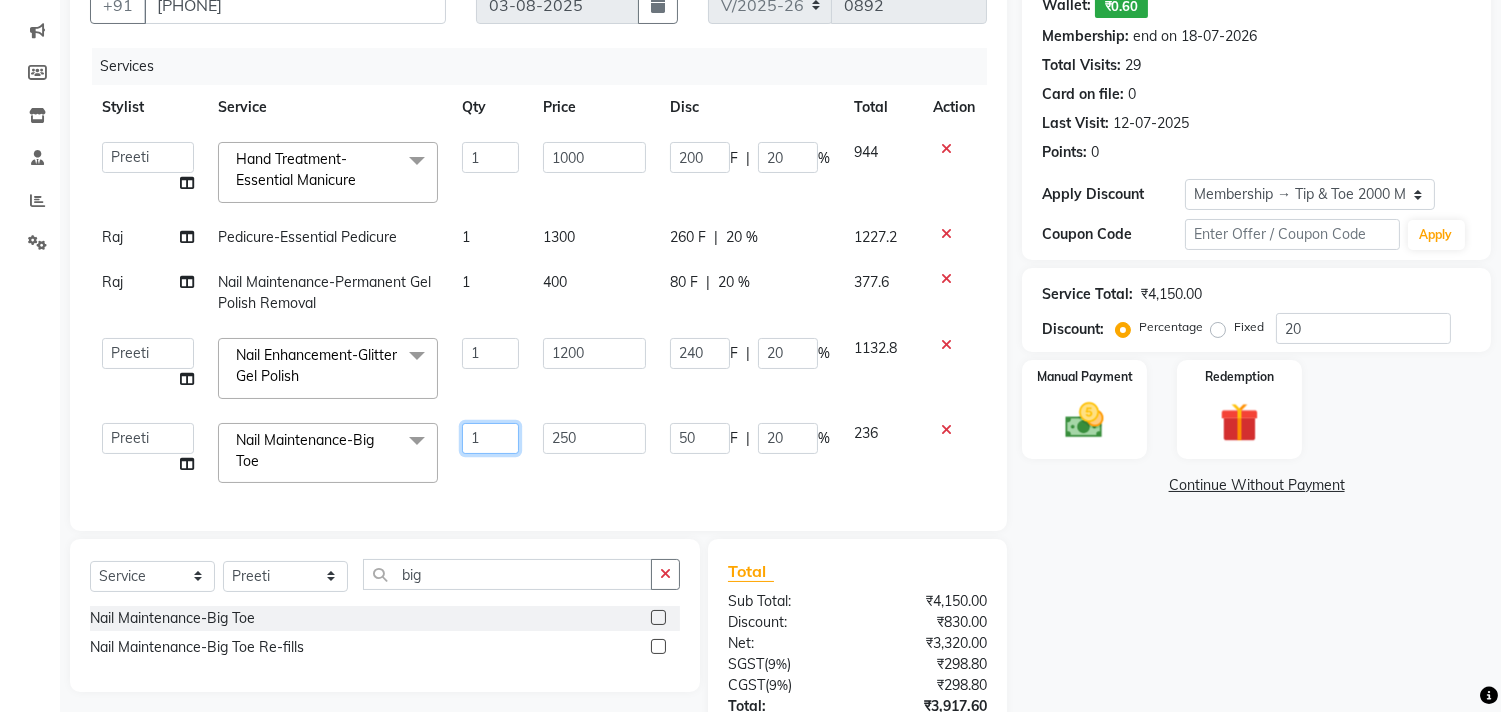 click on "1" 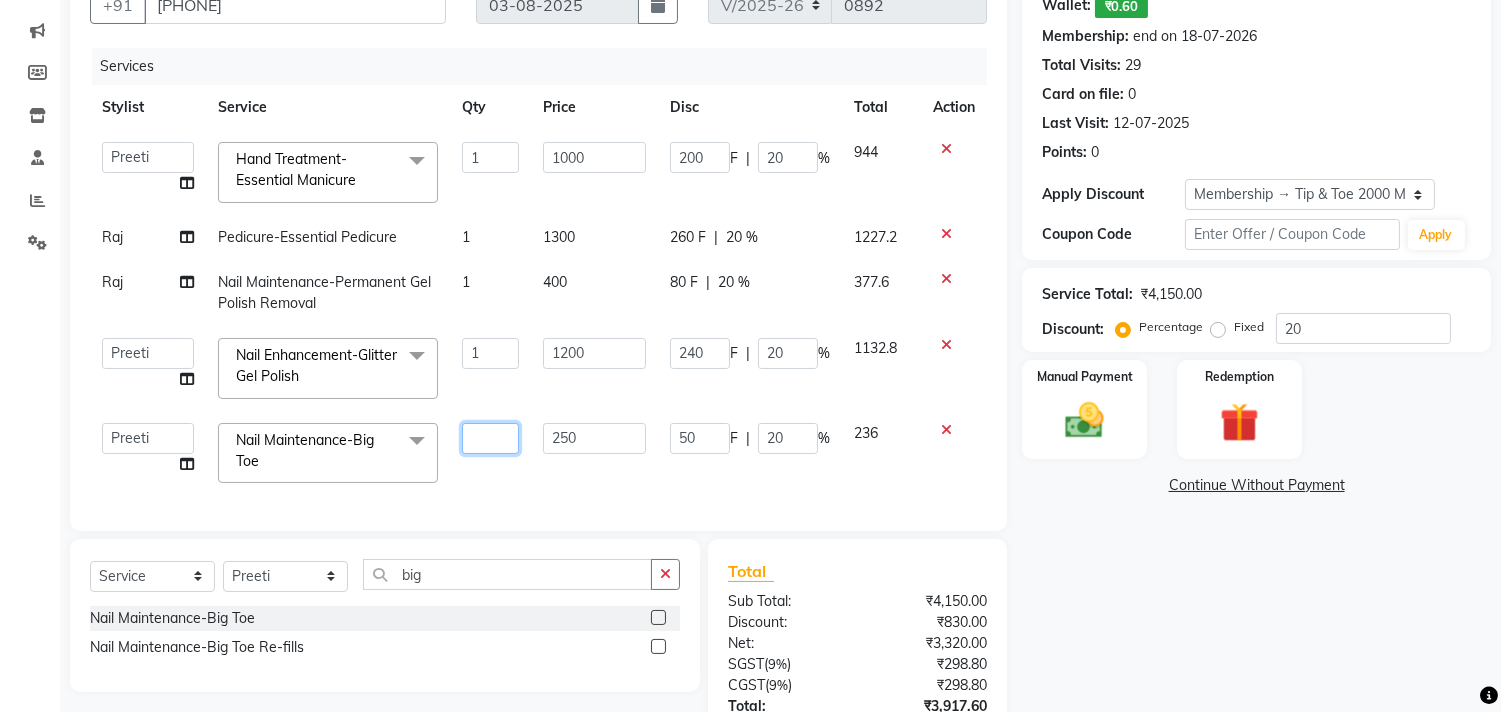 type on "2" 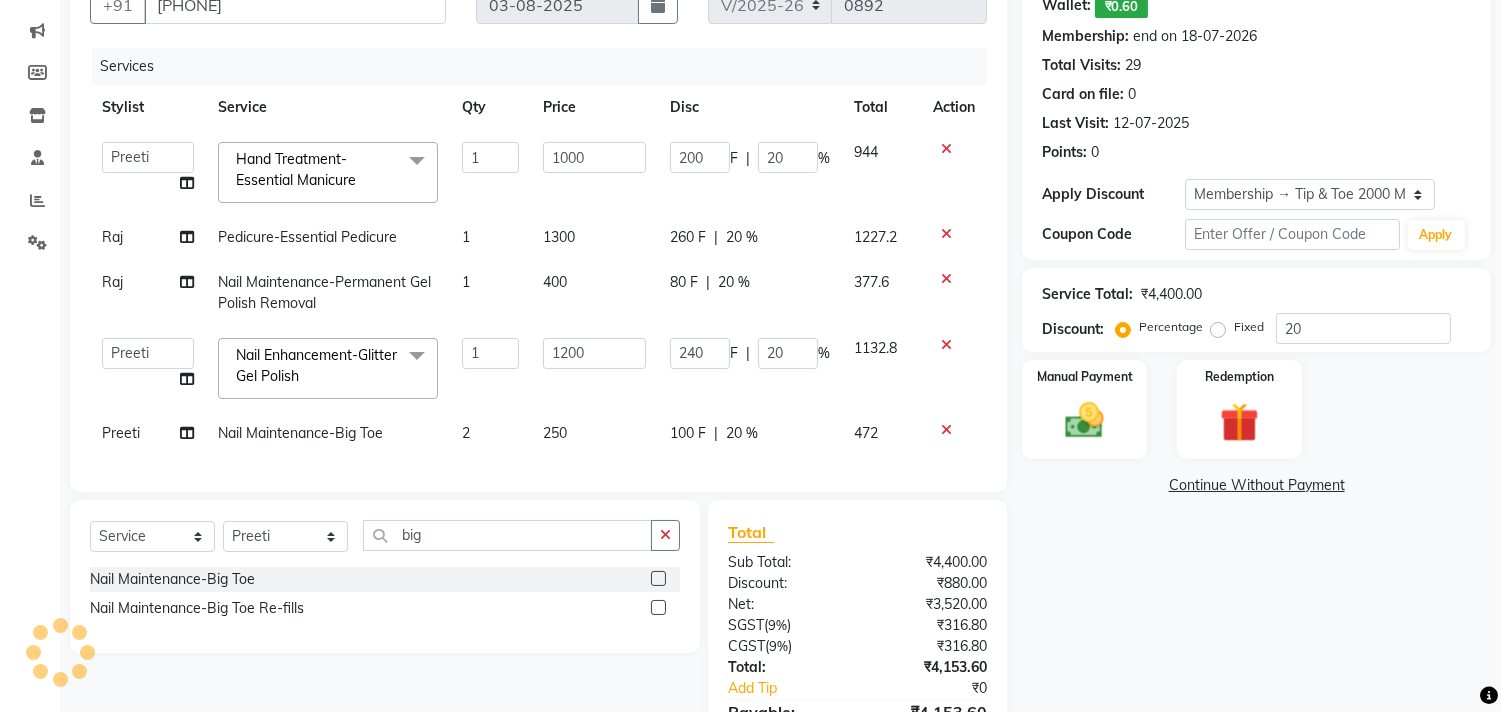 click on "250" 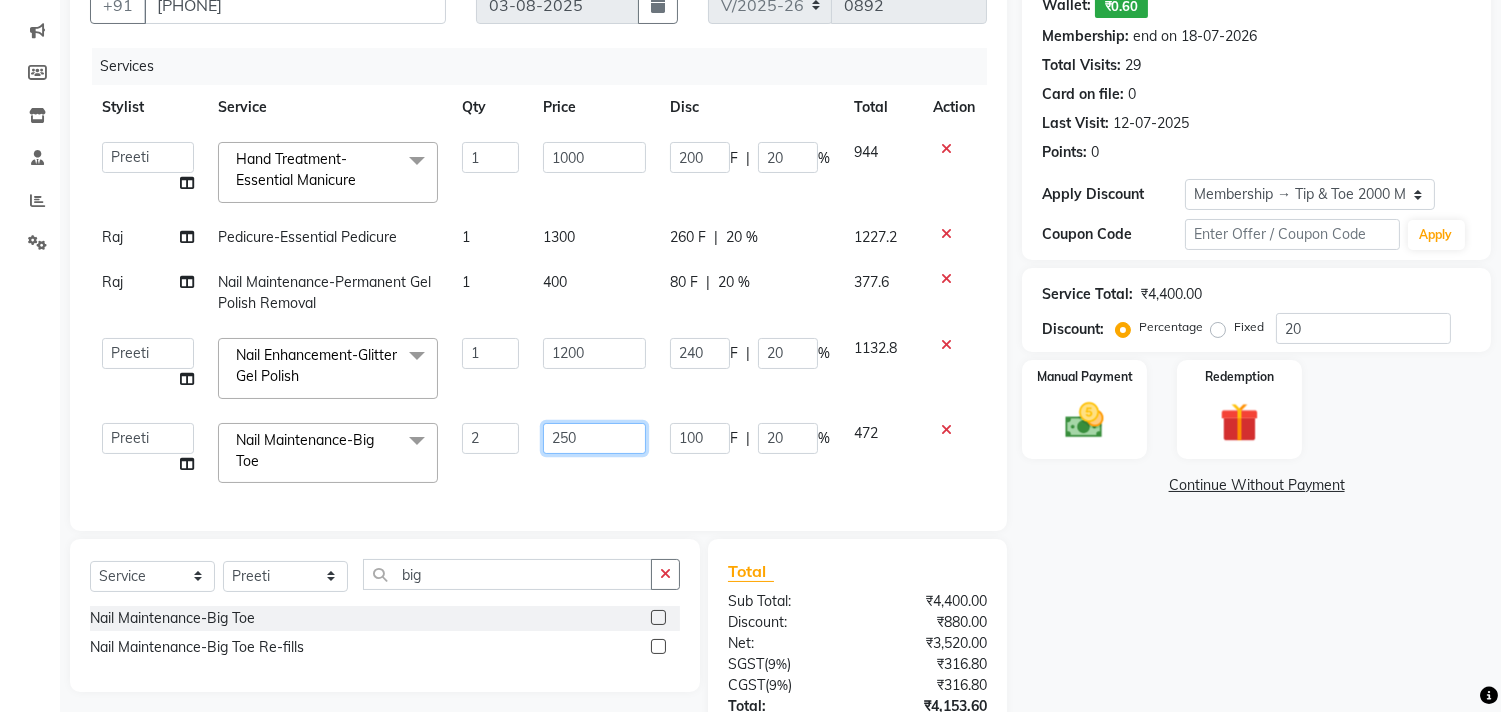 click on "250" 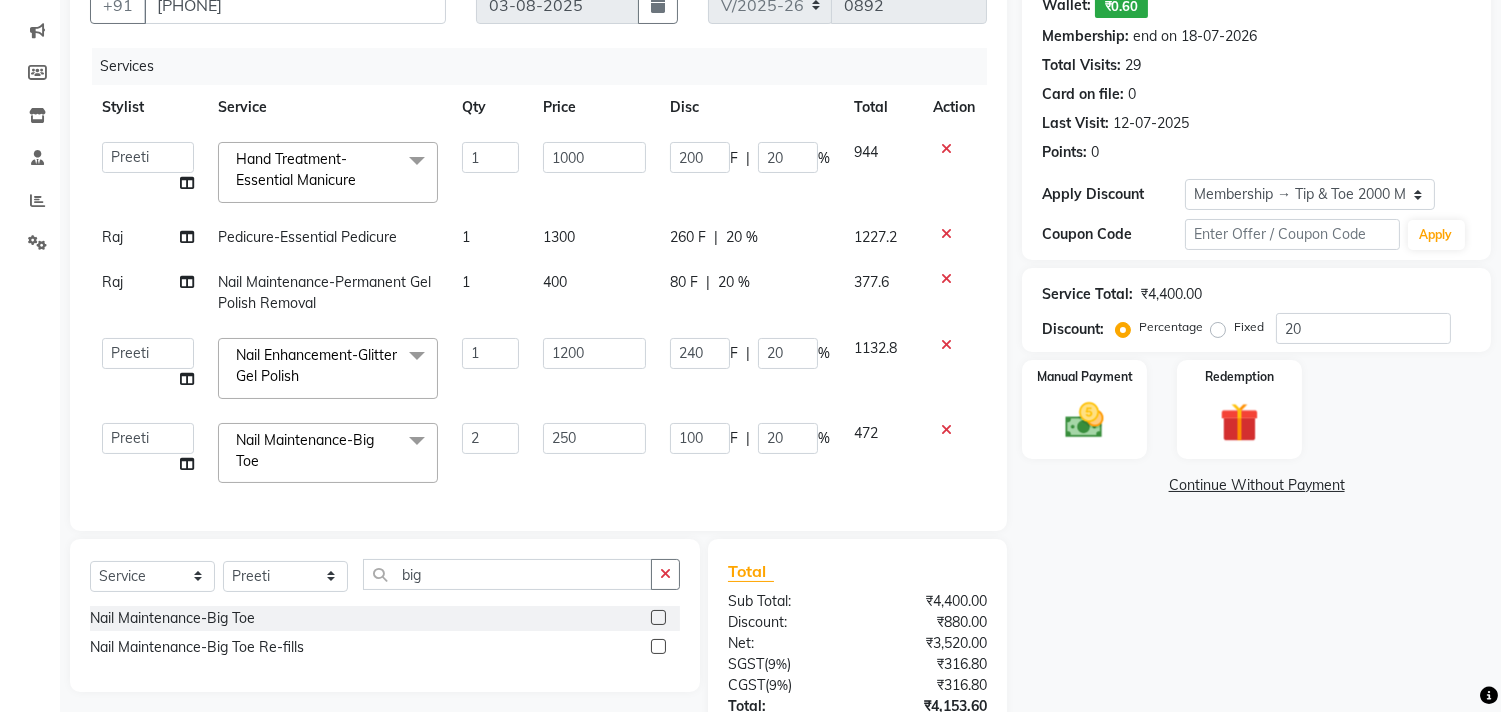 click on "Name: [FIRST]   Wallet:   ₹0.60  Membership: end on [DATE] Total Visits:  29 Card on file:  0 Last Visit:   [DATE] Points:   0  Apply Discount Select Membership → Tip & Toe 2000 Membership Coupon Code Apply Service Total:  ₹4,400.00  Discount:  Percentage   Fixed  20 Manual Payment Redemption  Continue Without Payment" 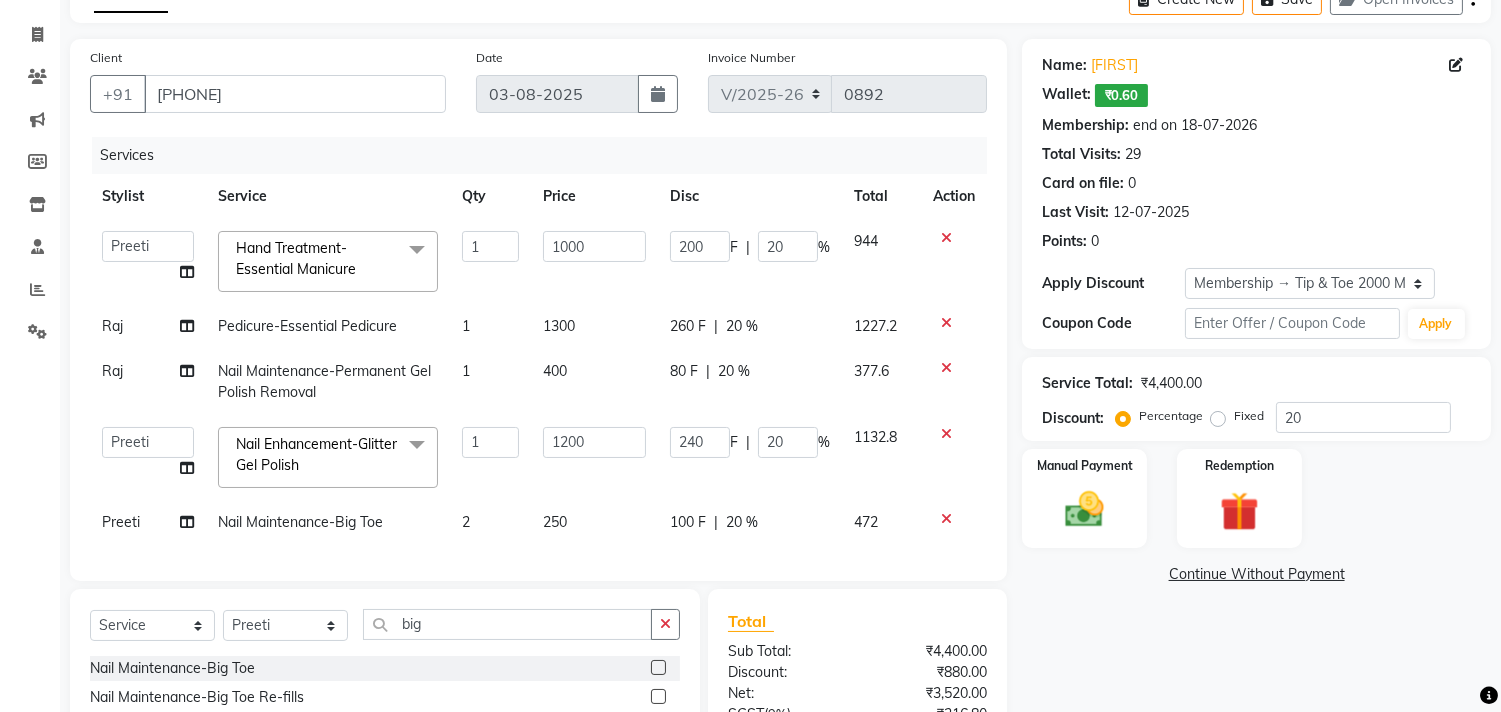 scroll, scrollTop: 328, scrollLeft: 0, axis: vertical 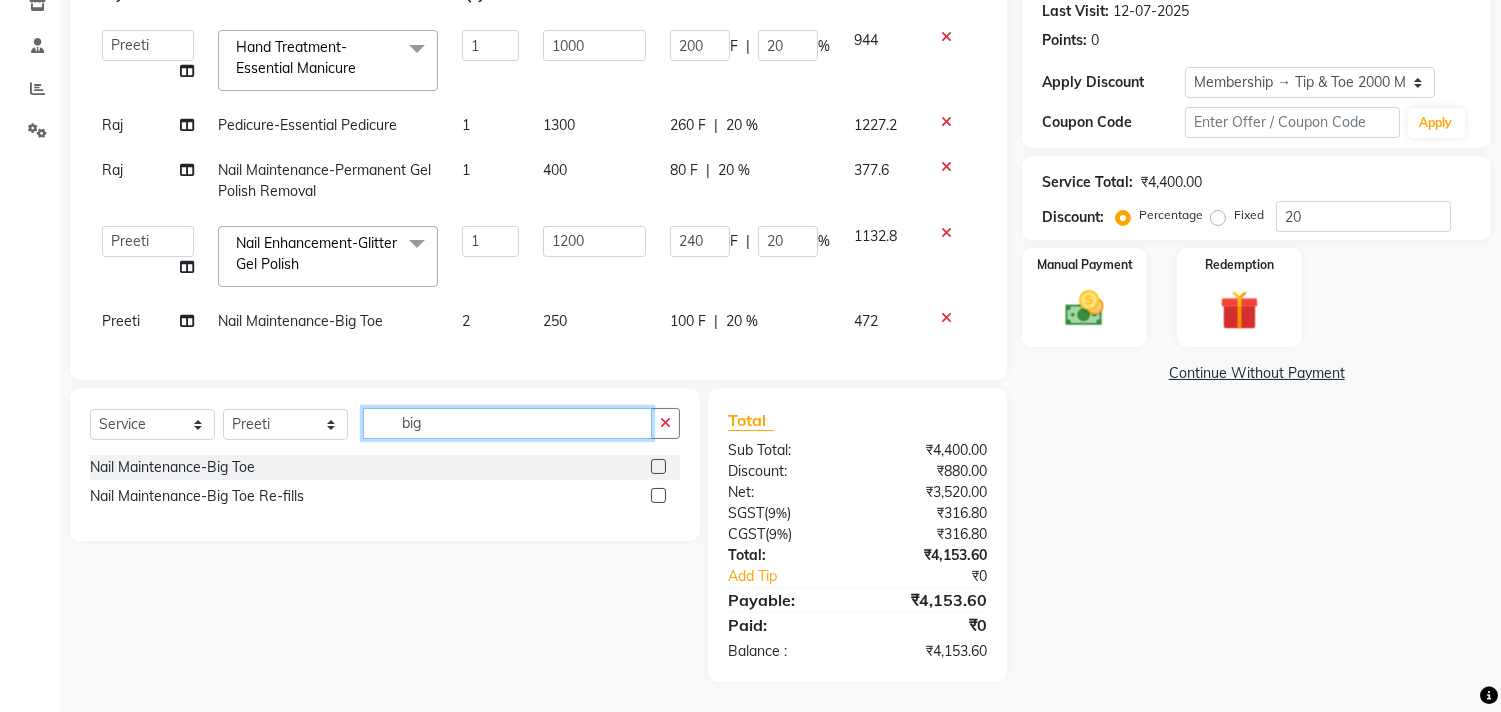 click on "big" 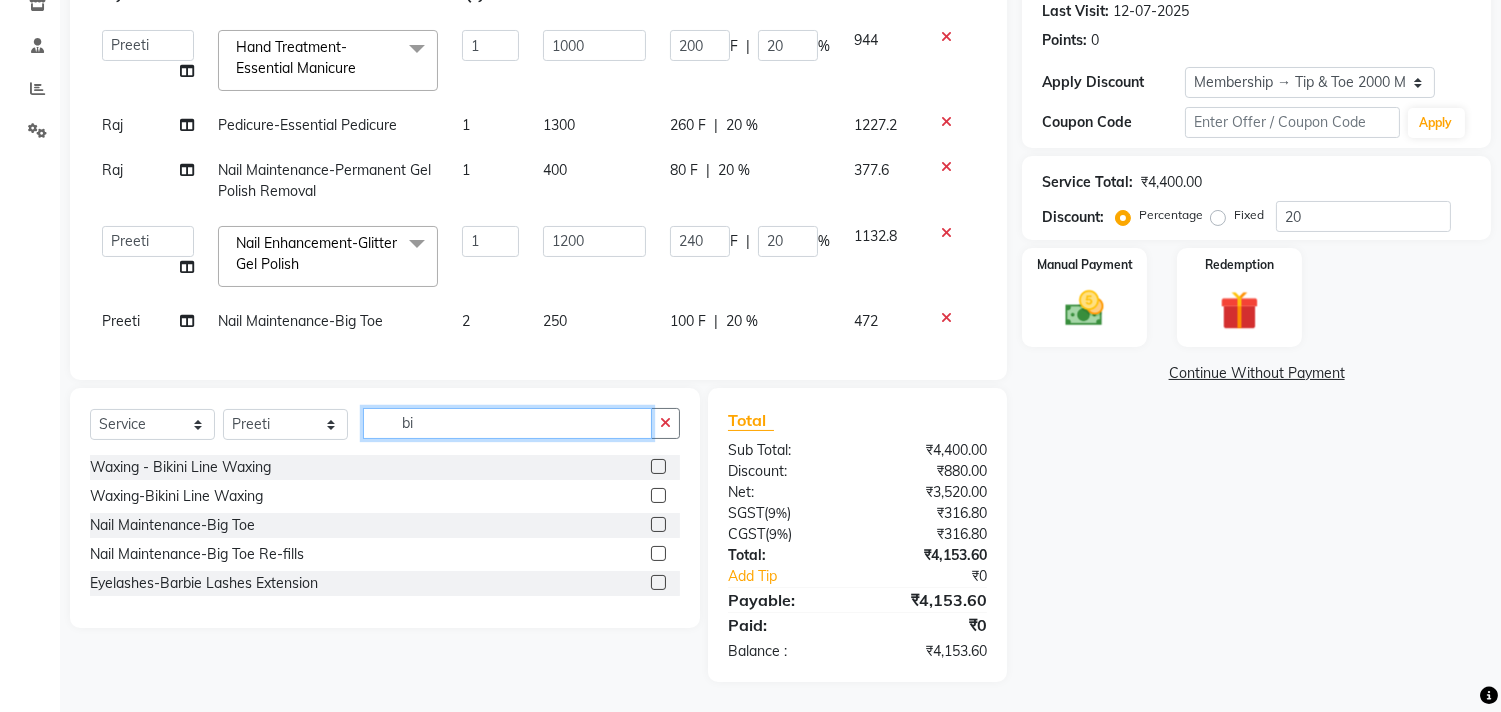 type on "b" 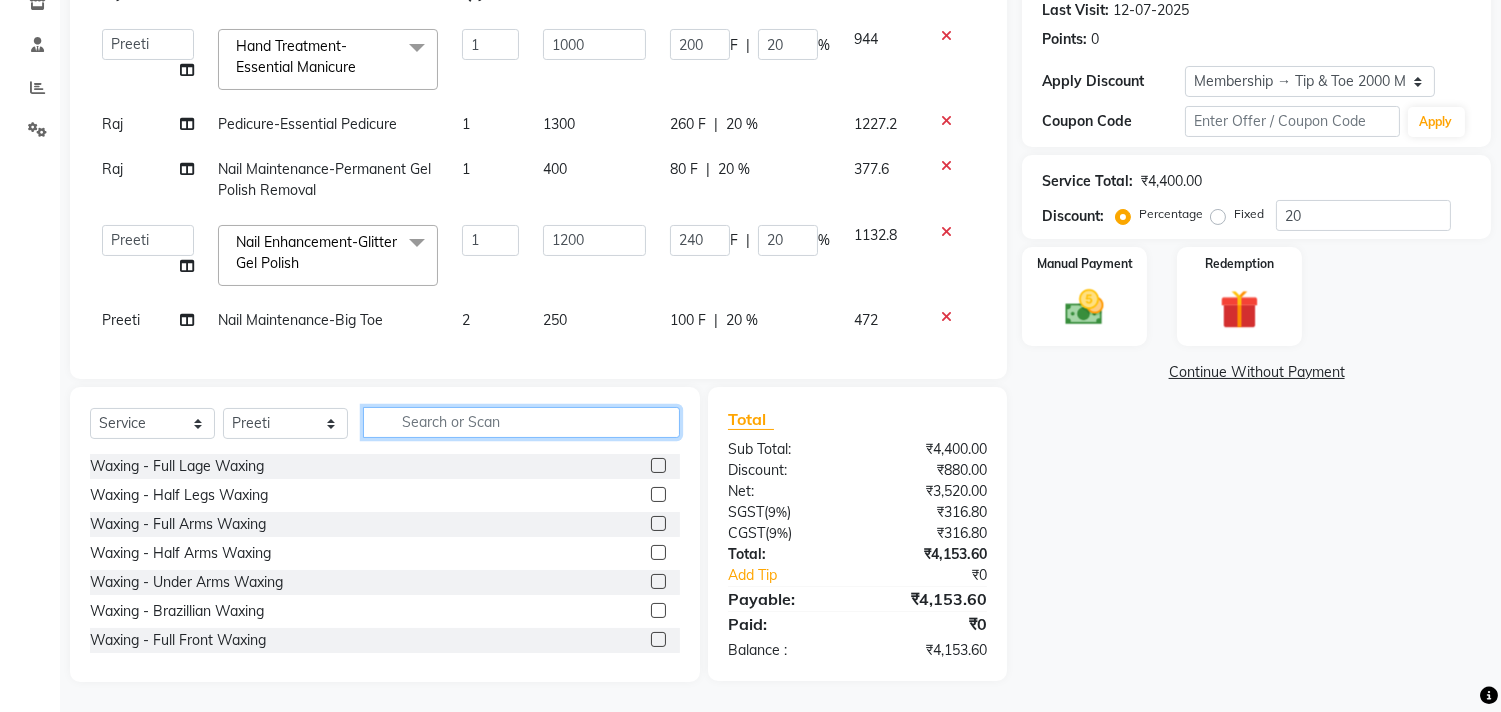 scroll, scrollTop: 330, scrollLeft: 0, axis: vertical 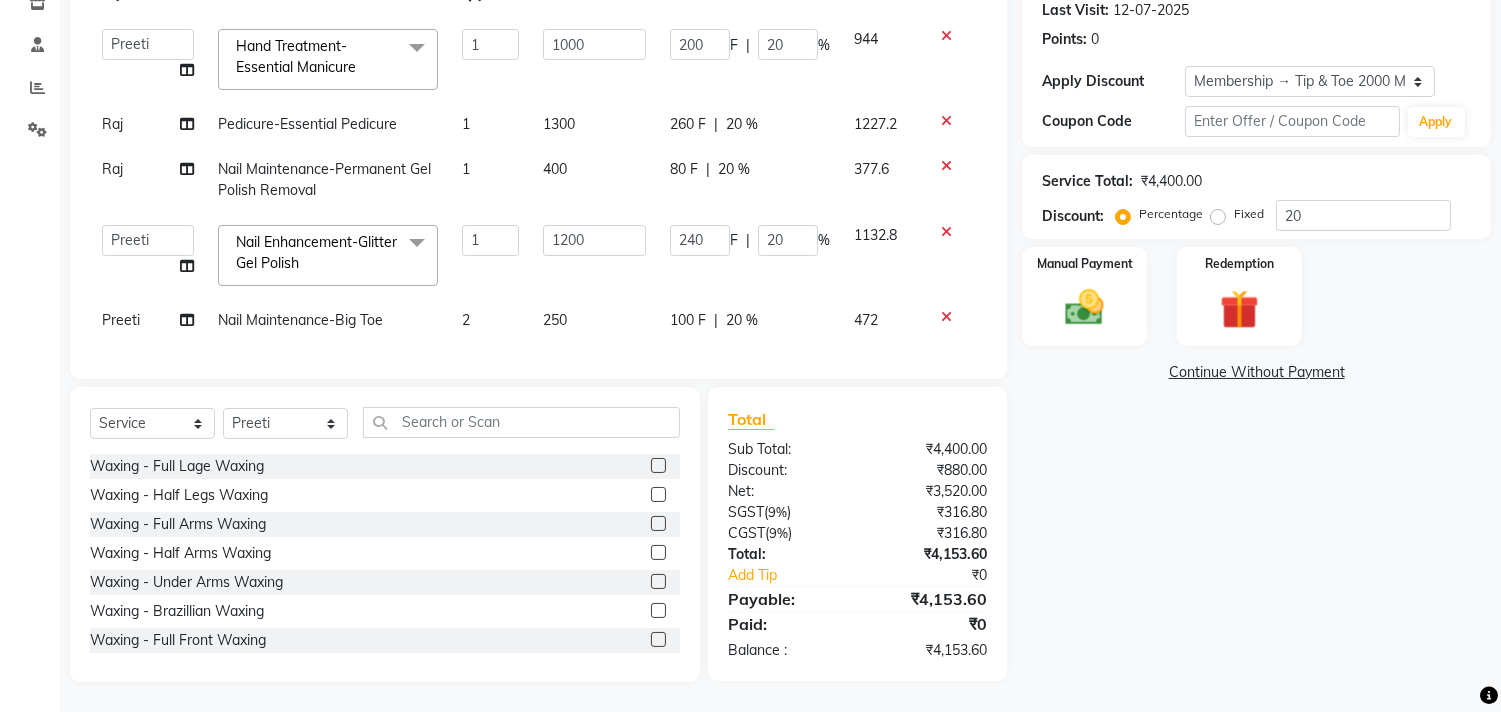 click on "Name: [FIRST]   Wallet:   ₹0.60  Membership: end on [DATE] Total Visits:  29 Card on file:  0 Last Visit:   [DATE] Points:   0  Apply Discount Select Membership → Tip & Toe 2000 Membership Coupon Code Apply Service Total:  ₹4,400.00  Discount:  Percentage   Fixed  20 Manual Payment Redemption  Continue Without Payment" 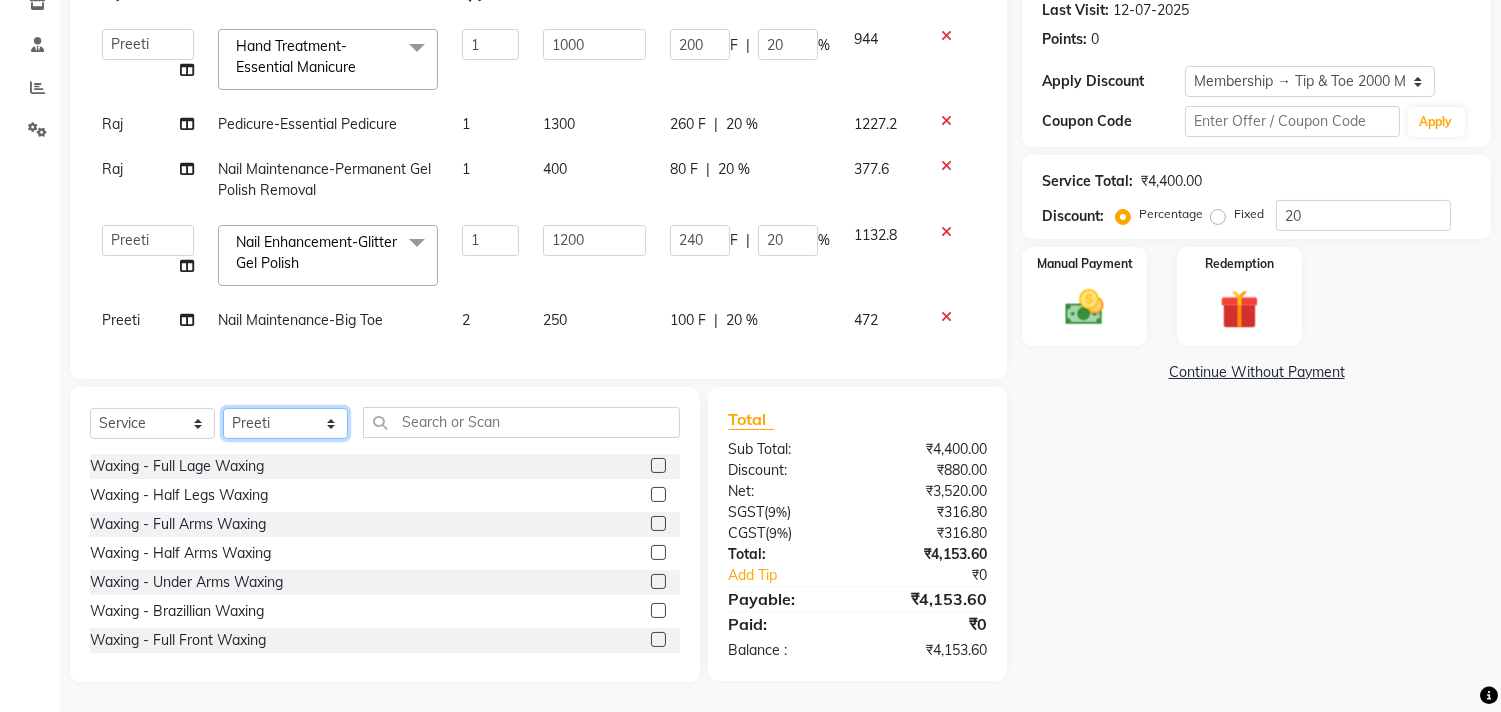 click on "Select Stylist afroz Afroz DAISY Front Desk Joys Karthik Murali NANDHINI K Pandi Preeti Raj Rebecca Ricky Manager Siwani" 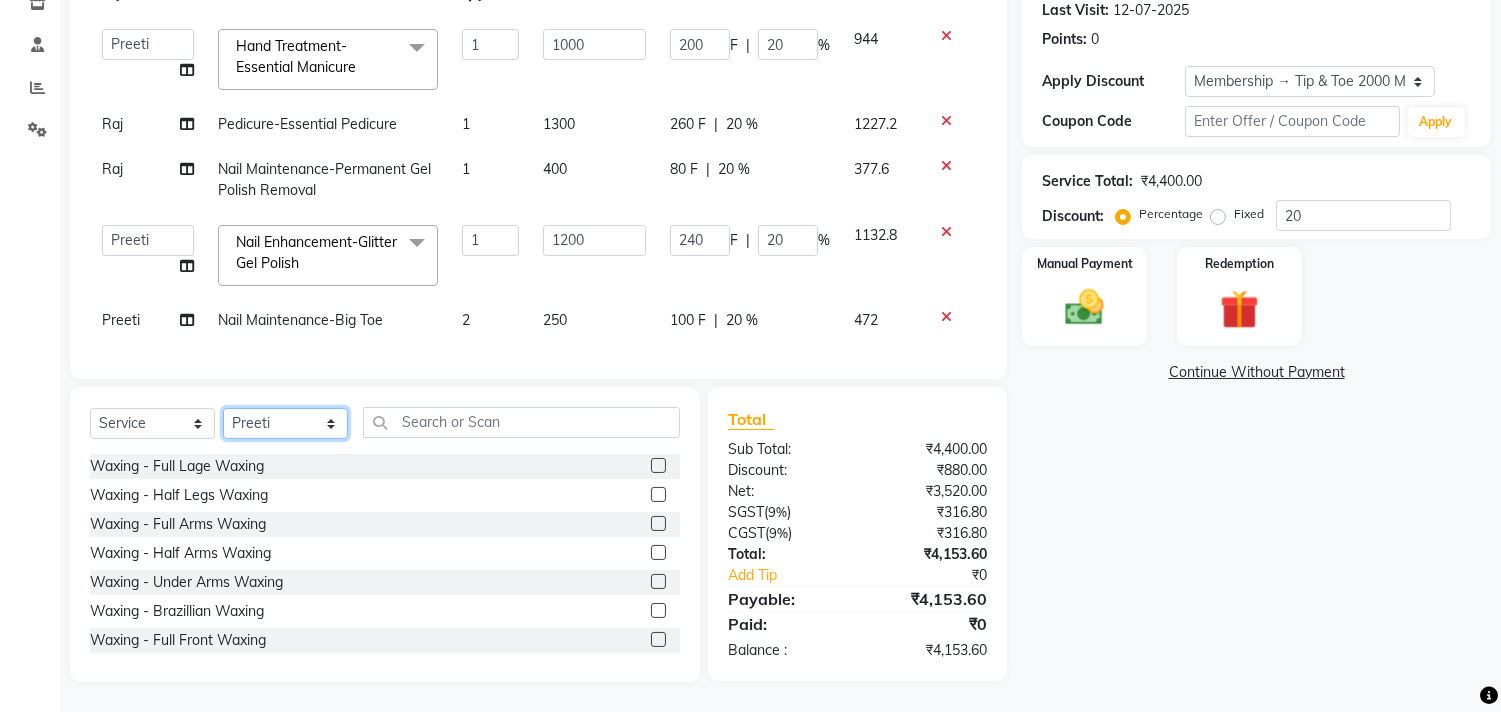 select on "39912" 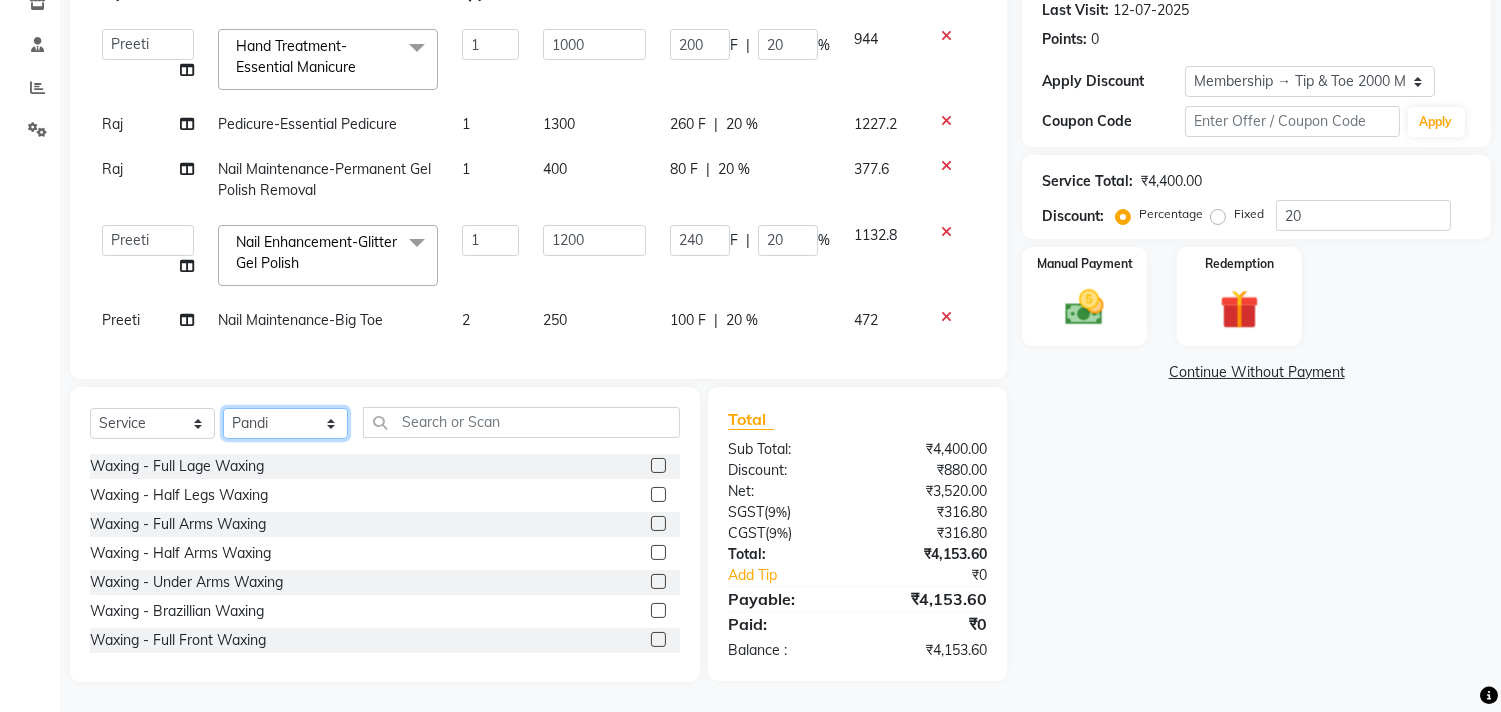 click on "Select Stylist afroz Afroz DAISY Front Desk Joys Karthik Murali NANDHINI K Pandi Preeti Raj Rebecca Ricky Manager Siwani" 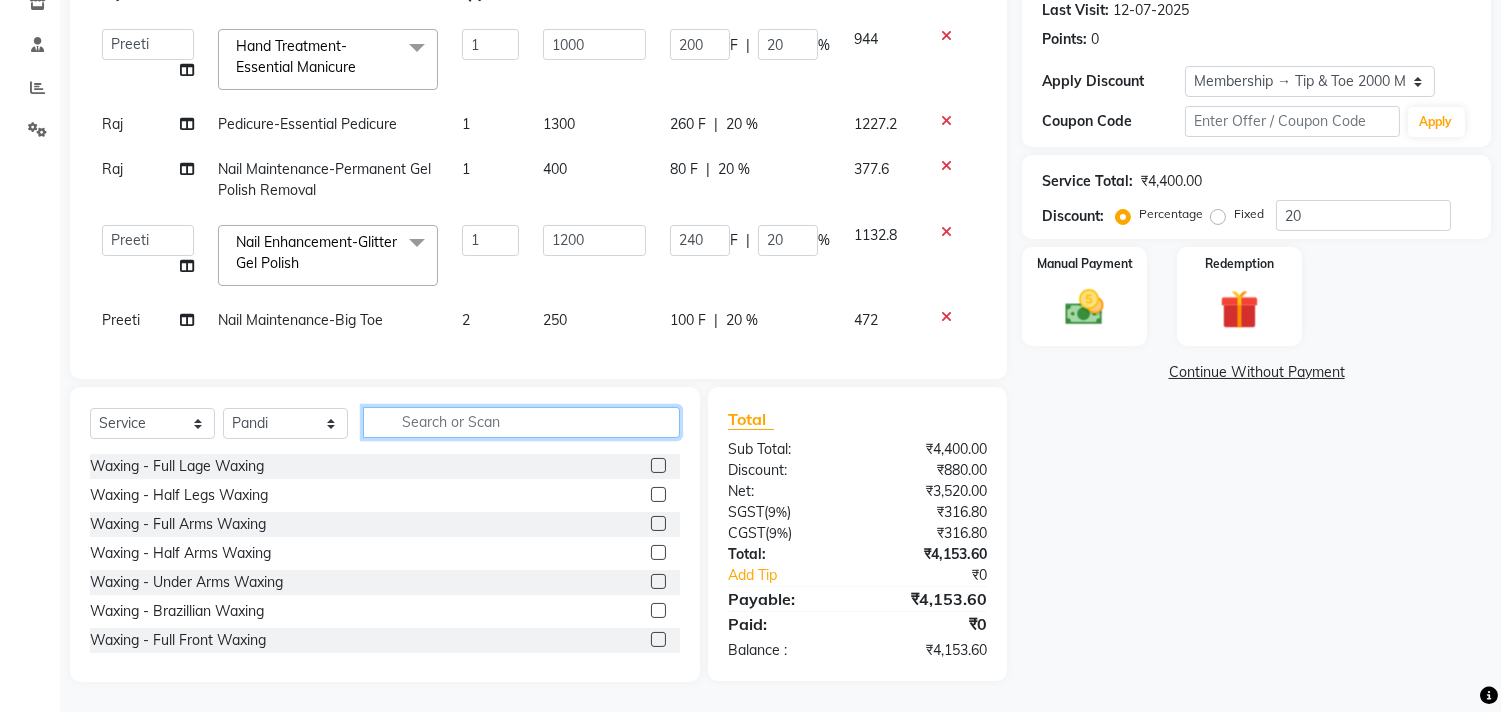 click 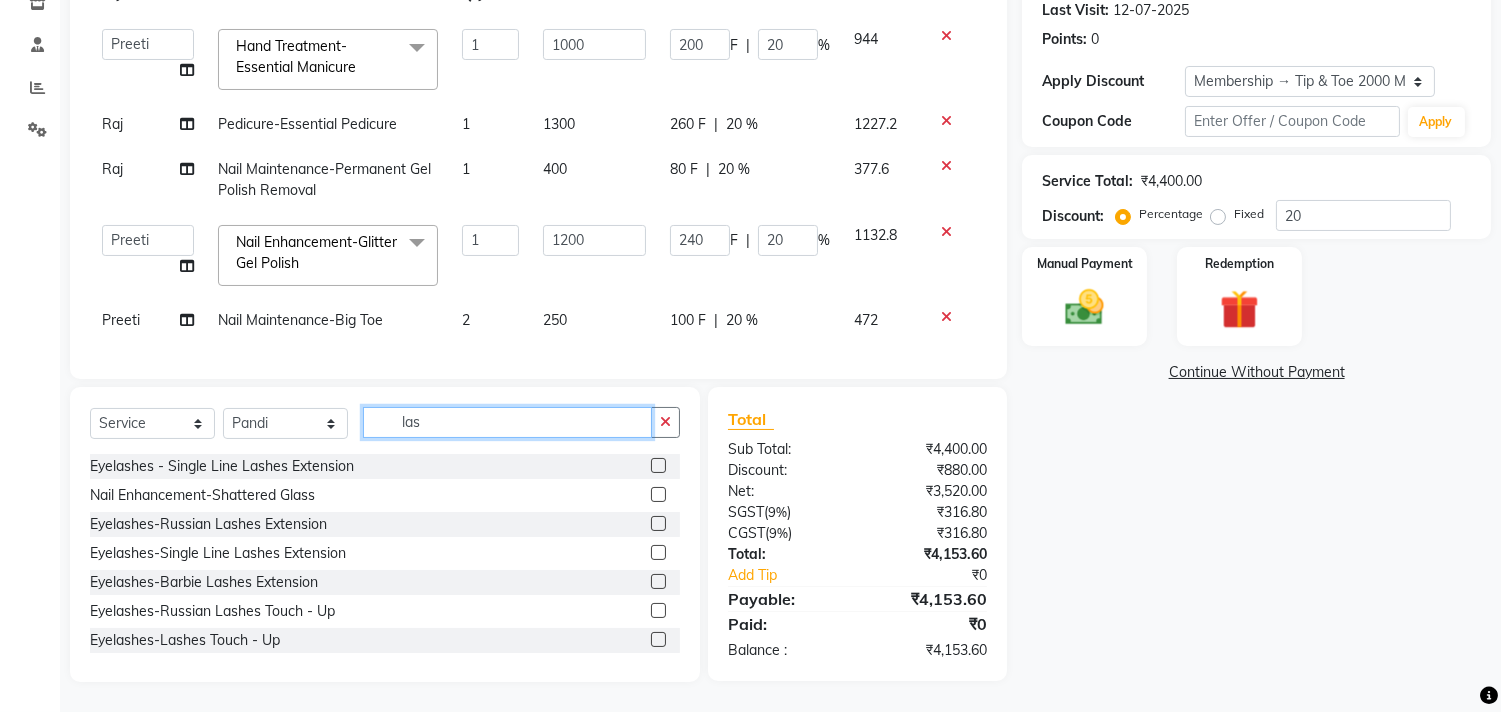 type on "las" 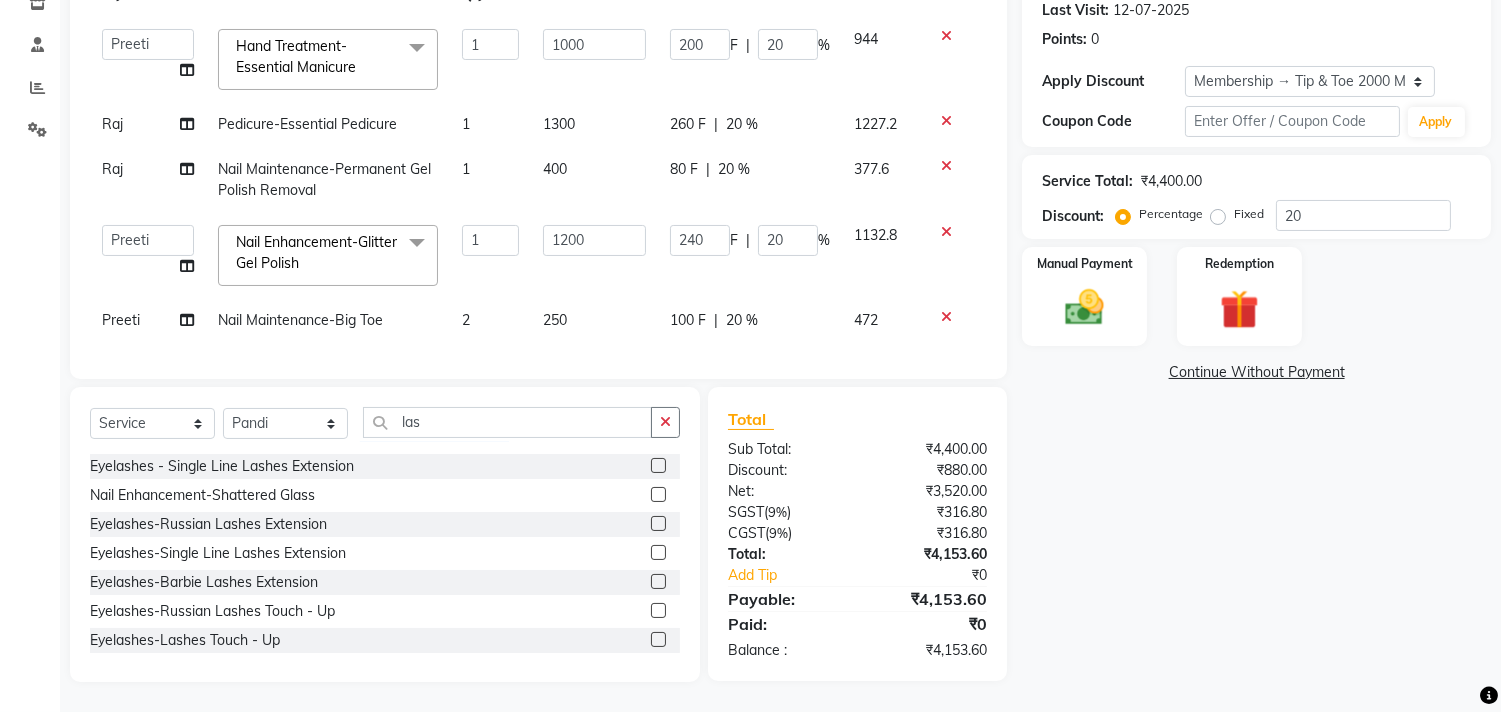 click 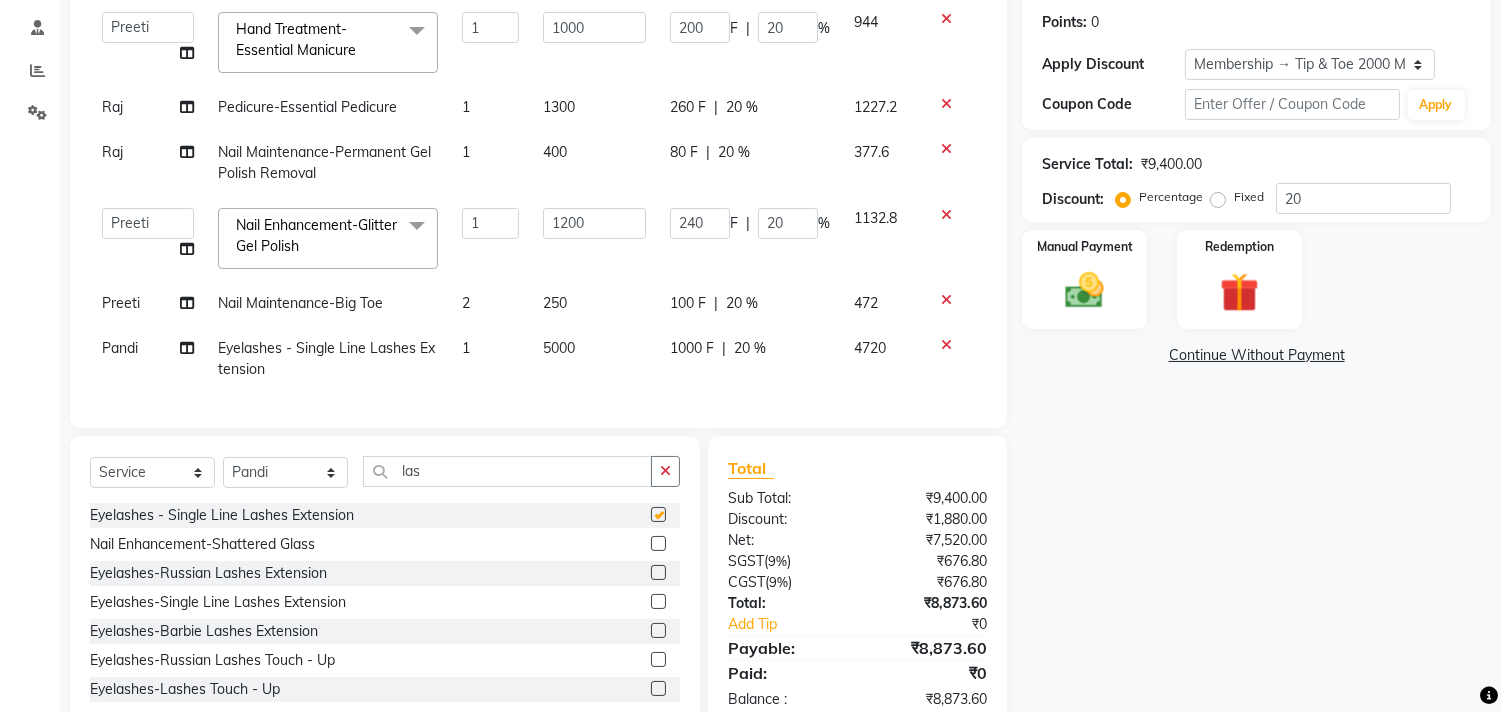 checkbox on "false" 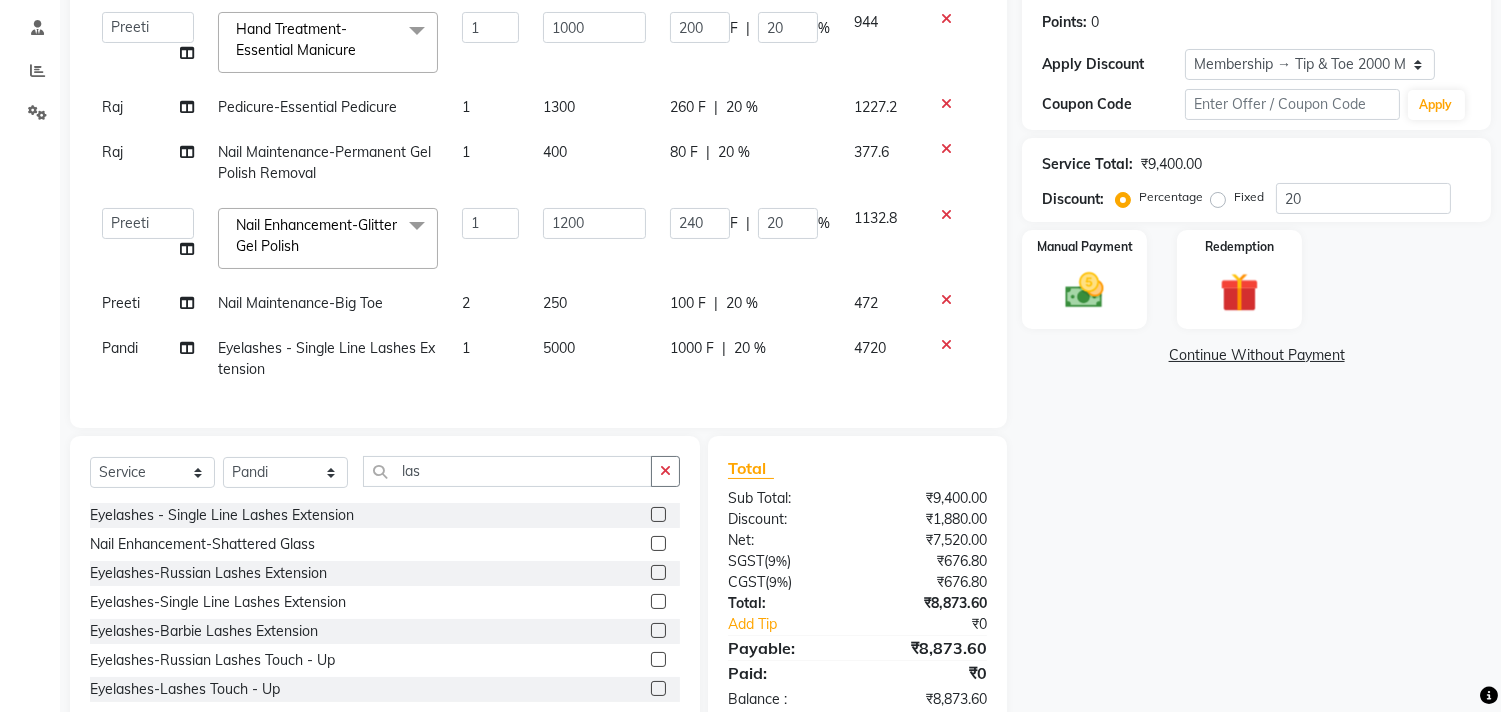 scroll, scrollTop: 6, scrollLeft: 0, axis: vertical 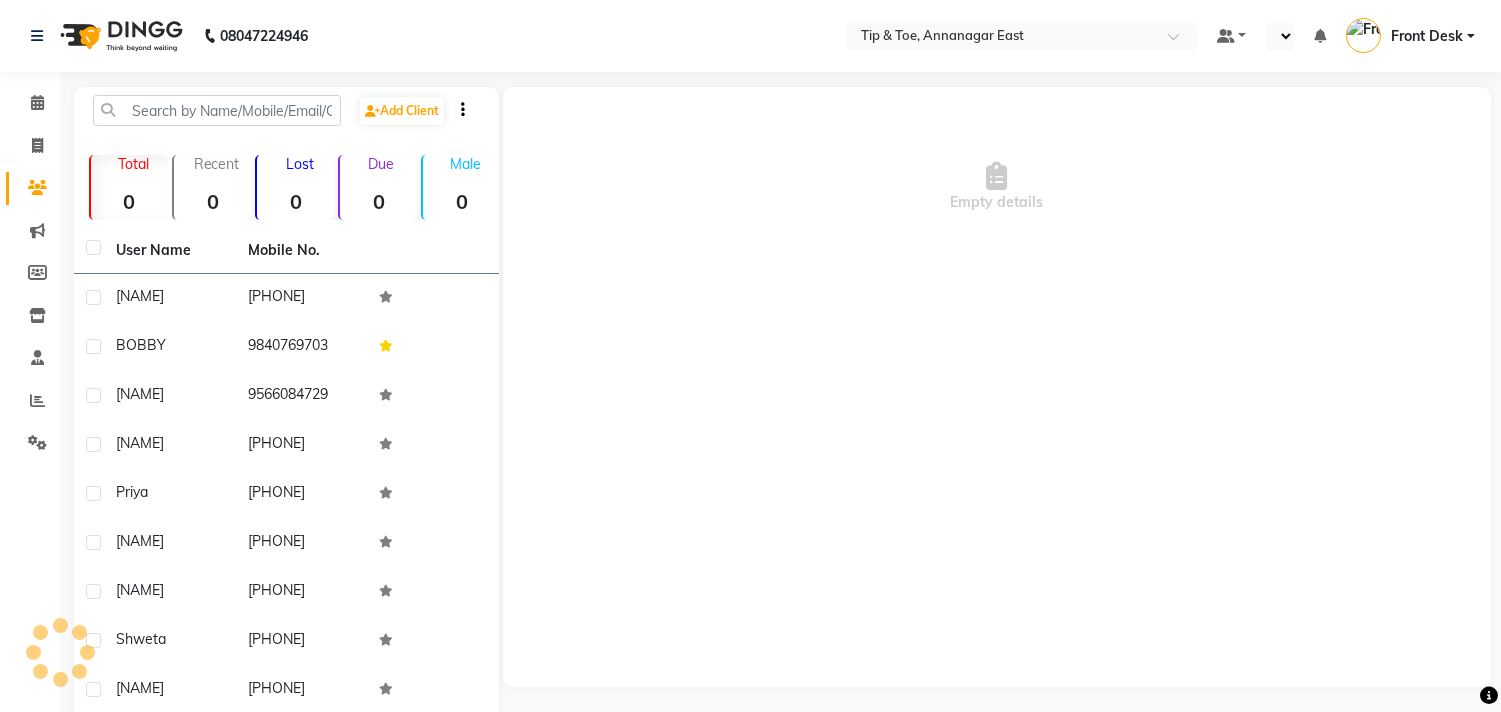 select on "en" 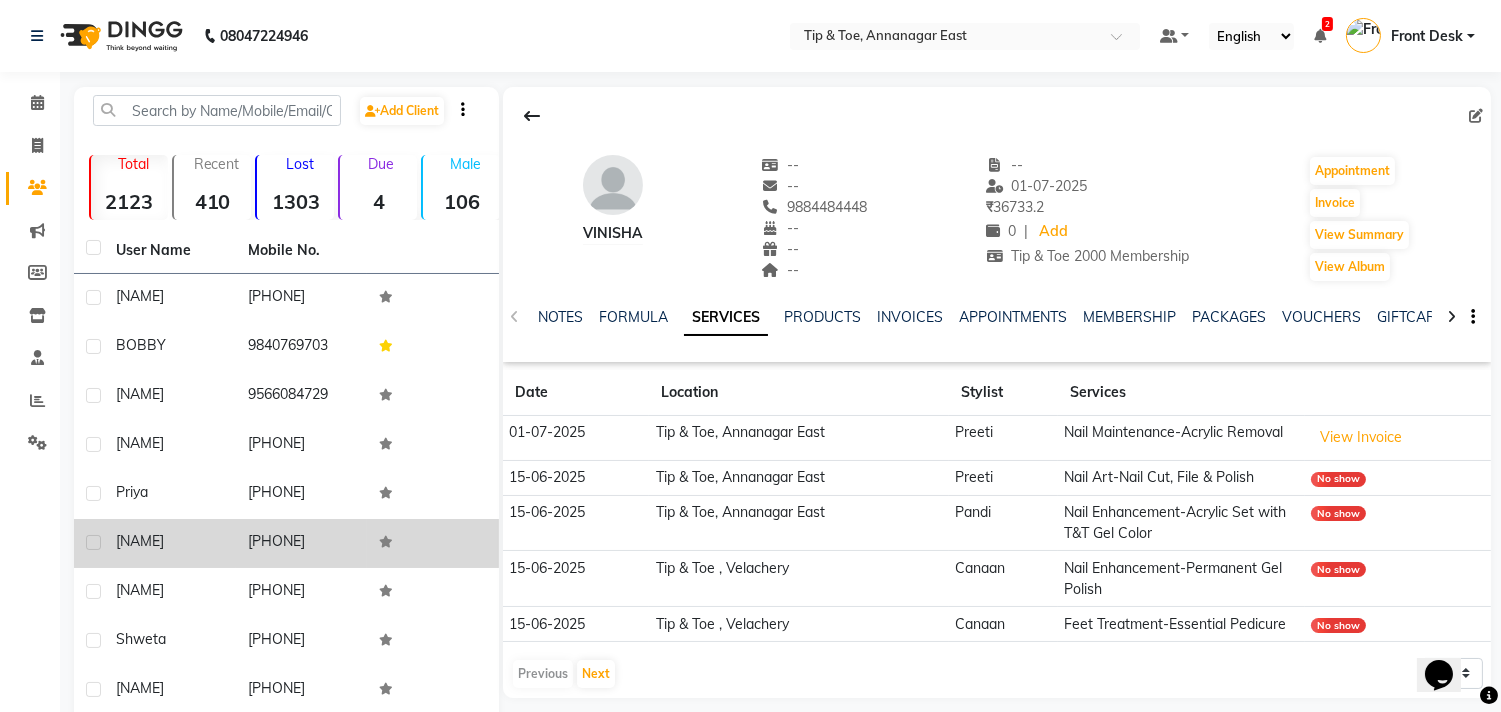 scroll, scrollTop: 0, scrollLeft: 0, axis: both 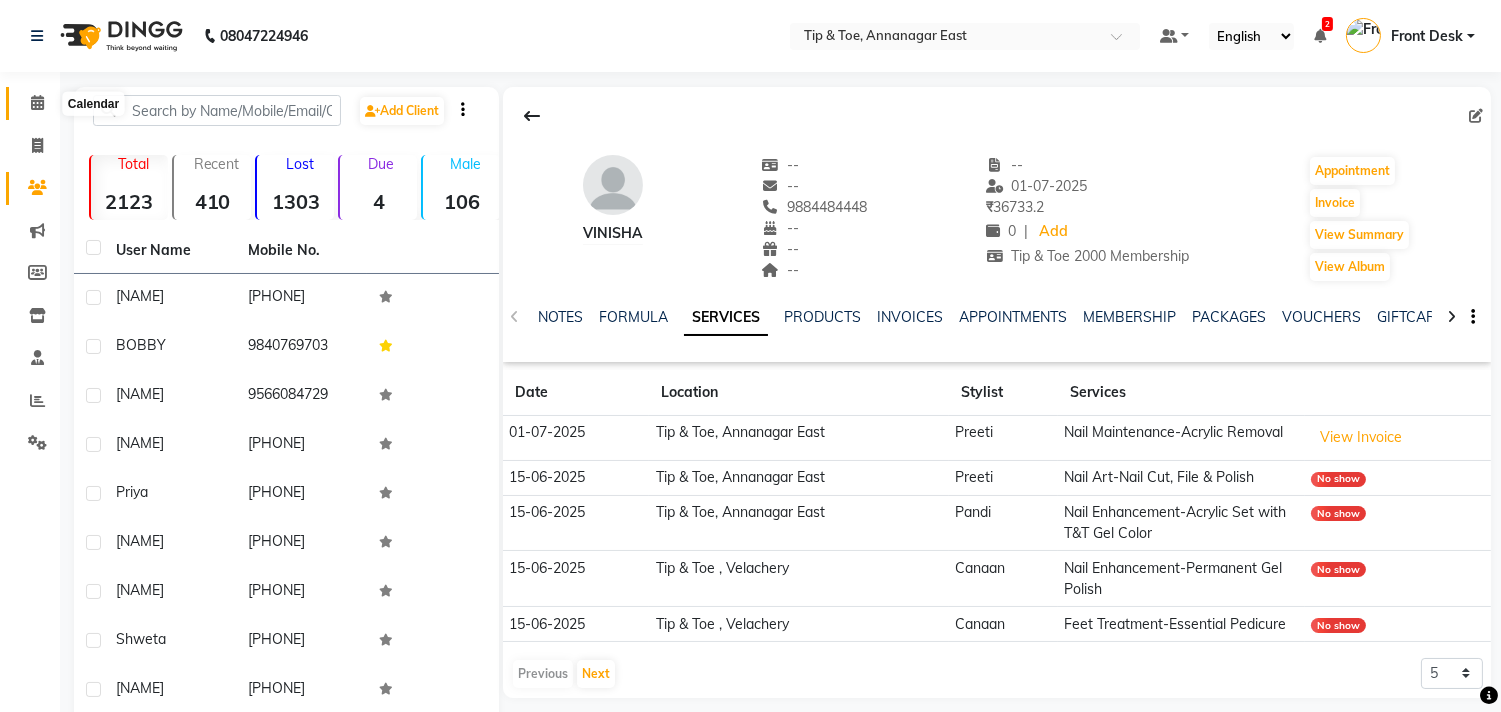 click 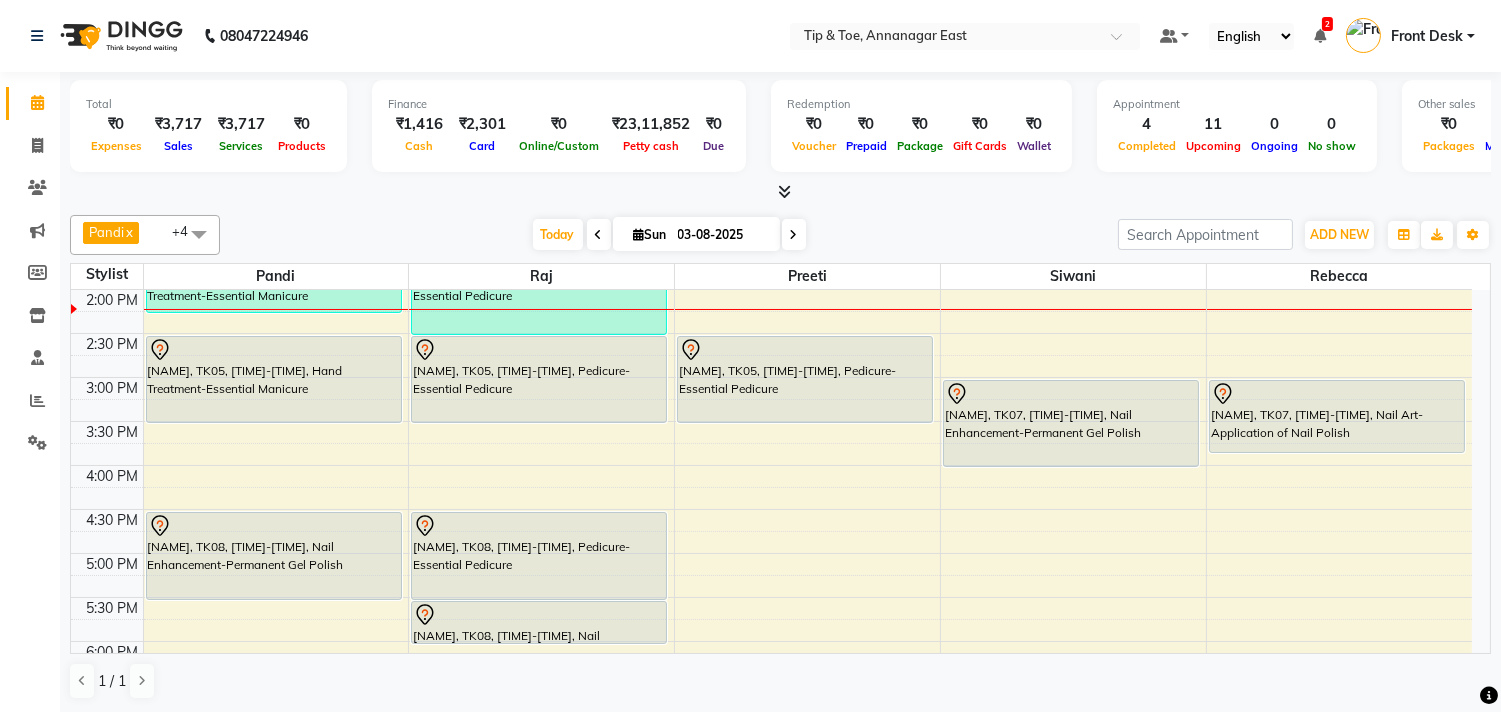 scroll, scrollTop: 444, scrollLeft: 0, axis: vertical 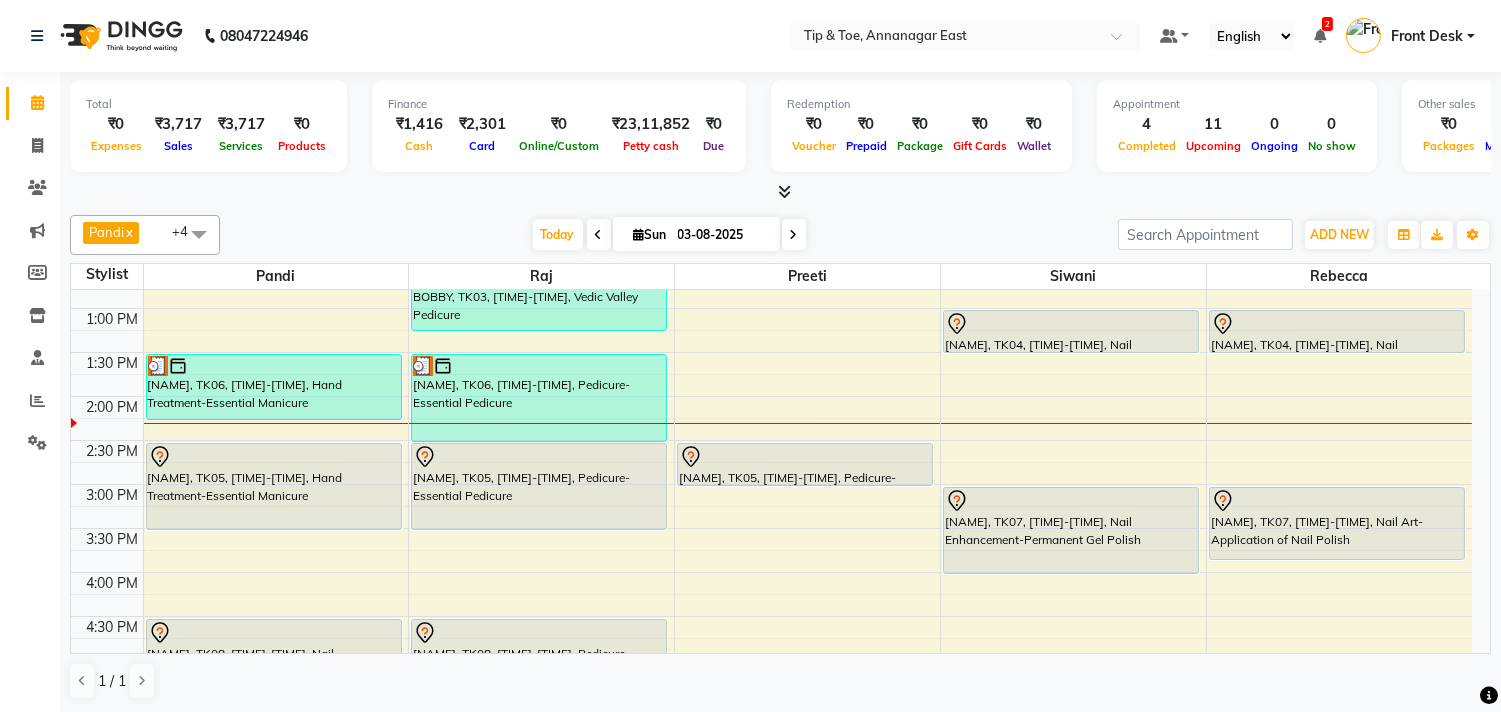 drag, startPoint x: 866, startPoint y: 532, endPoint x: 883, endPoint y: 490, distance: 45.310043 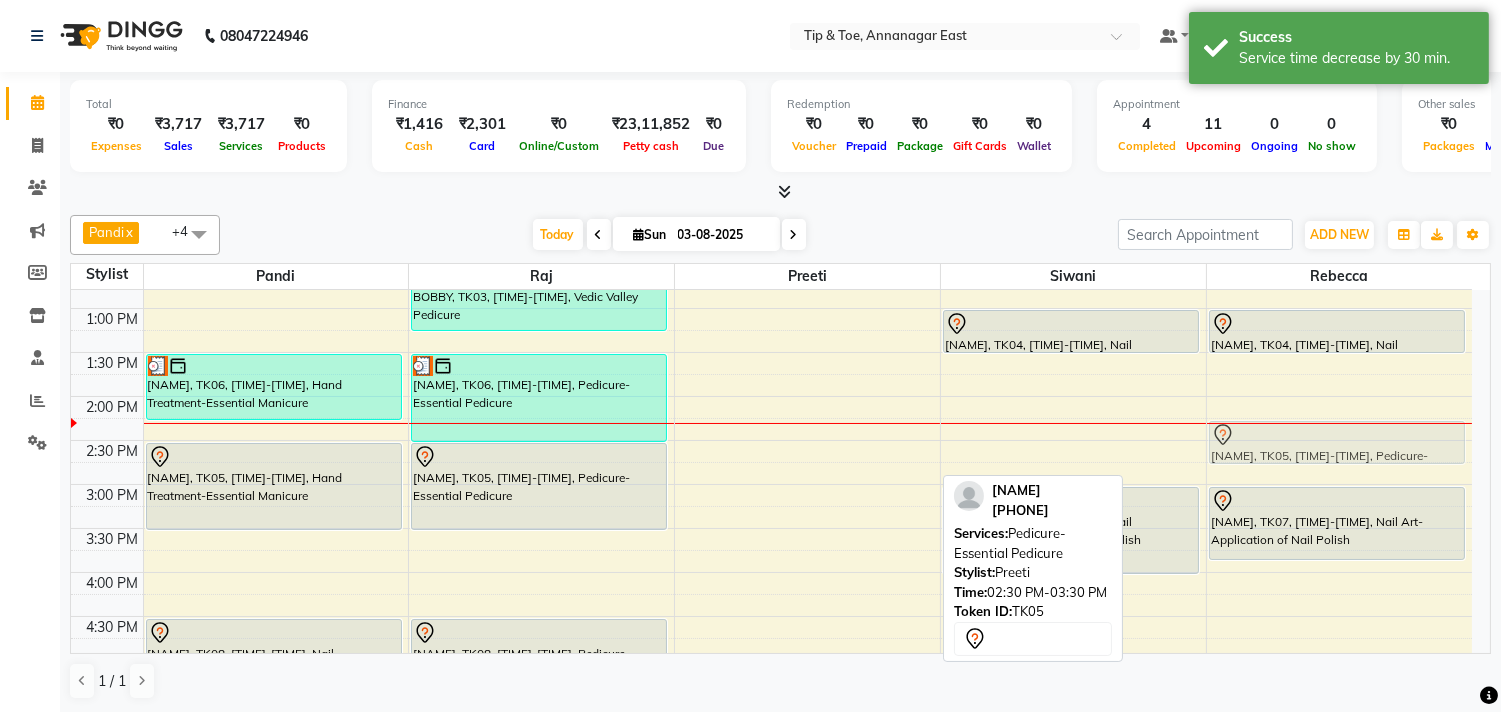 drag, startPoint x: 835, startPoint y: 458, endPoint x: 1305, endPoint y: 438, distance: 470.42535 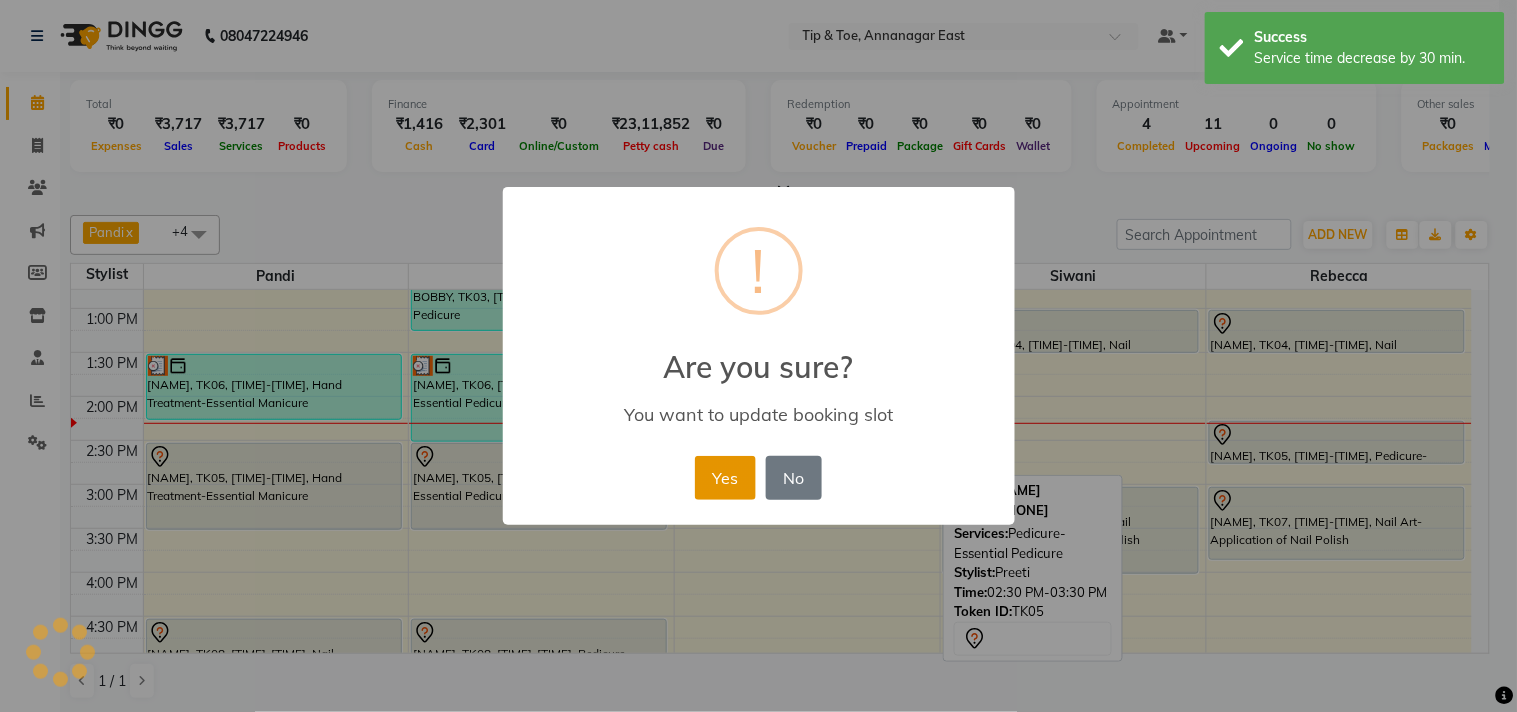 click on "Yes" at bounding box center (725, 478) 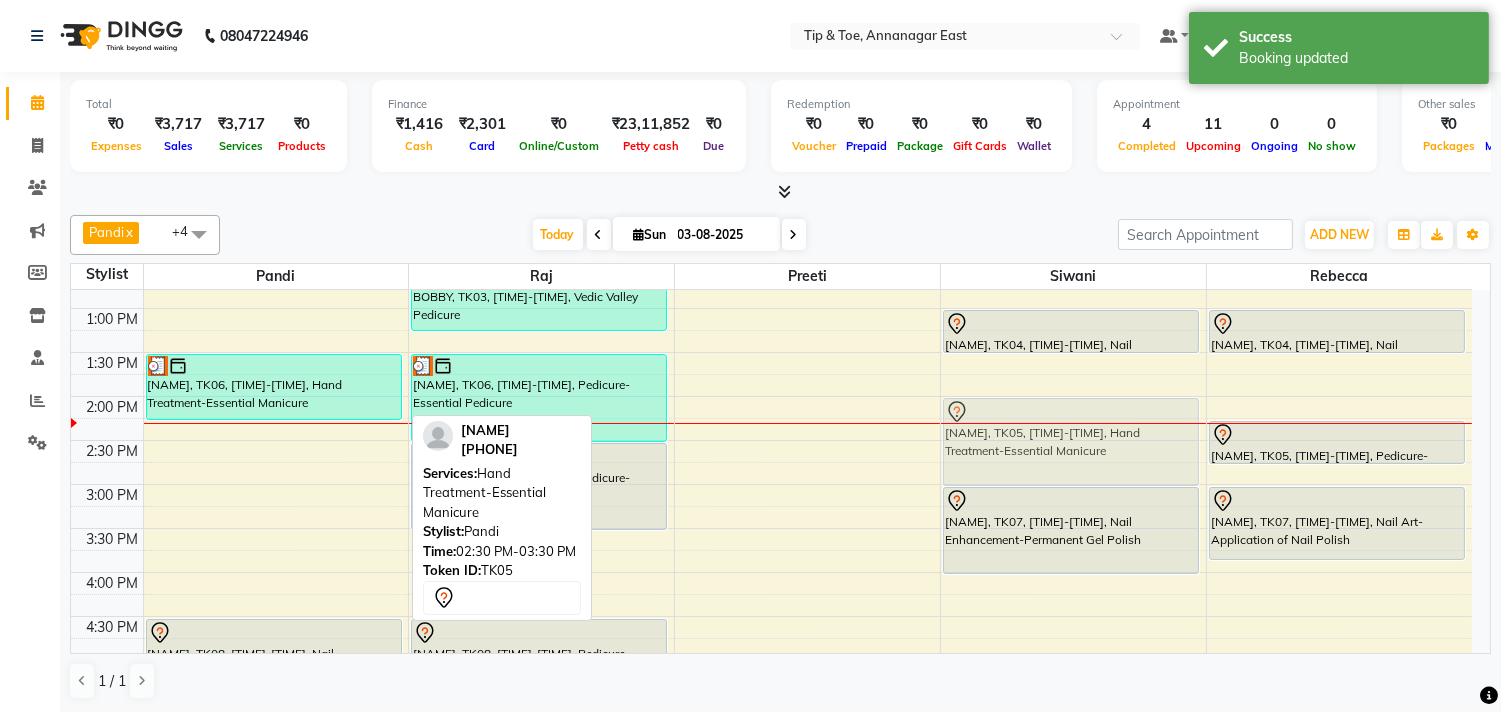 drag, startPoint x: 232, startPoint y: 467, endPoint x: 1017, endPoint y: 426, distance: 786.06995 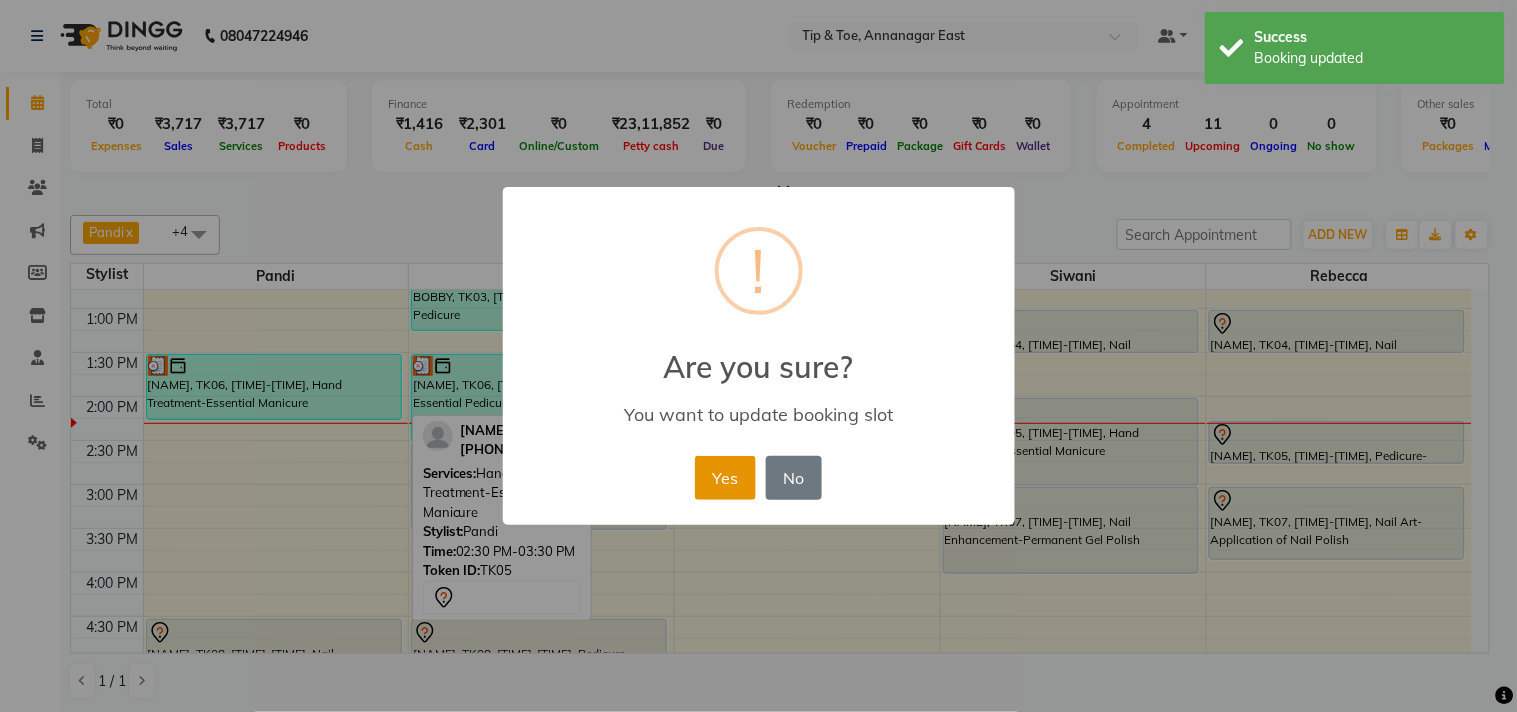 click on "Yes" at bounding box center (725, 478) 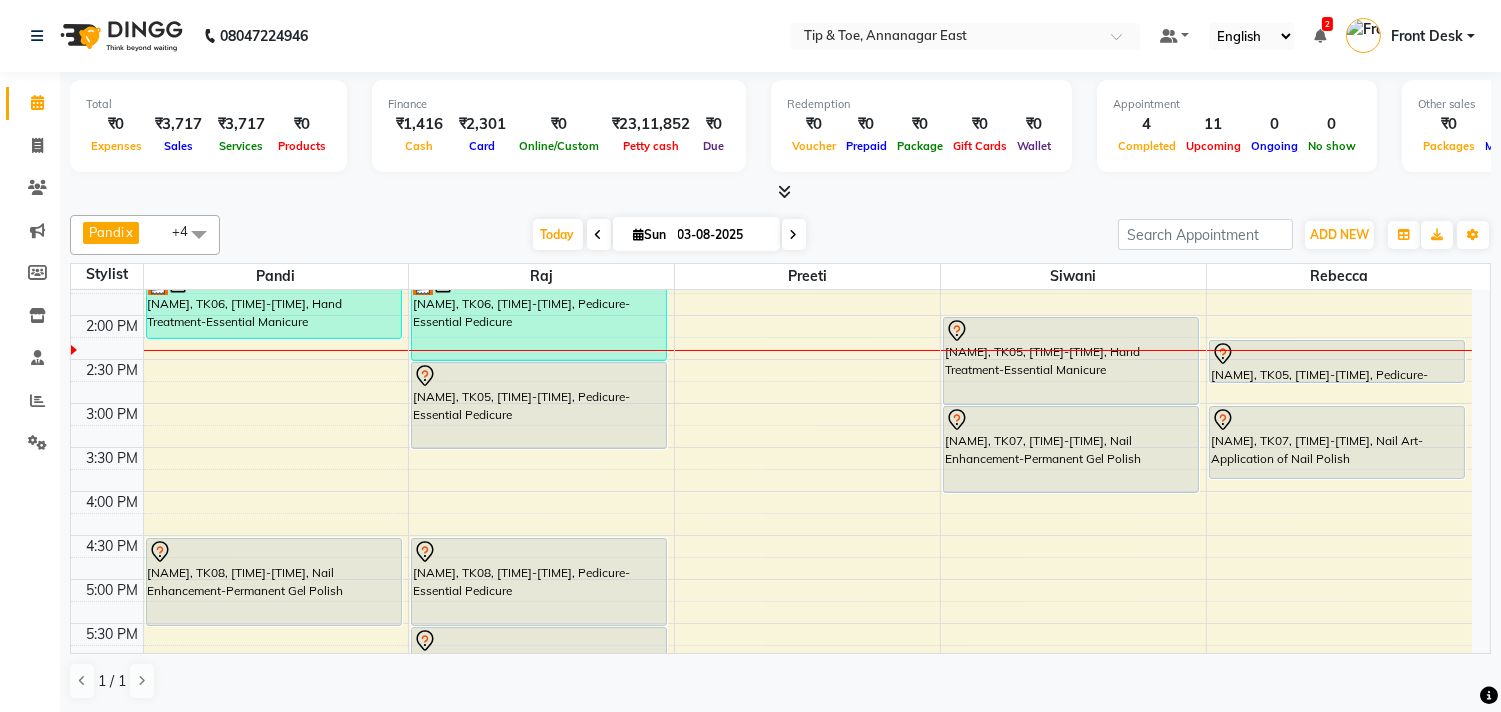 scroll, scrollTop: 444, scrollLeft: 0, axis: vertical 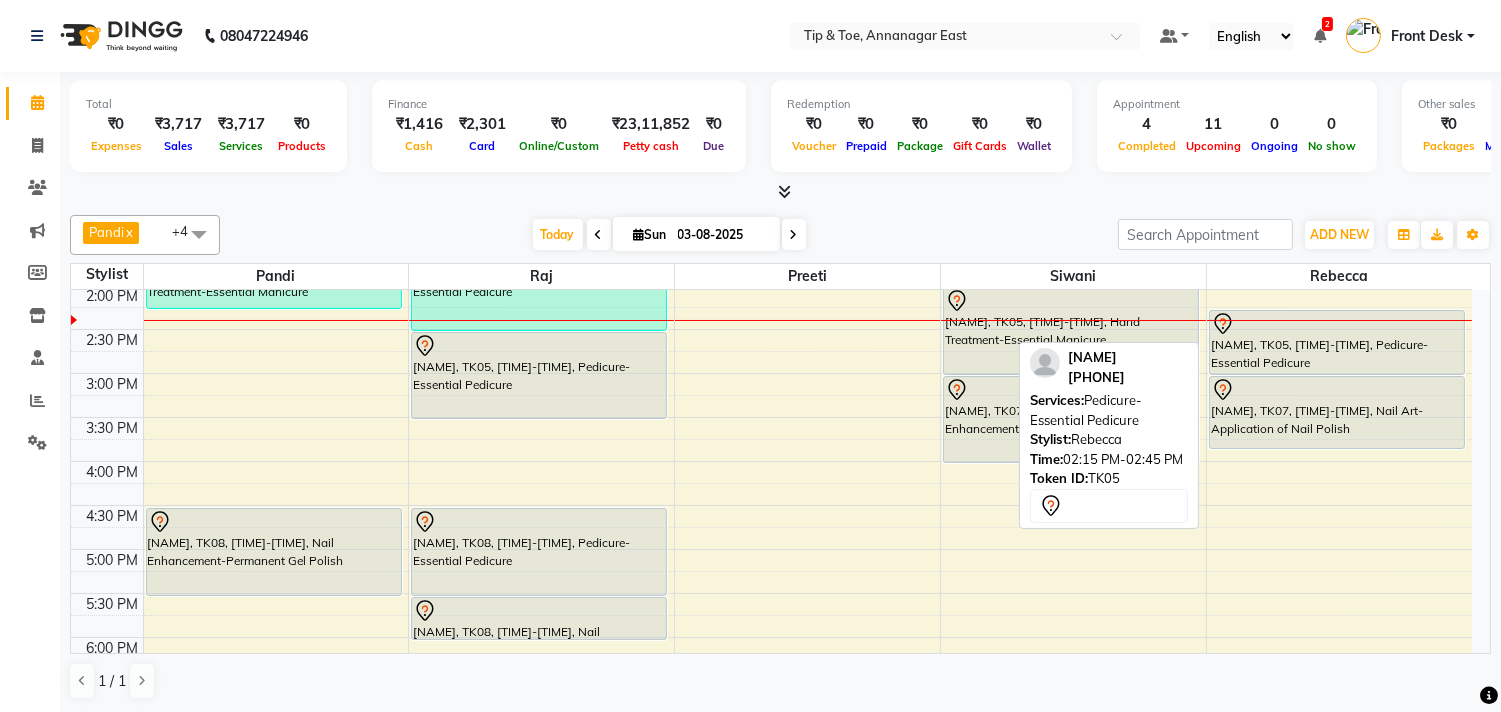drag, startPoint x: 1276, startPoint y: 346, endPoint x: 1278, endPoint y: 364, distance: 18.110771 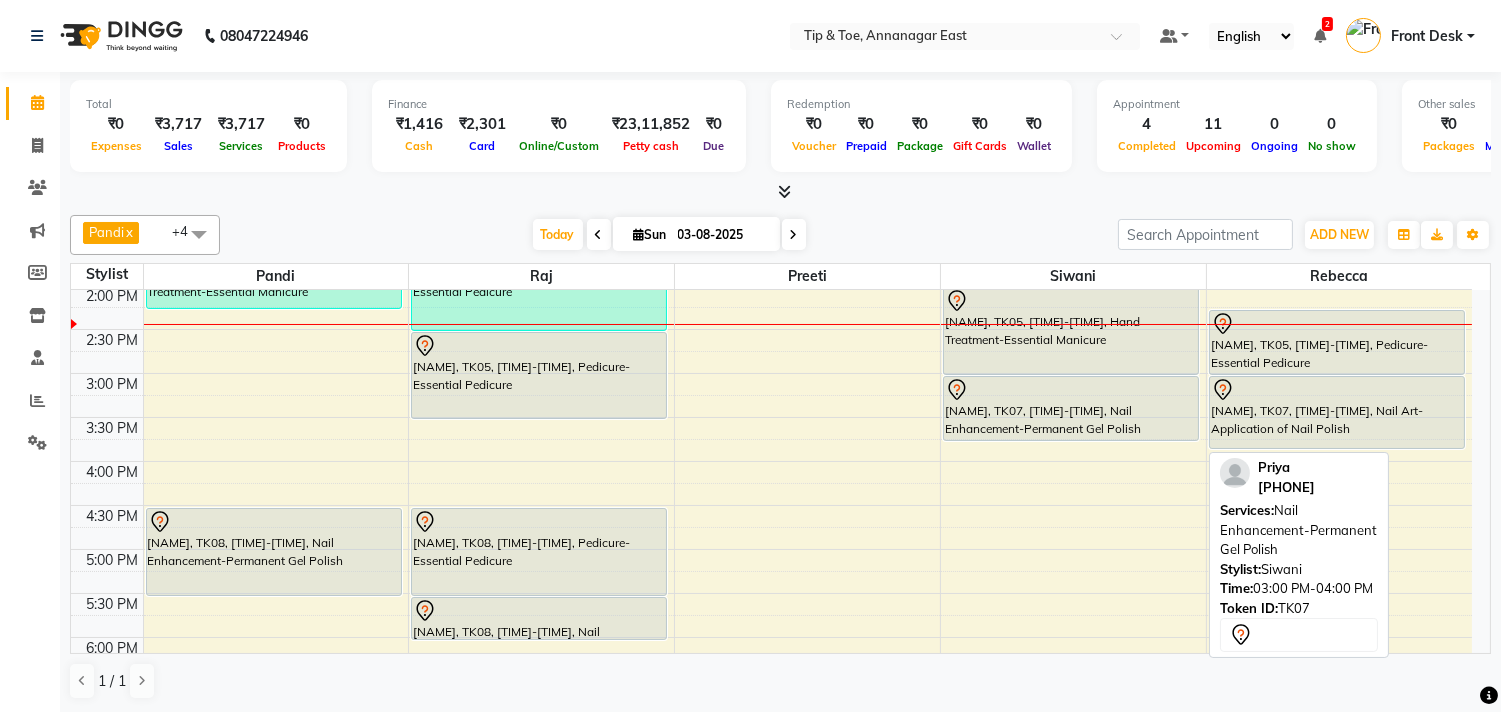 drag, startPoint x: 1023, startPoint y: 462, endPoint x: 1040, endPoint y: 426, distance: 39.812057 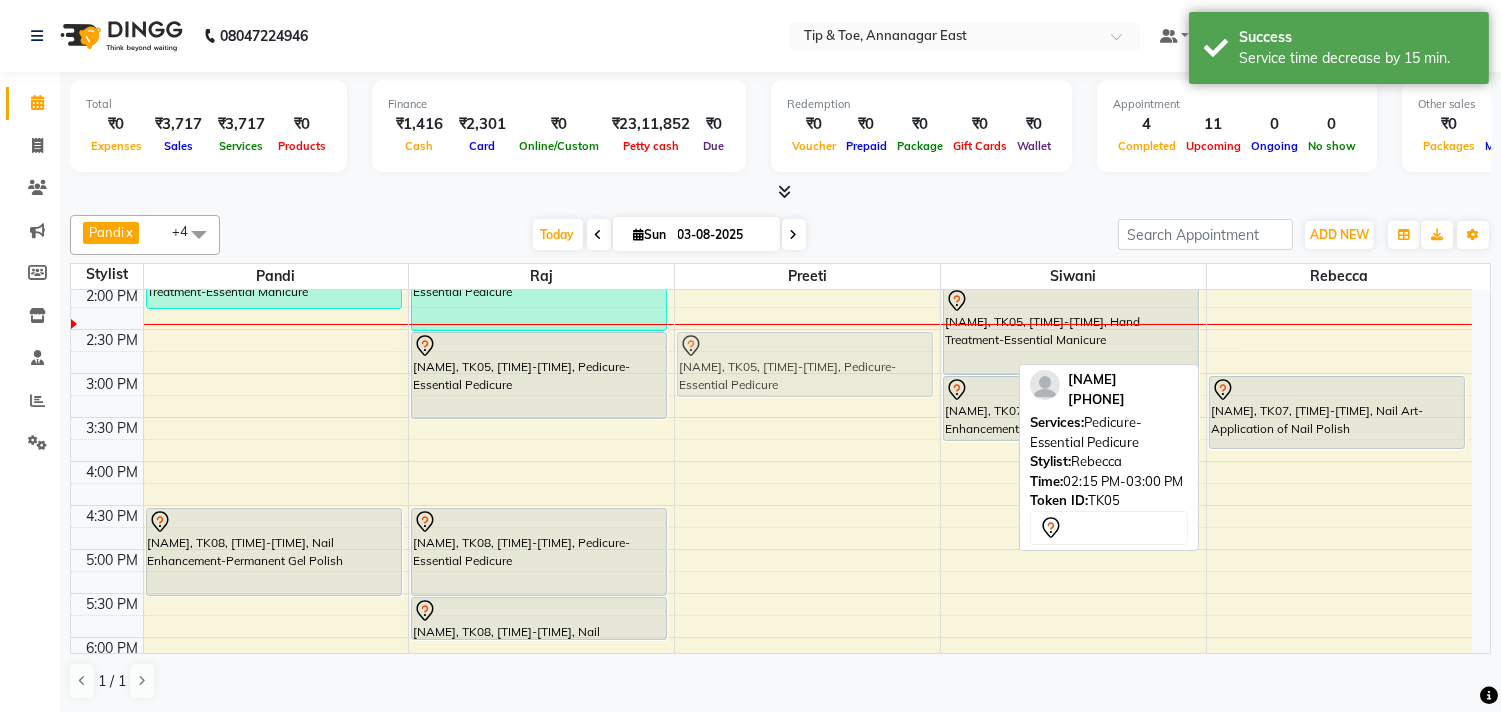 drag, startPoint x: 1281, startPoint y: 341, endPoint x: 815, endPoint y: 373, distance: 467.0974 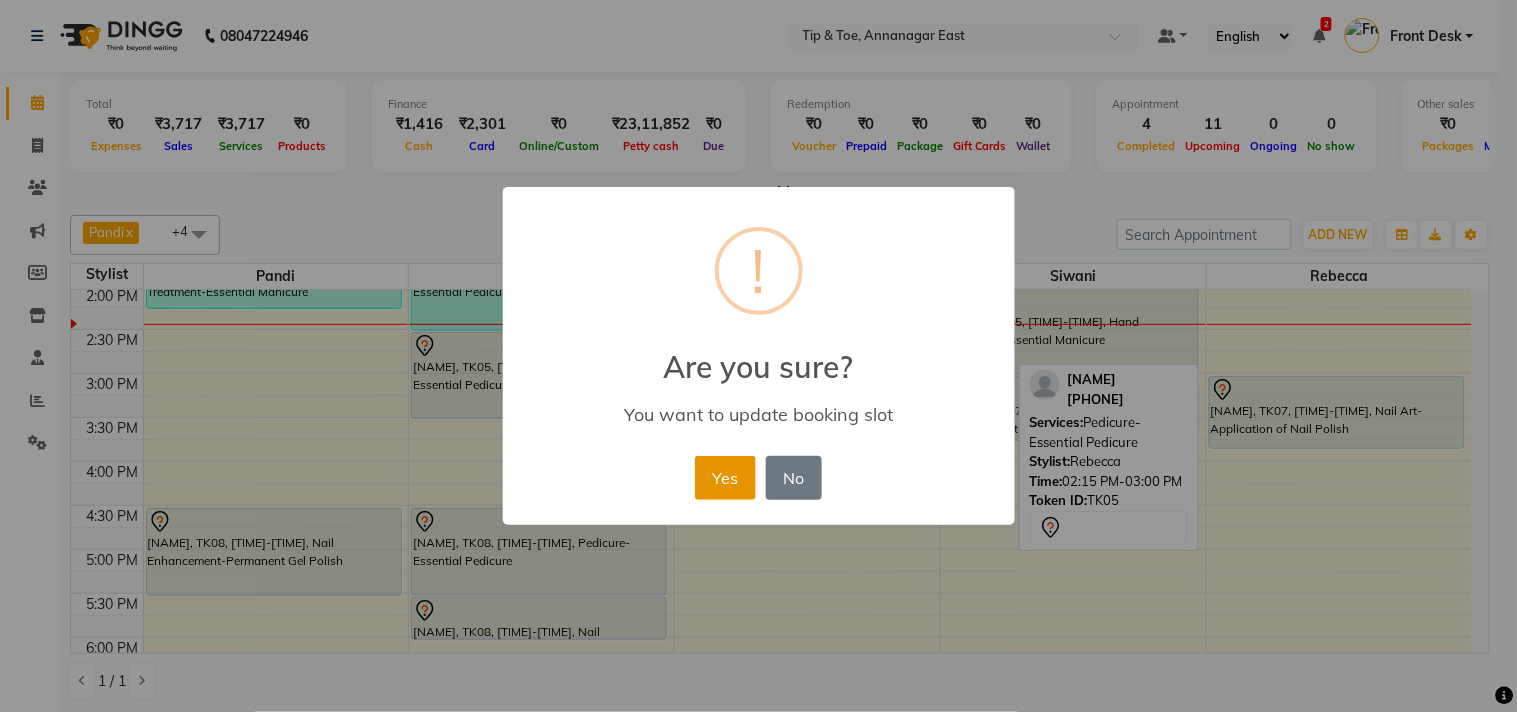 click on "Yes" at bounding box center (725, 478) 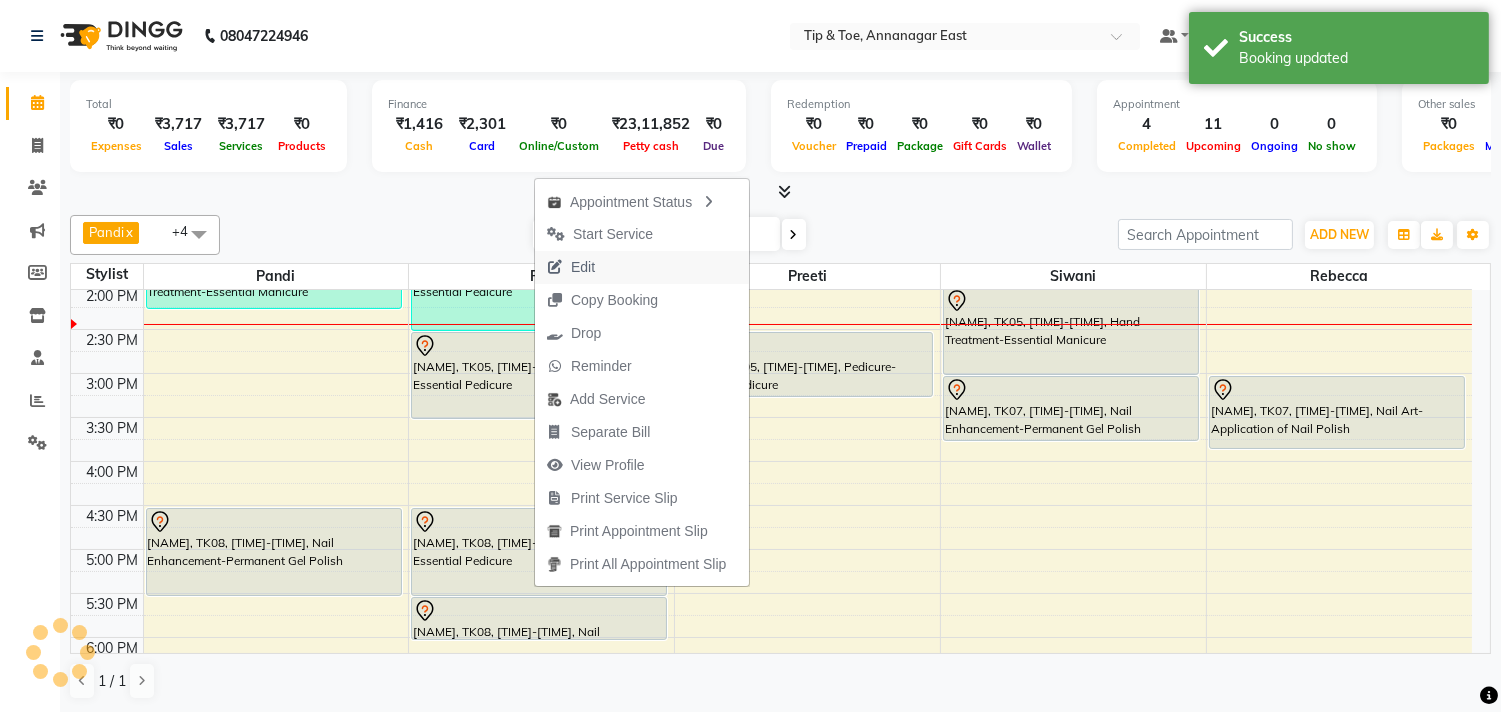 click on "Edit" at bounding box center [642, 267] 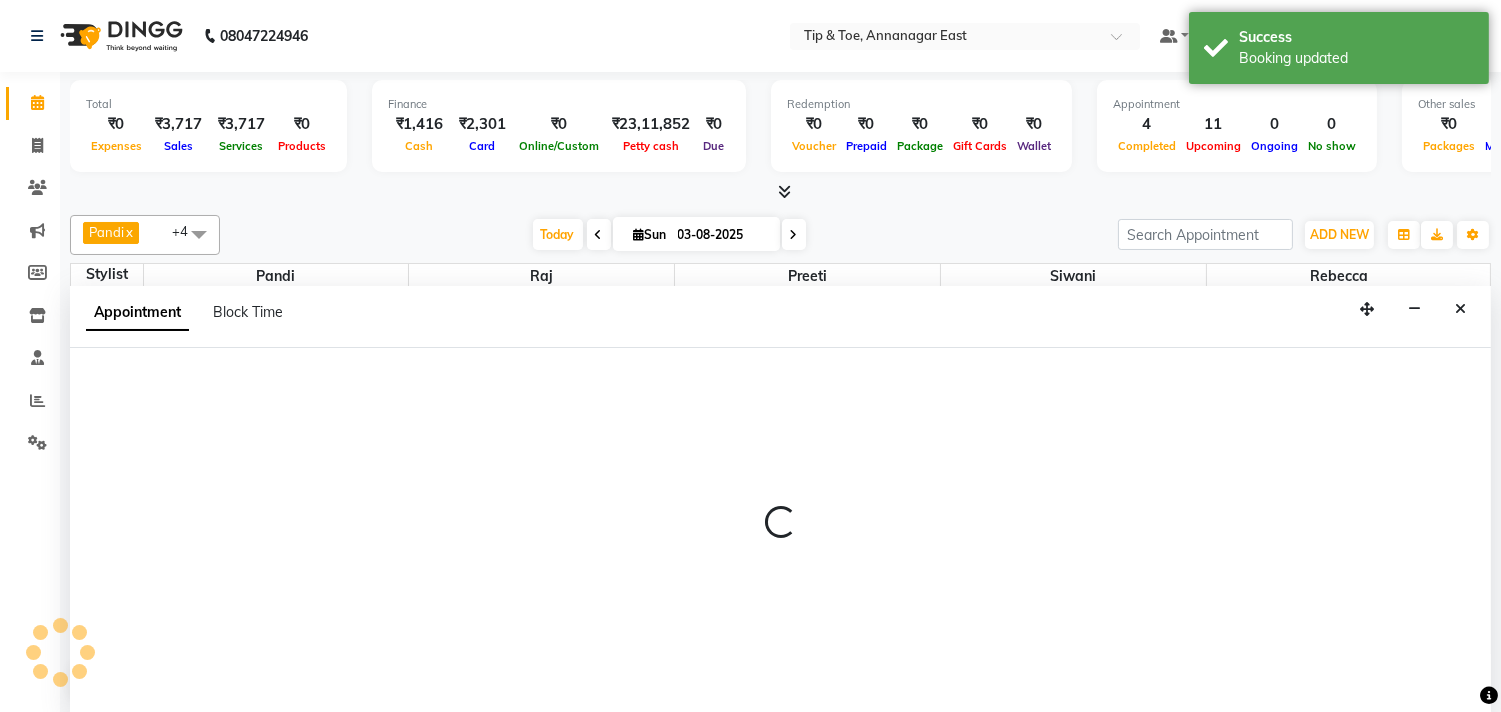 scroll, scrollTop: 1, scrollLeft: 0, axis: vertical 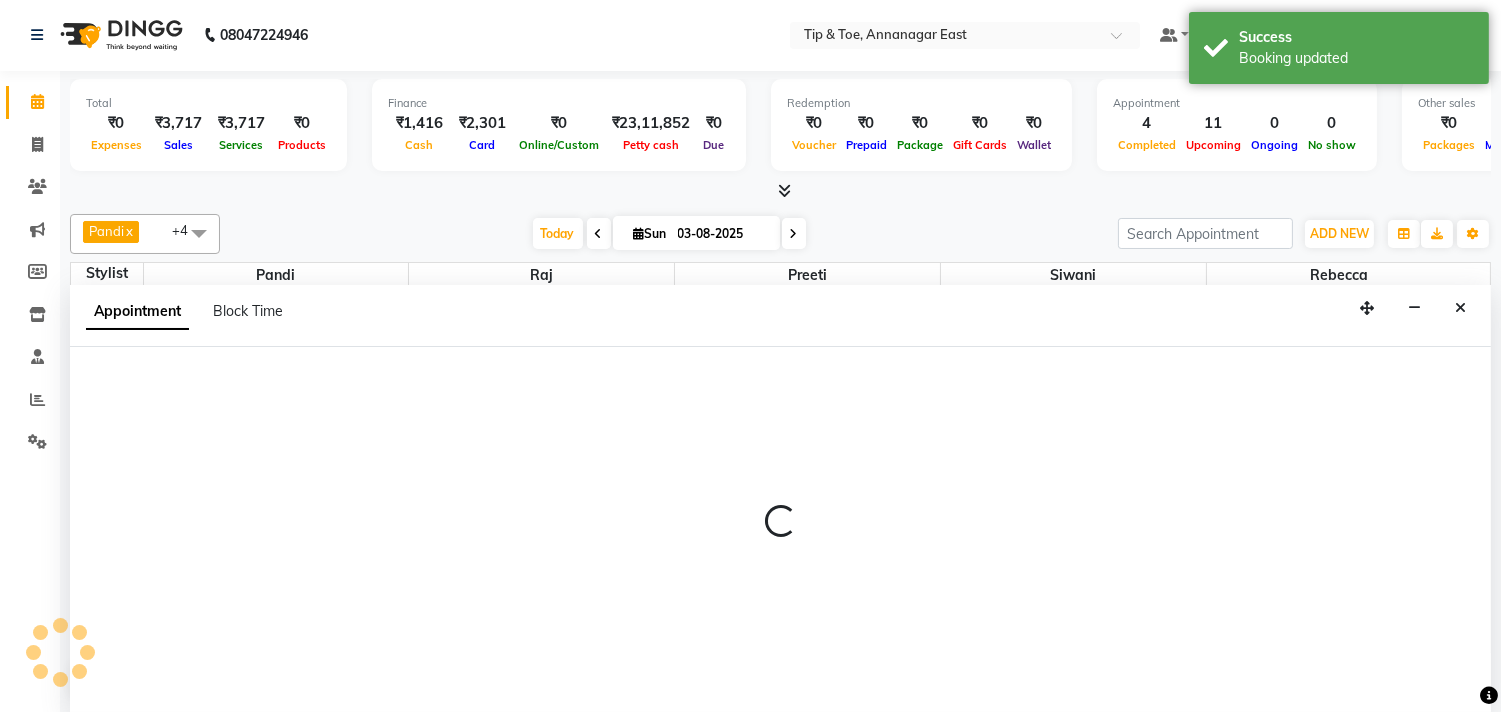 select on "tentative" 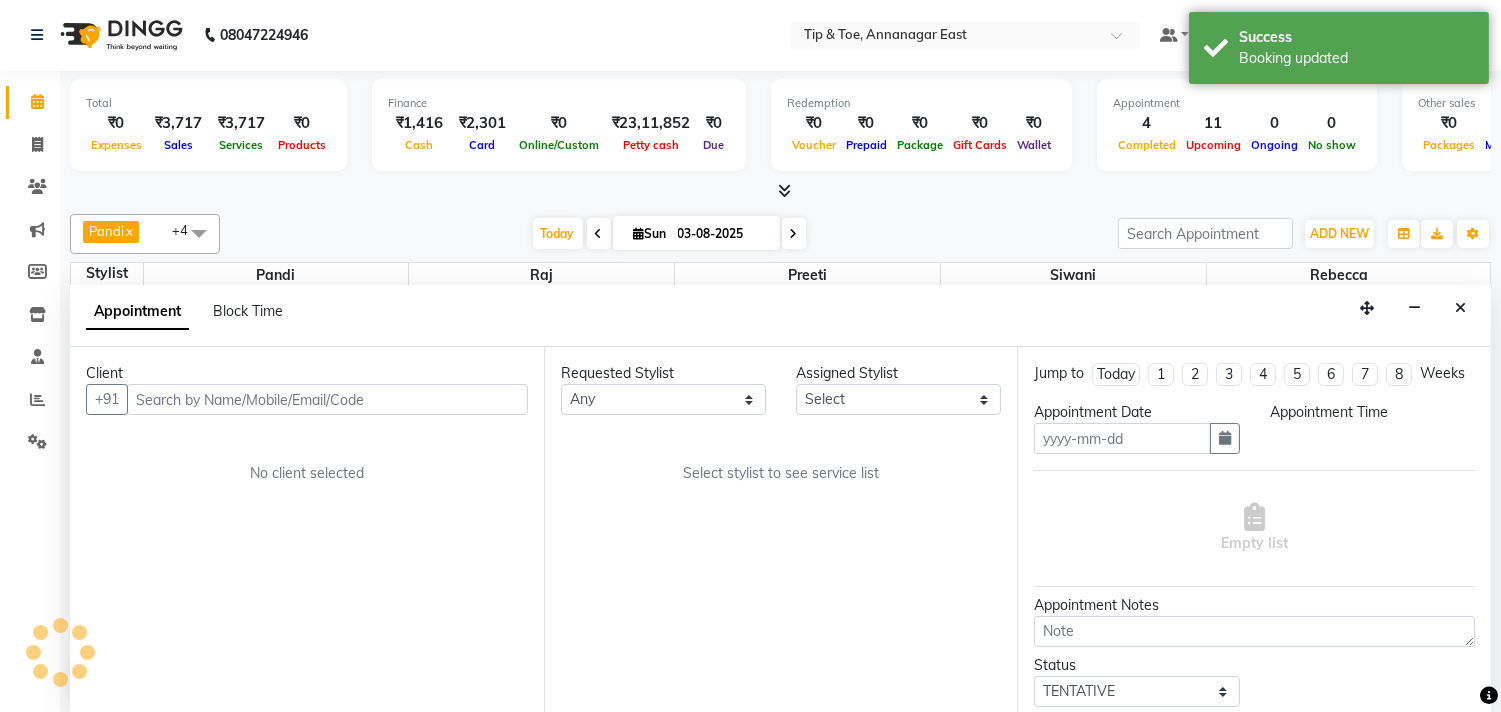 type on "03-08-2025" 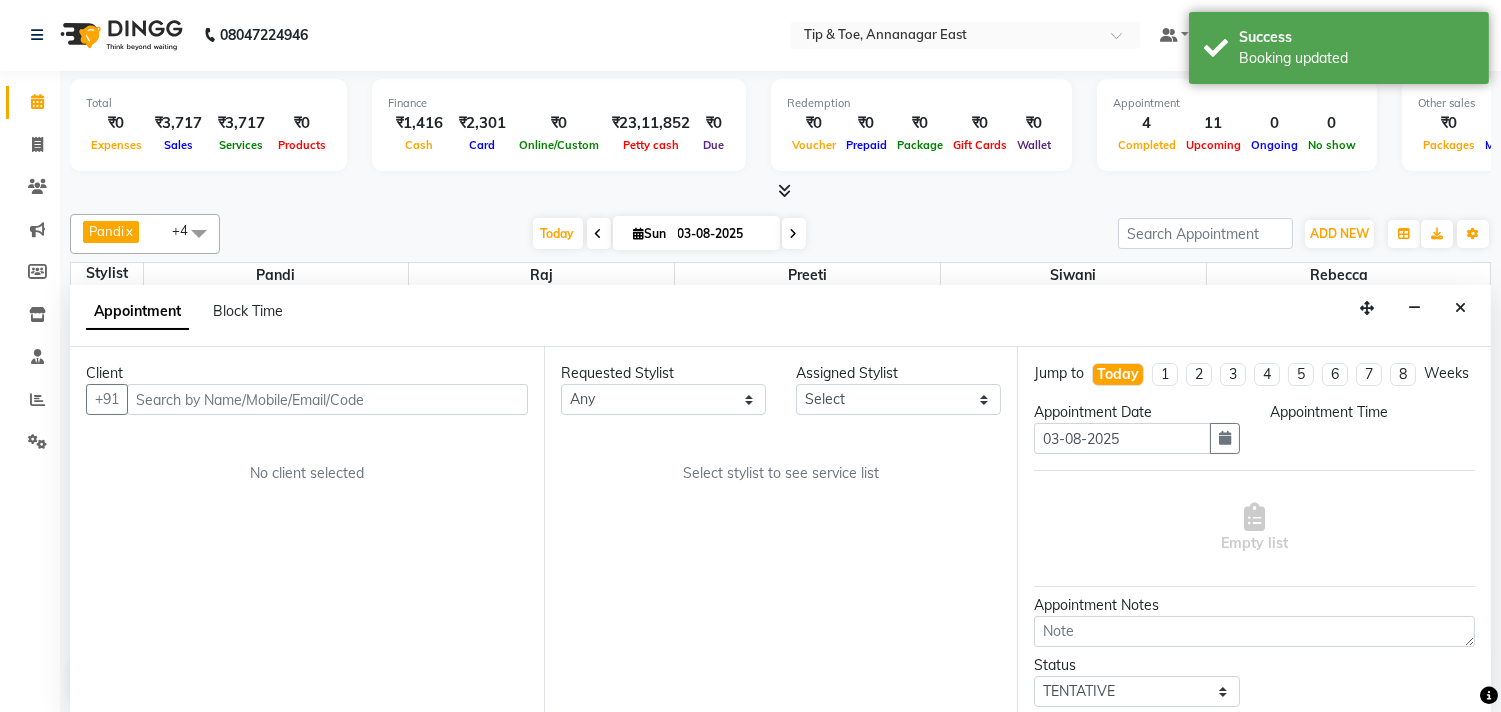 scroll, scrollTop: 0, scrollLeft: 0, axis: both 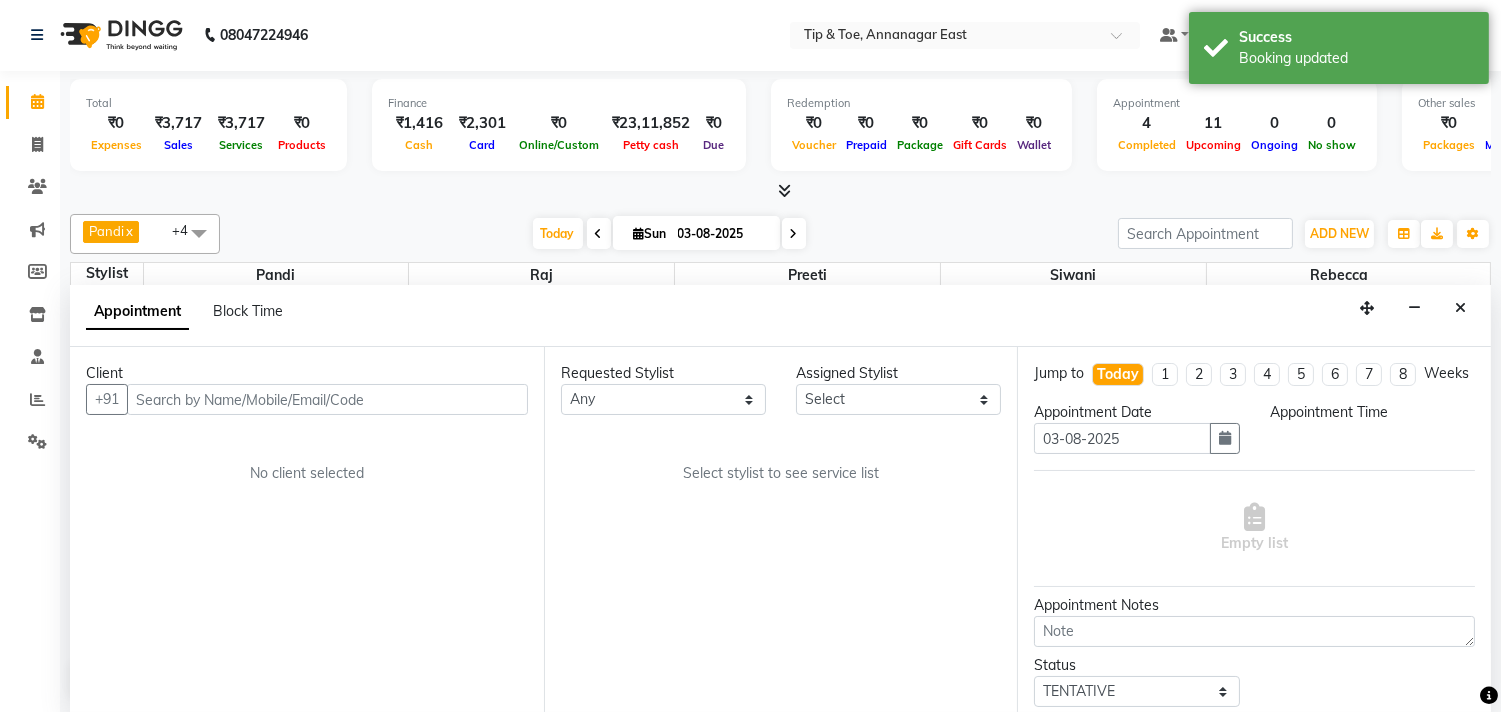 select on "840" 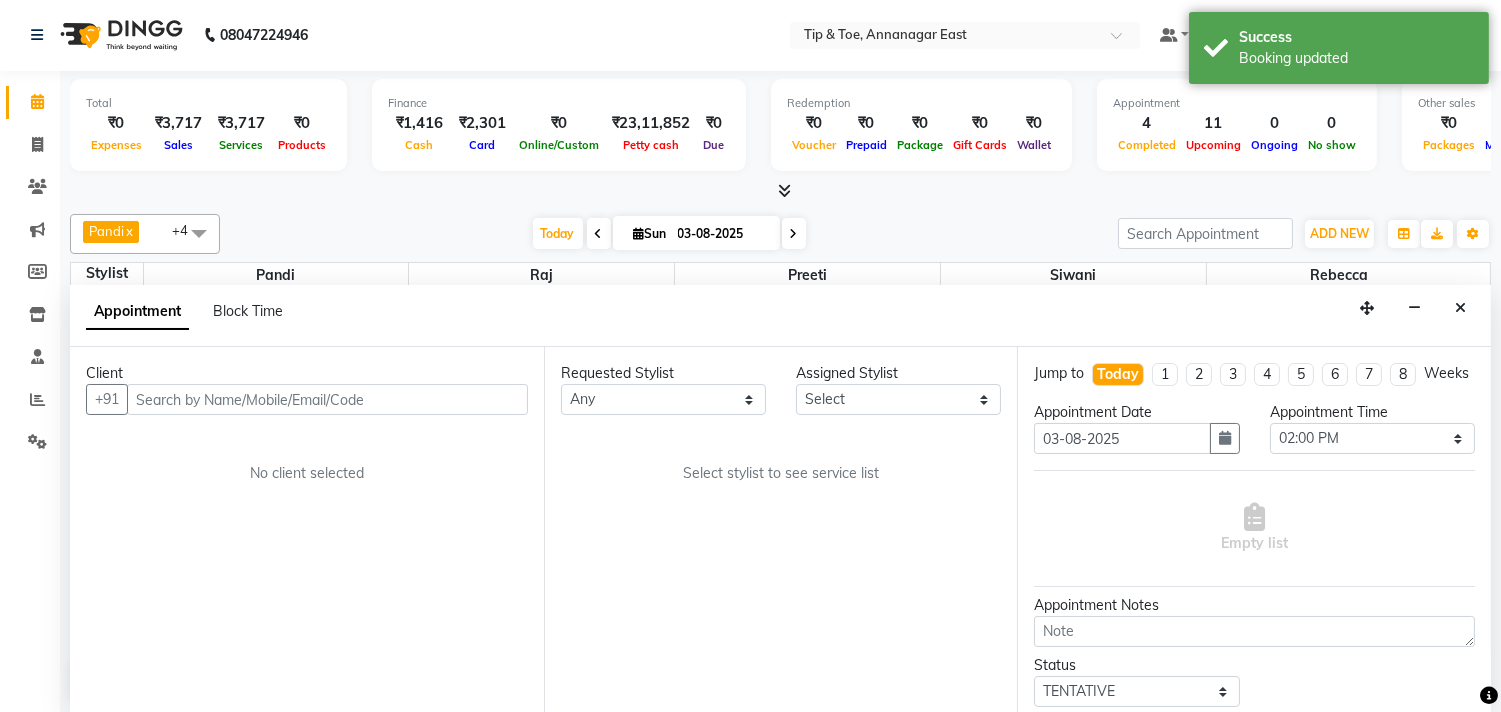 scroll, scrollTop: 443, scrollLeft: 0, axis: vertical 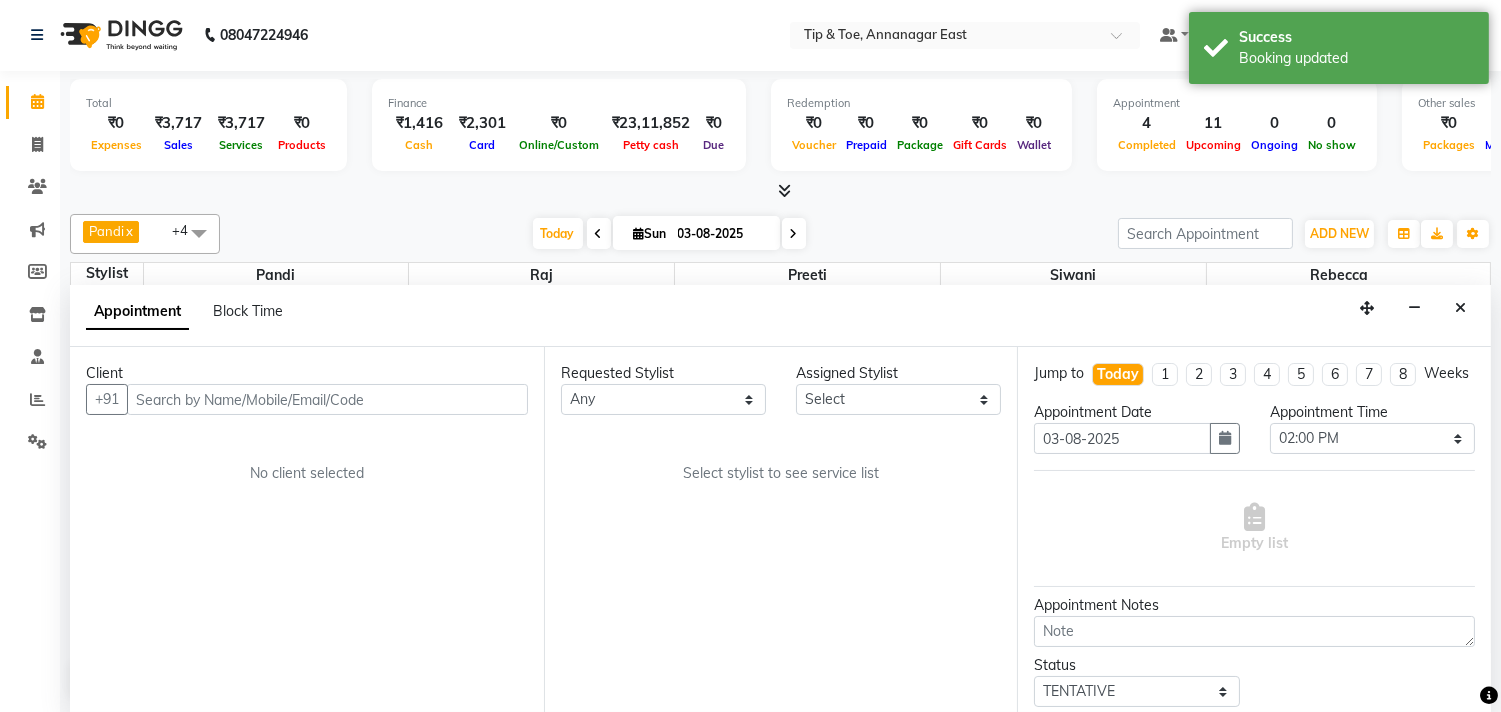 select on "39914" 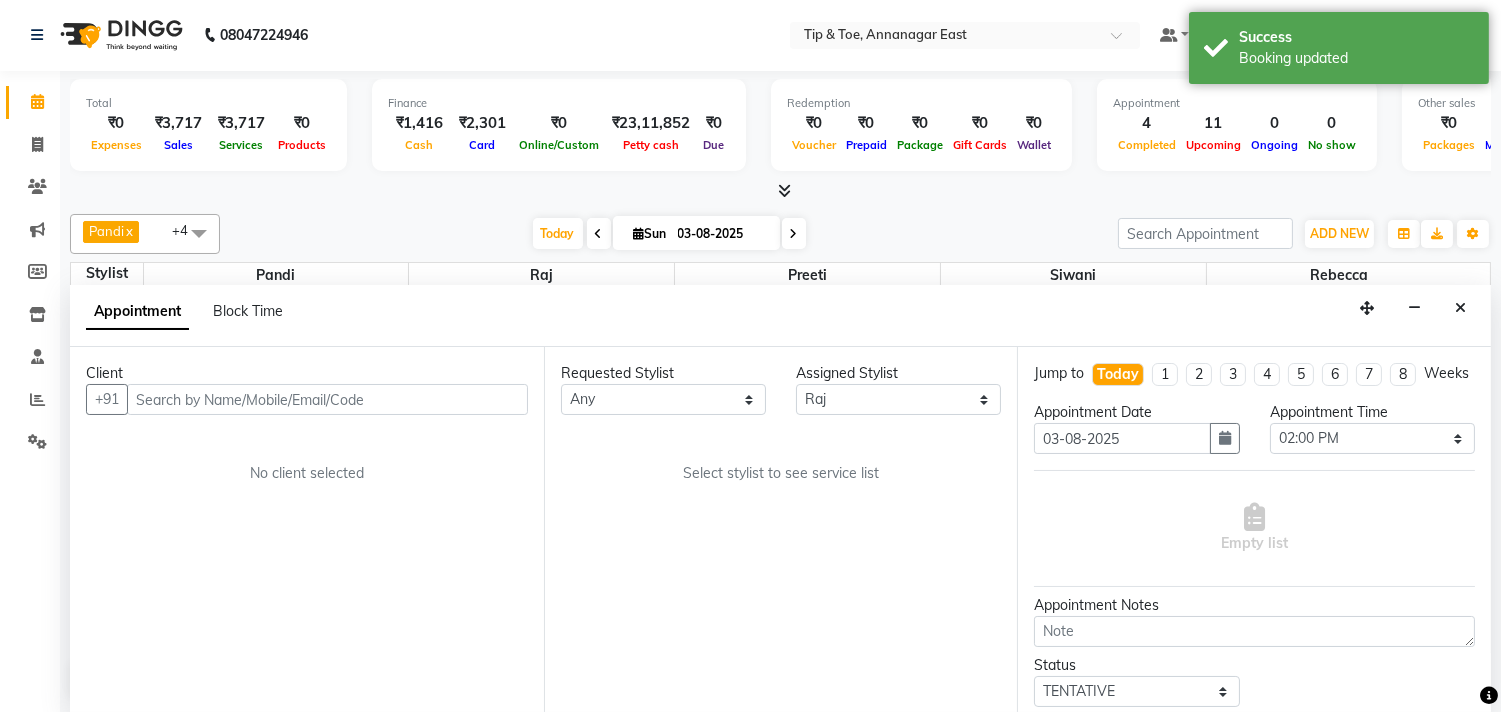select on "2752" 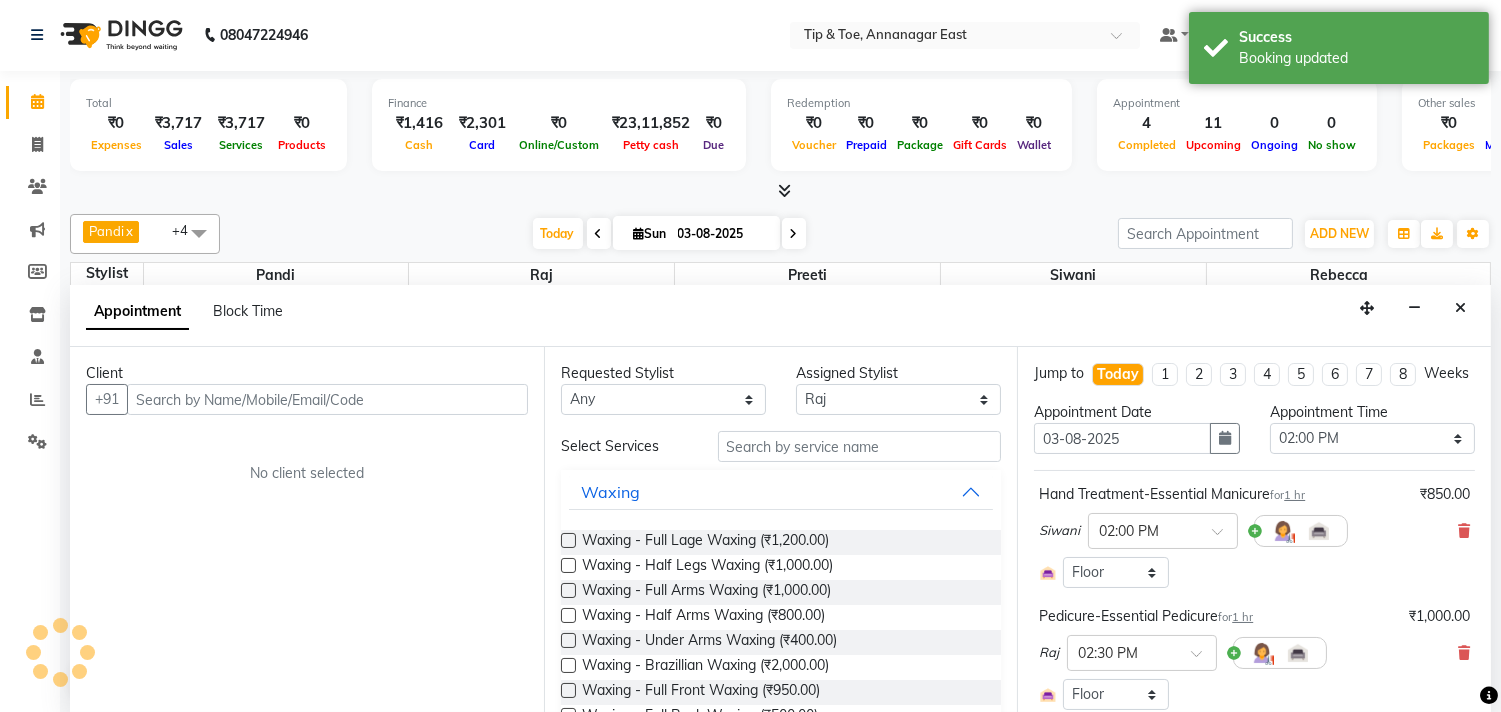 select on "2752" 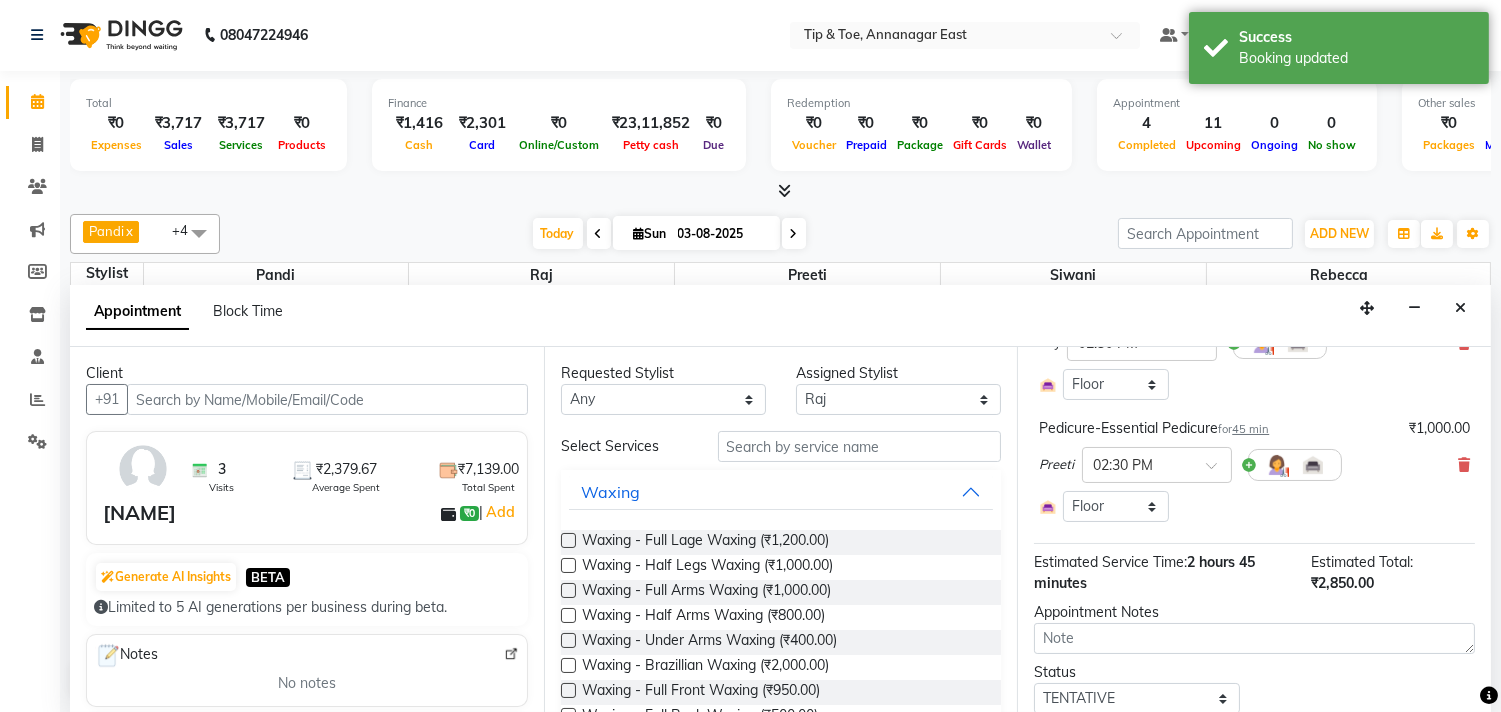 scroll, scrollTop: 333, scrollLeft: 0, axis: vertical 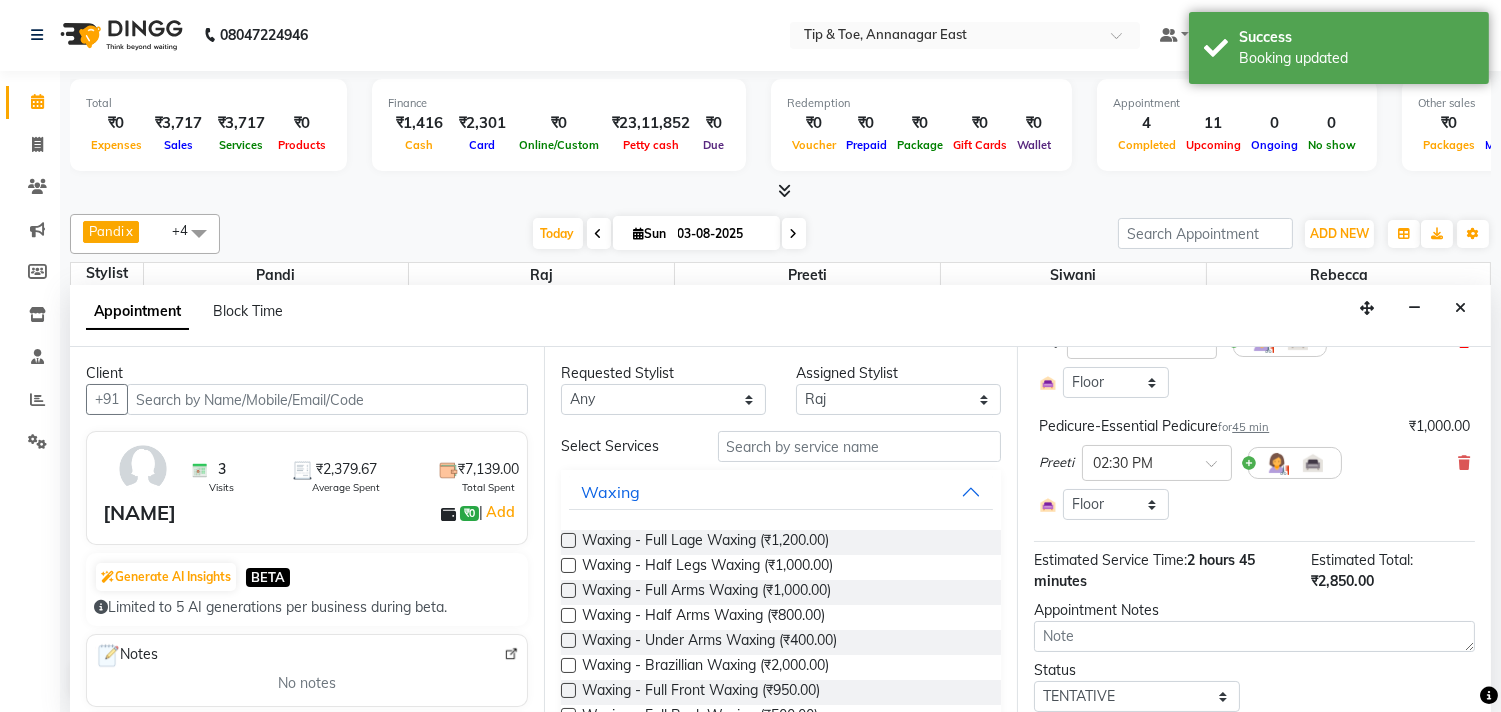click at bounding box center [1464, 341] 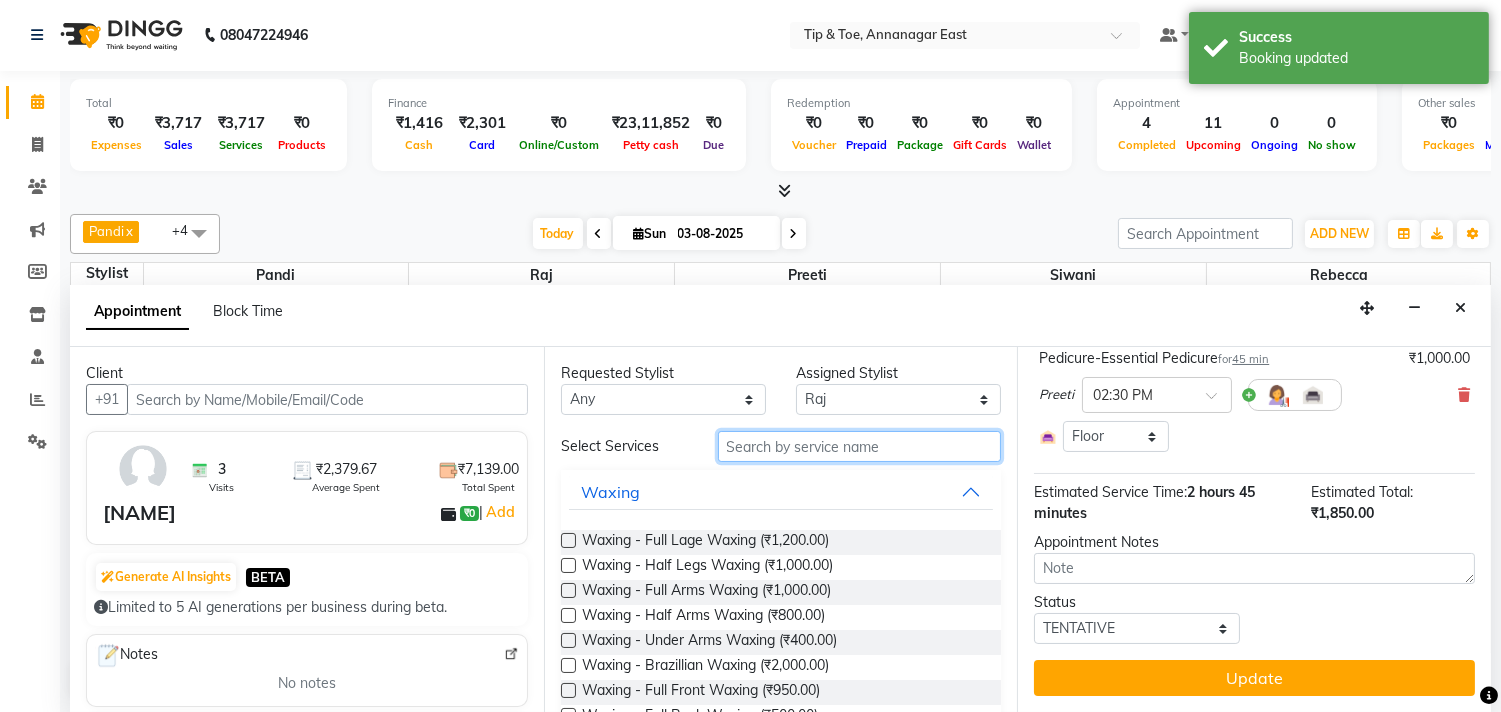 click at bounding box center (860, 446) 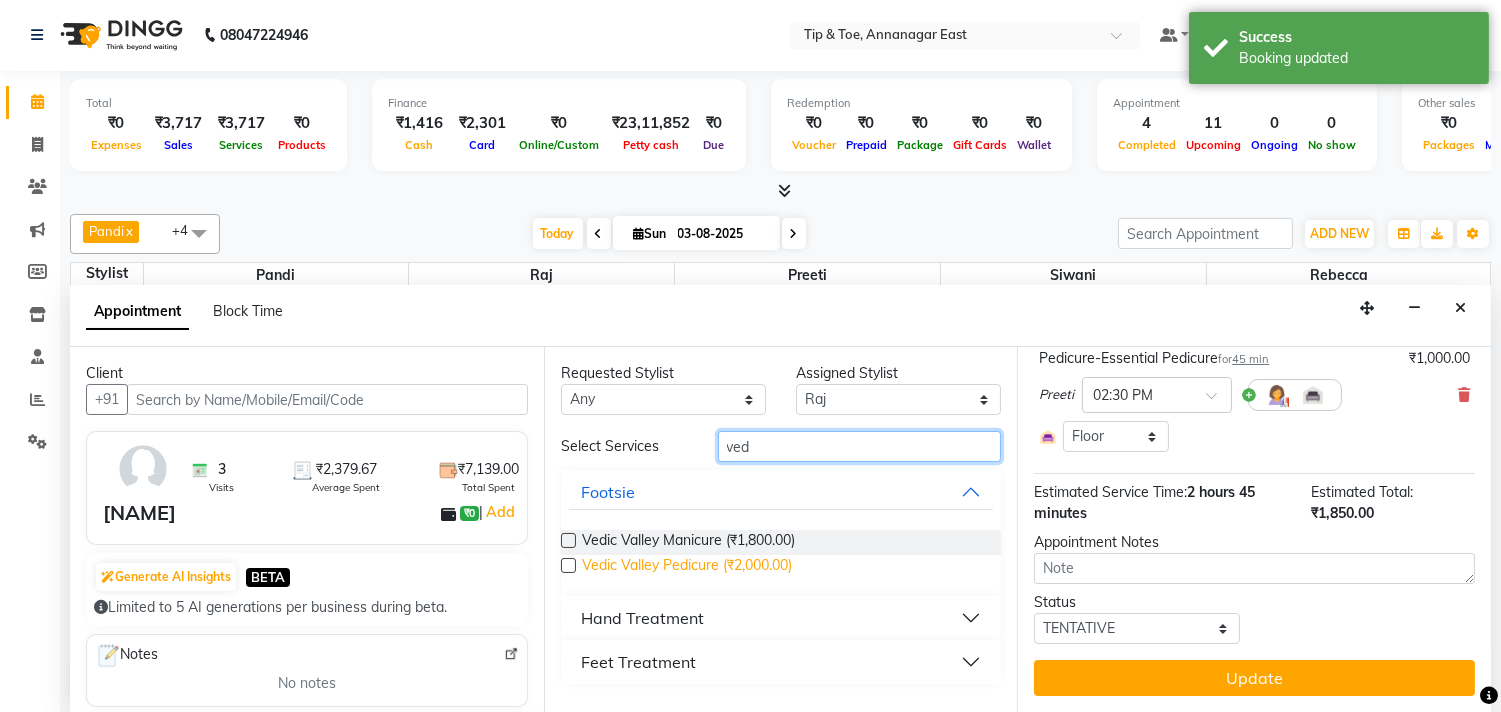 type on "ved" 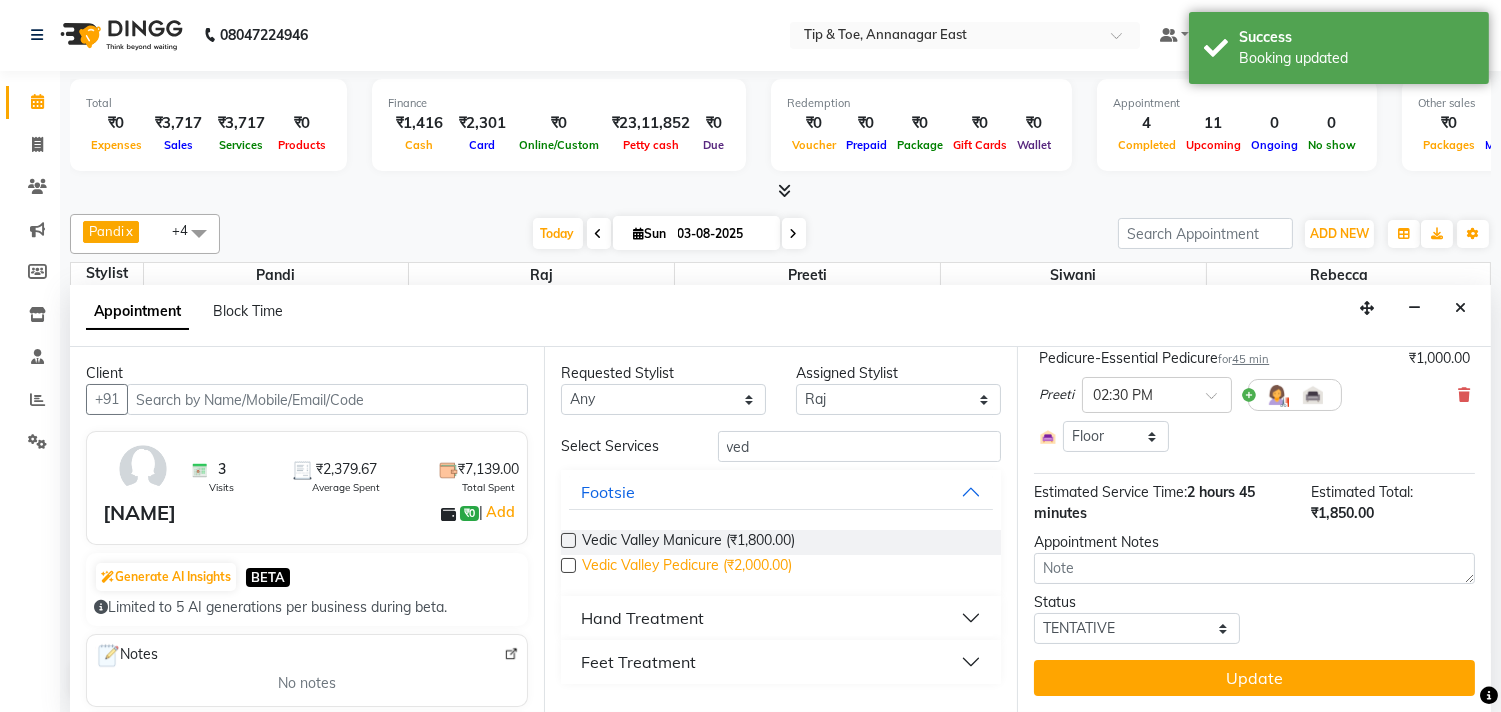 click on "Vedic Valley Pedicure (₹2,000.00)" at bounding box center [687, 567] 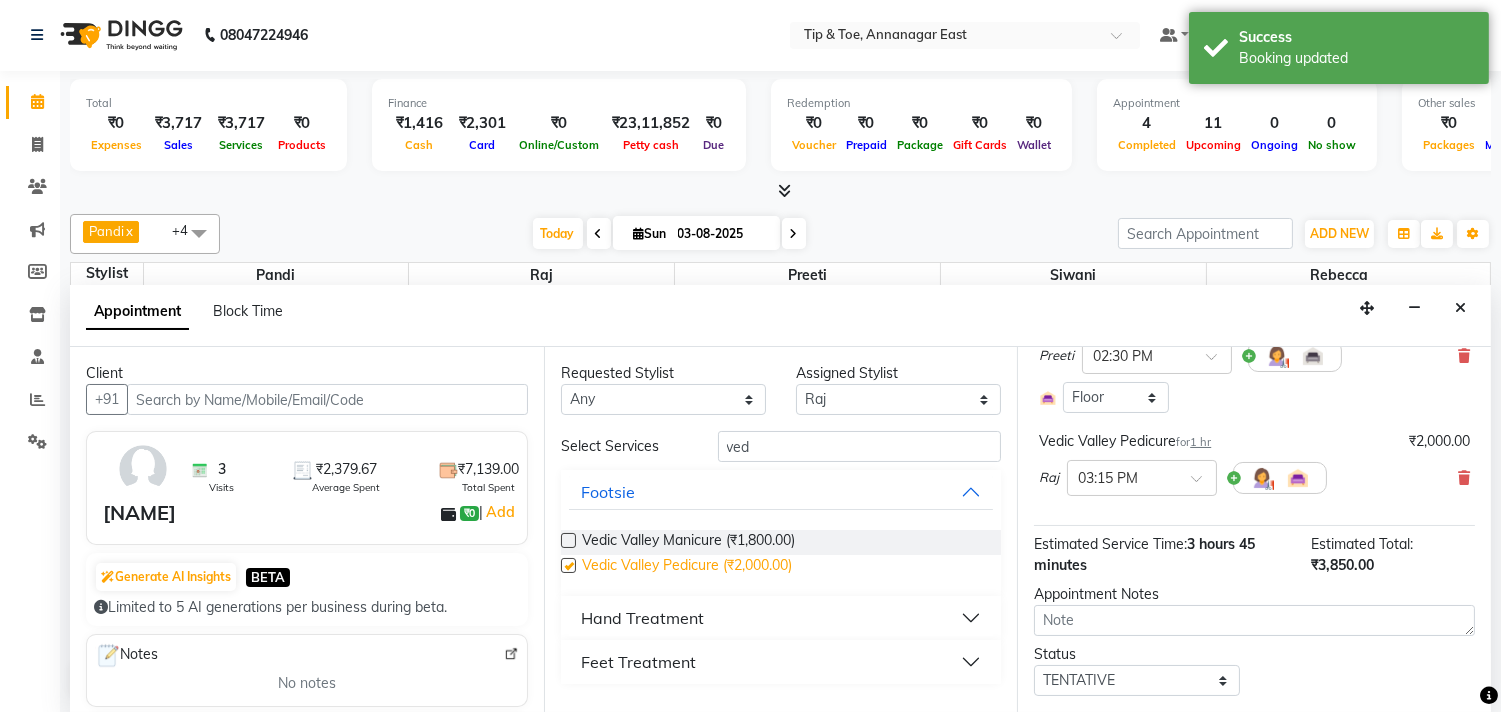 scroll, scrollTop: 312, scrollLeft: 0, axis: vertical 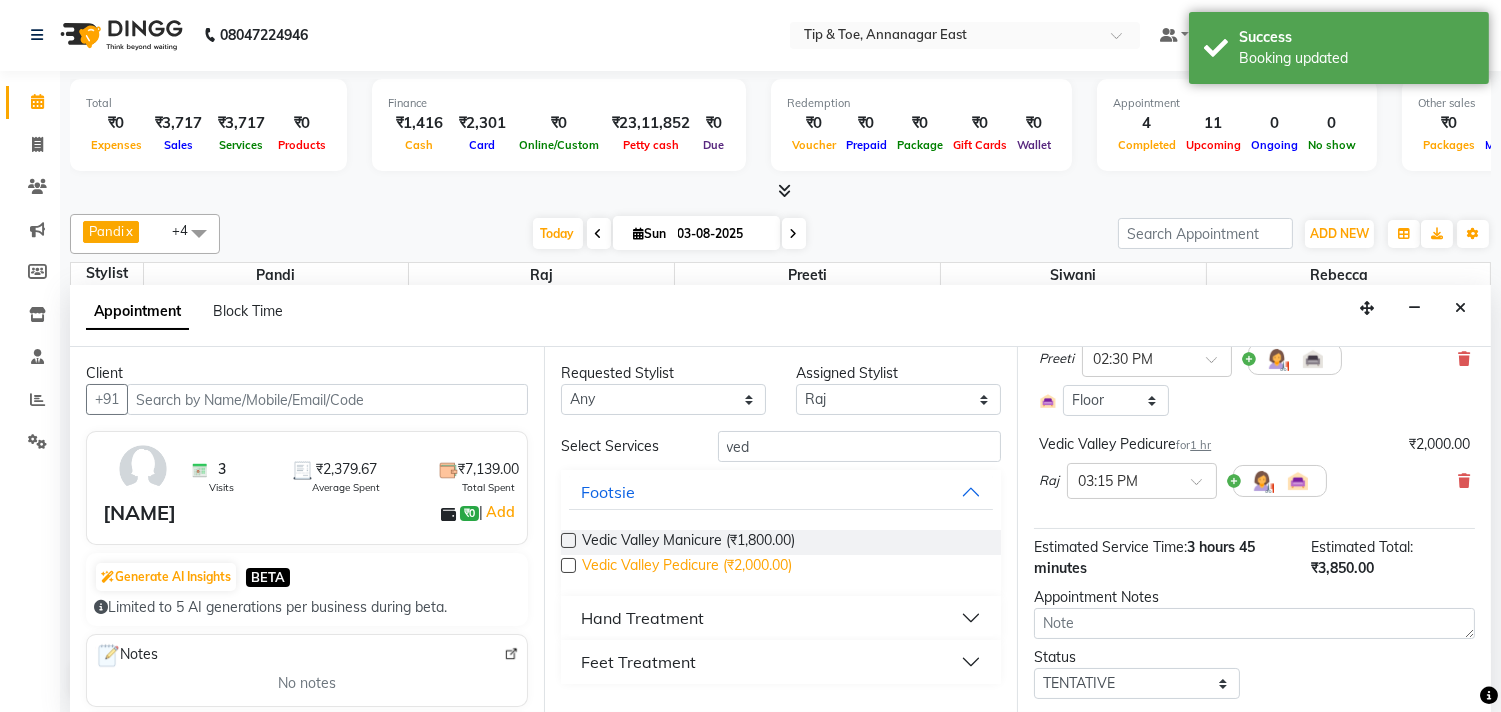 checkbox on "false" 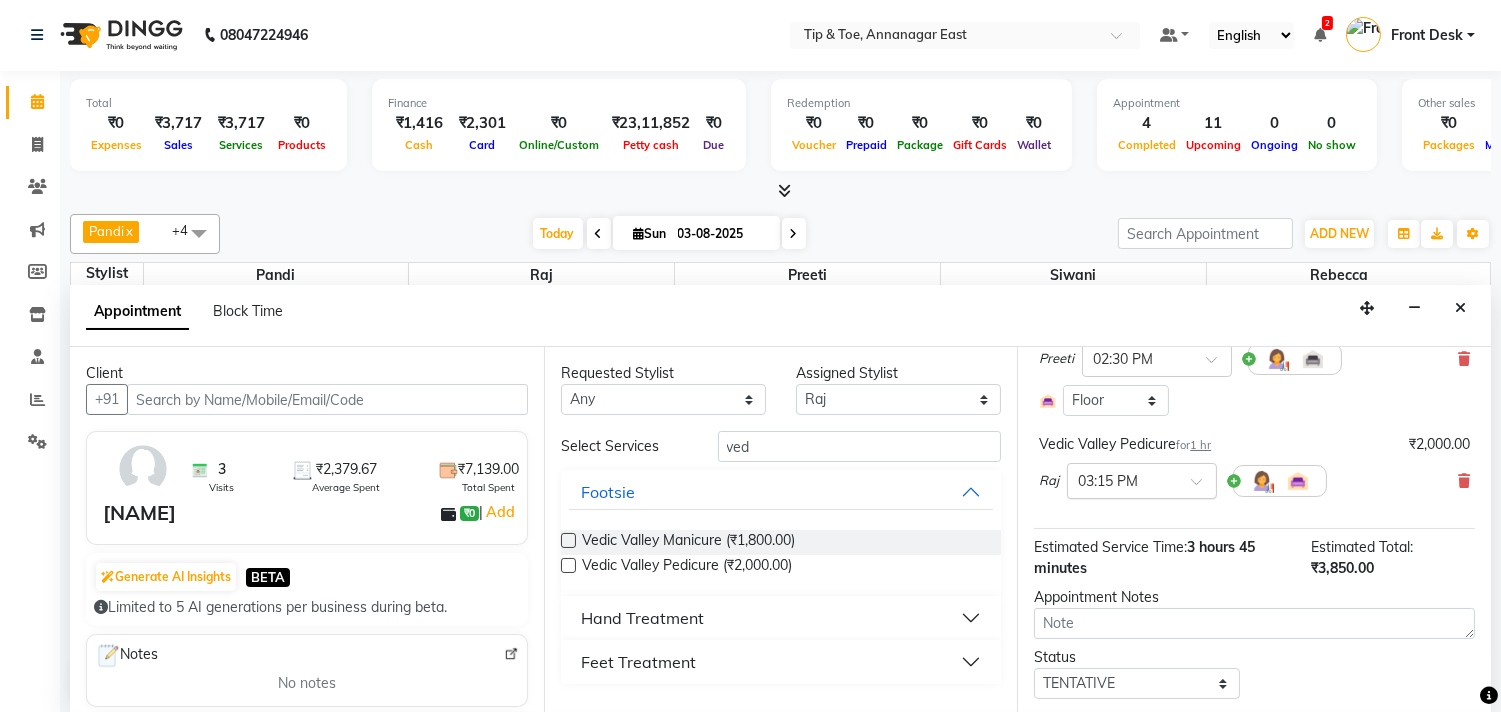 click at bounding box center [1122, 479] 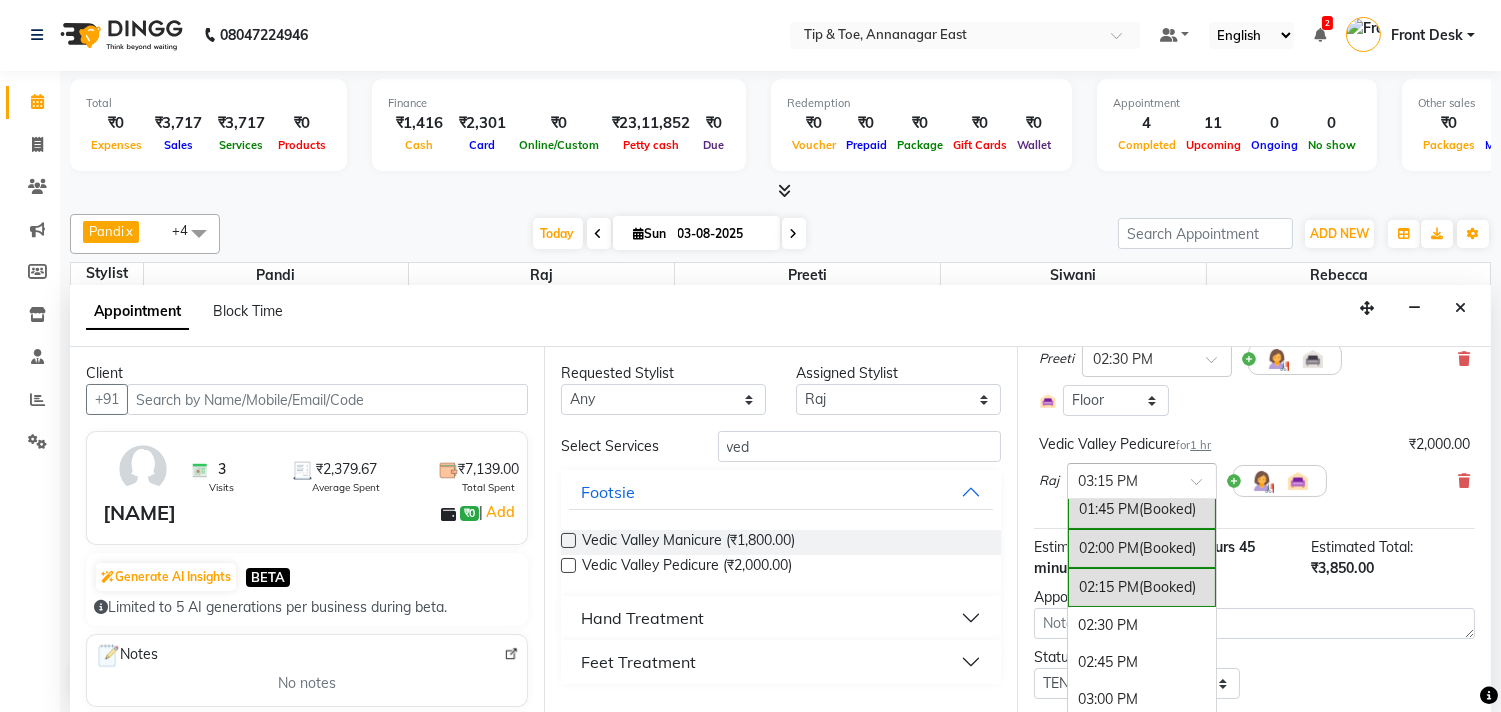 scroll, scrollTop: 570, scrollLeft: 0, axis: vertical 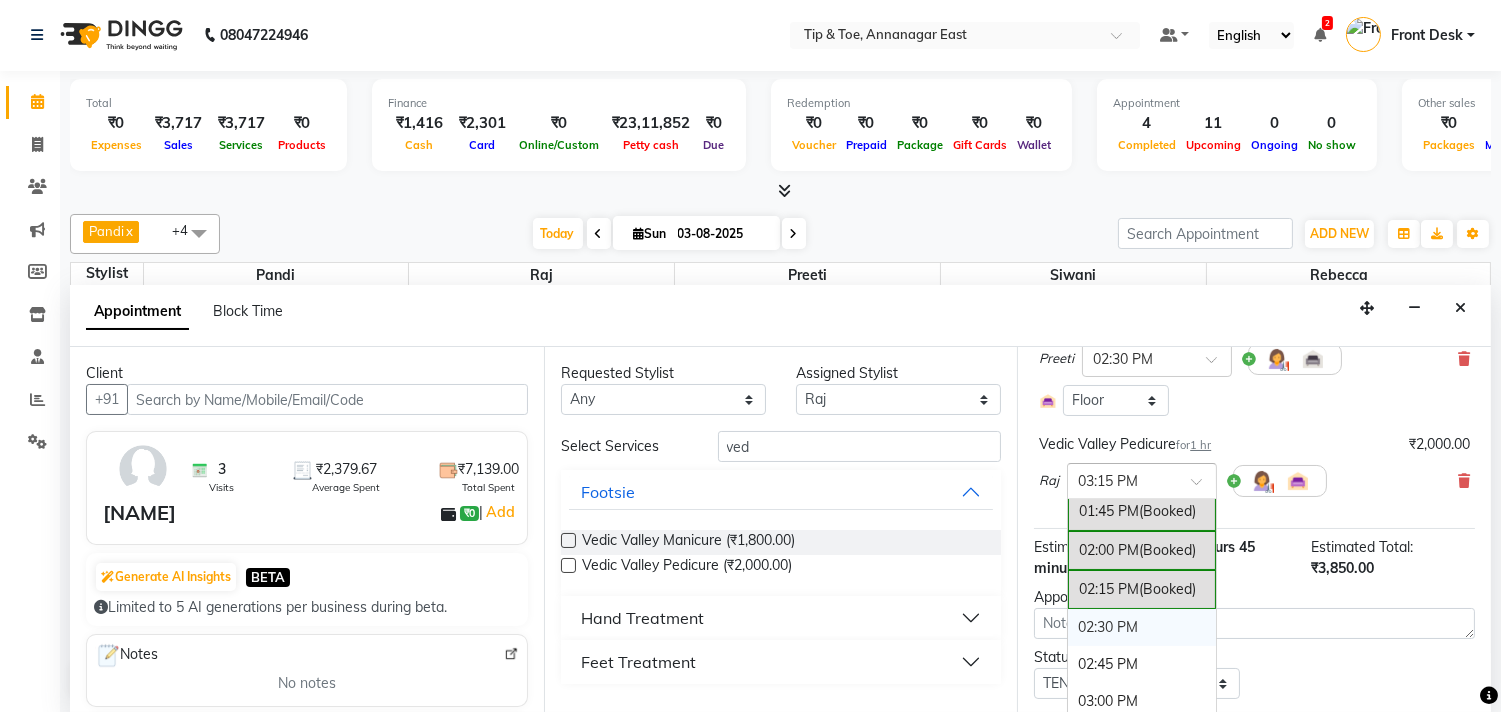 click on "02:30 PM" at bounding box center (1142, 627) 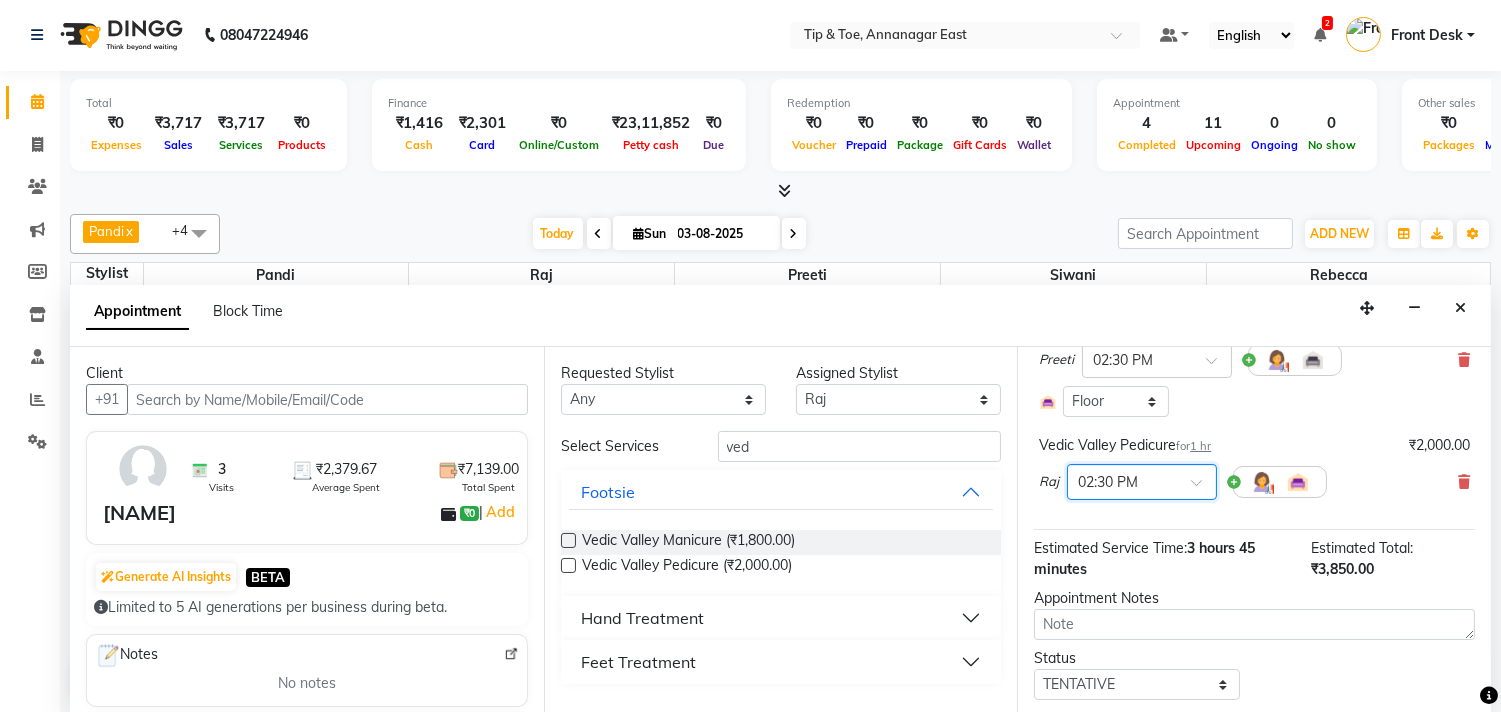 scroll, scrollTop: 406, scrollLeft: 0, axis: vertical 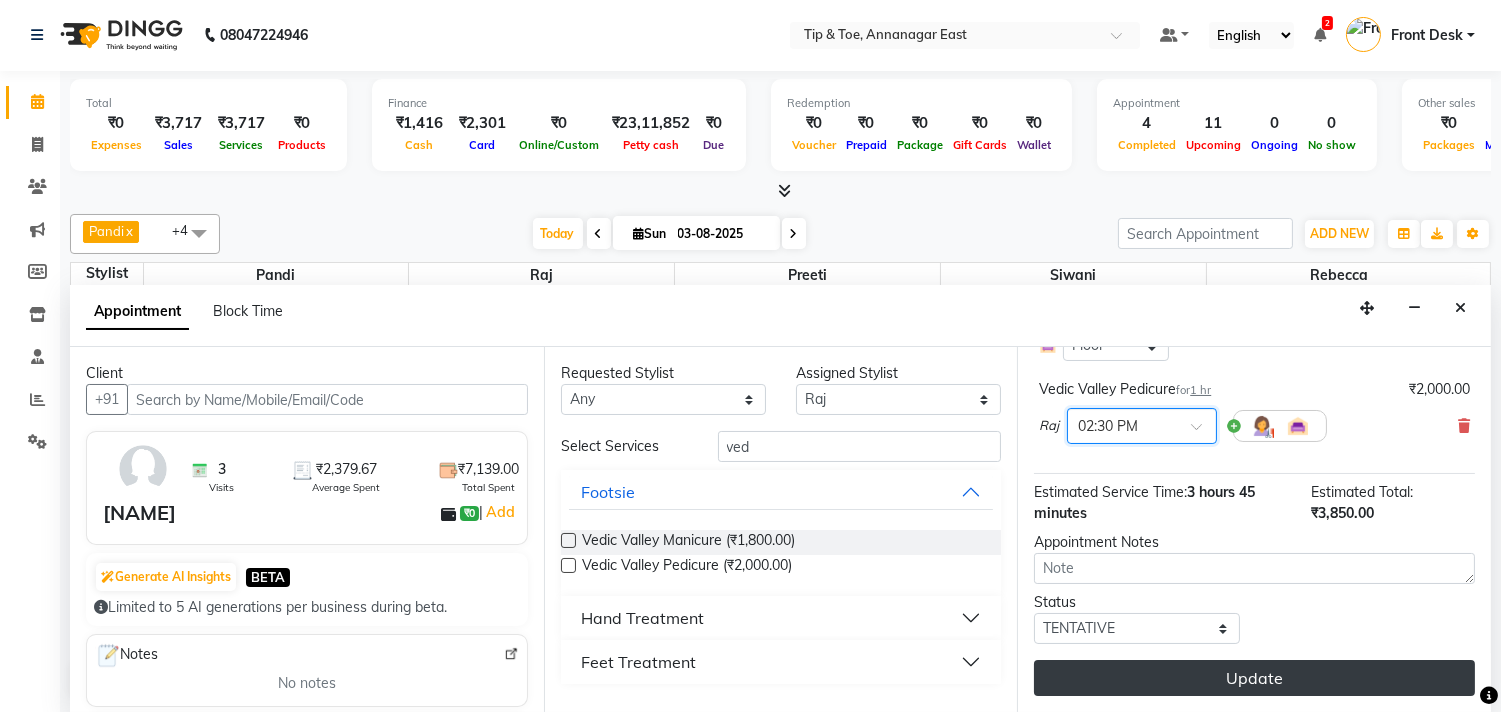 click on "Update" at bounding box center [1254, 678] 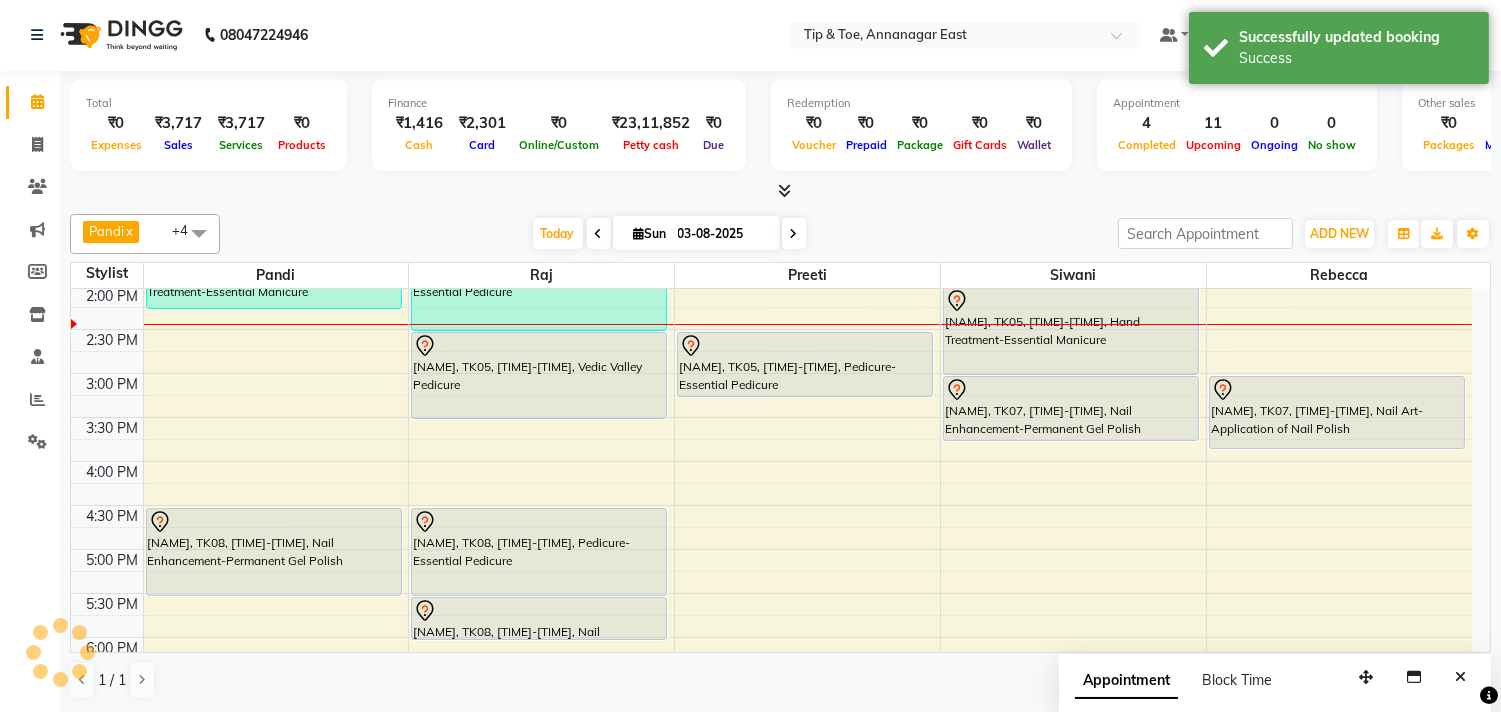 scroll, scrollTop: 0, scrollLeft: 0, axis: both 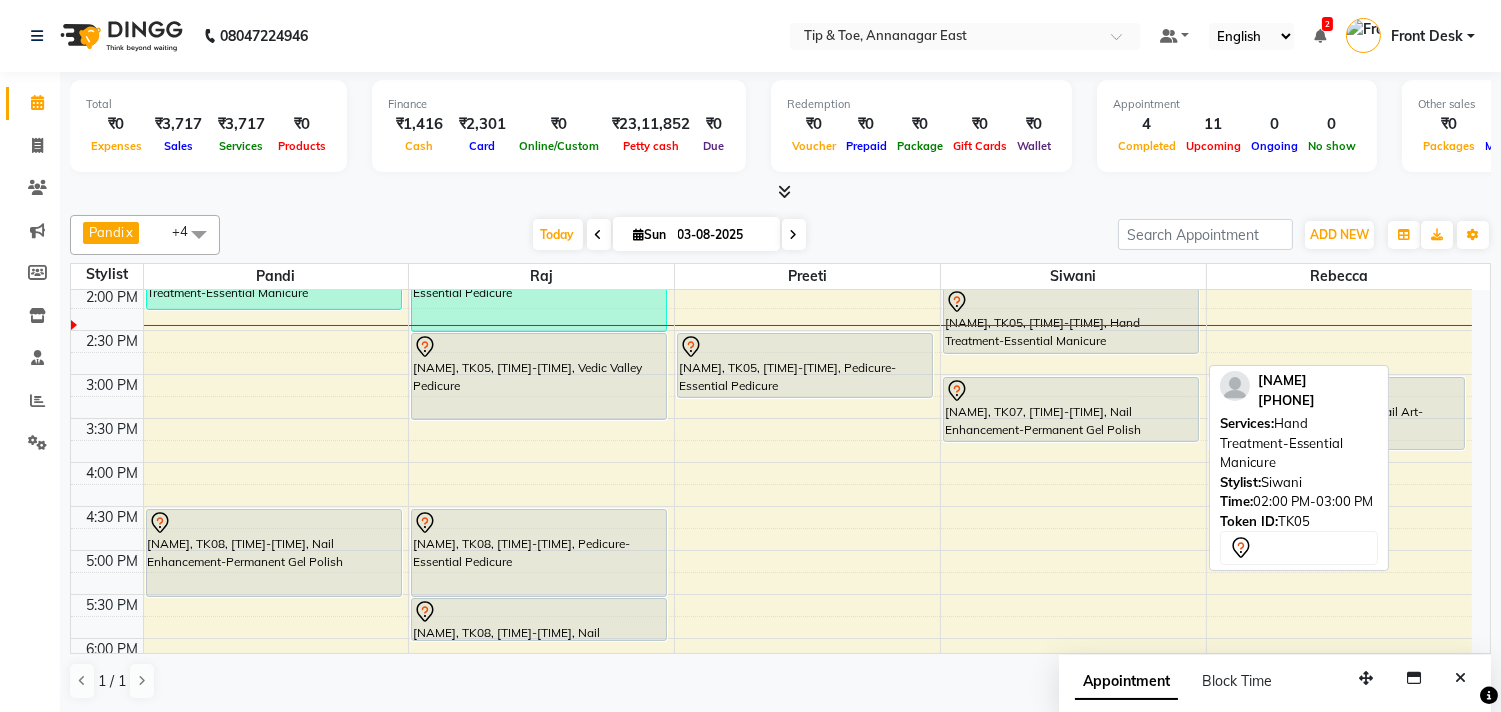 drag, startPoint x: 1073, startPoint y: 372, endPoint x: 1085, endPoint y: 354, distance: 21.633308 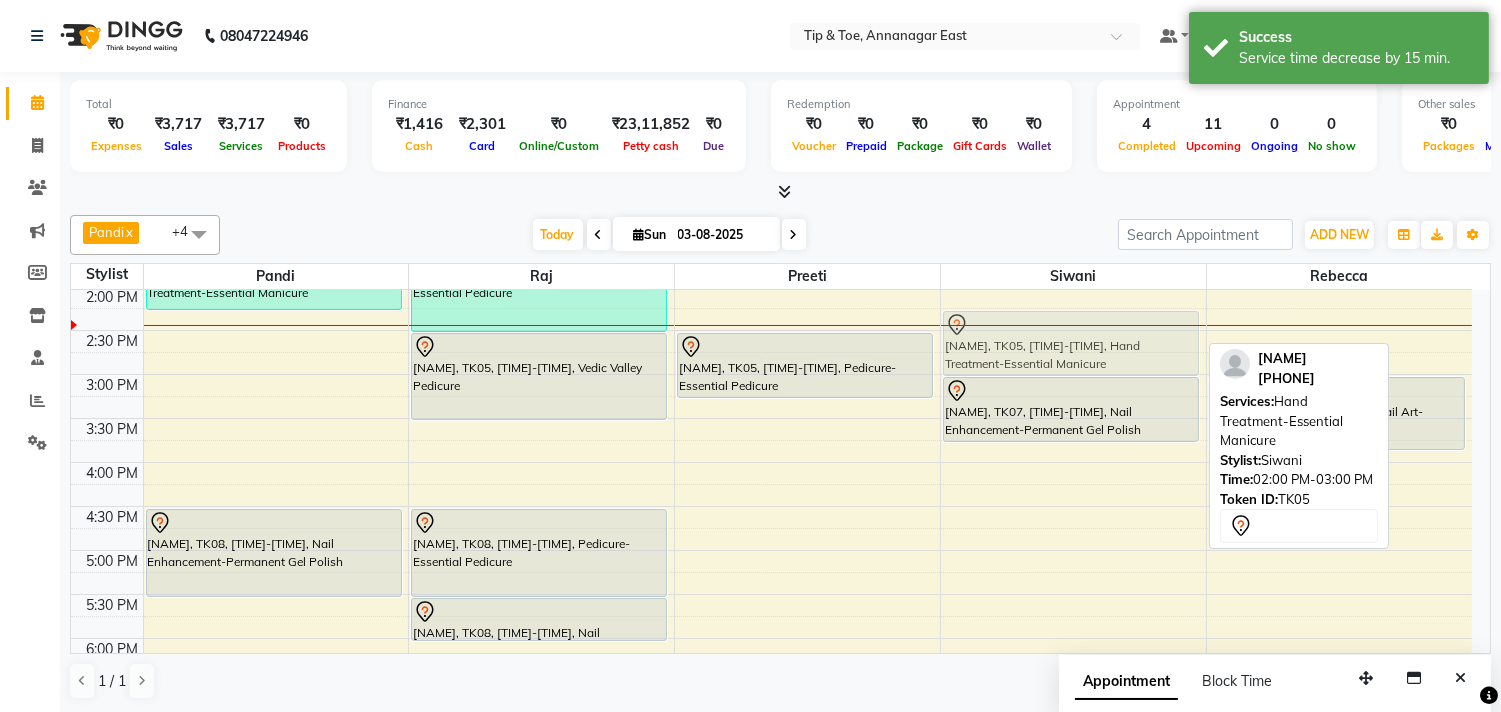 drag, startPoint x: 1102, startPoint y: 307, endPoint x: 1101, endPoint y: 332, distance: 25.019993 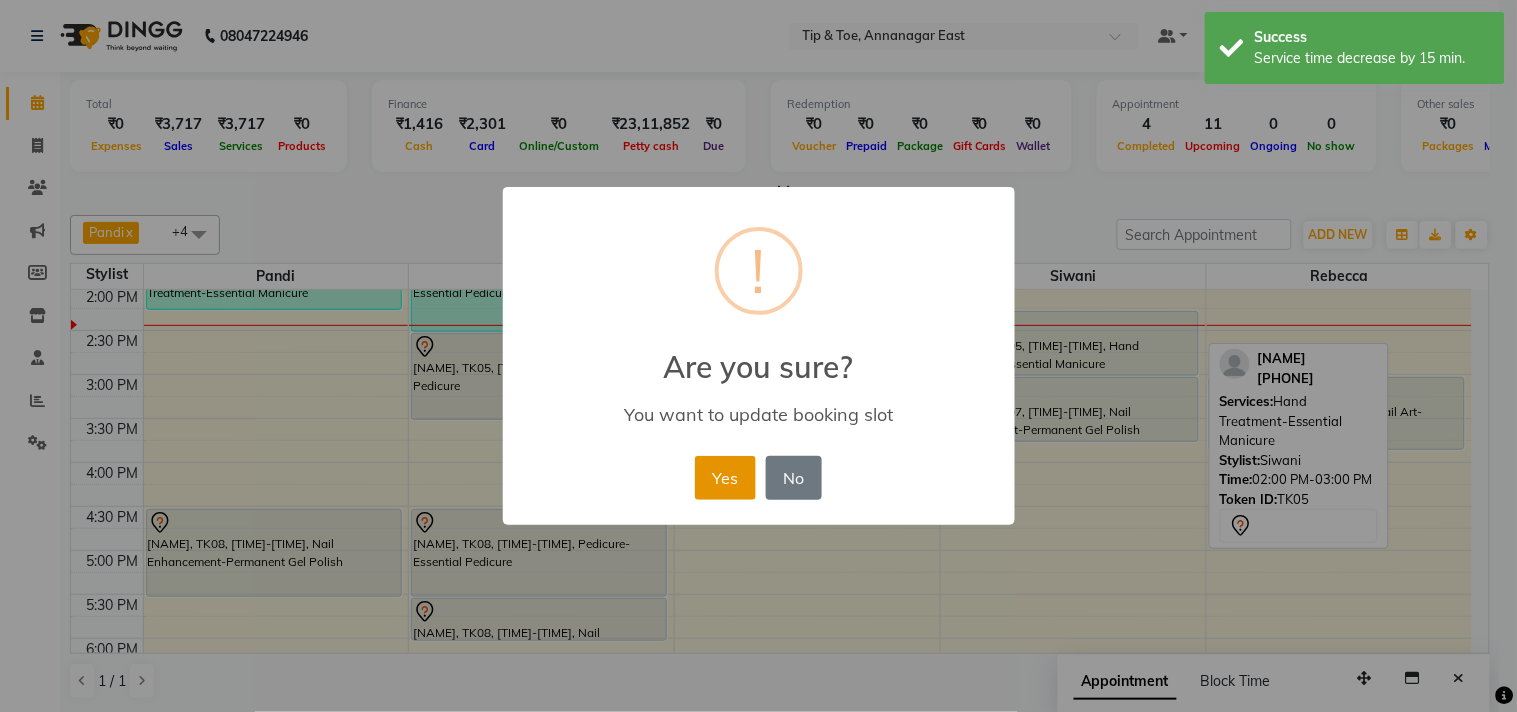 click on "Yes" at bounding box center [725, 478] 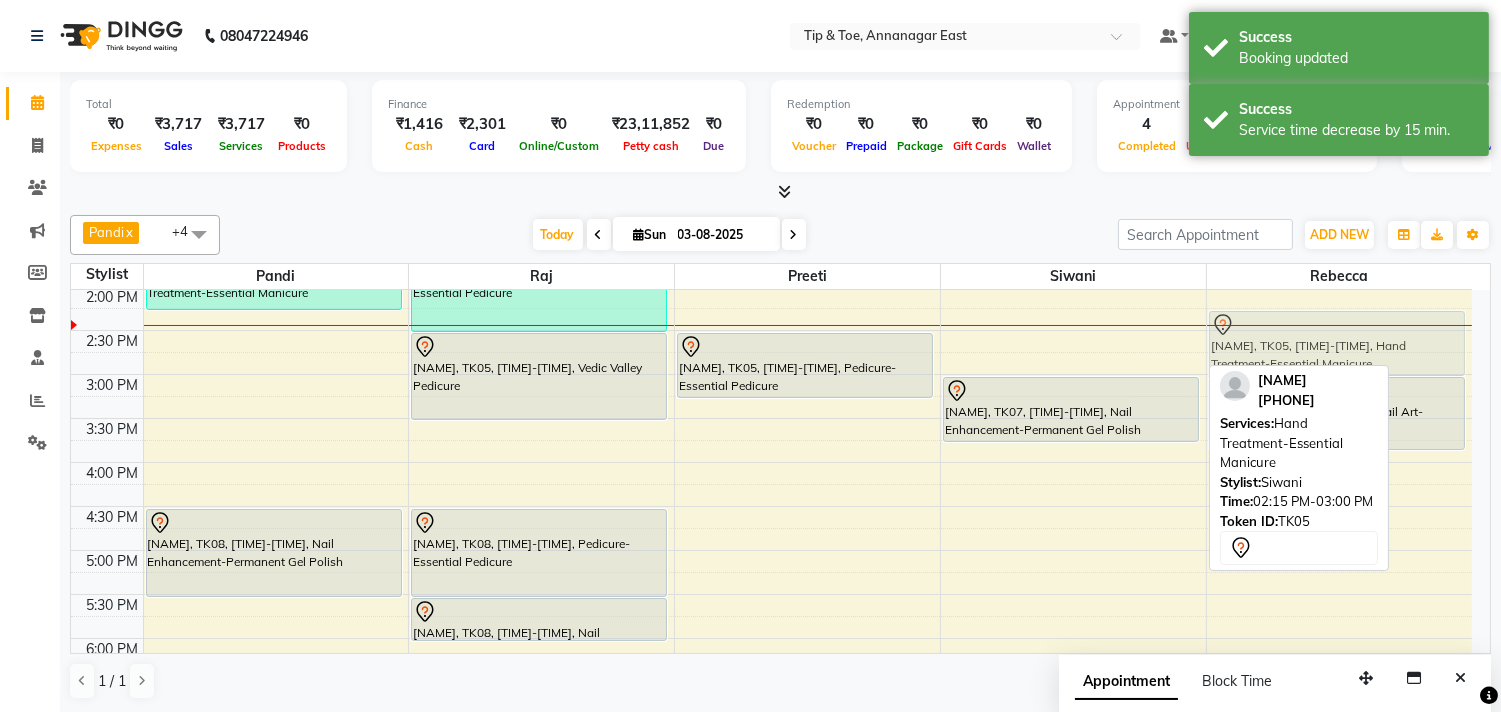 drag, startPoint x: 994, startPoint y: 346, endPoint x: 1262, endPoint y: 344, distance: 268.00748 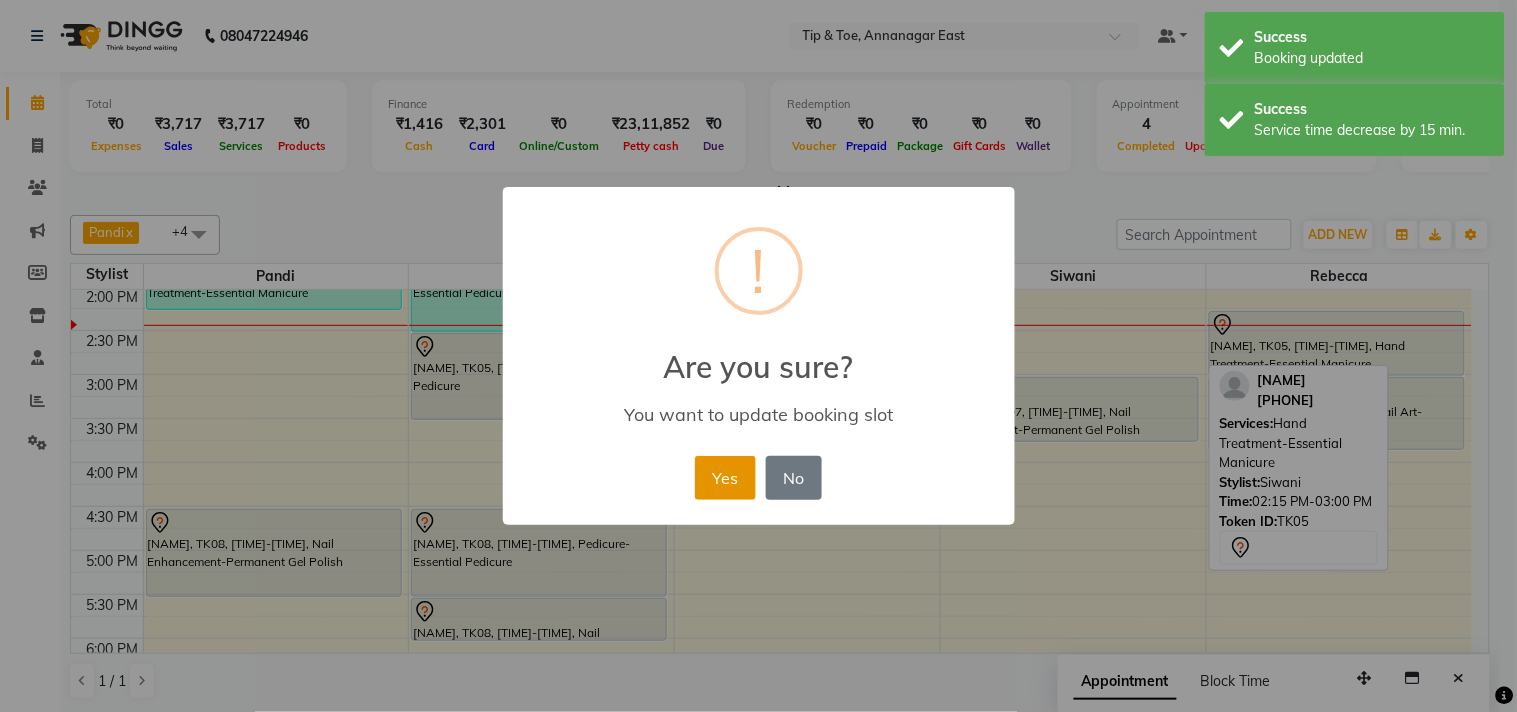 click on "Yes" at bounding box center [725, 478] 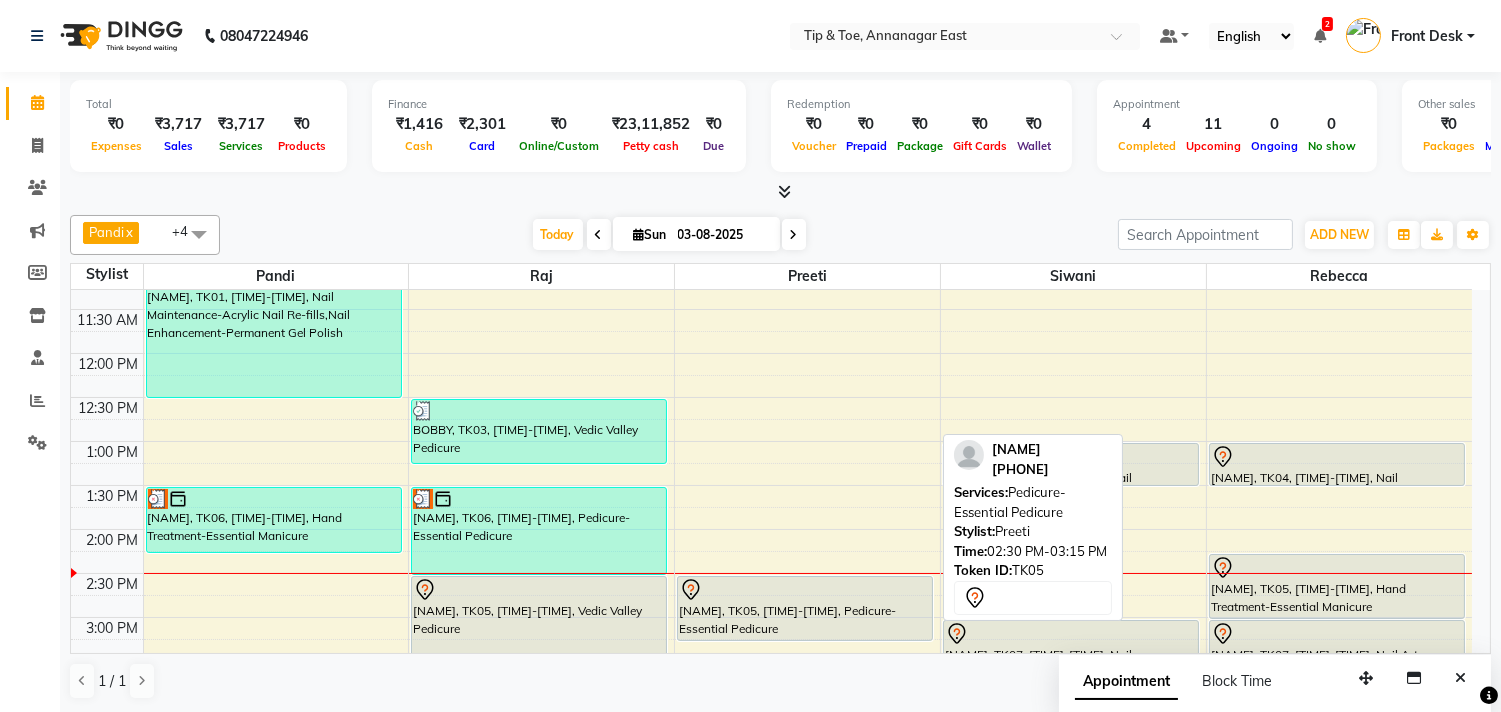 scroll, scrollTop: 333, scrollLeft: 0, axis: vertical 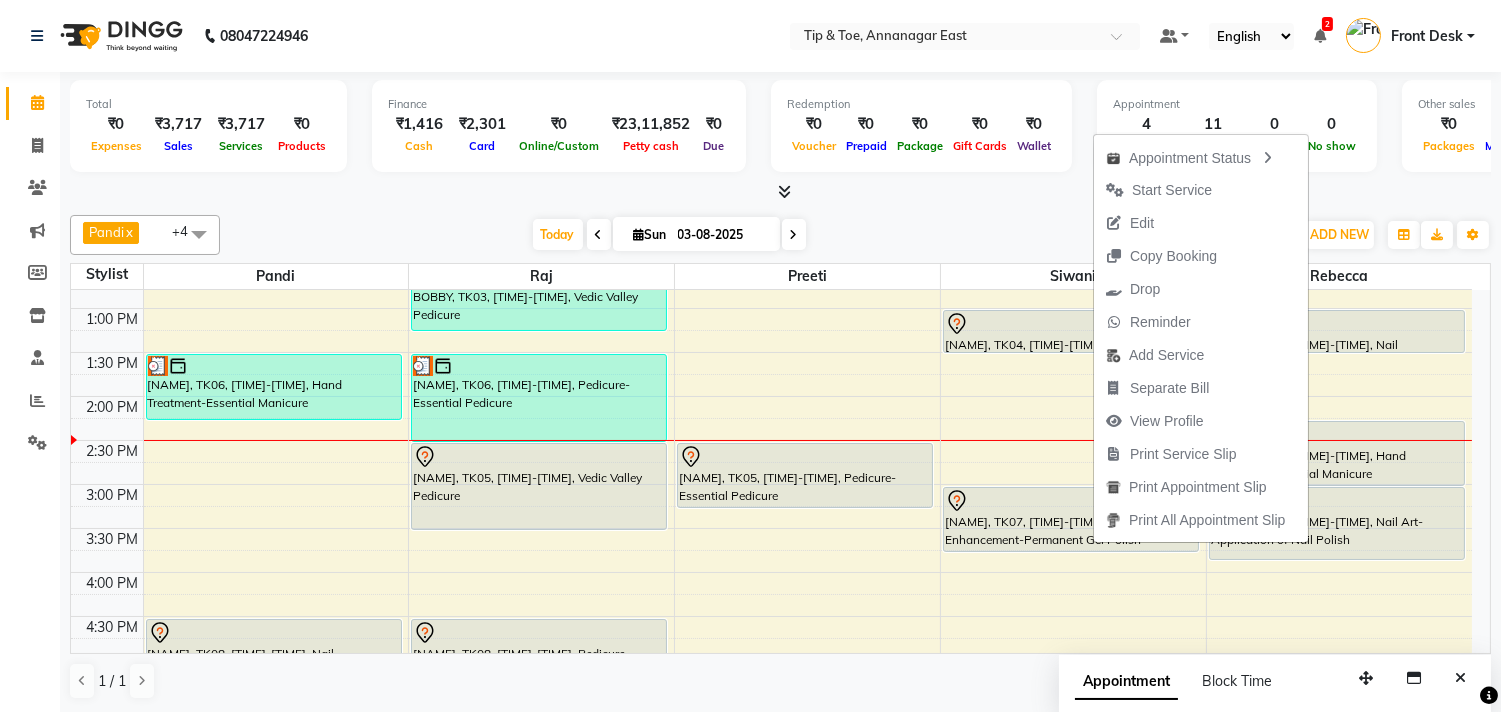 click on "Today  Sun 03-08-2025" at bounding box center [669, 235] 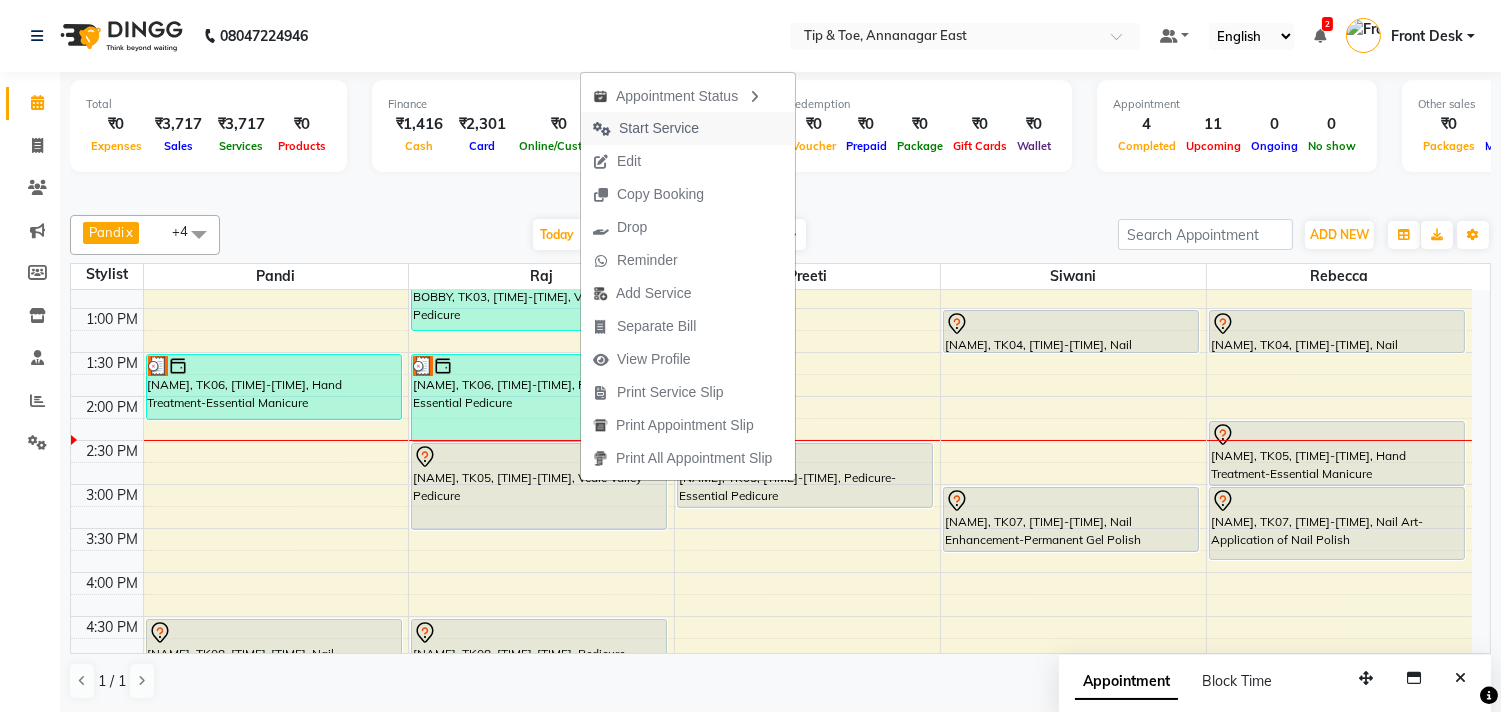 click on "Start Service" at bounding box center [659, 128] 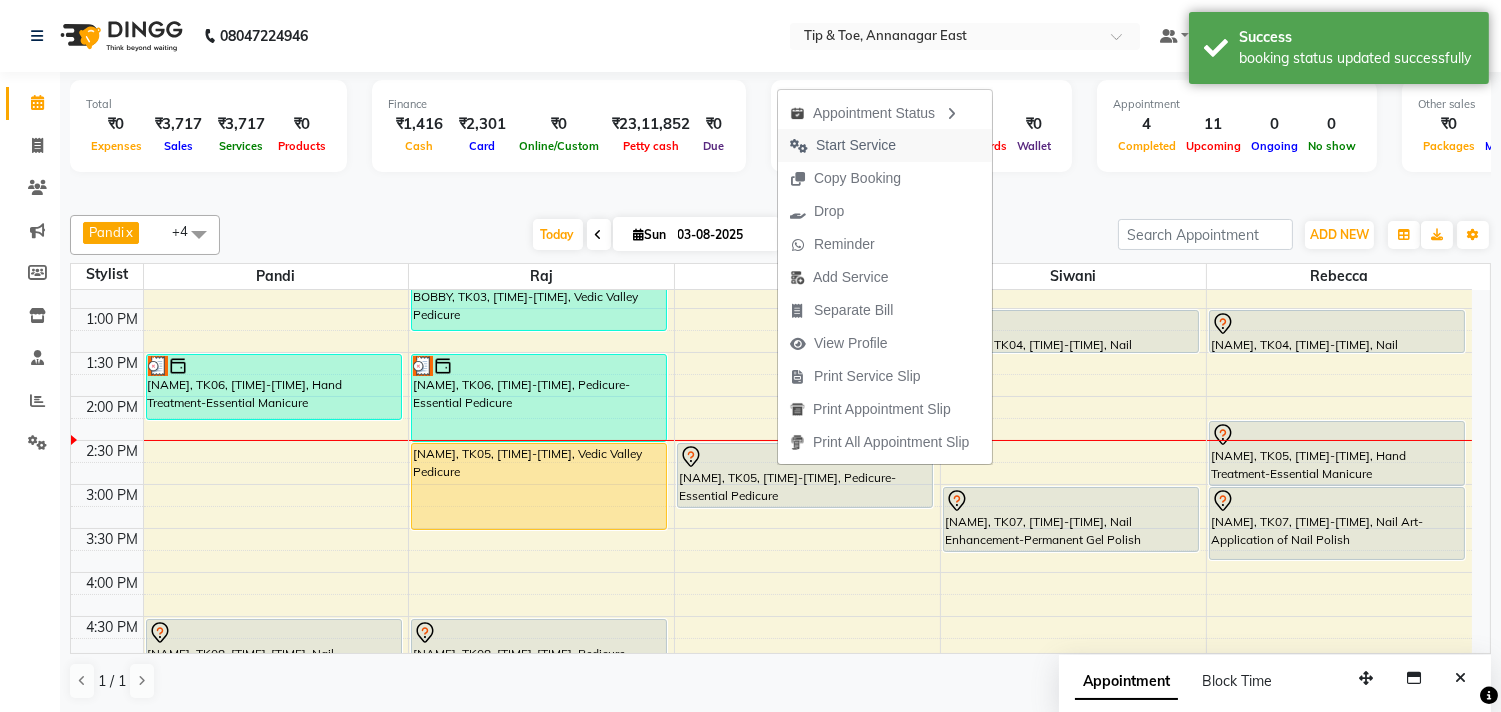 click on "Start Service" at bounding box center [856, 145] 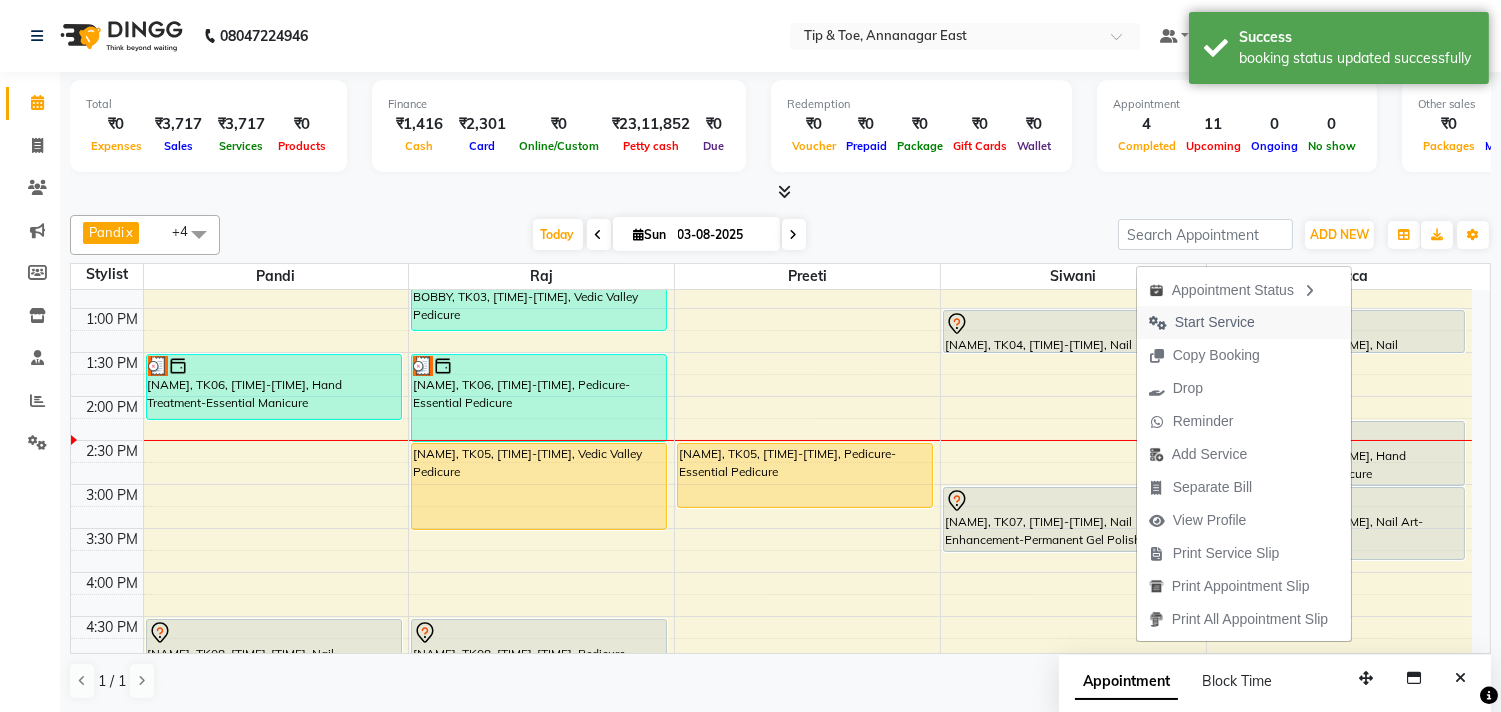 click on "Start Service" at bounding box center [1215, 322] 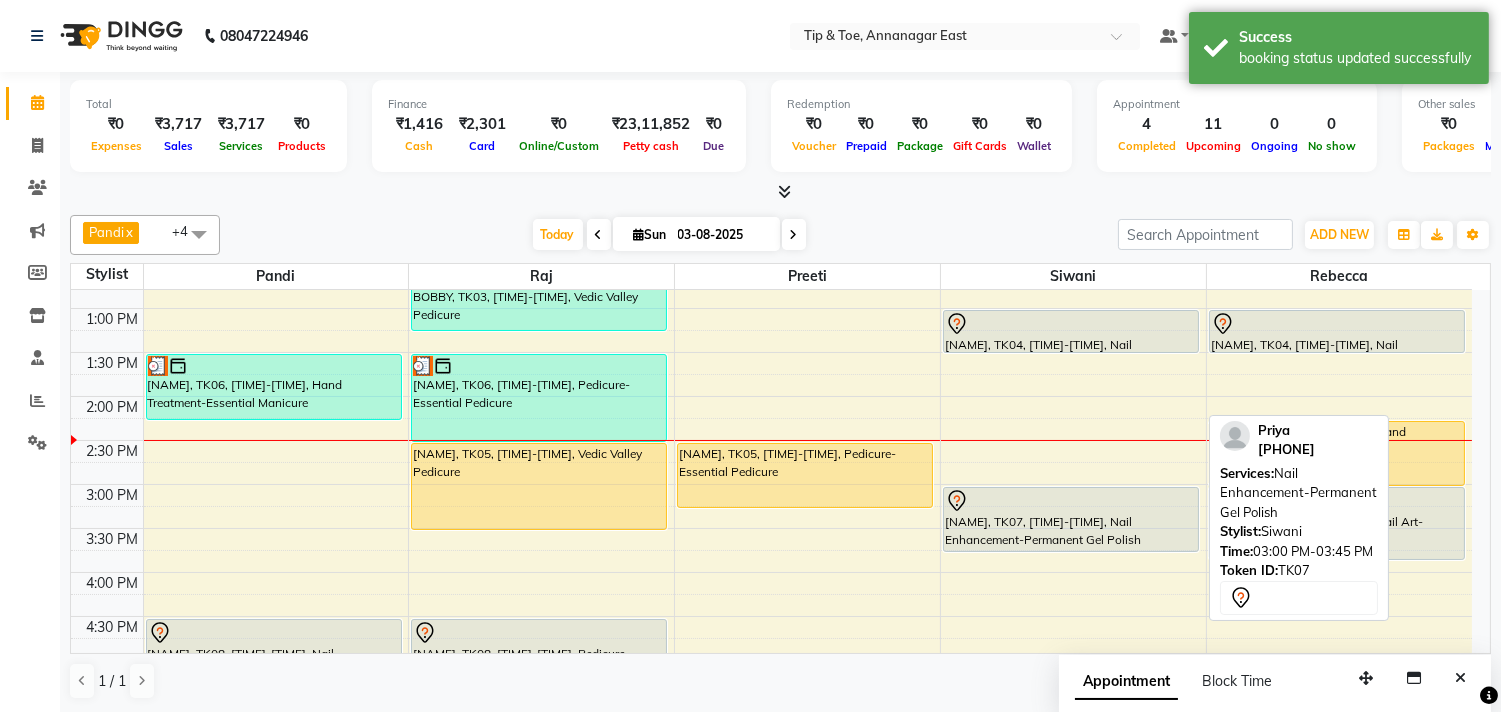 scroll, scrollTop: 444, scrollLeft: 0, axis: vertical 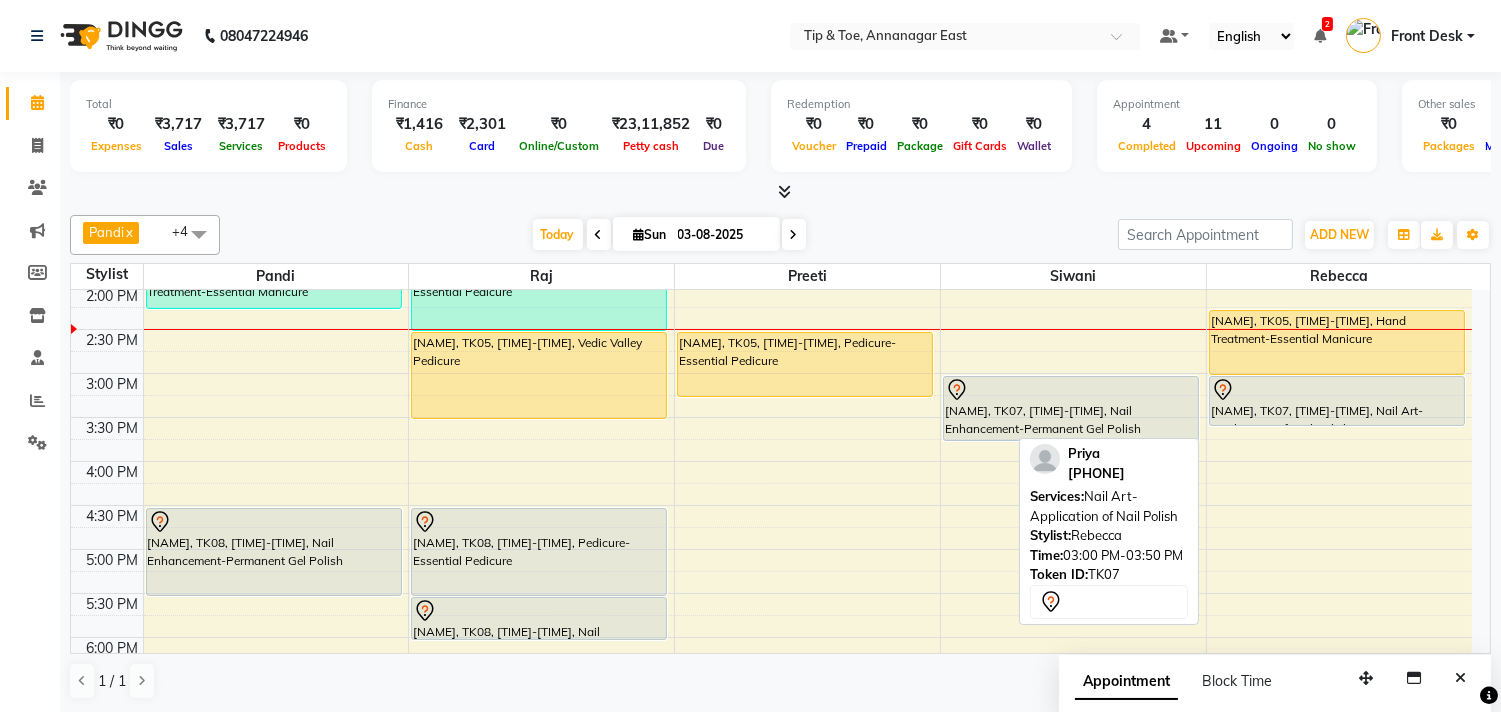drag, startPoint x: 1301, startPoint y: 445, endPoint x: 1315, endPoint y: 426, distance: 23.600847 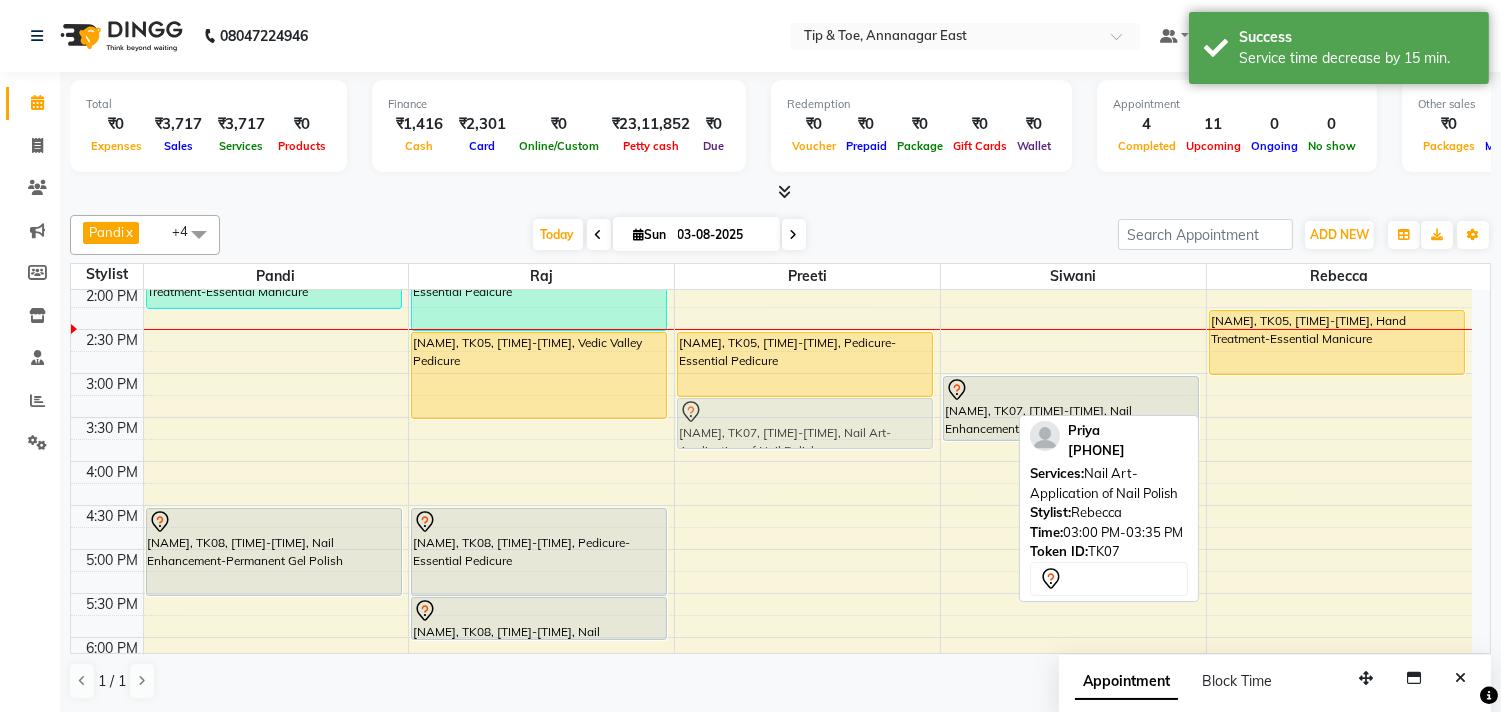 drag, startPoint x: 1291, startPoint y: 400, endPoint x: 852, endPoint y: 421, distance: 439.50198 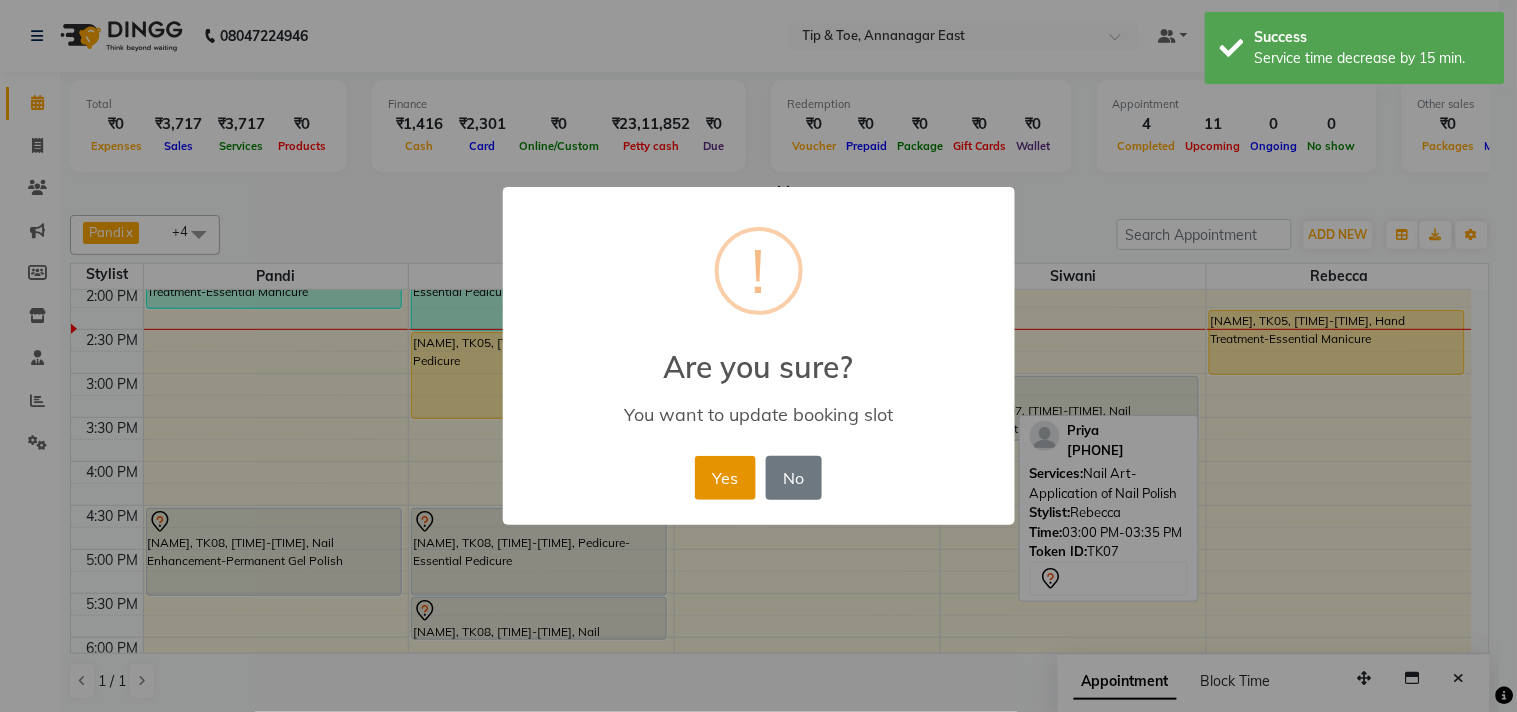 click on "Yes" at bounding box center [725, 478] 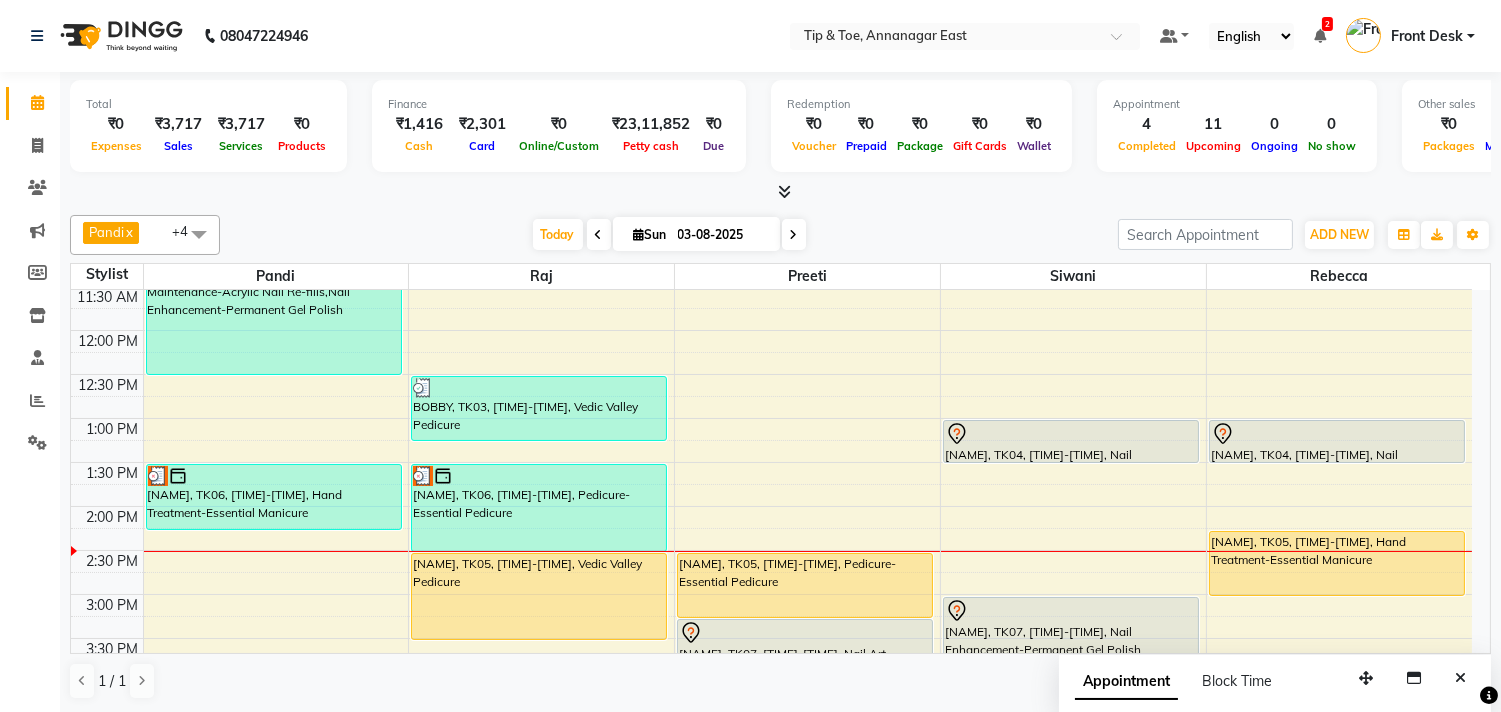 scroll, scrollTop: 206, scrollLeft: 0, axis: vertical 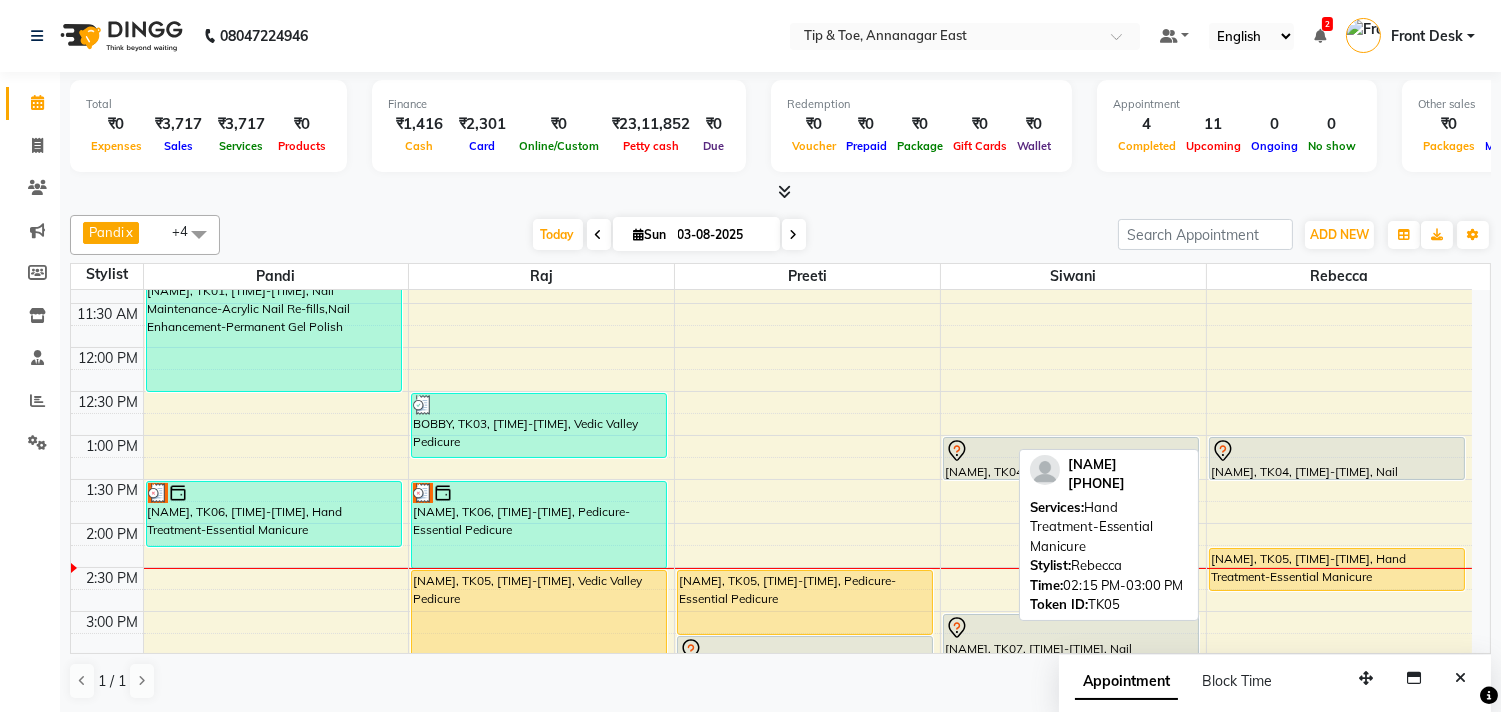 drag, startPoint x: 1284, startPoint y: 606, endPoint x: 1295, endPoint y: 583, distance: 25.495098 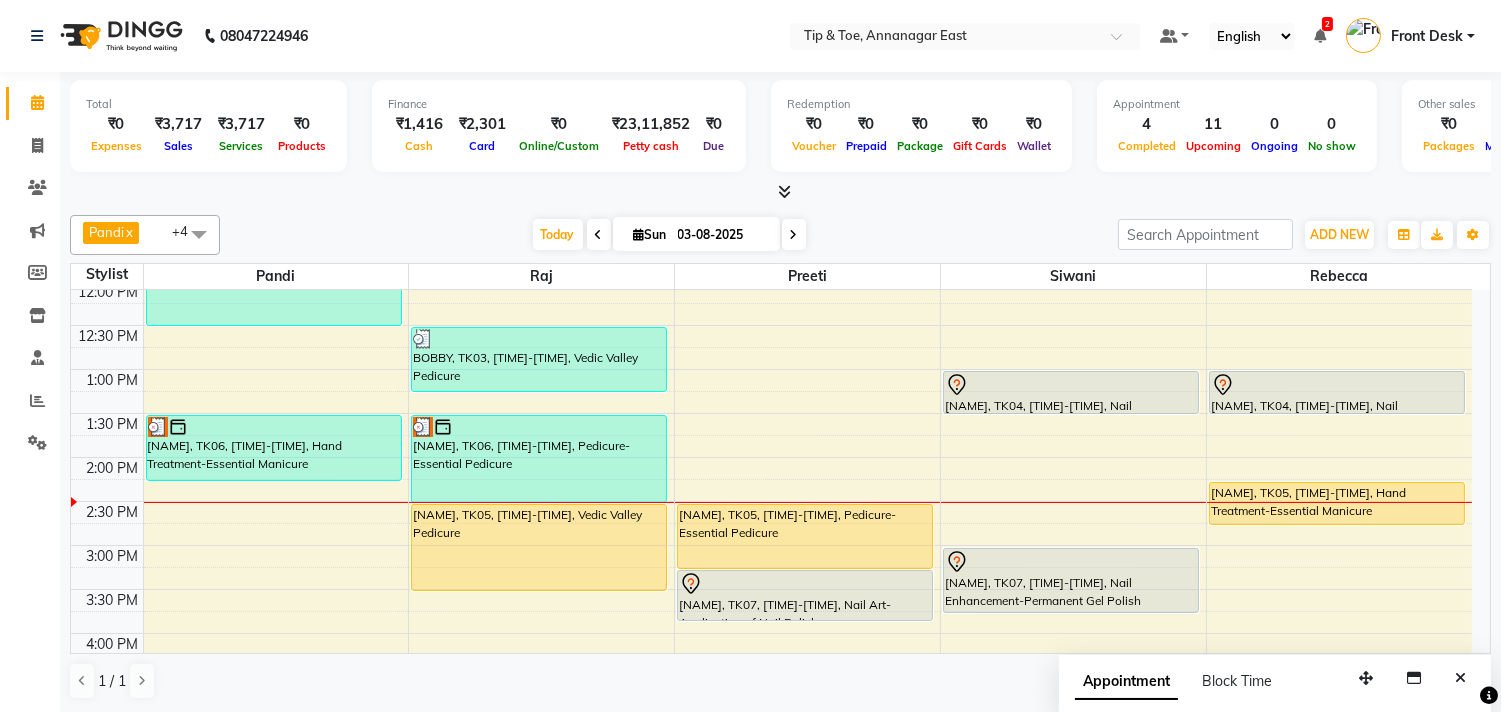scroll, scrollTop: 317, scrollLeft: 0, axis: vertical 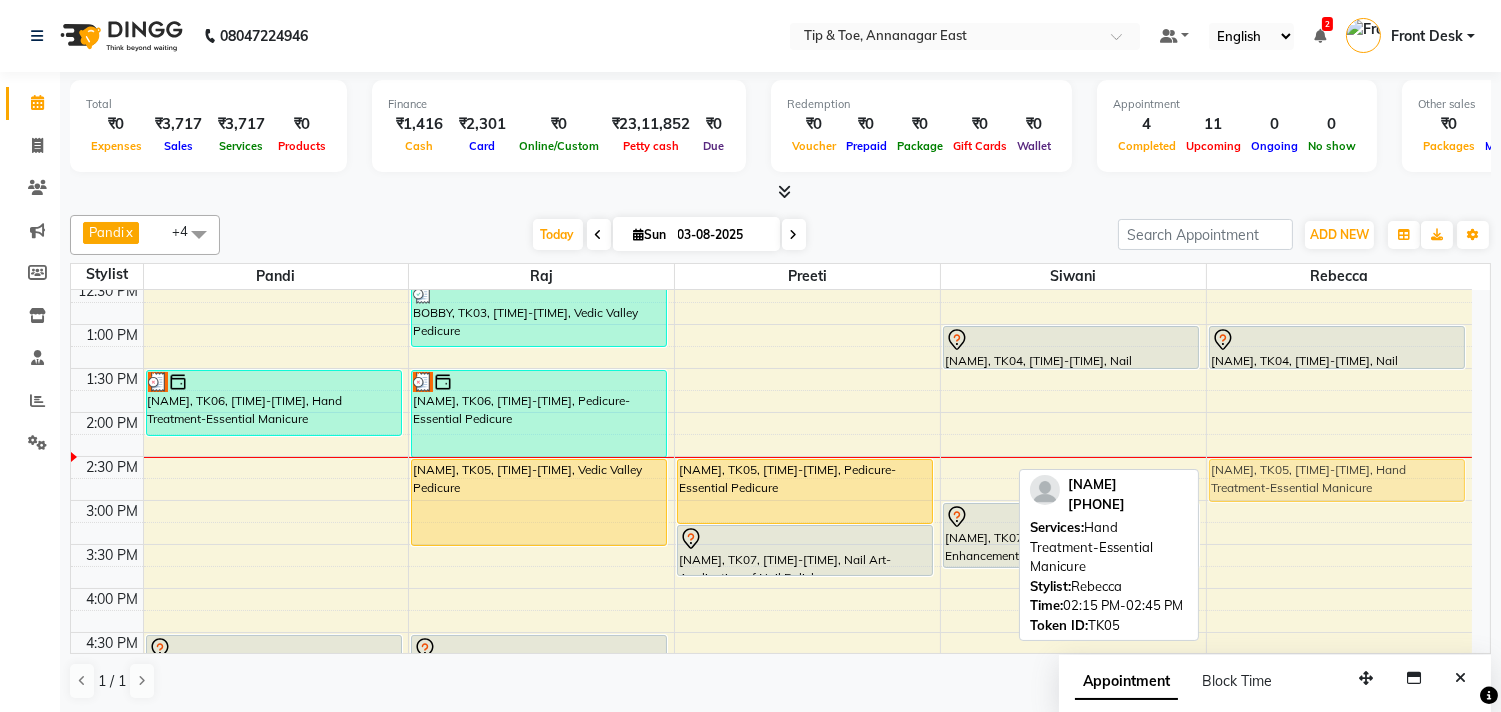 drag, startPoint x: 1301, startPoint y: 441, endPoint x: 1301, endPoint y: 472, distance: 31 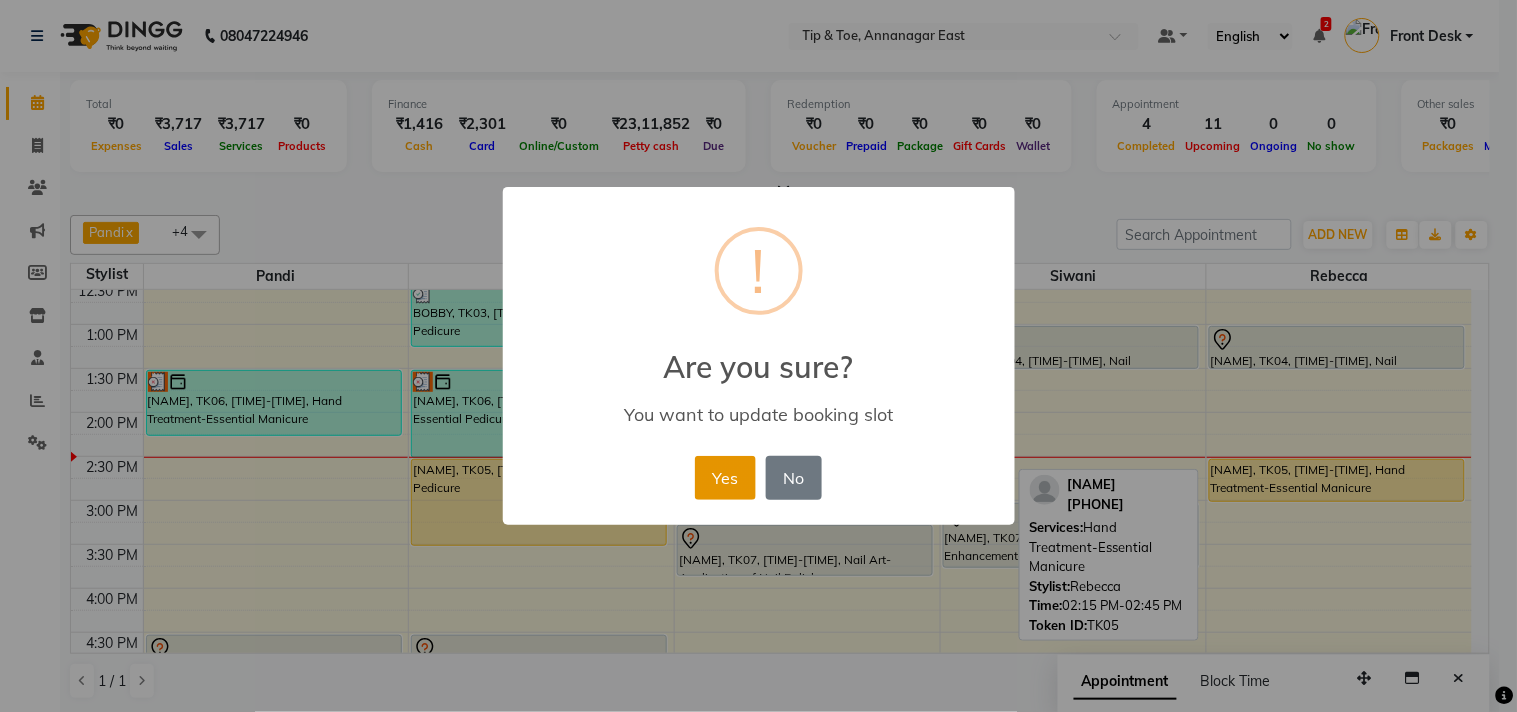 click on "Yes" at bounding box center [725, 478] 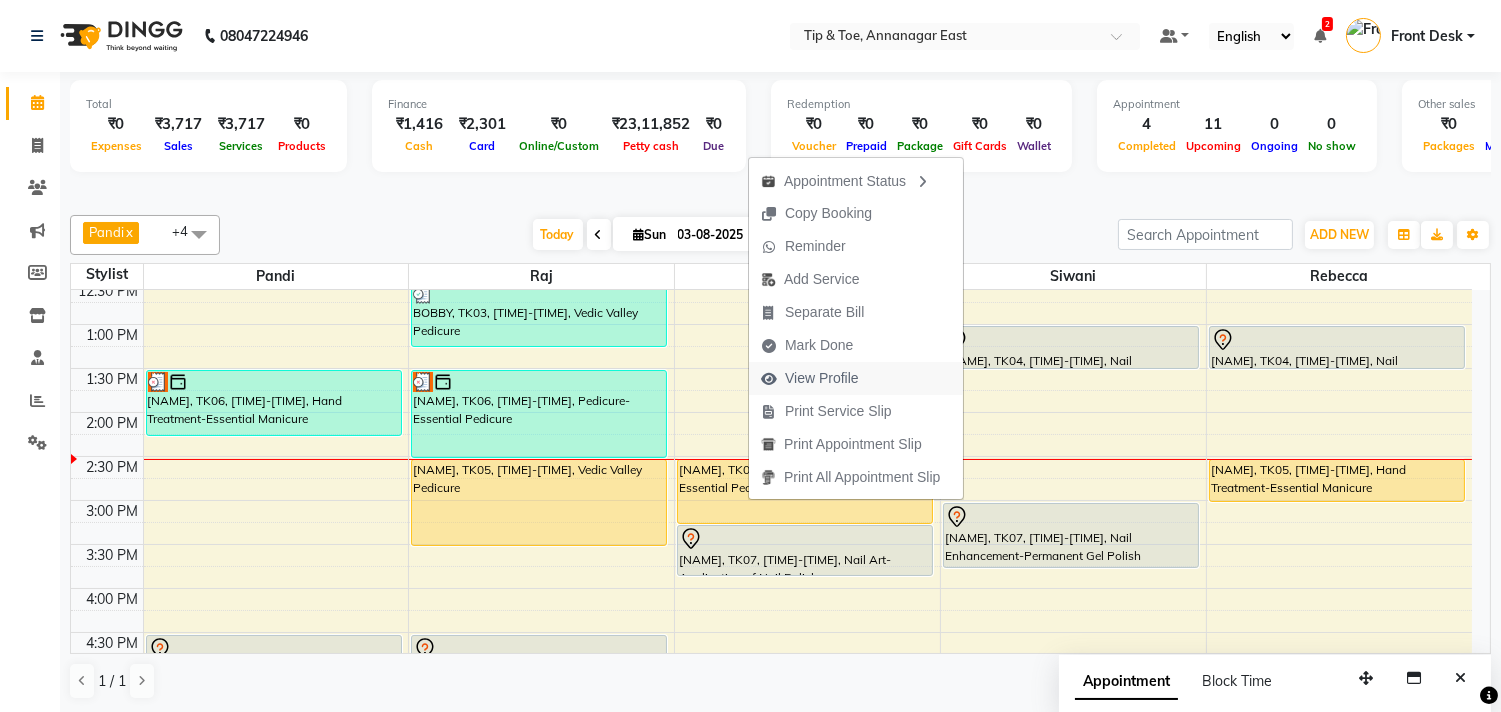 click on "View Profile" at bounding box center (810, 378) 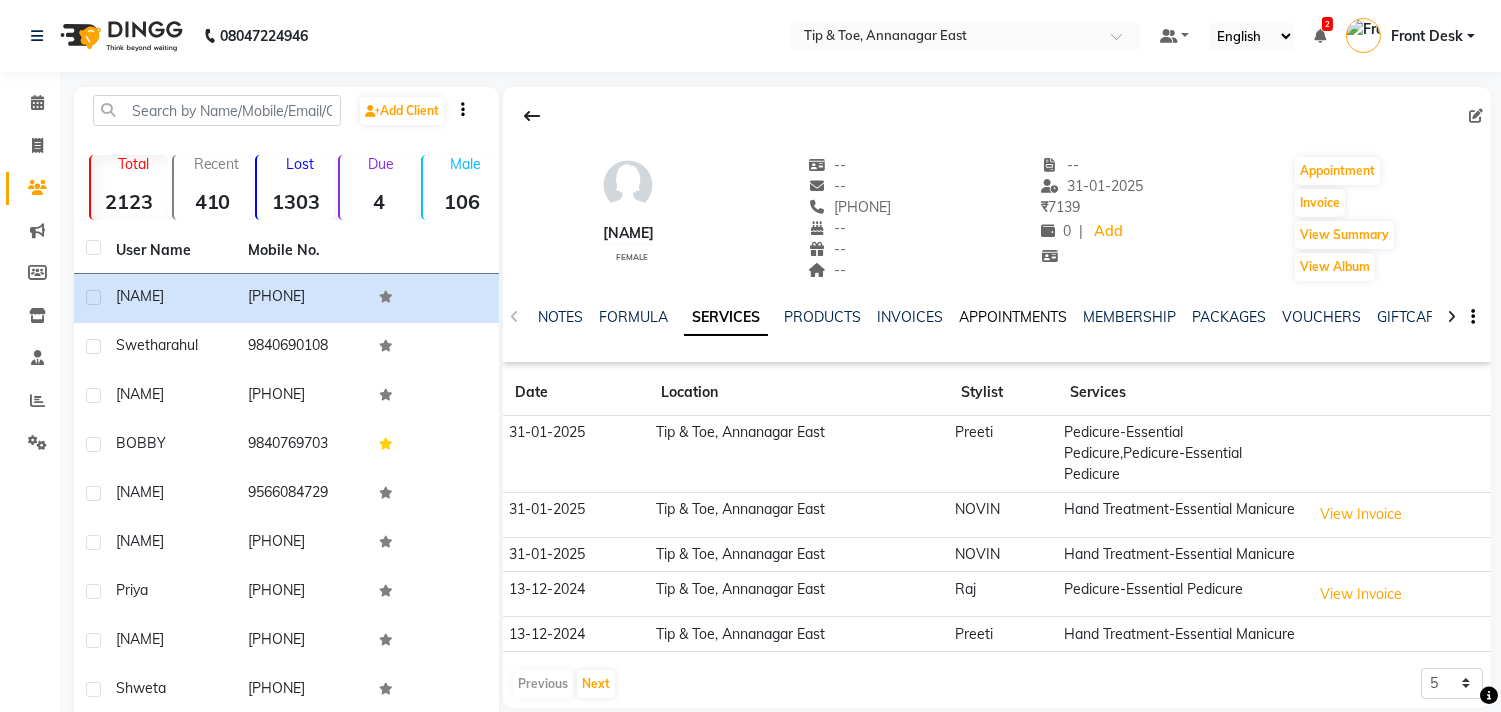 click on "APPOINTMENTS" 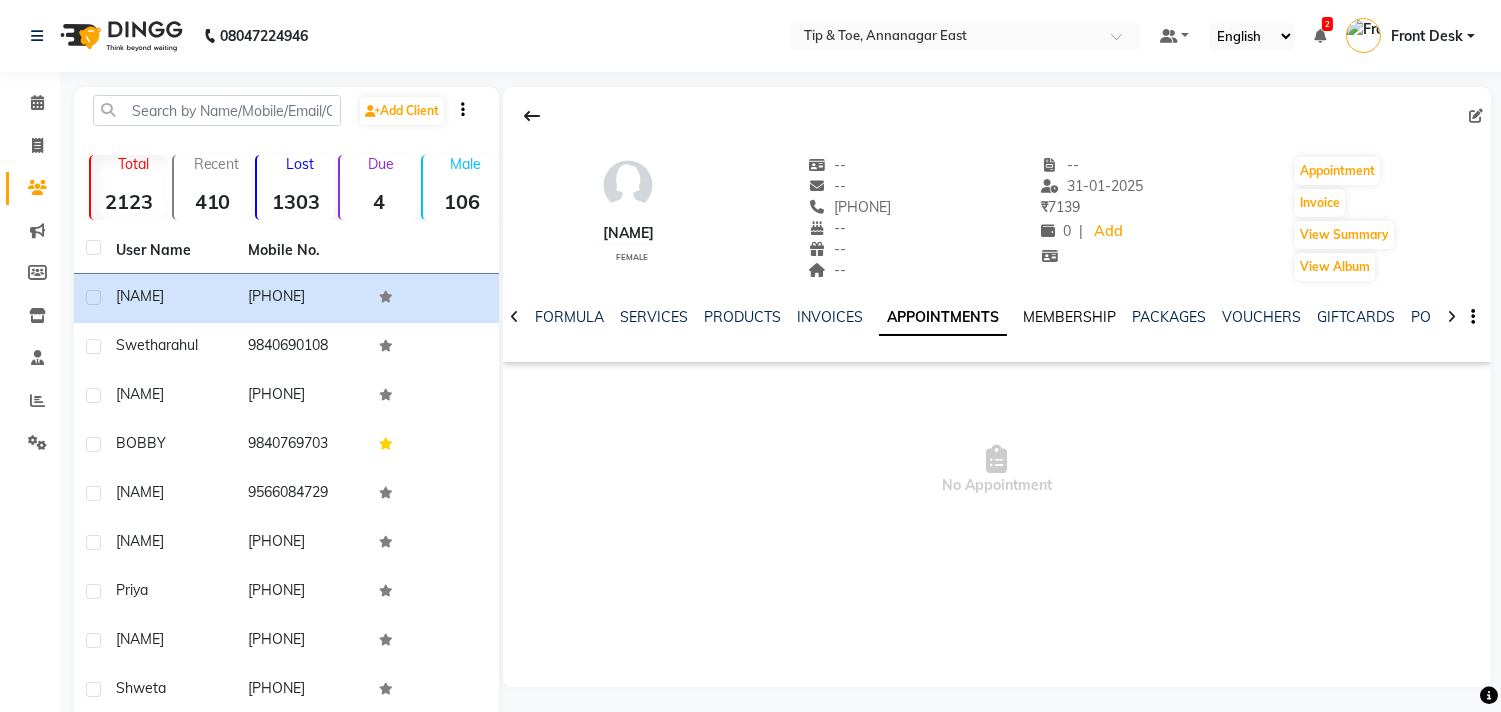 click on "MEMBERSHIP" 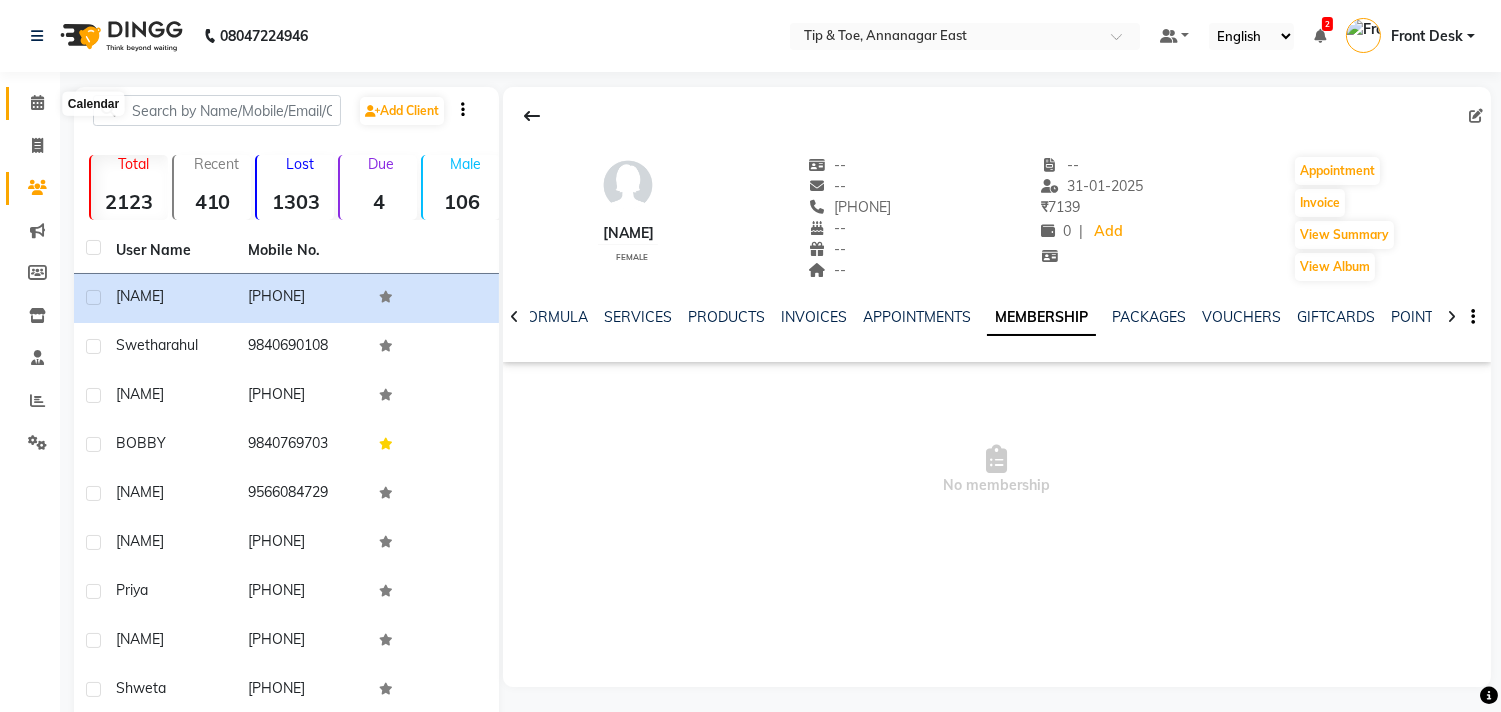 click 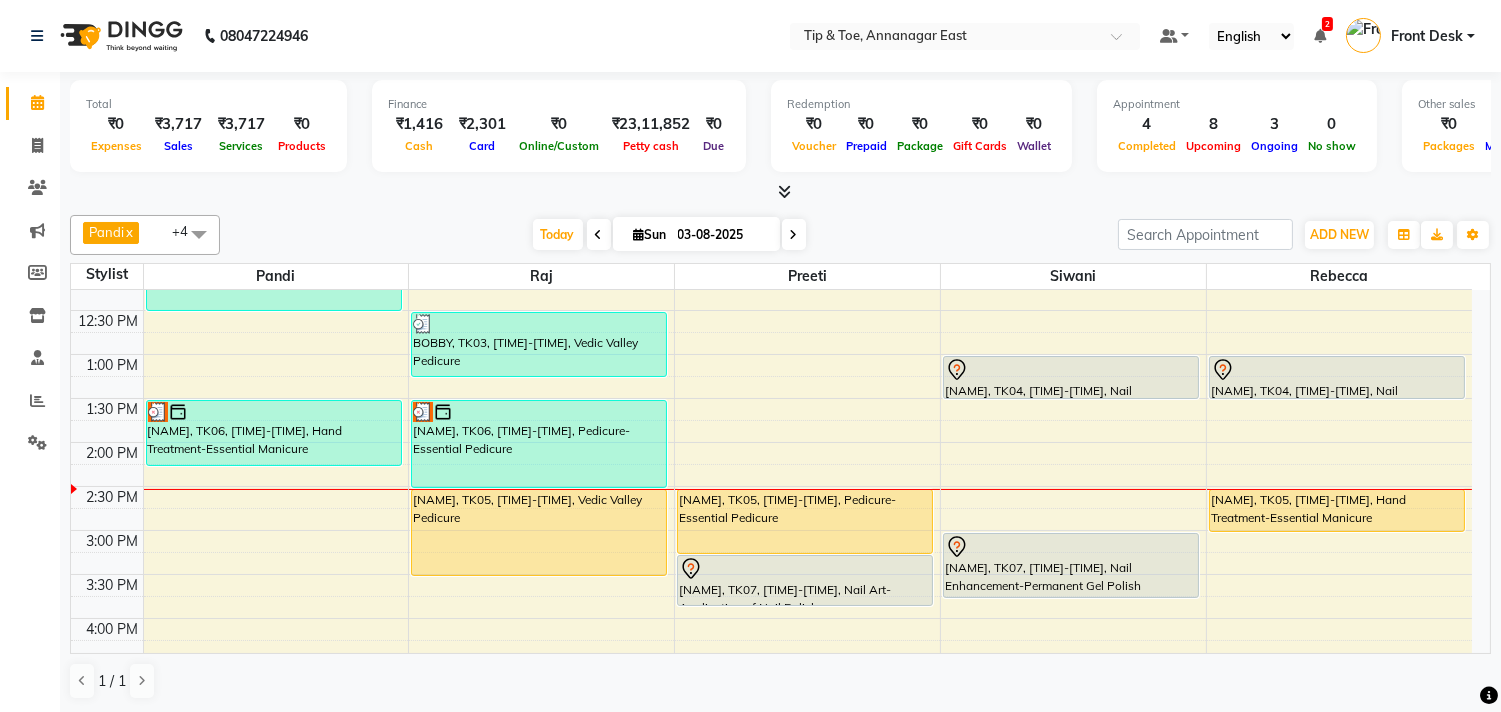 scroll, scrollTop: 333, scrollLeft: 0, axis: vertical 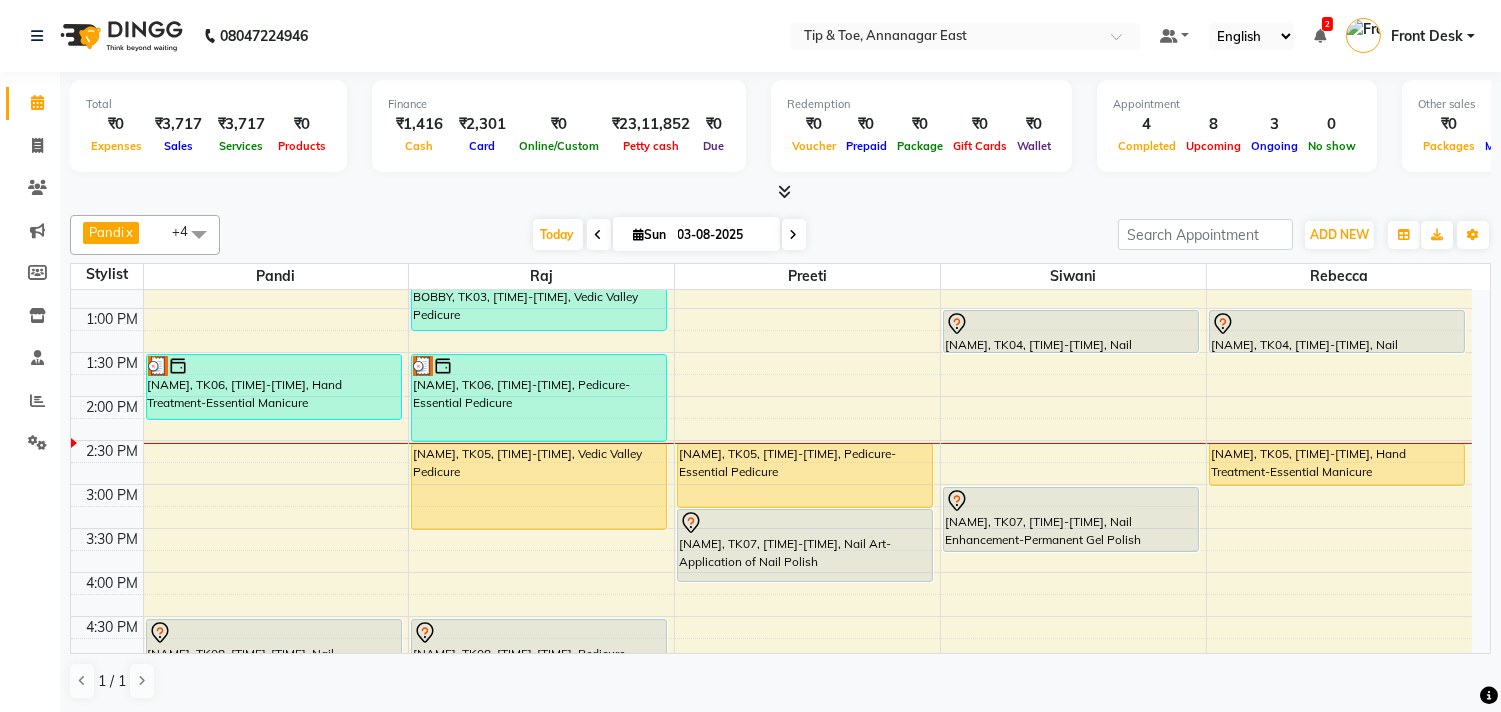 drag, startPoint x: 821, startPoint y: 561, endPoint x: 820, endPoint y: 580, distance: 19.026299 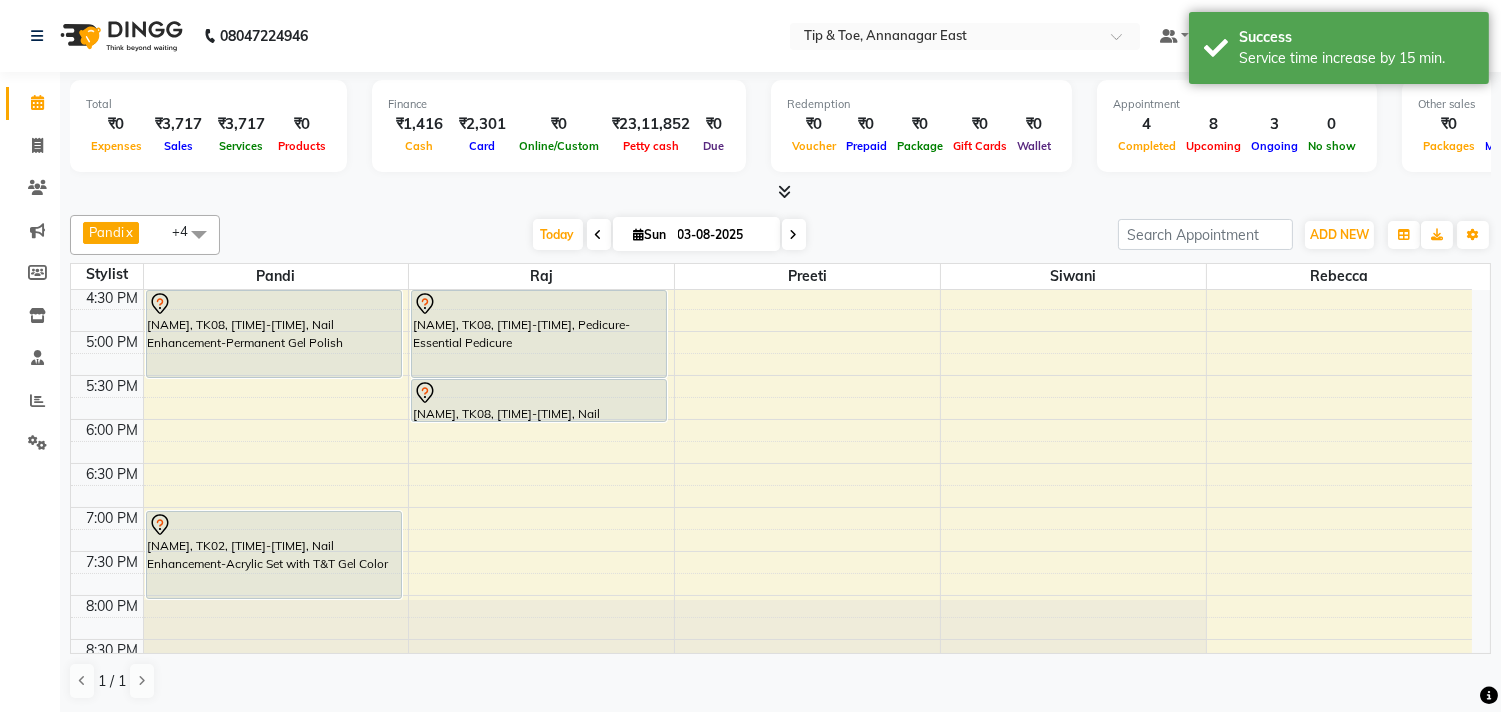 scroll, scrollTop: 666, scrollLeft: 0, axis: vertical 